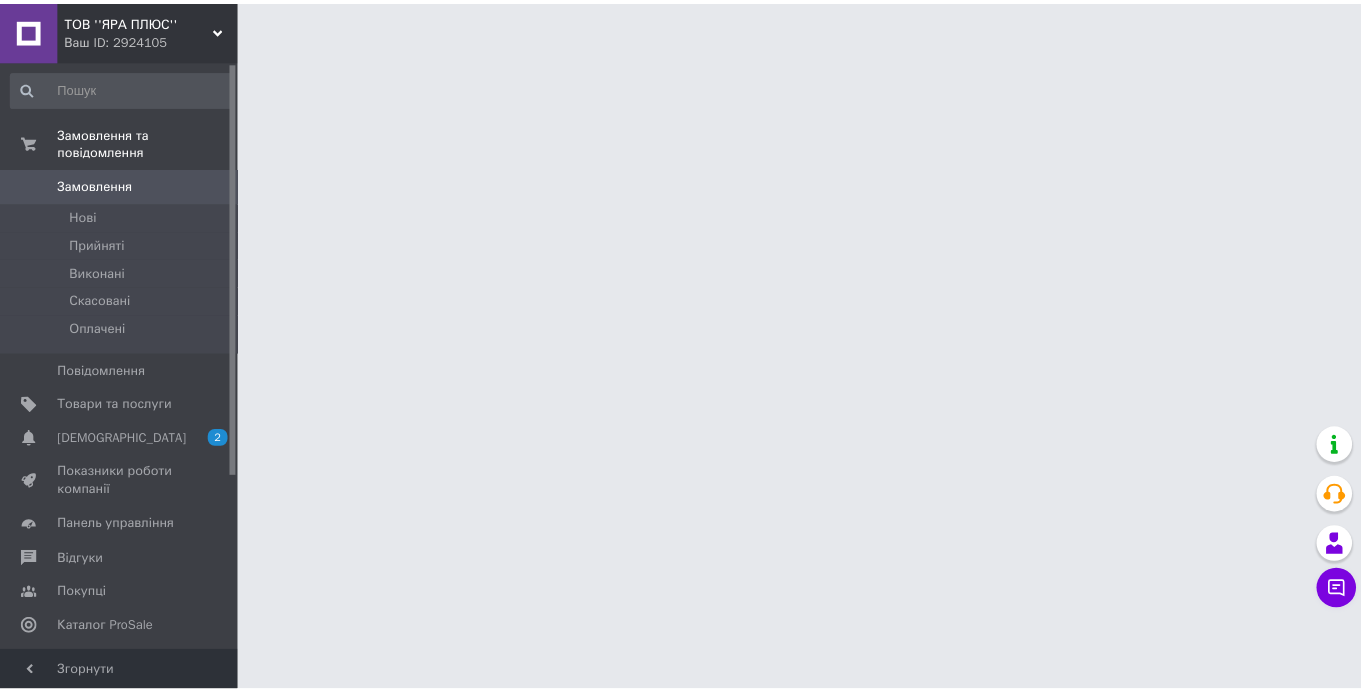 scroll, scrollTop: 0, scrollLeft: 0, axis: both 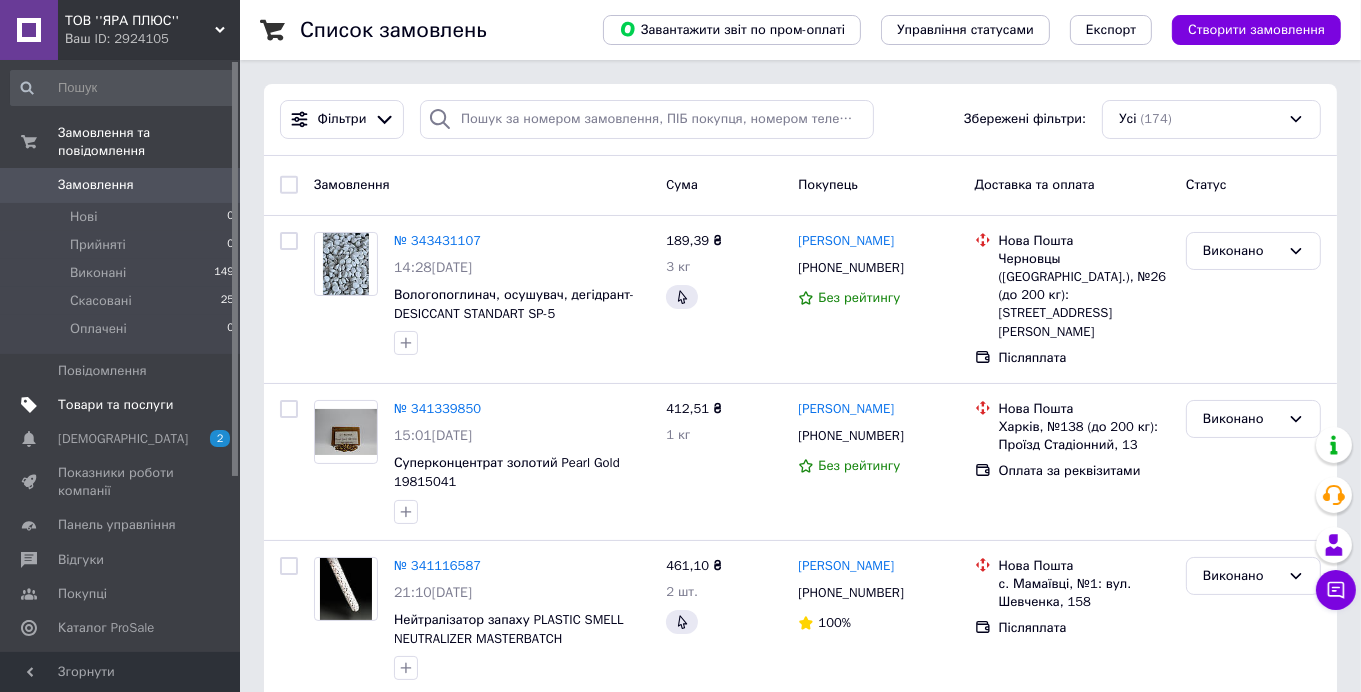 click on "Товари та послуги" at bounding box center [123, 405] 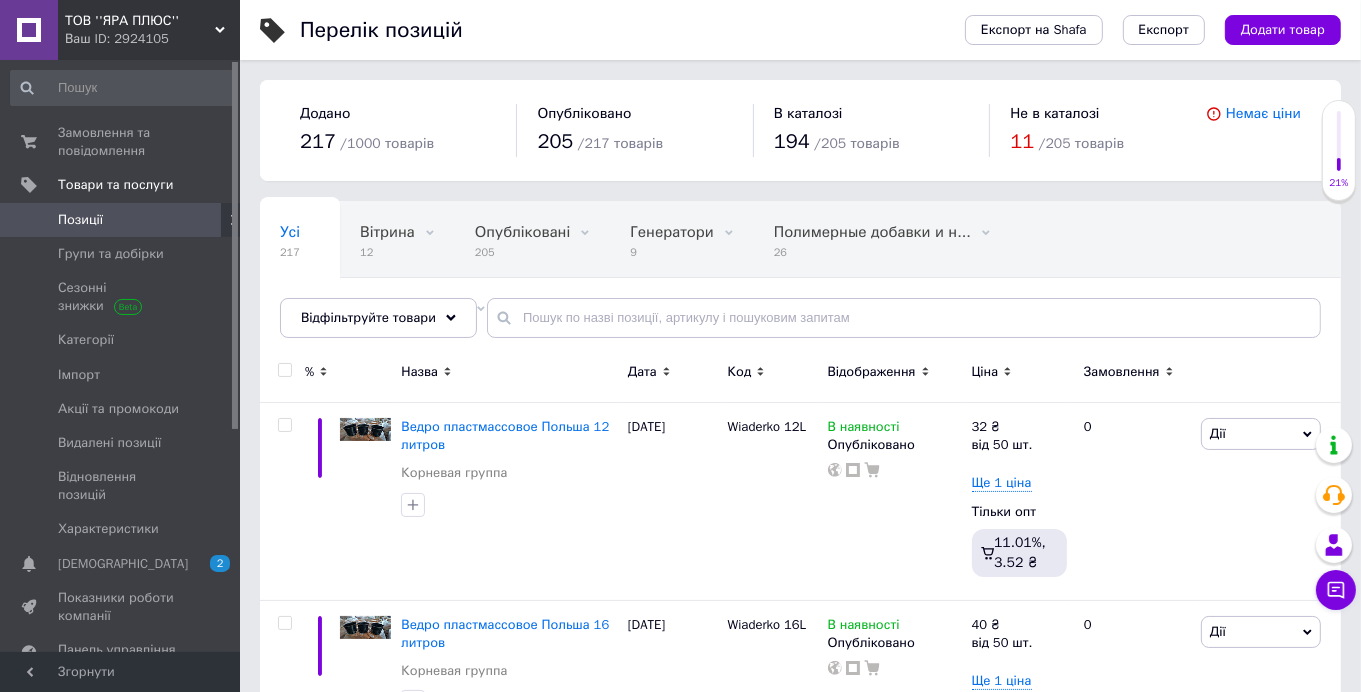 click on "11" at bounding box center [1022, 141] 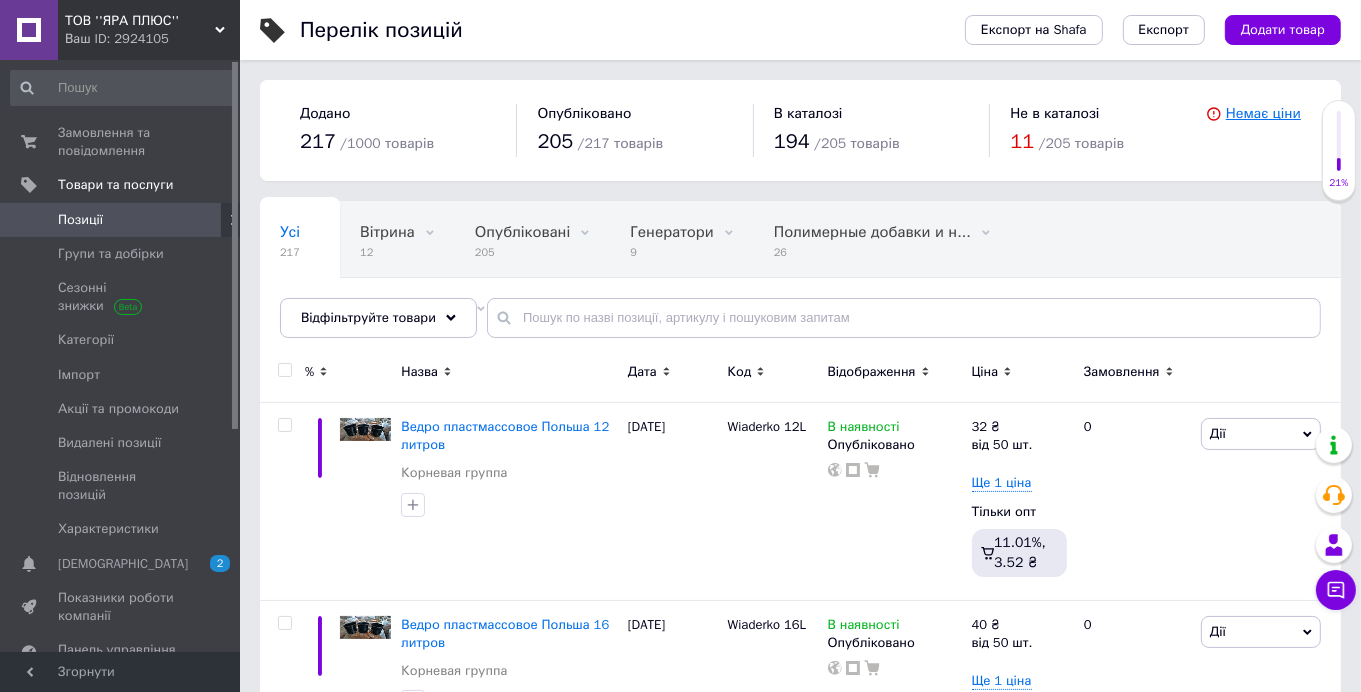 click on "Немає ціни" at bounding box center [1263, 113] 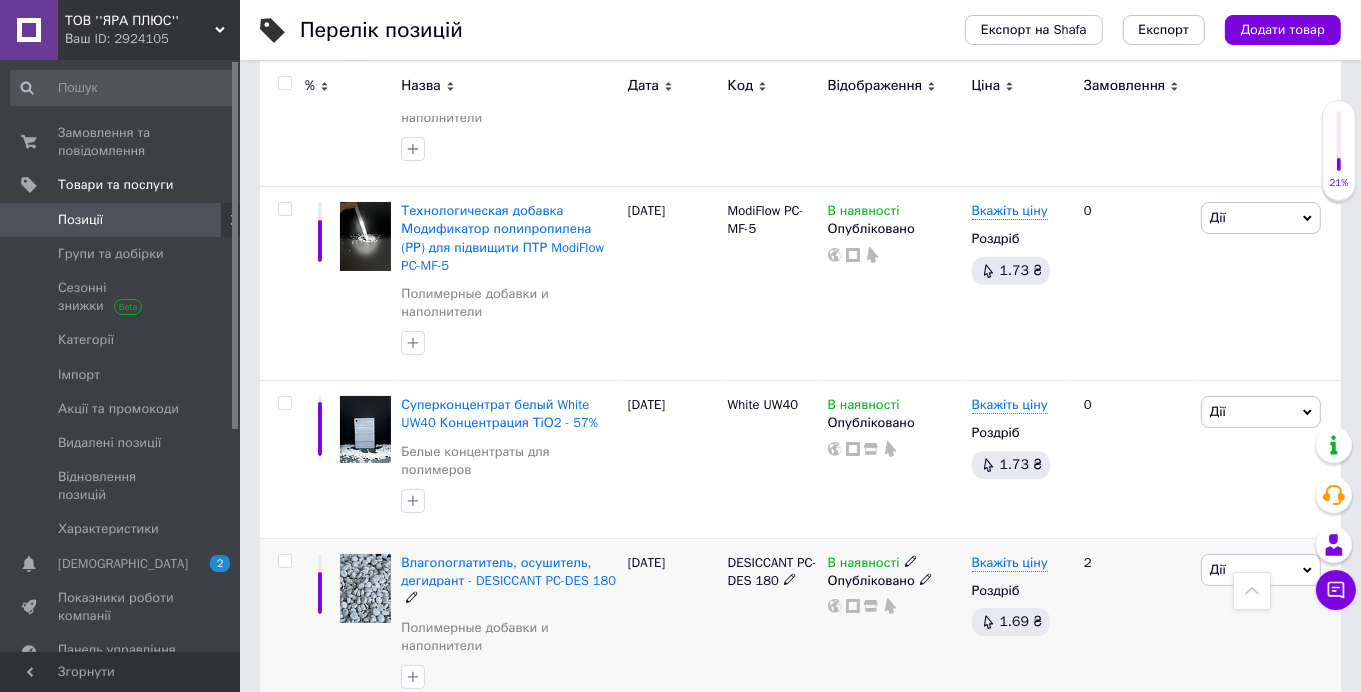 scroll, scrollTop: 14169, scrollLeft: 0, axis: vertical 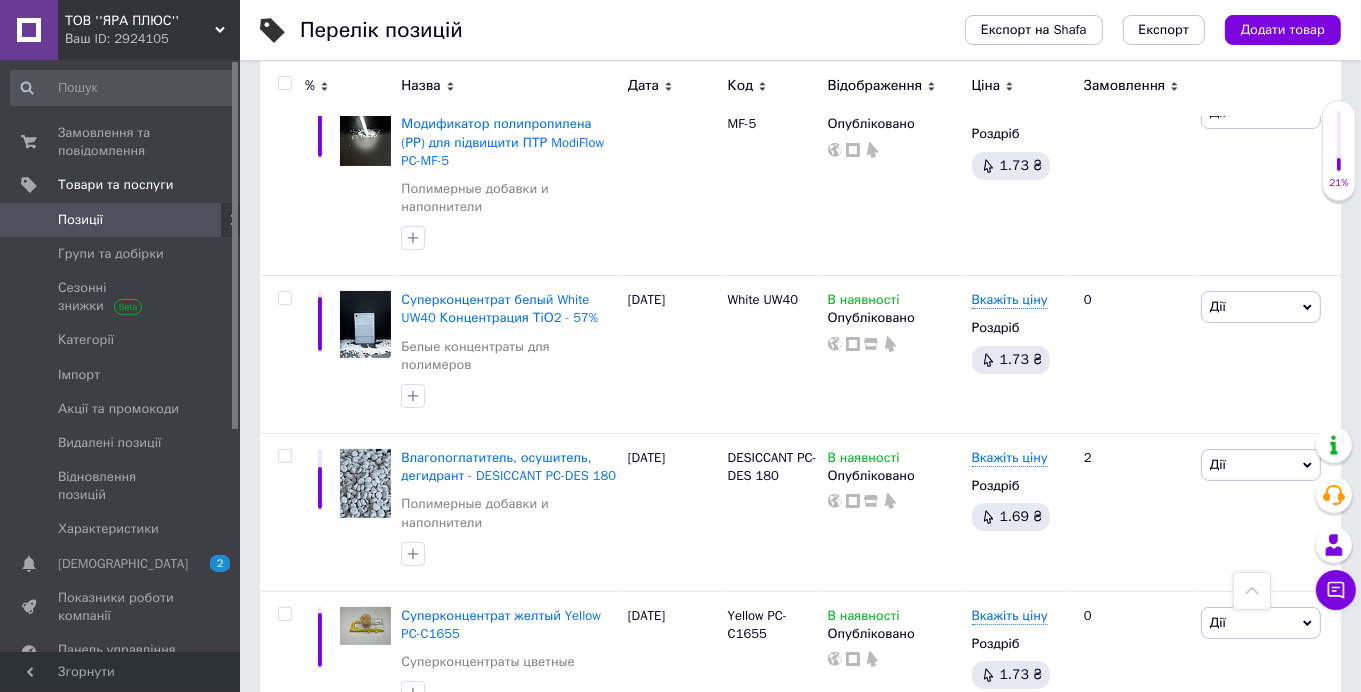 click on "2" at bounding box center [327, 771] 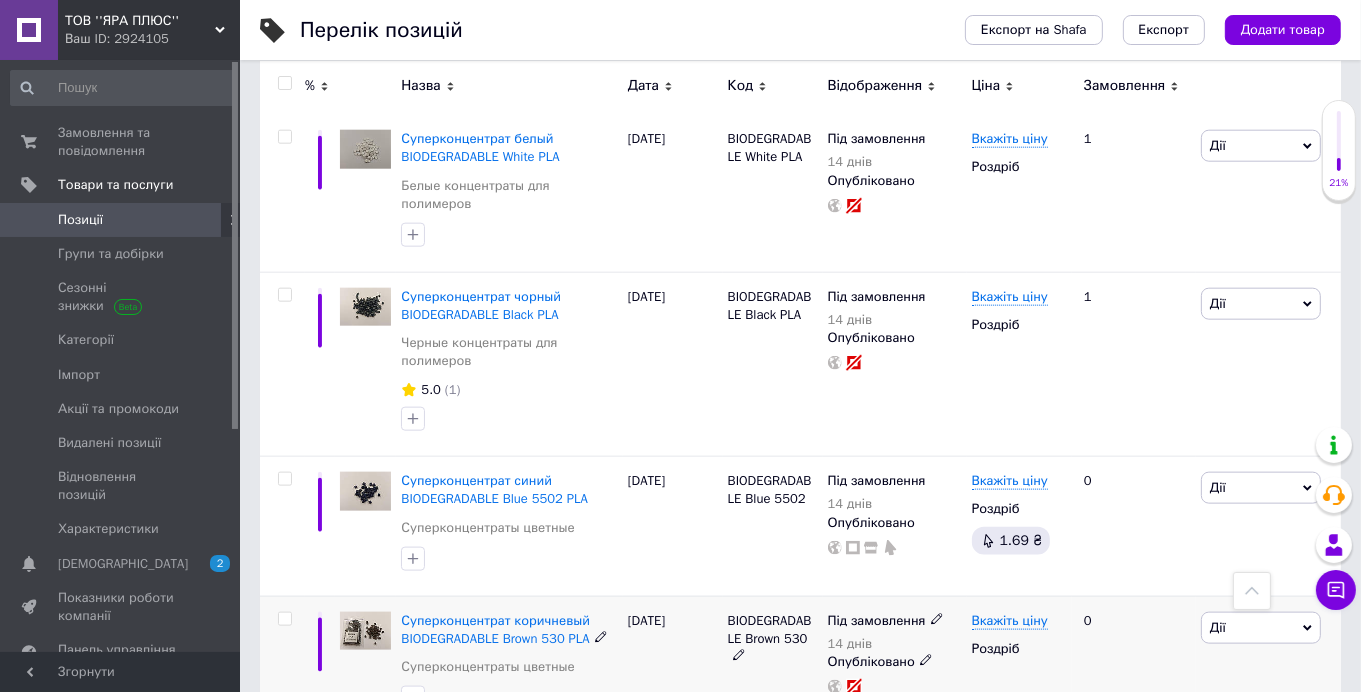 scroll, scrollTop: 2288, scrollLeft: 0, axis: vertical 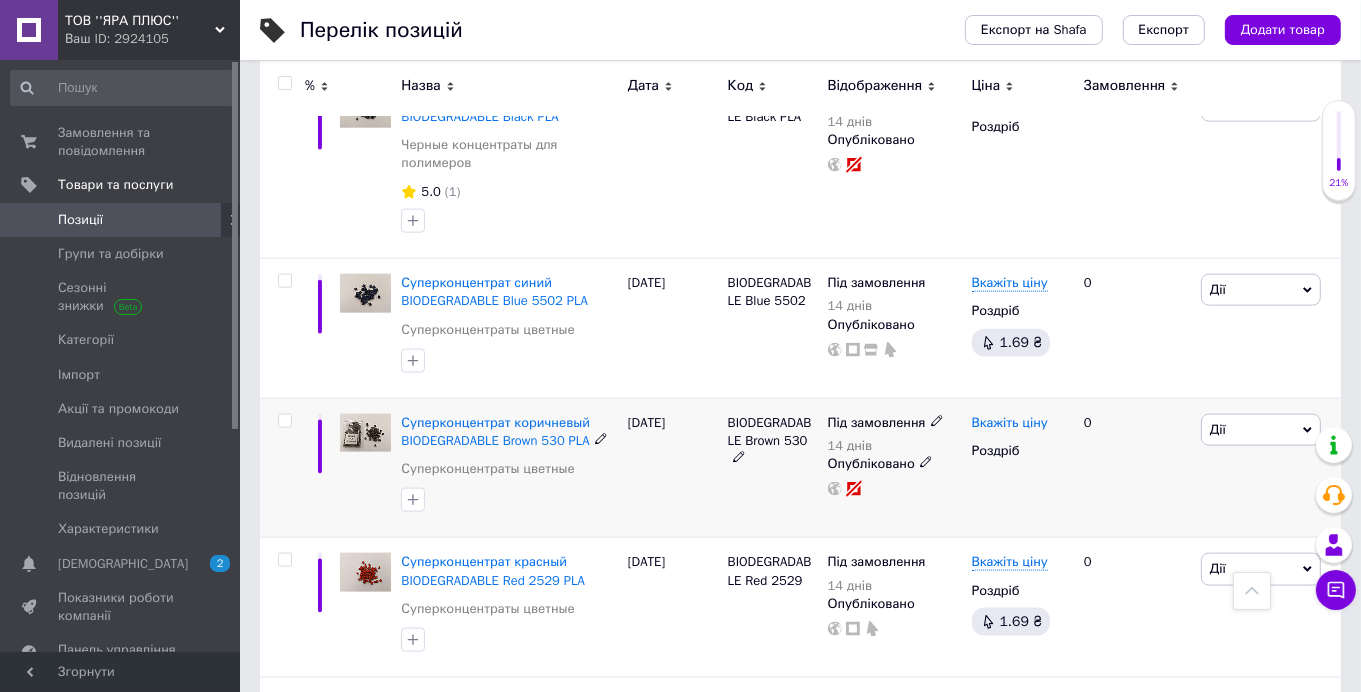 click on "Вкажіть ціну" at bounding box center (1010, 423) 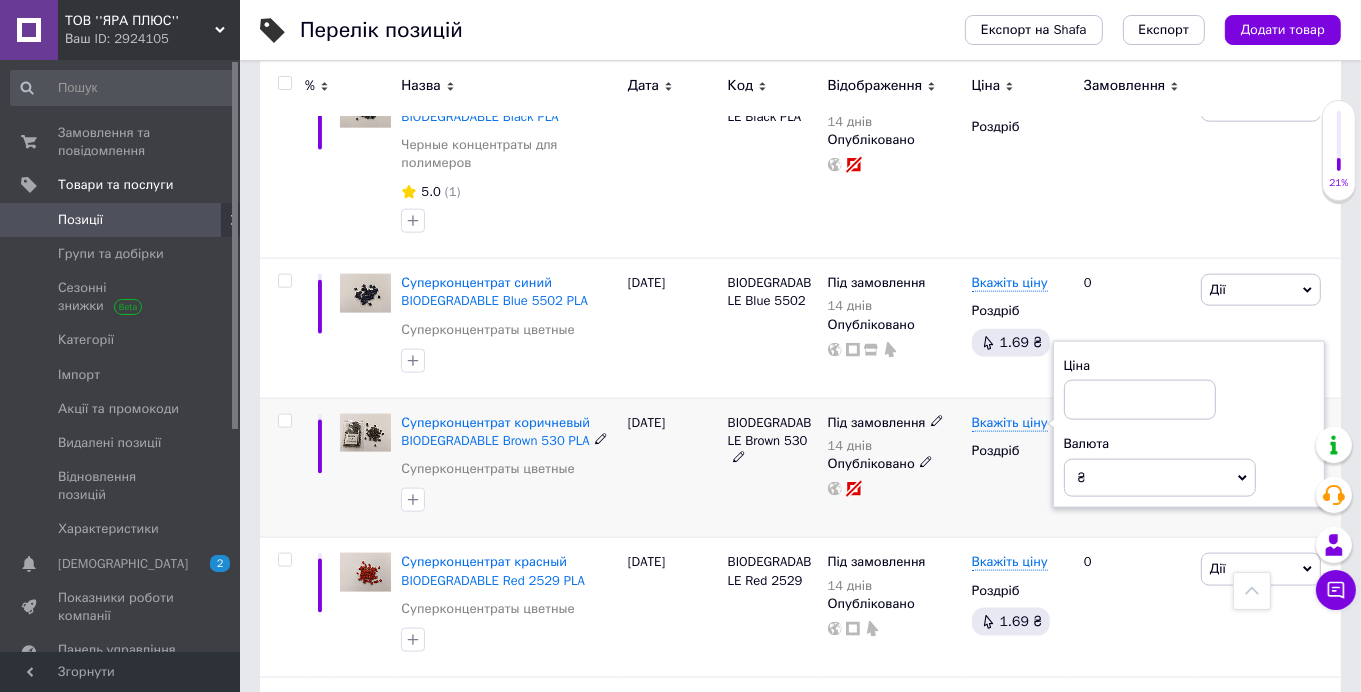 click at bounding box center (1140, 400) 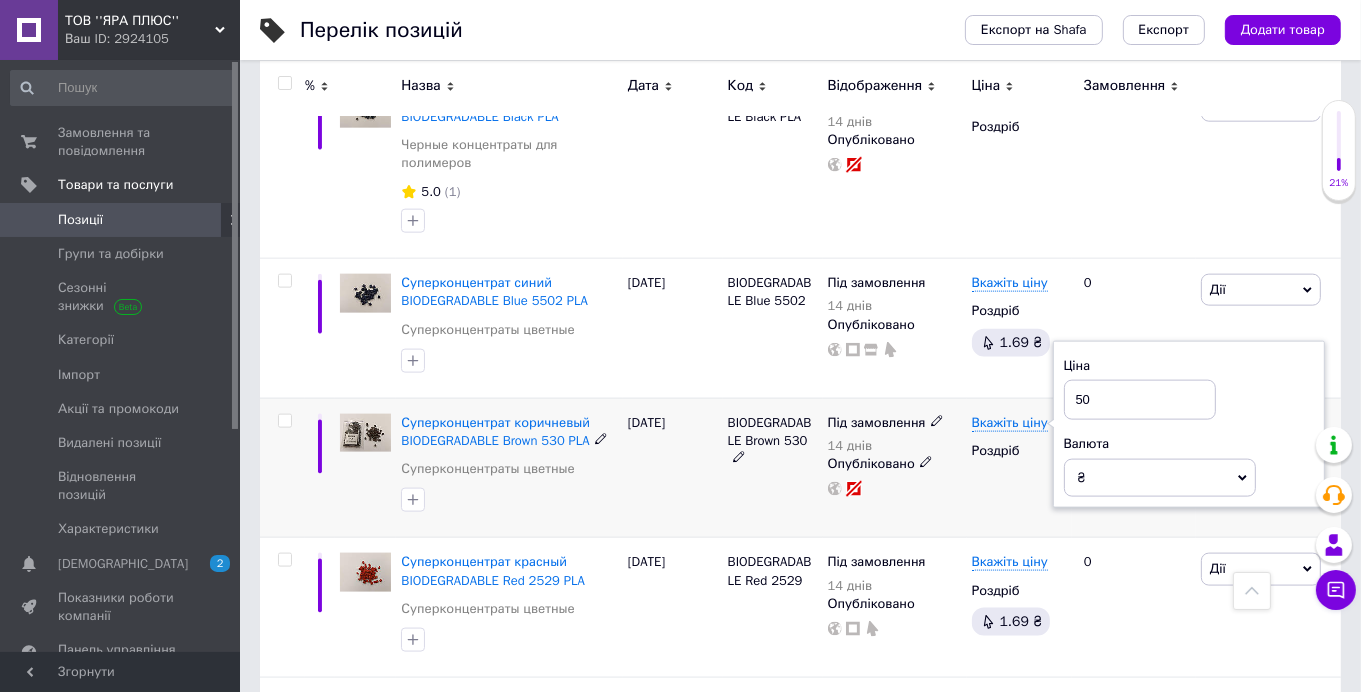 type on "50" 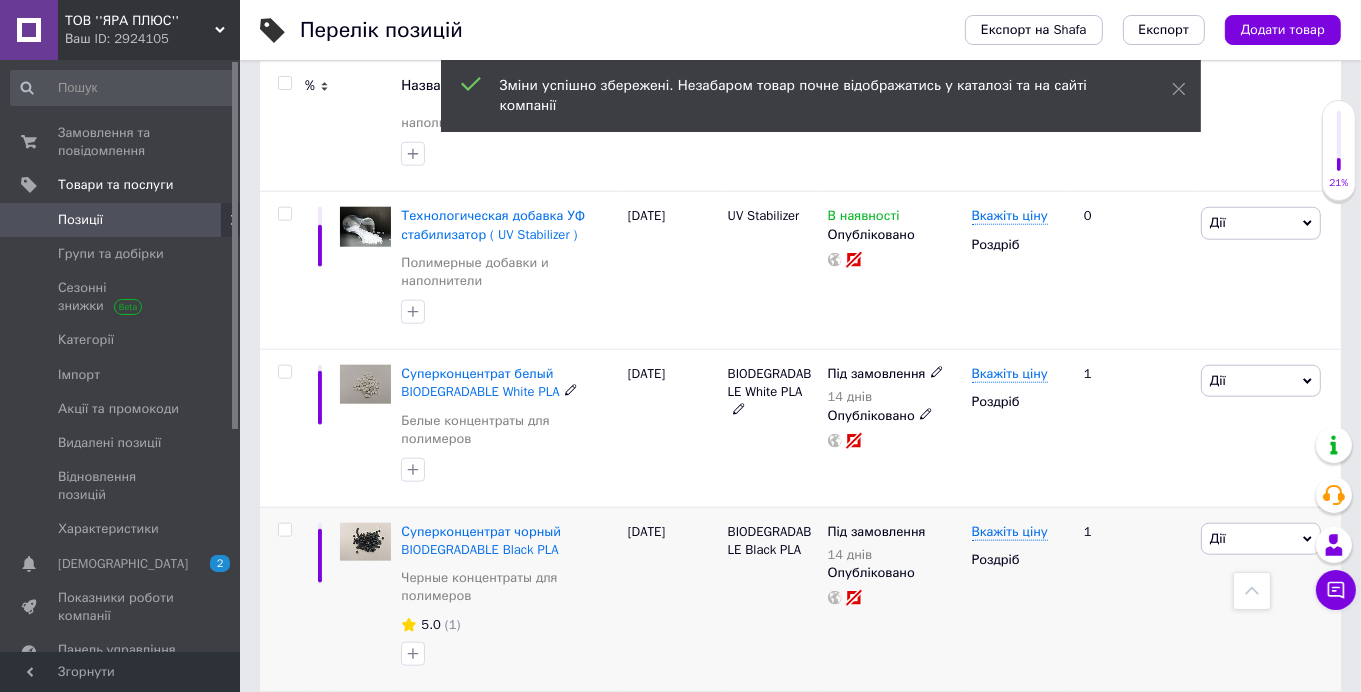 scroll, scrollTop: 1887, scrollLeft: 0, axis: vertical 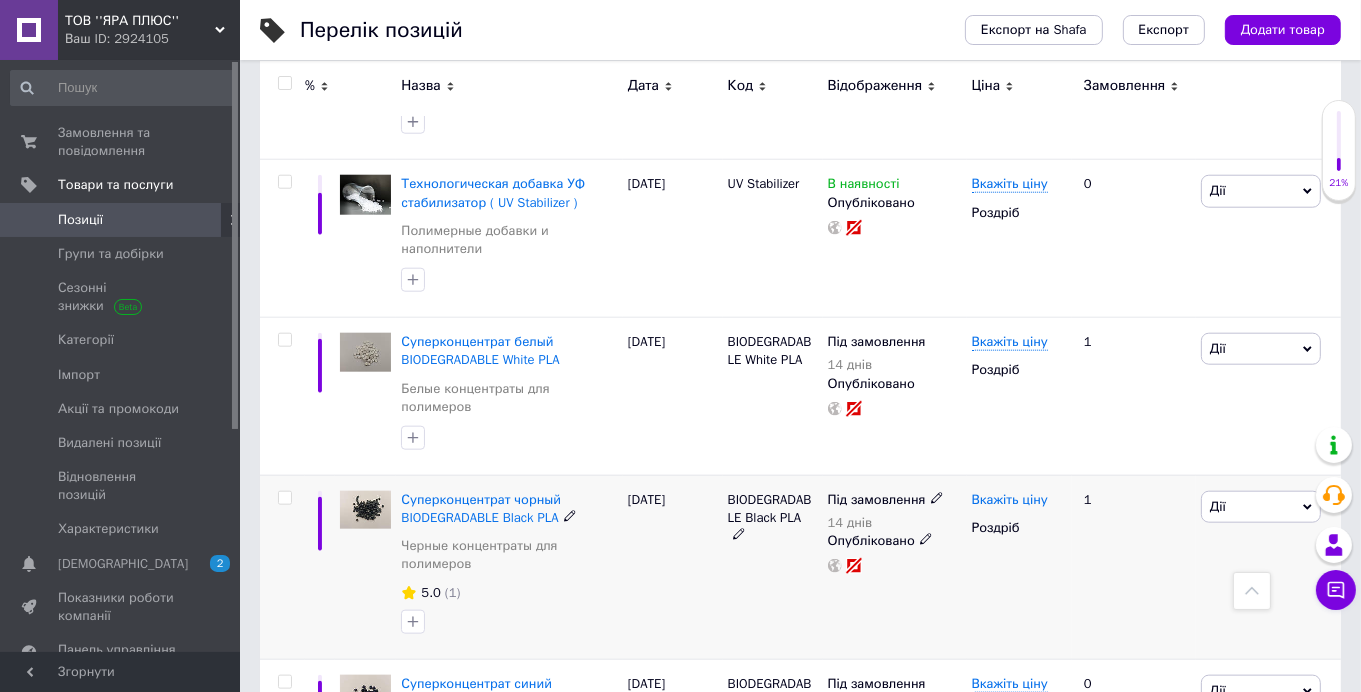 click on "Вкажіть ціну" at bounding box center (1010, 500) 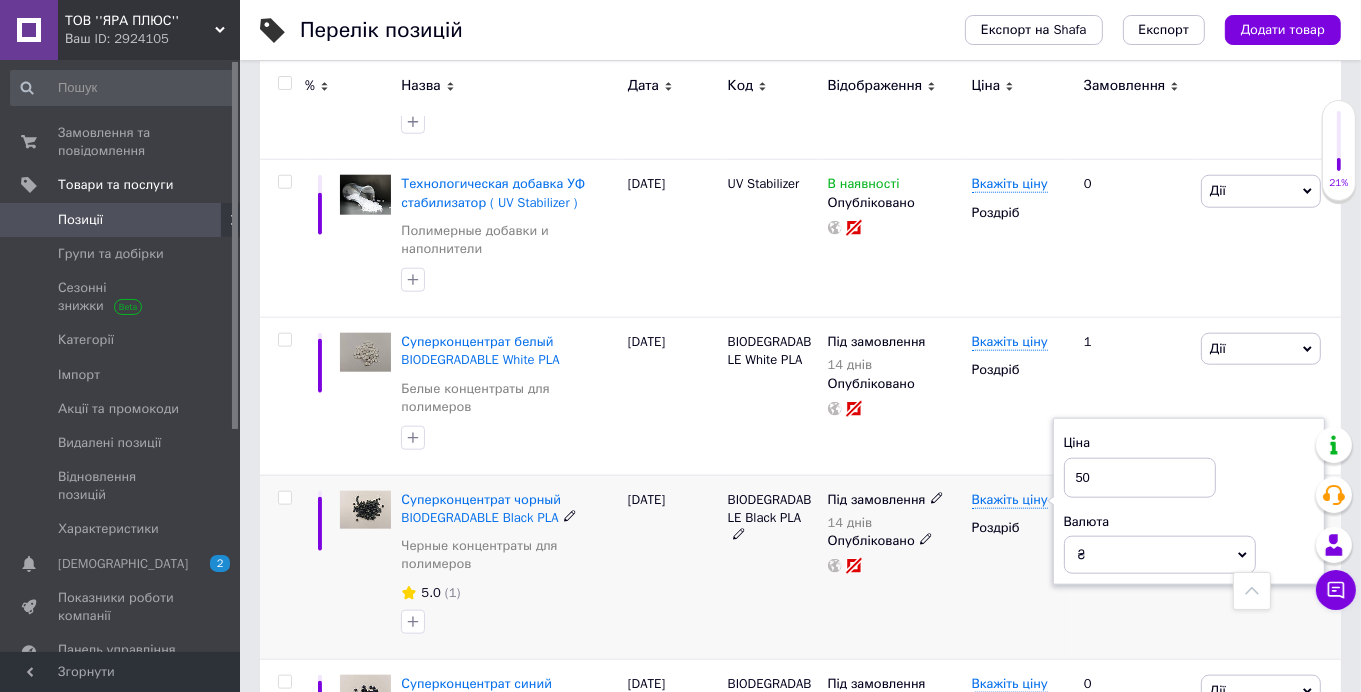 type on "50" 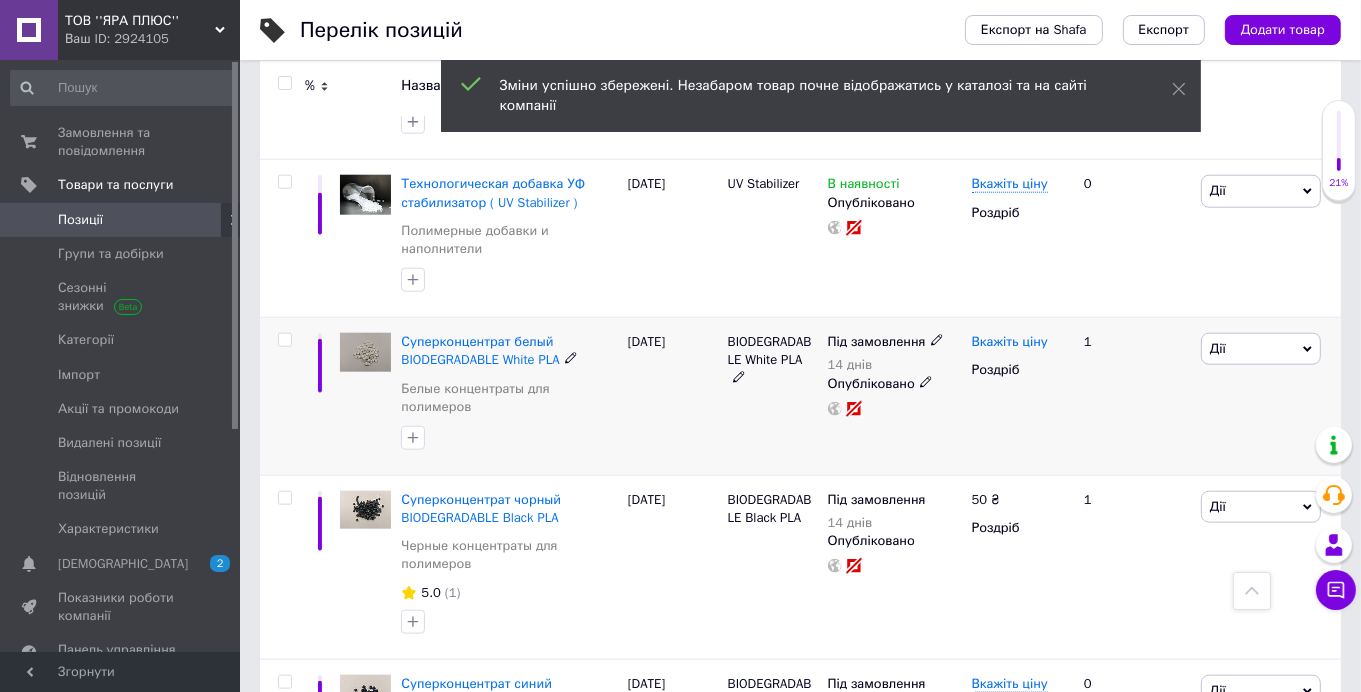 click on "Вкажіть ціну" at bounding box center [1010, 342] 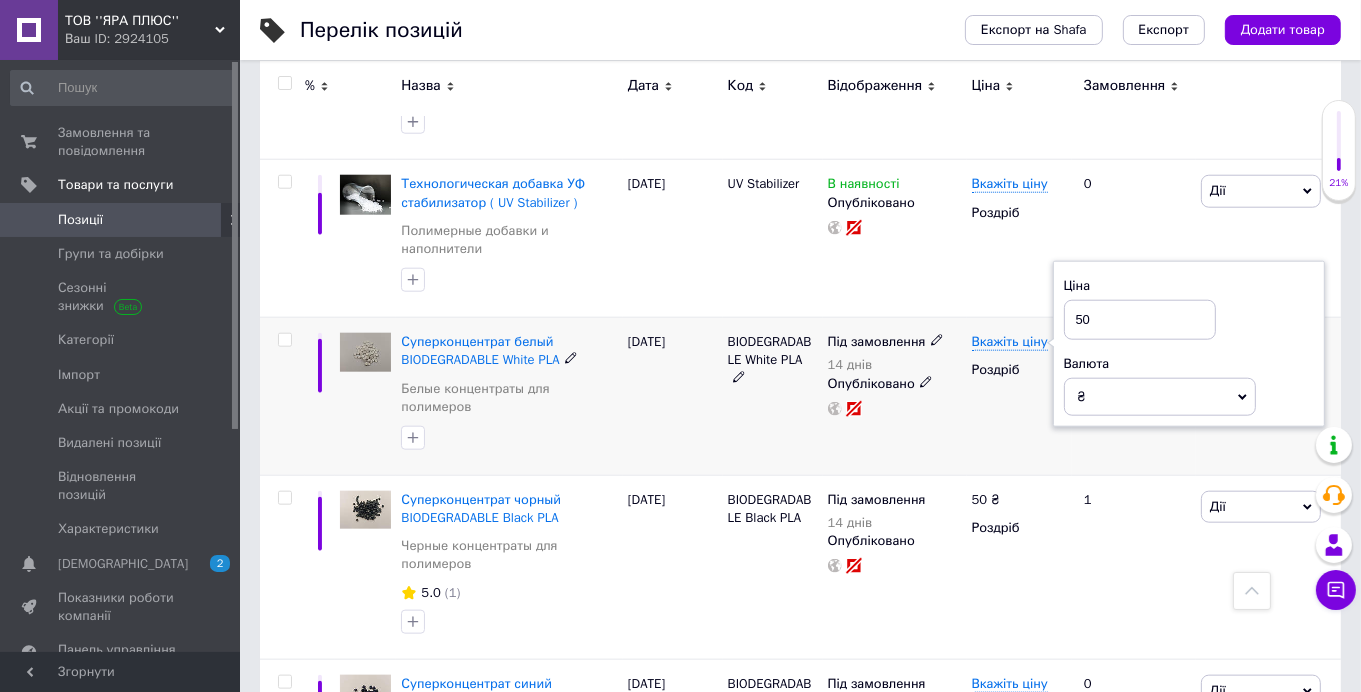 type on "50" 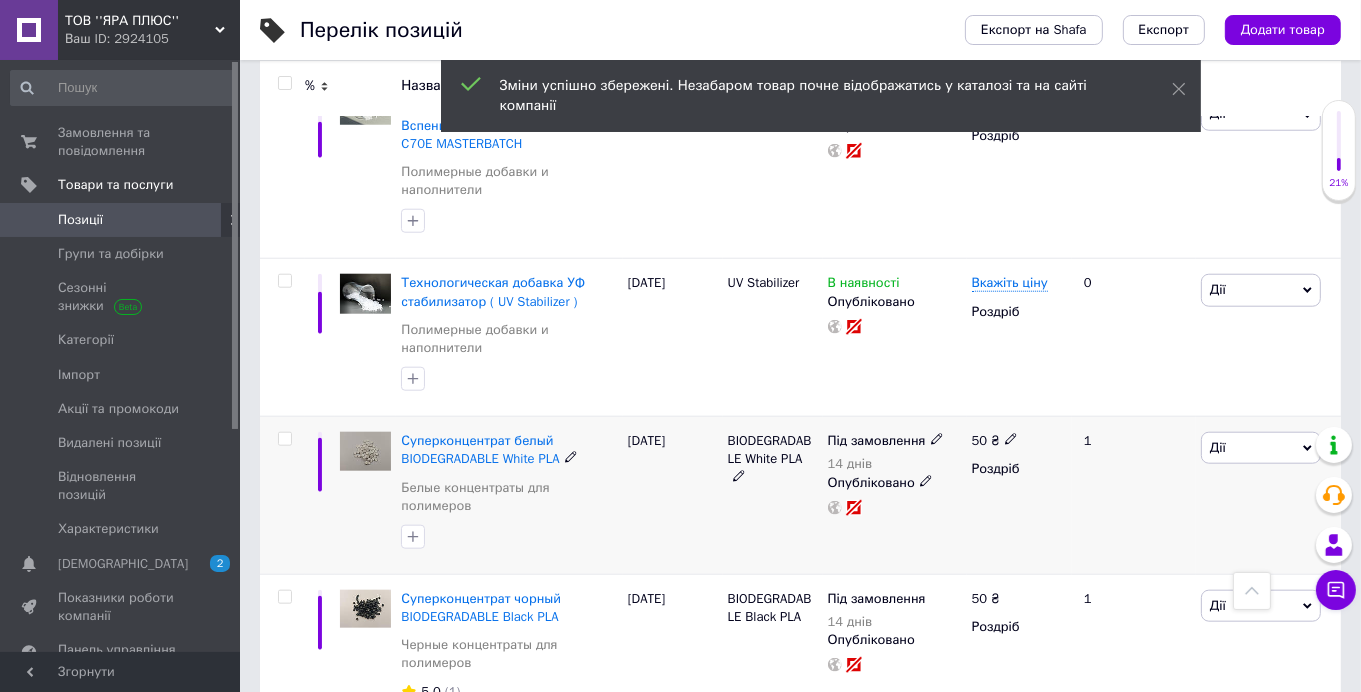 scroll, scrollTop: 1687, scrollLeft: 0, axis: vertical 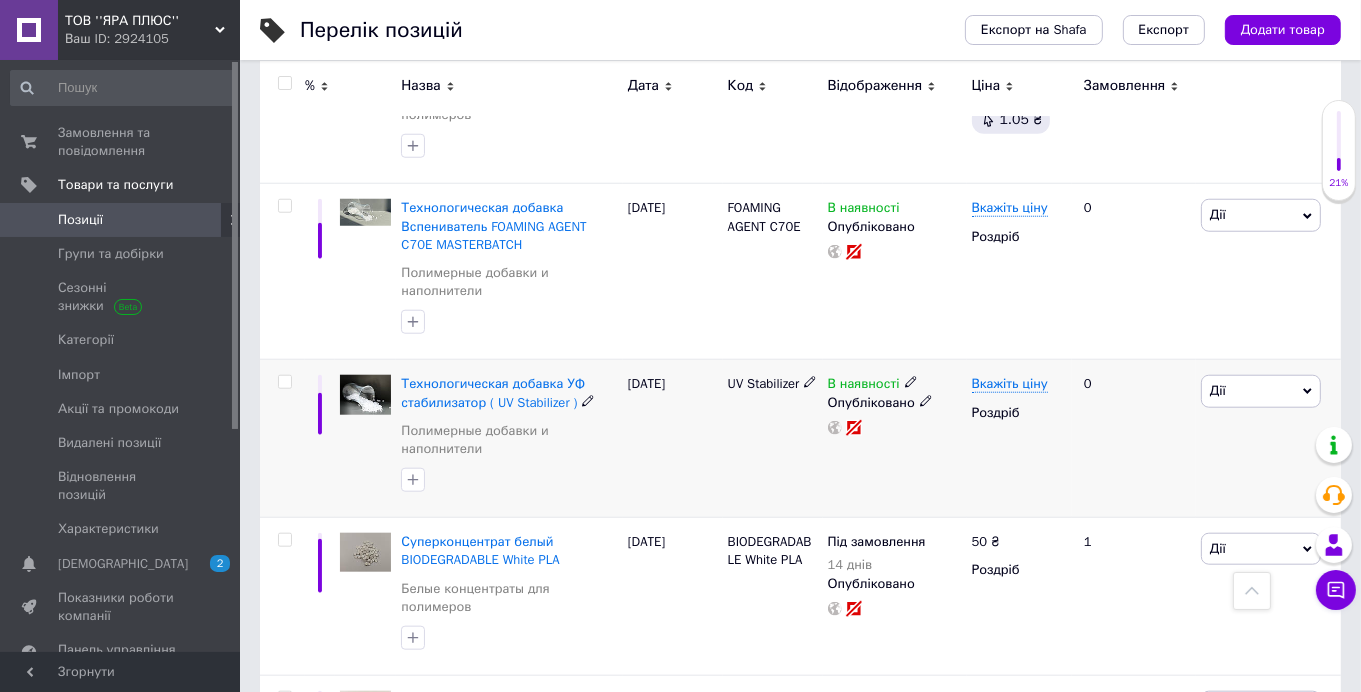 click on "Вкажіть ціну Роздріб" at bounding box center (1019, 398) 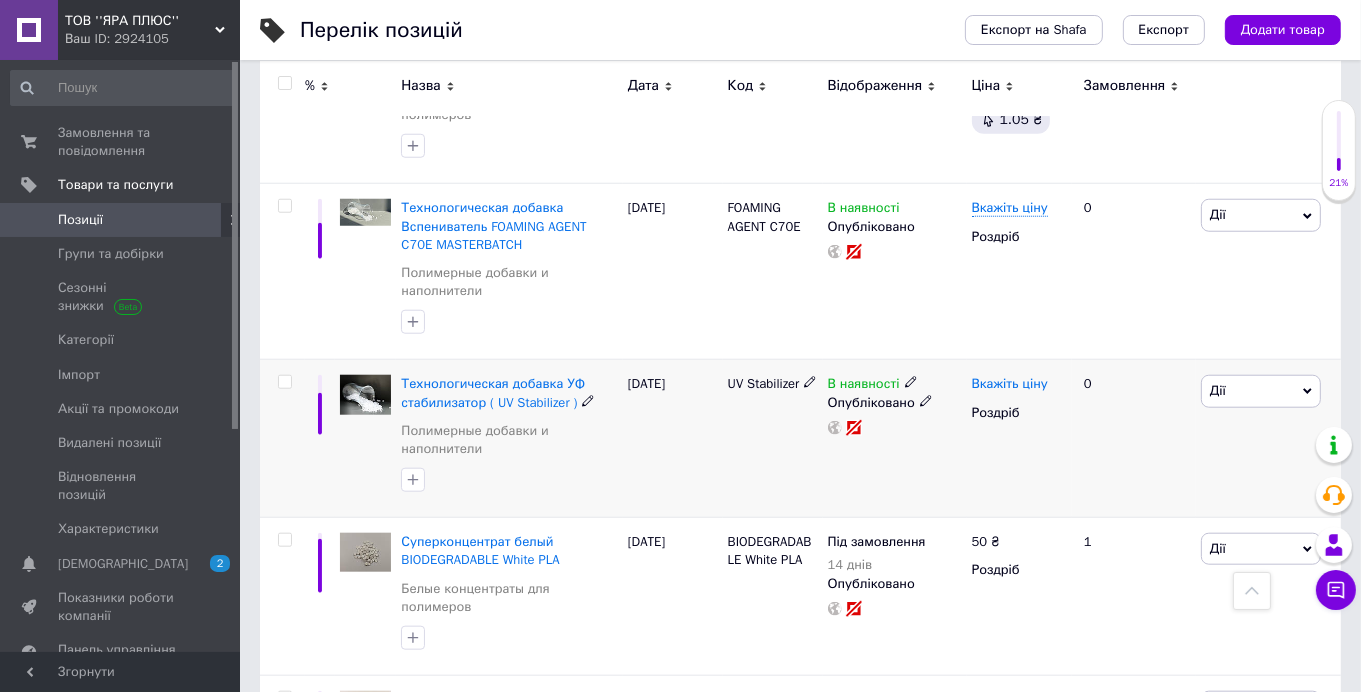 click on "Вкажіть ціну" at bounding box center [1010, 384] 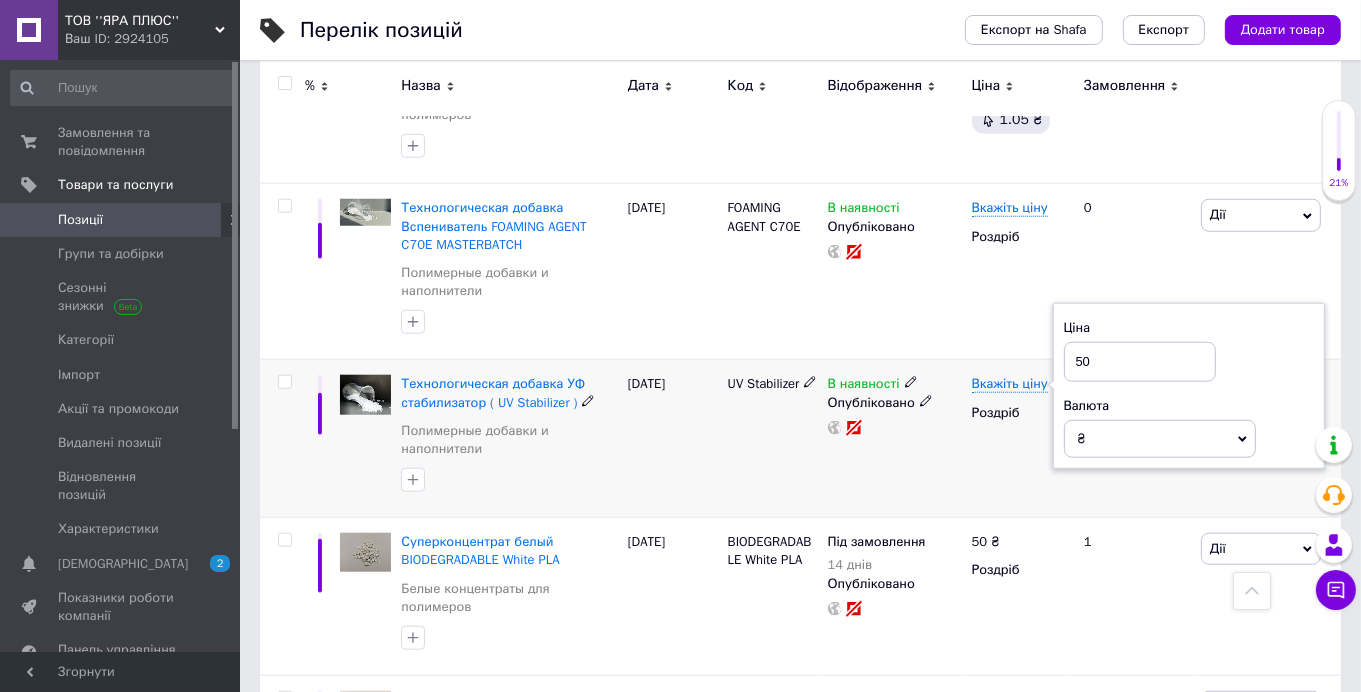 type on "50" 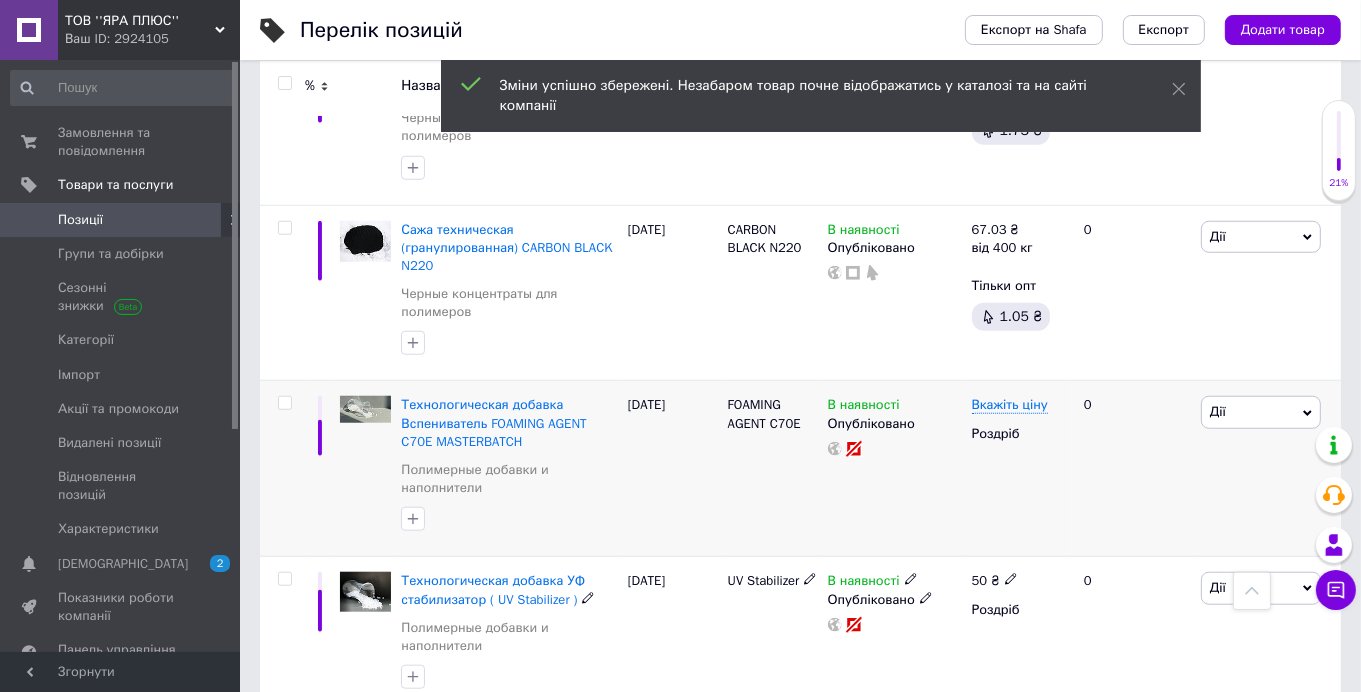 scroll, scrollTop: 1488, scrollLeft: 0, axis: vertical 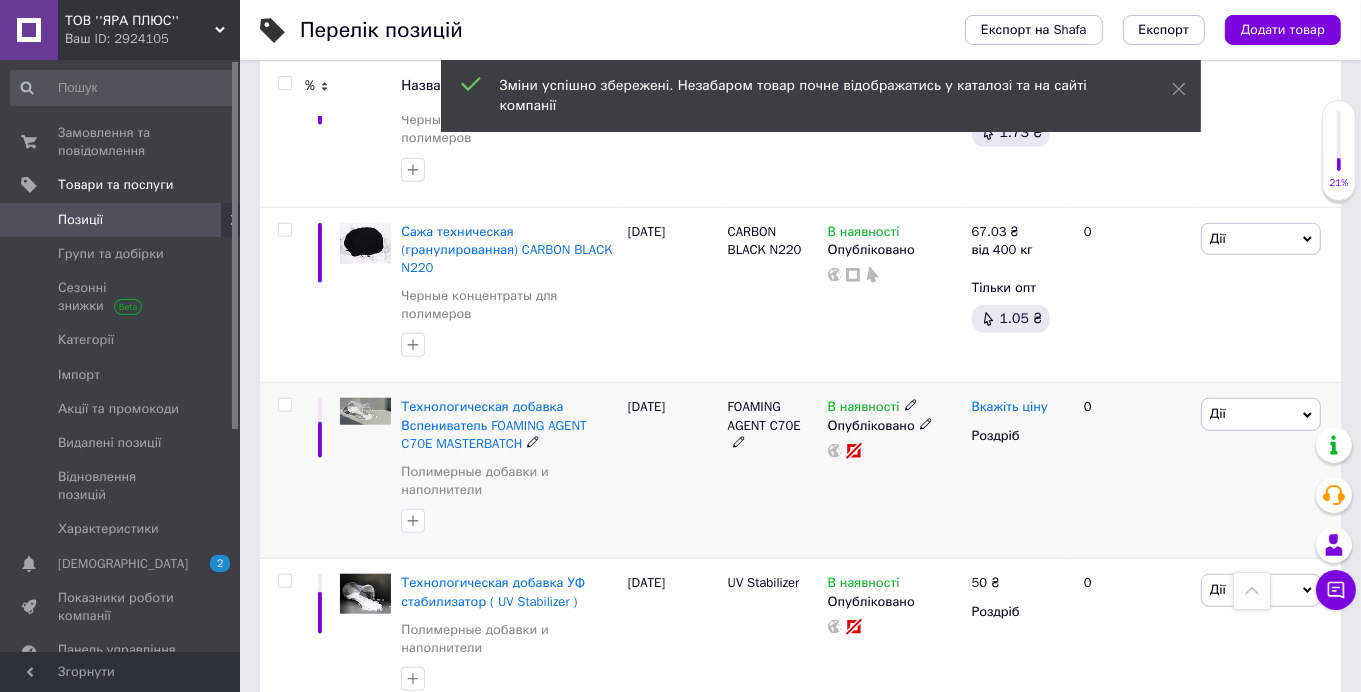 click on "Вкажіть ціну" at bounding box center (1010, 407) 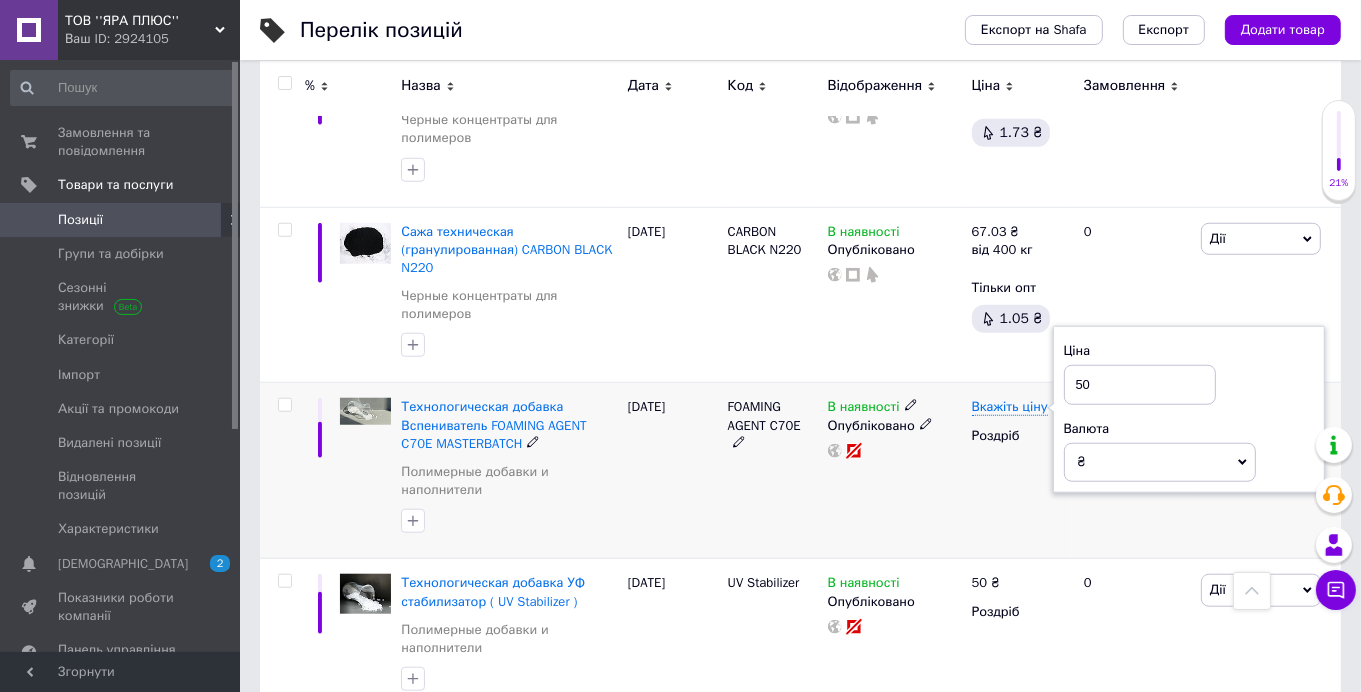 type on "50" 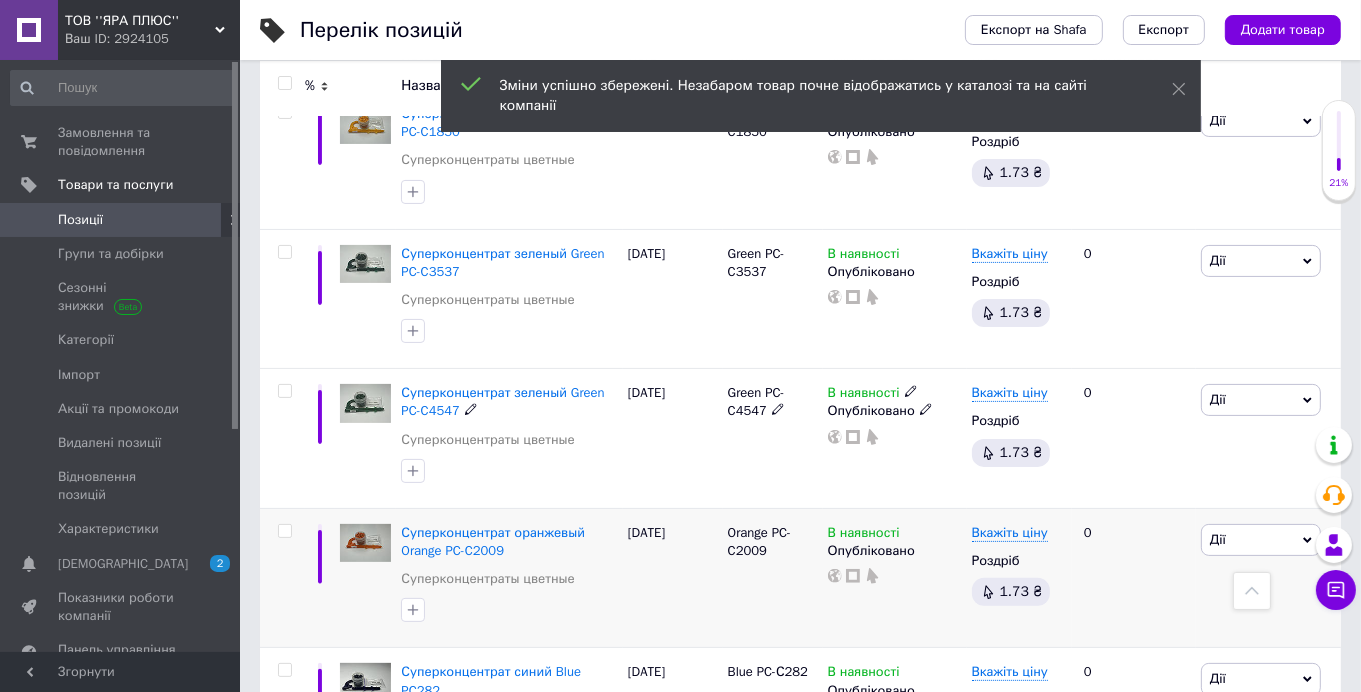 scroll, scrollTop: 0, scrollLeft: 0, axis: both 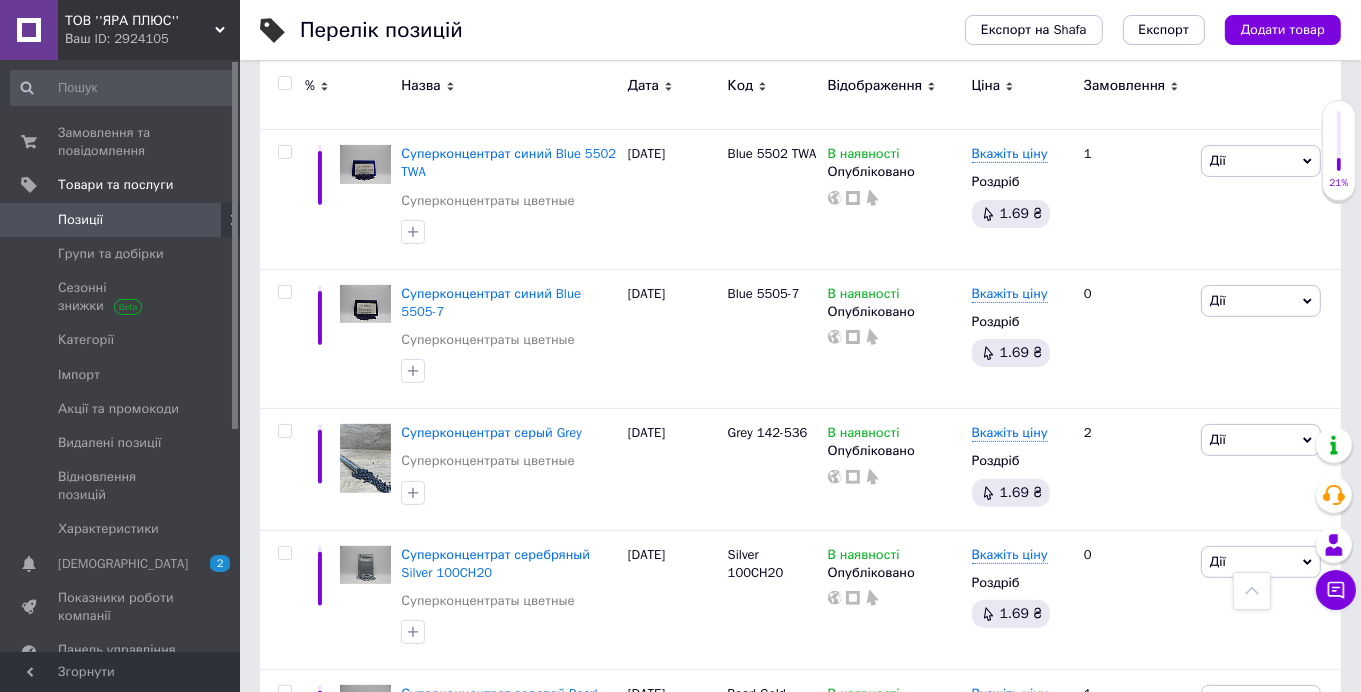 click on "3" at bounding box center [494, 989] 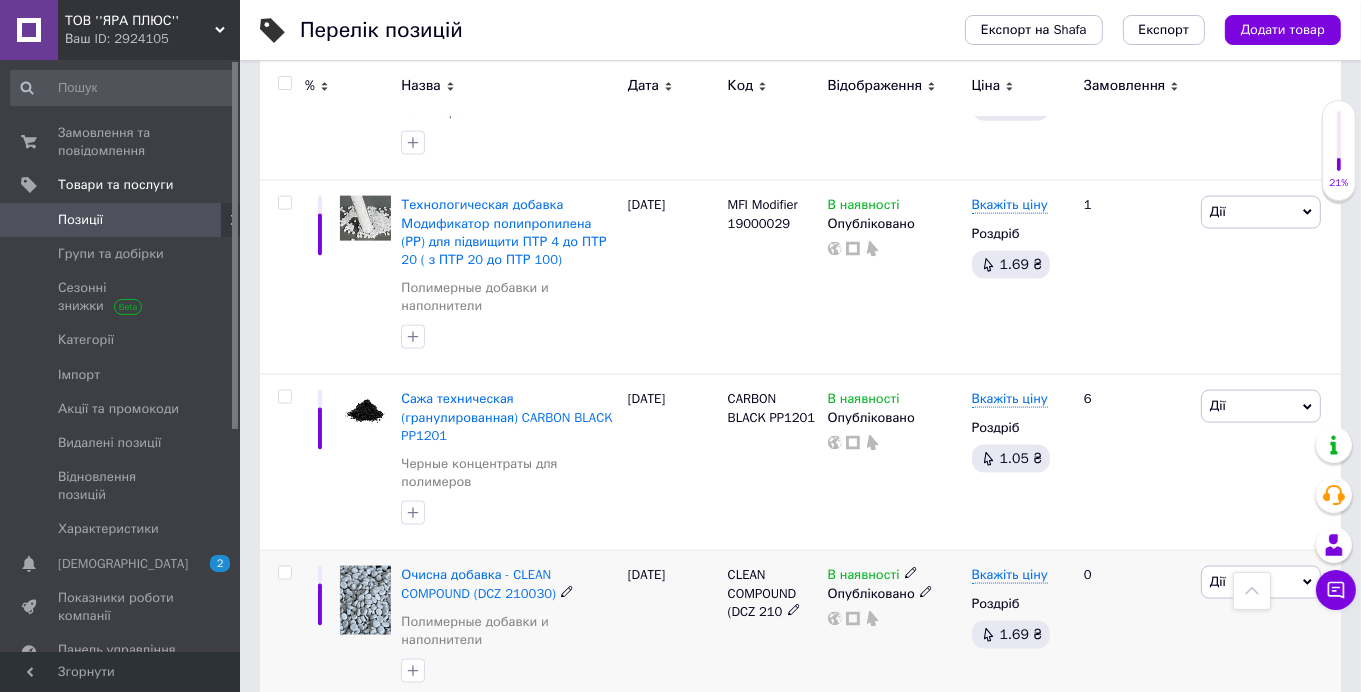 scroll, scrollTop: 2504, scrollLeft: 0, axis: vertical 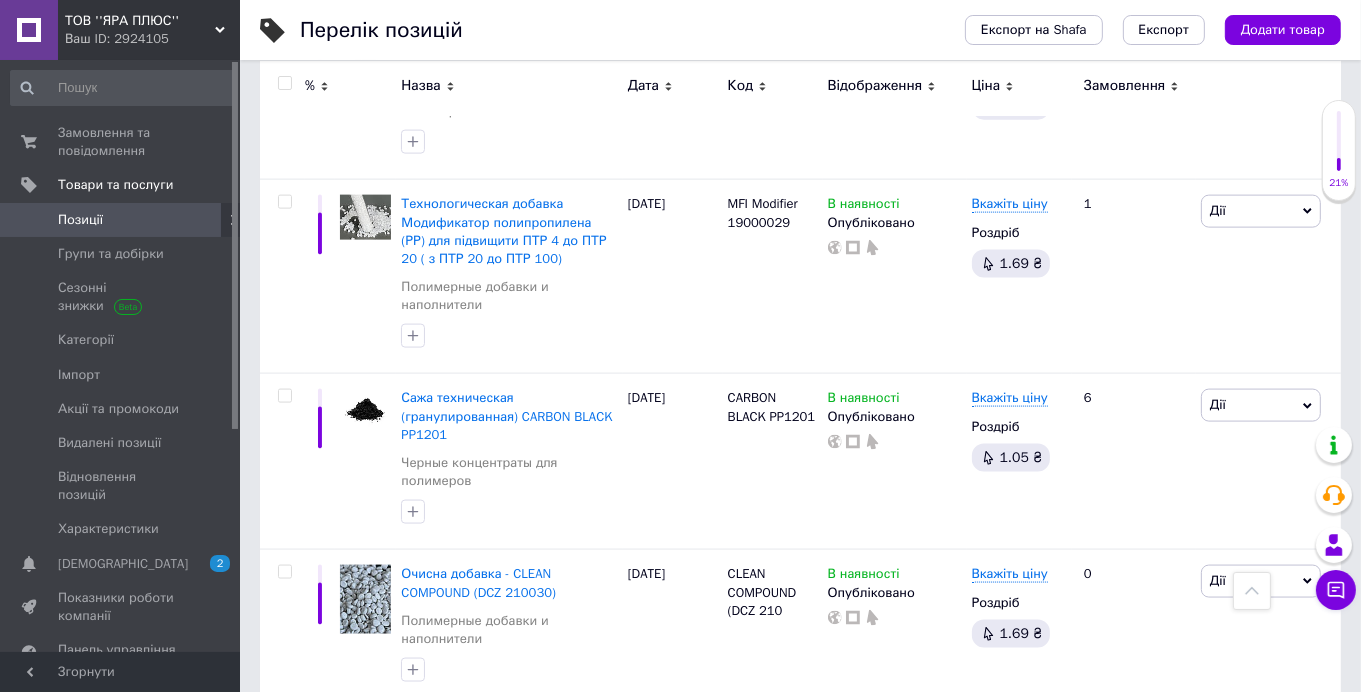 click on "2" at bounding box center [449, 748] 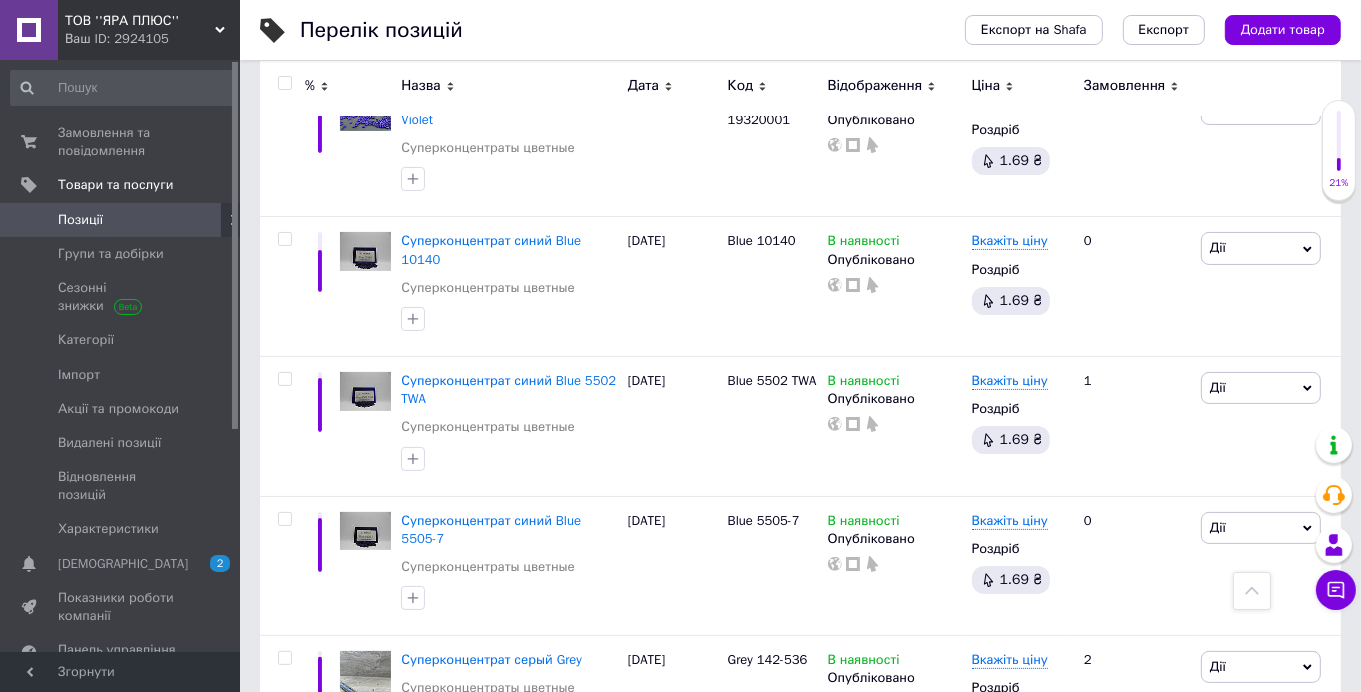 scroll, scrollTop: 14281, scrollLeft: 0, axis: vertical 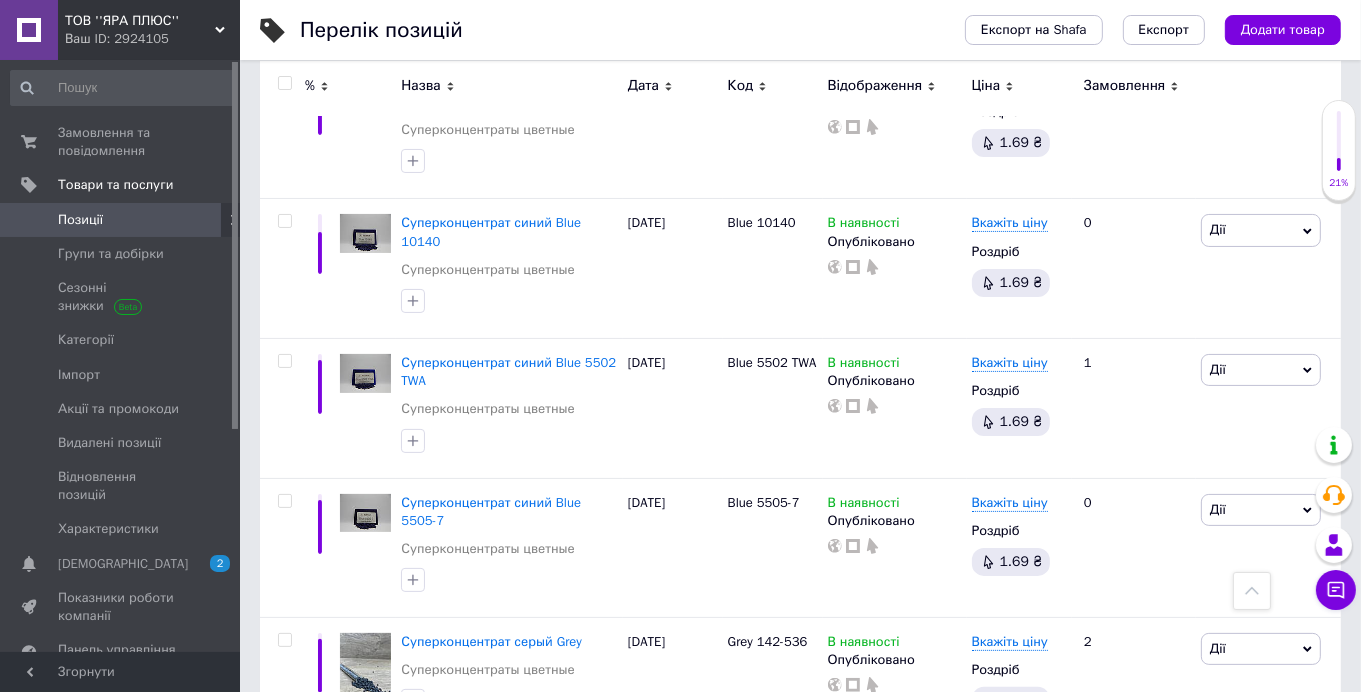 click on "Позиції" at bounding box center (80, 220) 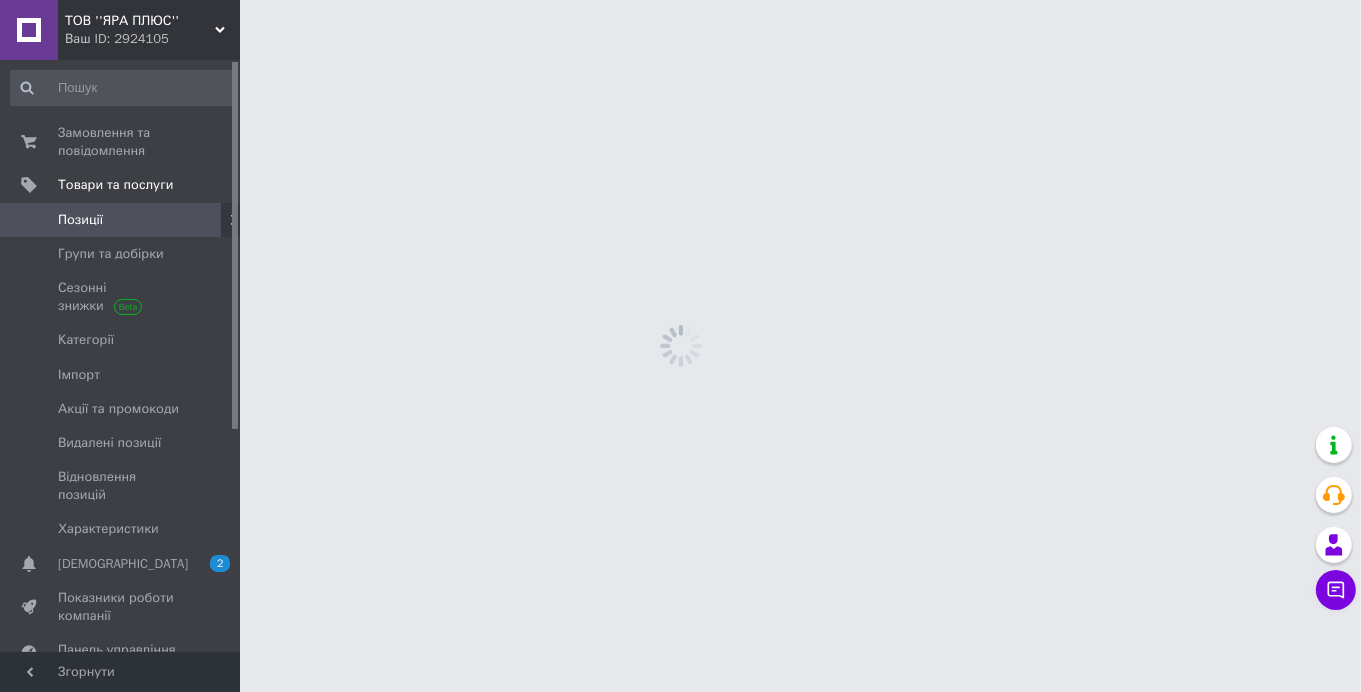 scroll, scrollTop: 0, scrollLeft: 0, axis: both 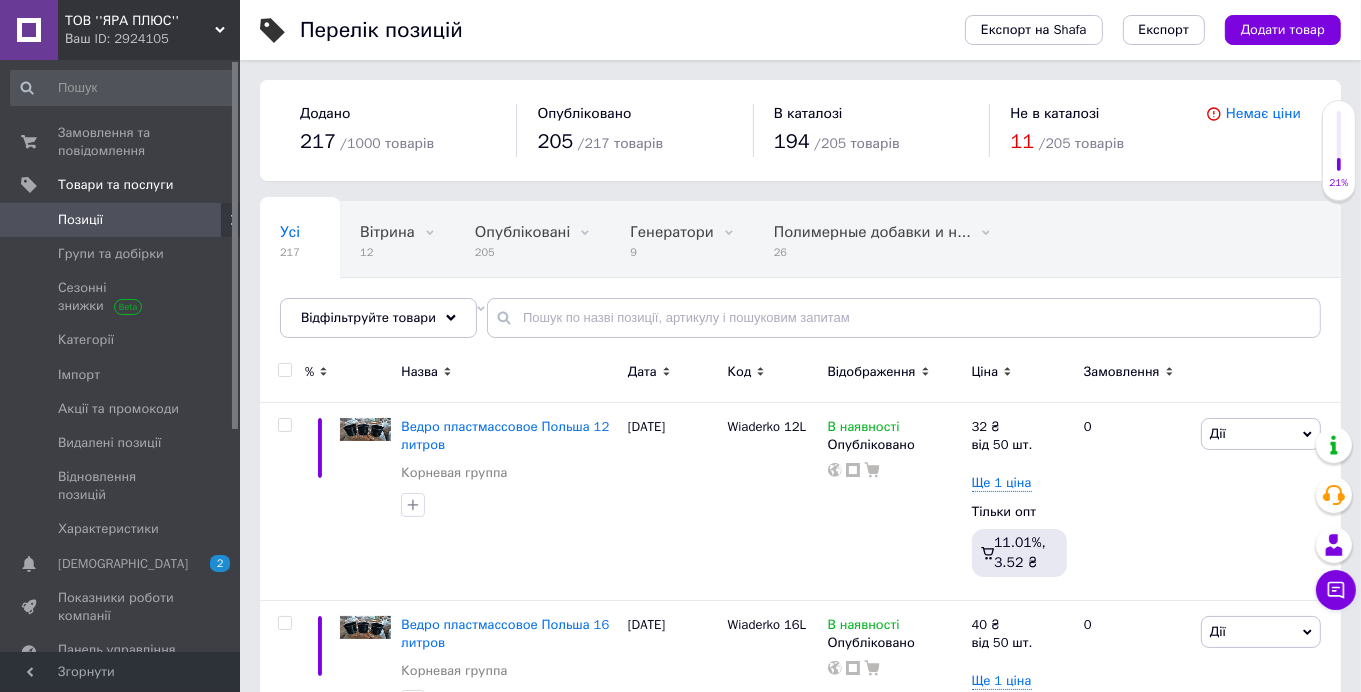 click on "Додати товар" at bounding box center [1283, 30] 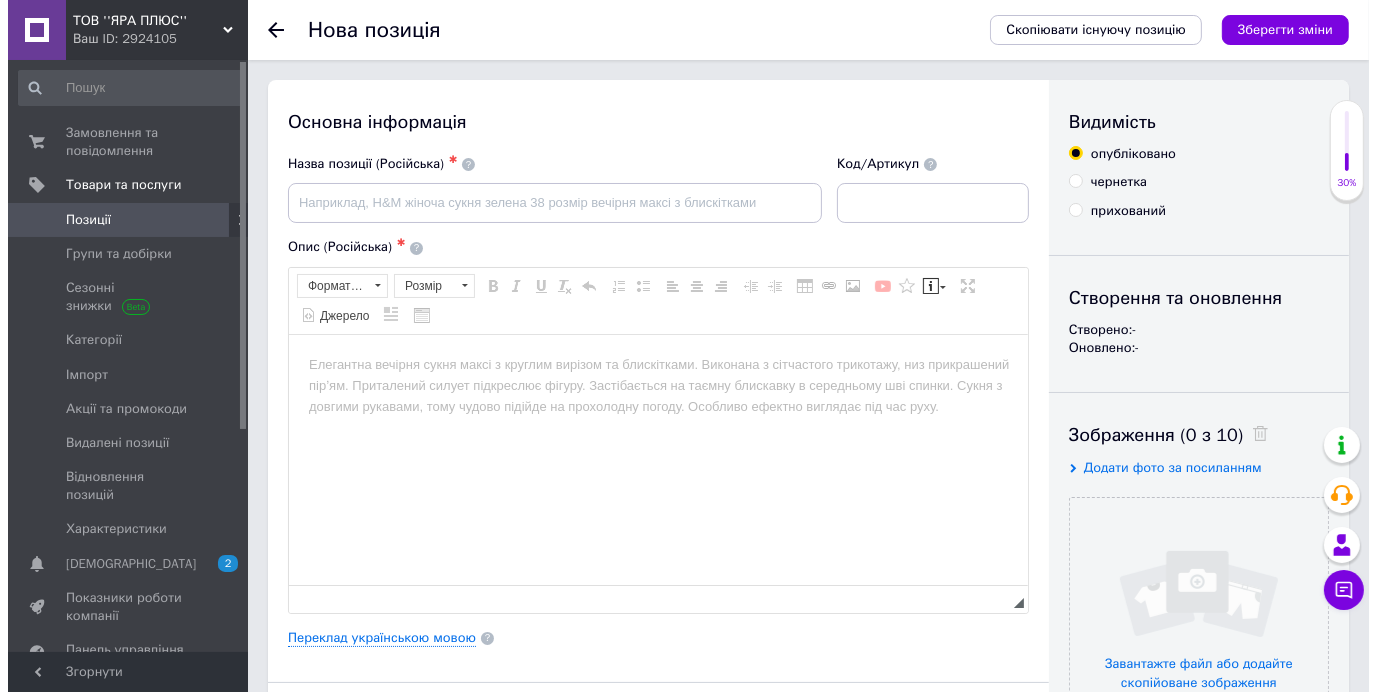 scroll, scrollTop: 0, scrollLeft: 0, axis: both 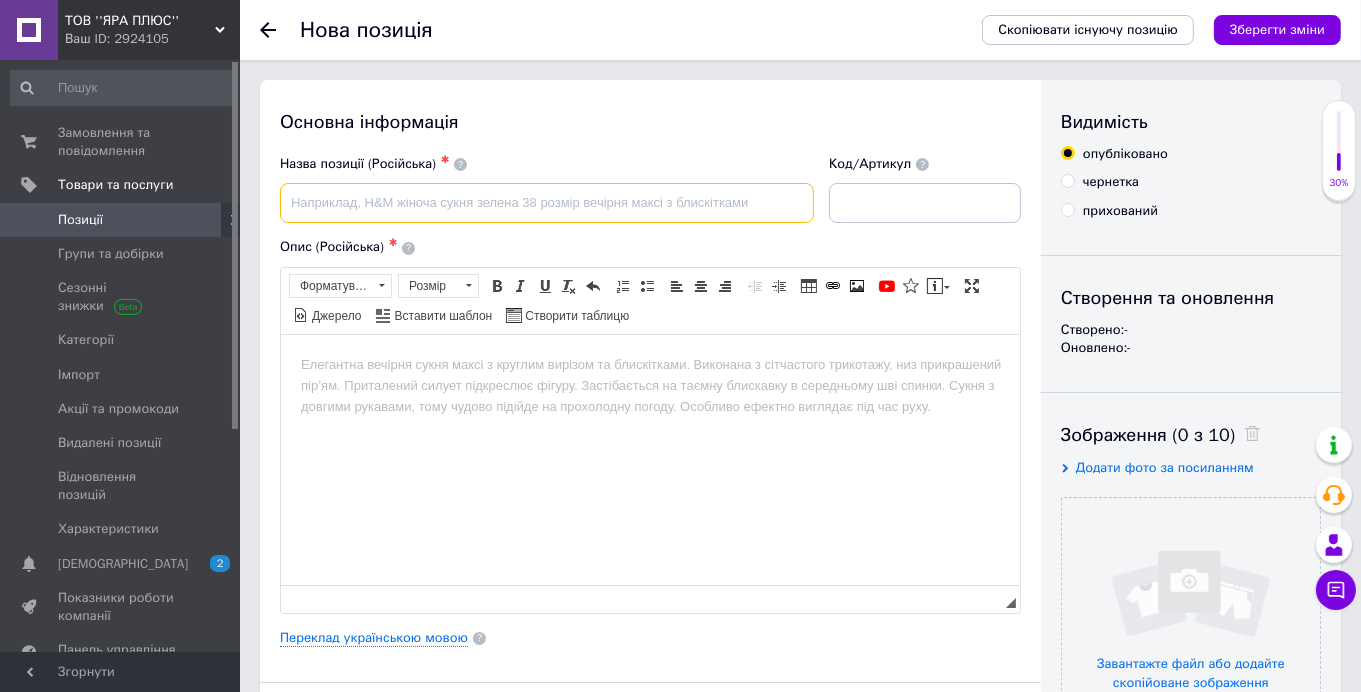 click at bounding box center (547, 203) 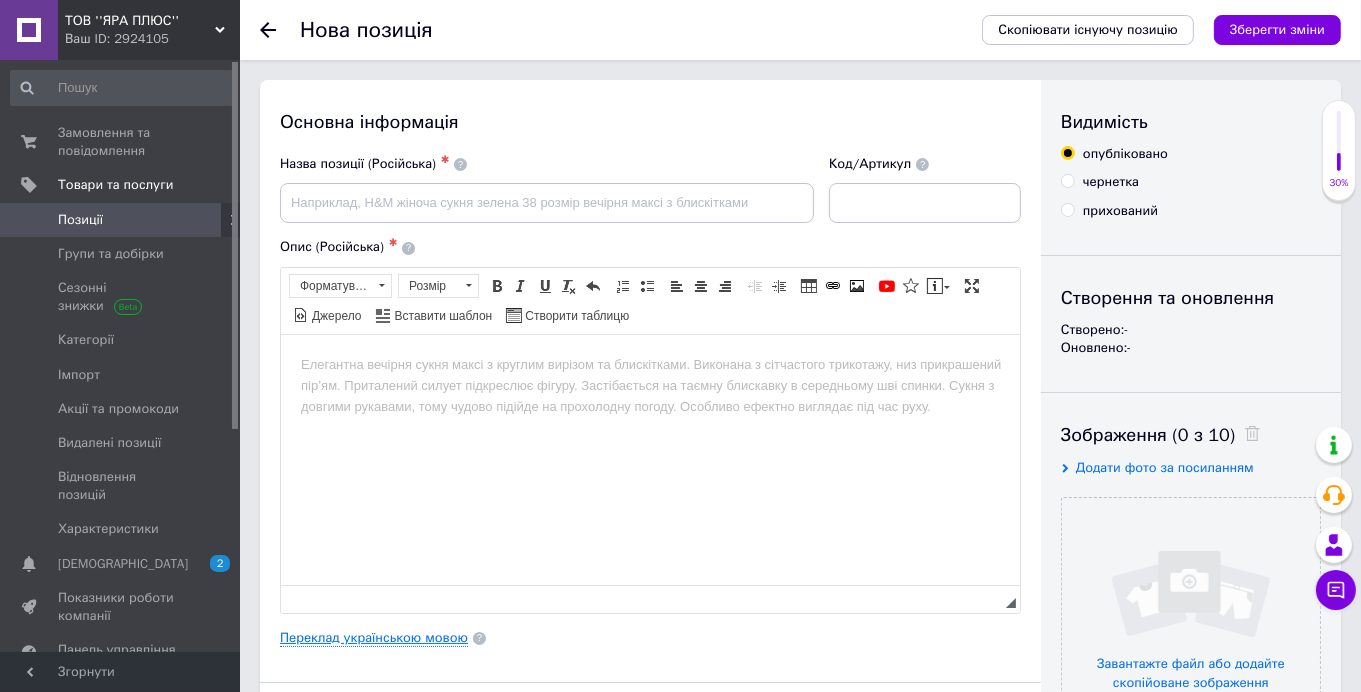 drag, startPoint x: 297, startPoint y: 647, endPoint x: 304, endPoint y: 637, distance: 12.206555 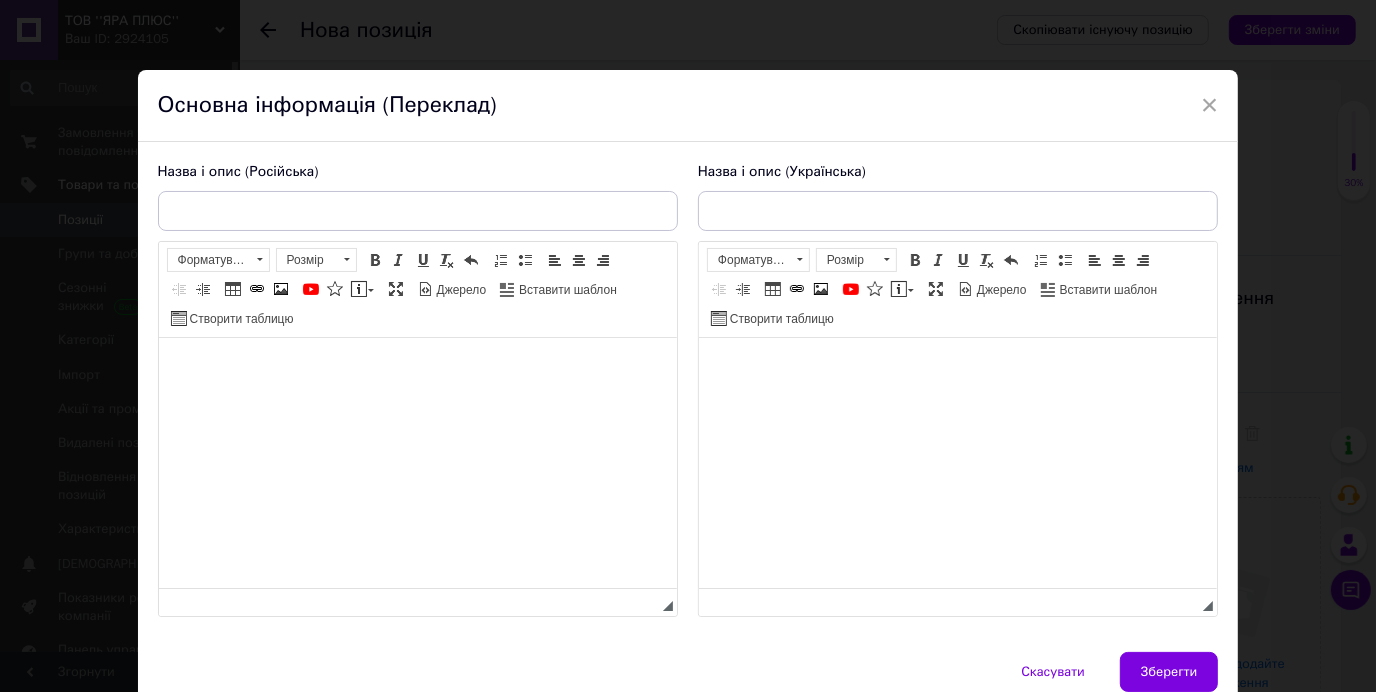 scroll, scrollTop: 0, scrollLeft: 0, axis: both 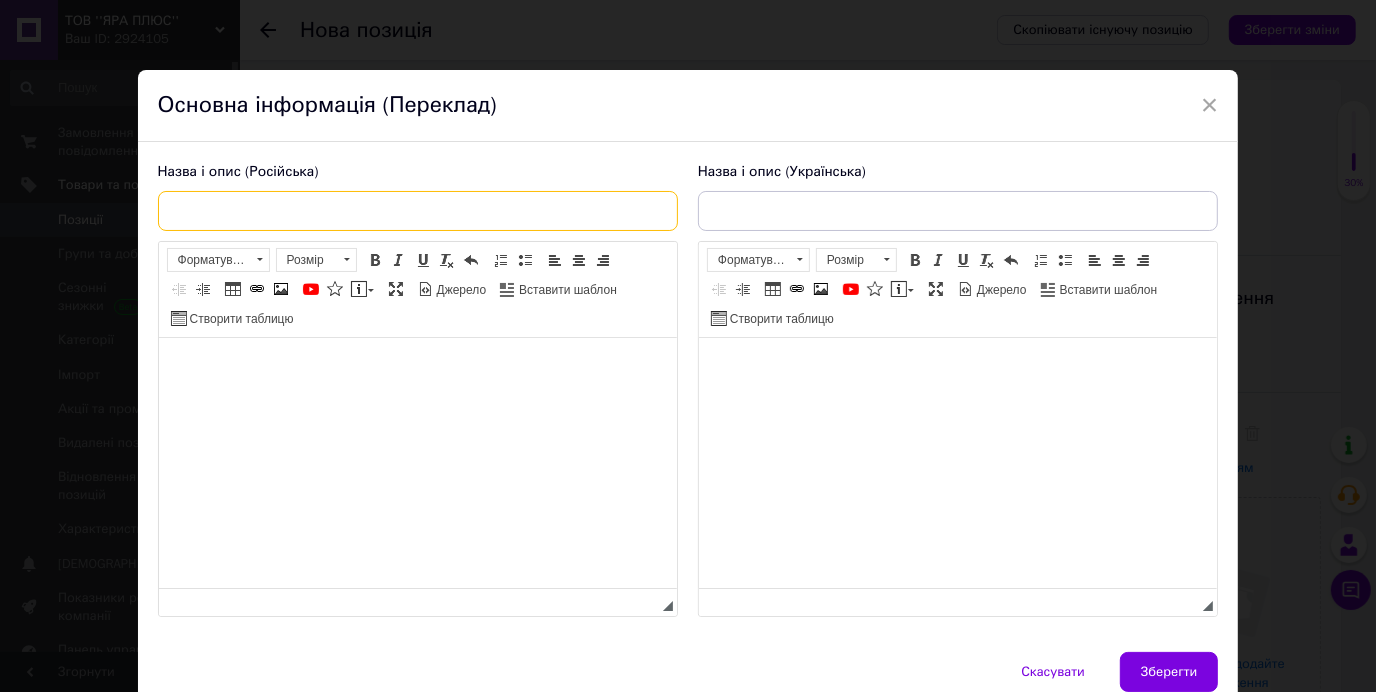 click at bounding box center [418, 211] 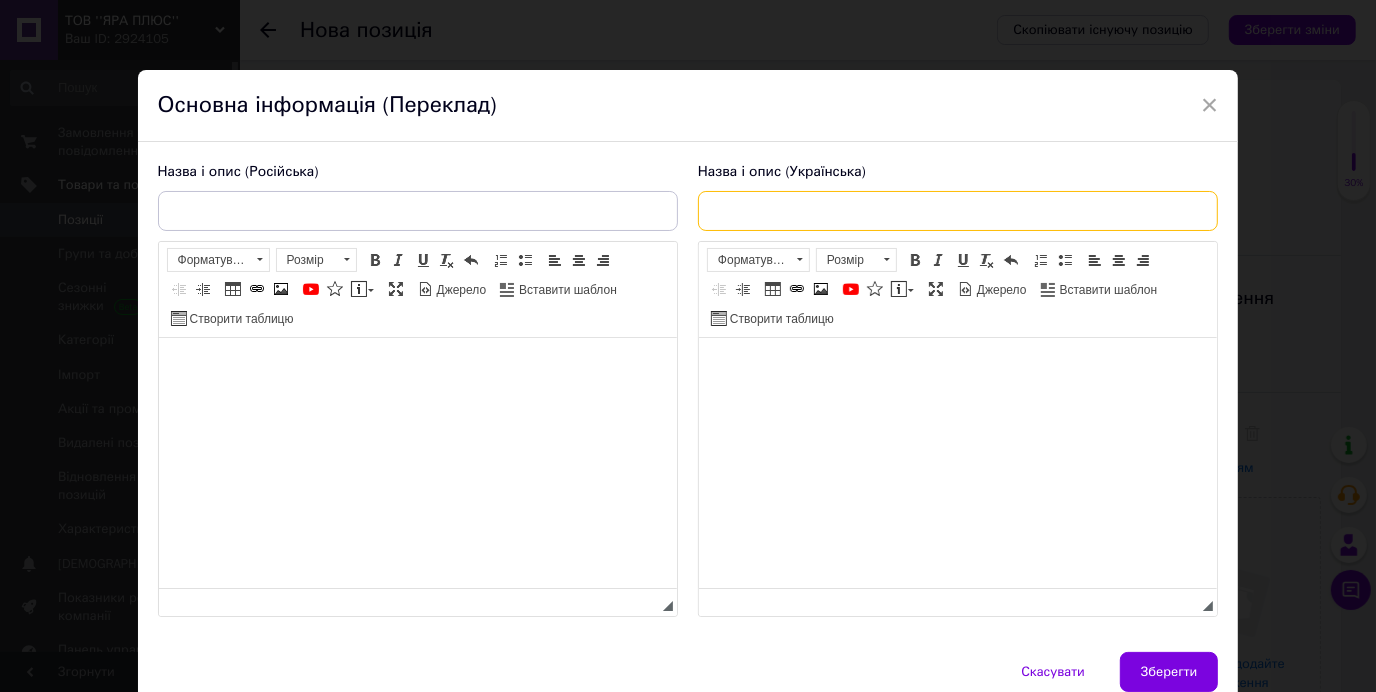 click at bounding box center (958, 211) 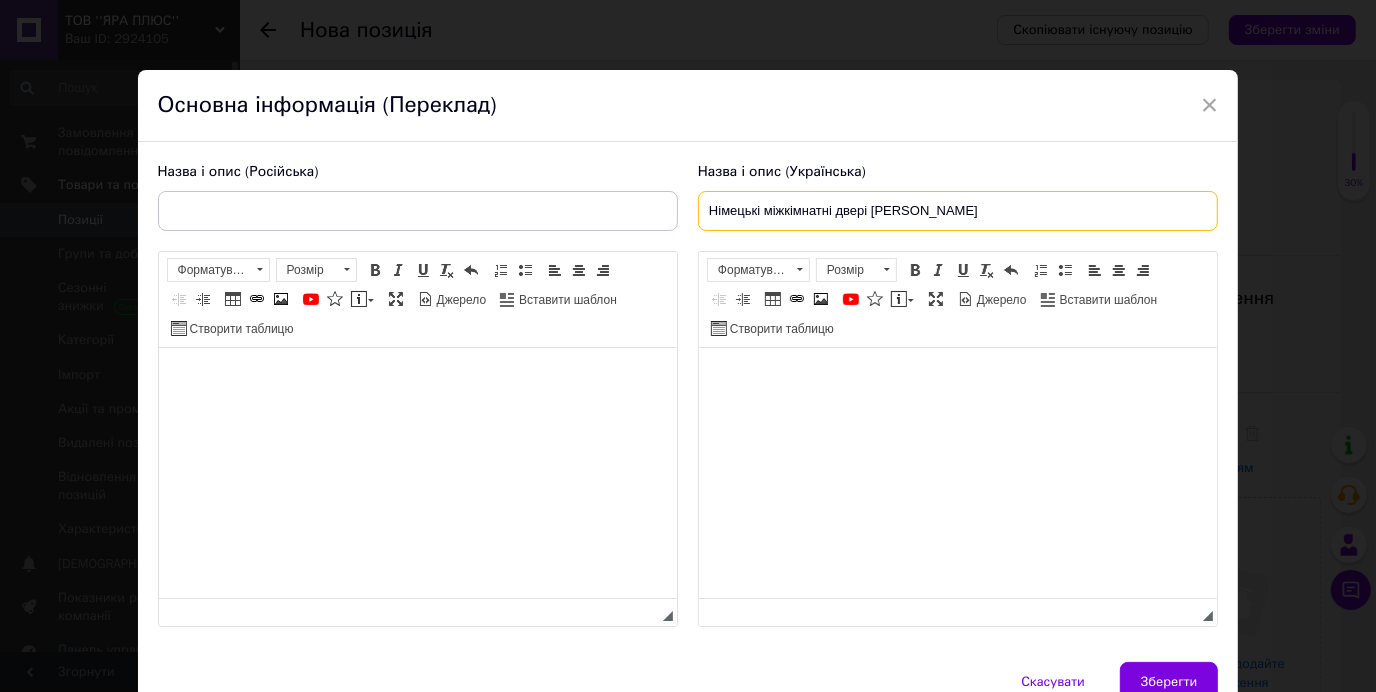 type on "Німецькі міжкімнатні двері [PERSON_NAME]" 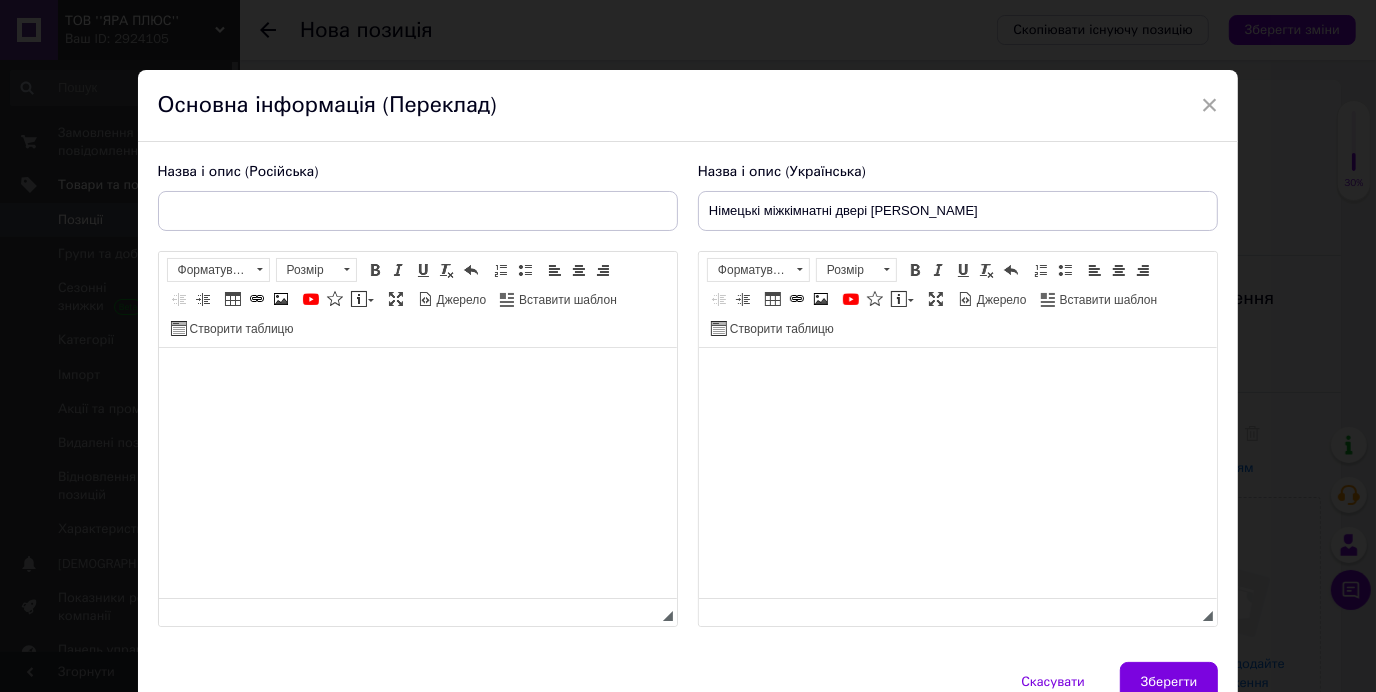 click on "Назва і опис (Російська) Розширений текстовий редактор, ED507211-B6BC-46A1-9B94-7CC7D76020E0 Панель інструментів редактора Форматування Форматування Розмір Розмір   Жирний  Сполучення клавіш Ctrl+B   Курсив  Сполучення клавіш Ctrl+I   Підкреслений  Сполучення клавіш Ctrl+U   Видалити форматування   Повернути  Сполучення клавіш Ctrl+Z   Вставити/видалити нумерований список   Вставити/видалити маркований список   По лівому краю   По центру   По правому краю   Зменшити відступ   Збільшити відступ   Таблиця   Вставити/Редагувати посилання  Сполучення клавіш Ctrl+L   Зображення" at bounding box center [418, 395] 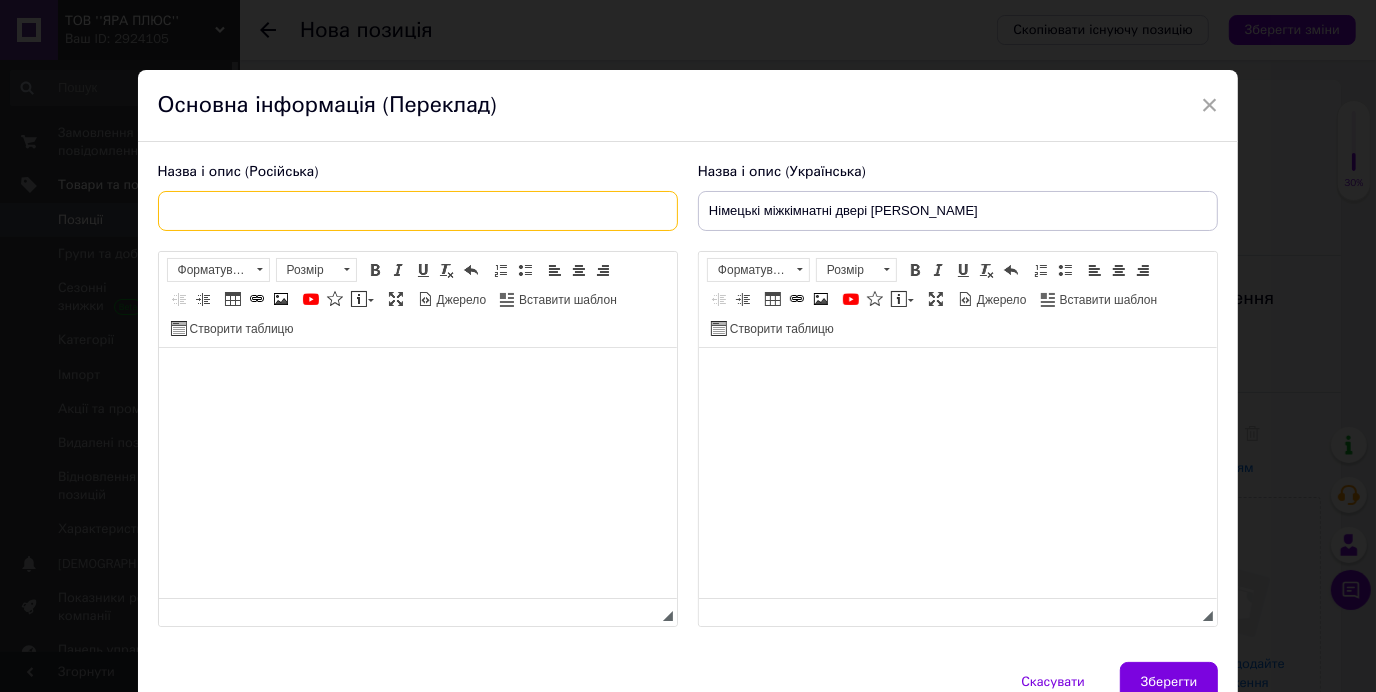 click at bounding box center (418, 211) 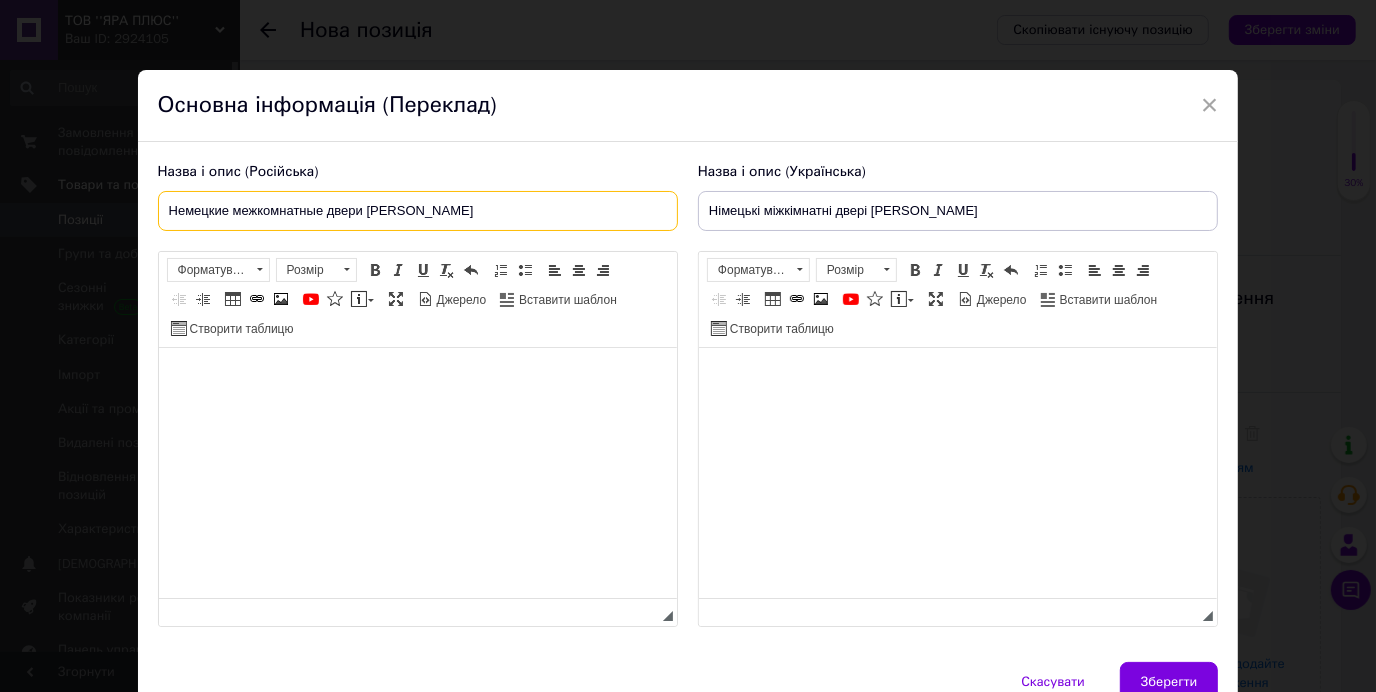 type on "Немецкие межкомнатные двери [PERSON_NAME]" 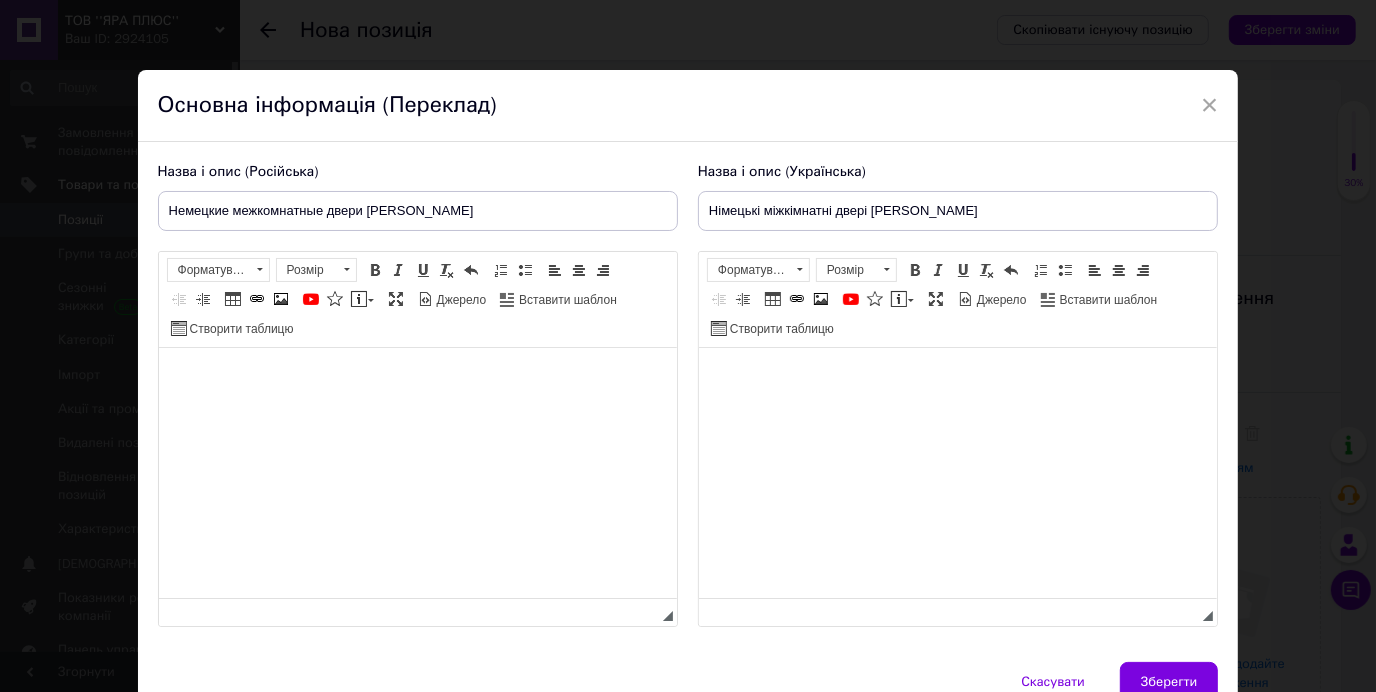 click at bounding box center (957, 378) 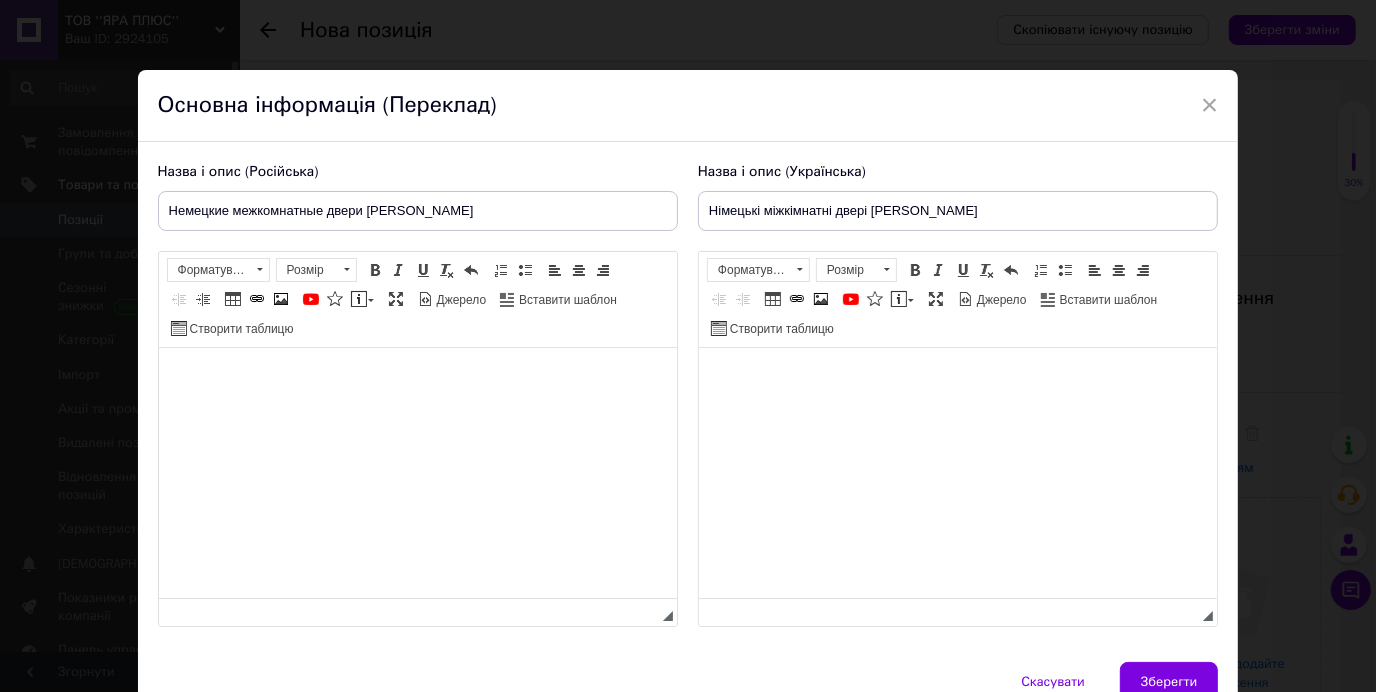 click at bounding box center (417, 378) 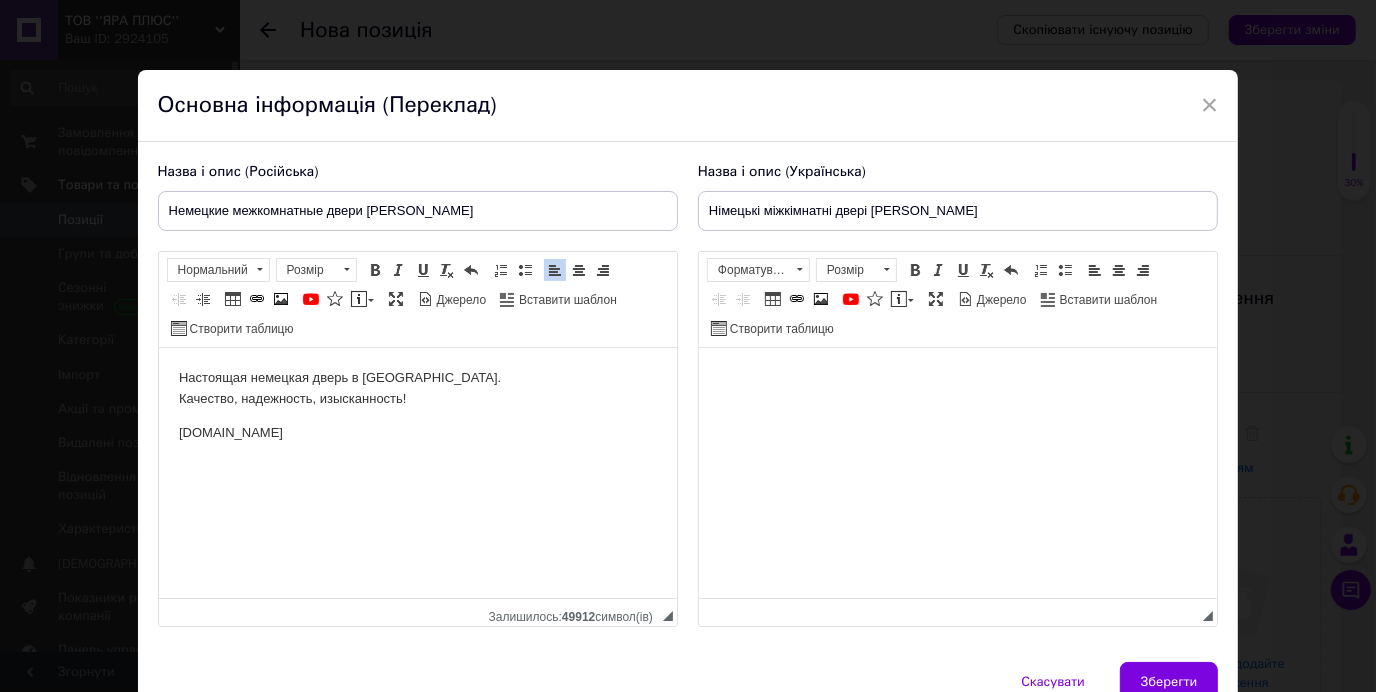 click at bounding box center (957, 378) 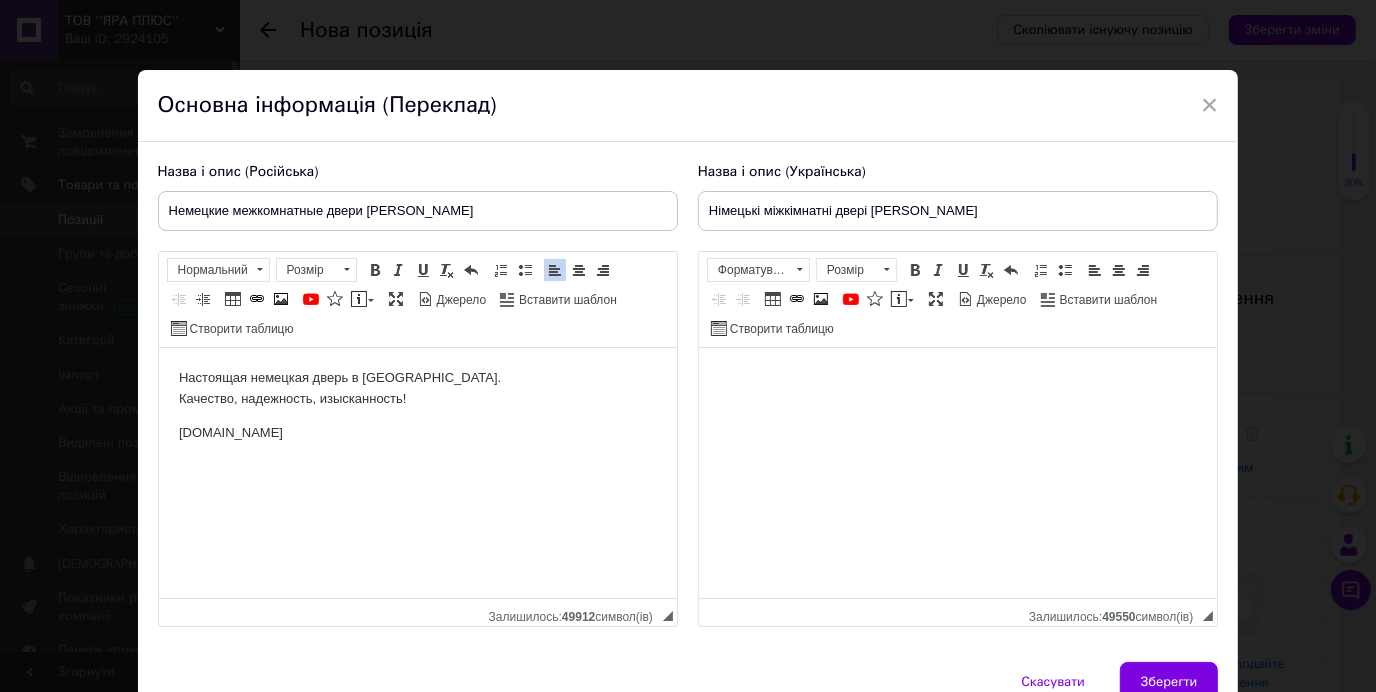 scroll, scrollTop: 15, scrollLeft: 0, axis: vertical 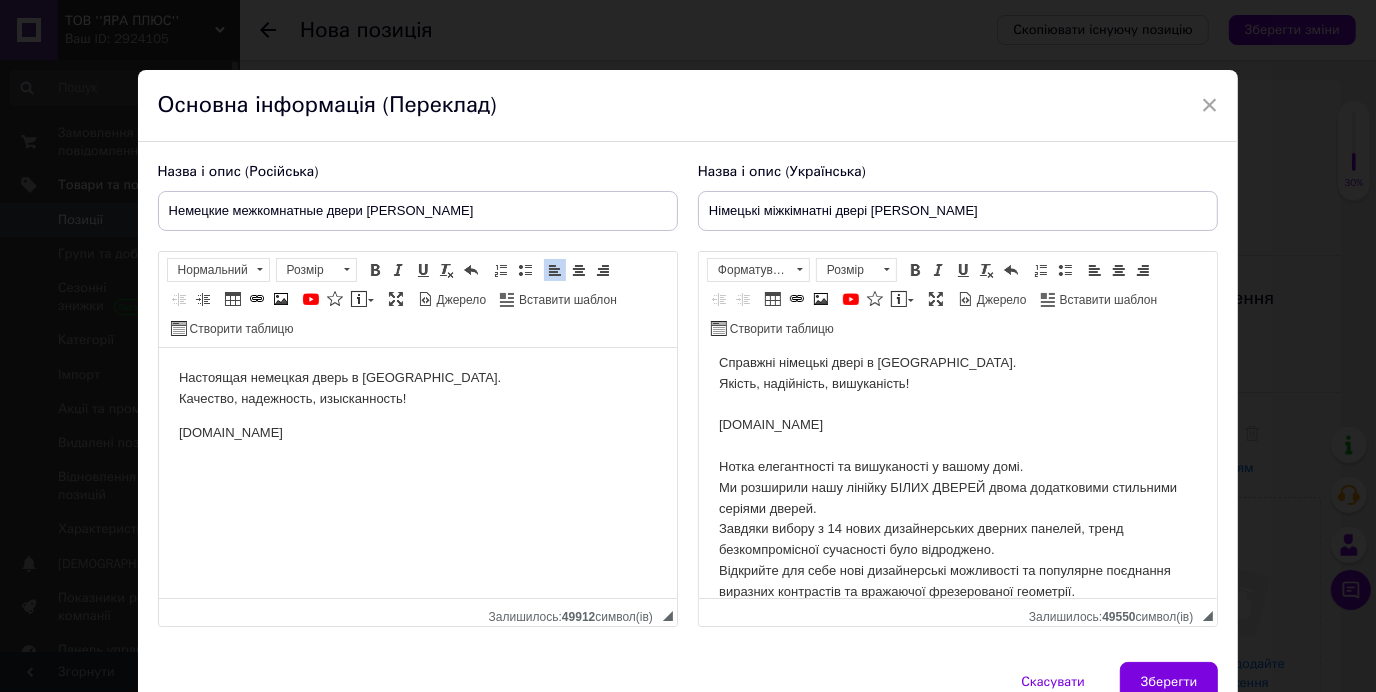 click on "Настоящая немецкая дверь в [GEOGRAPHIC_DATA]. Качество, надежность, изысканность! [DOMAIN_NAME]" at bounding box center [417, 422] 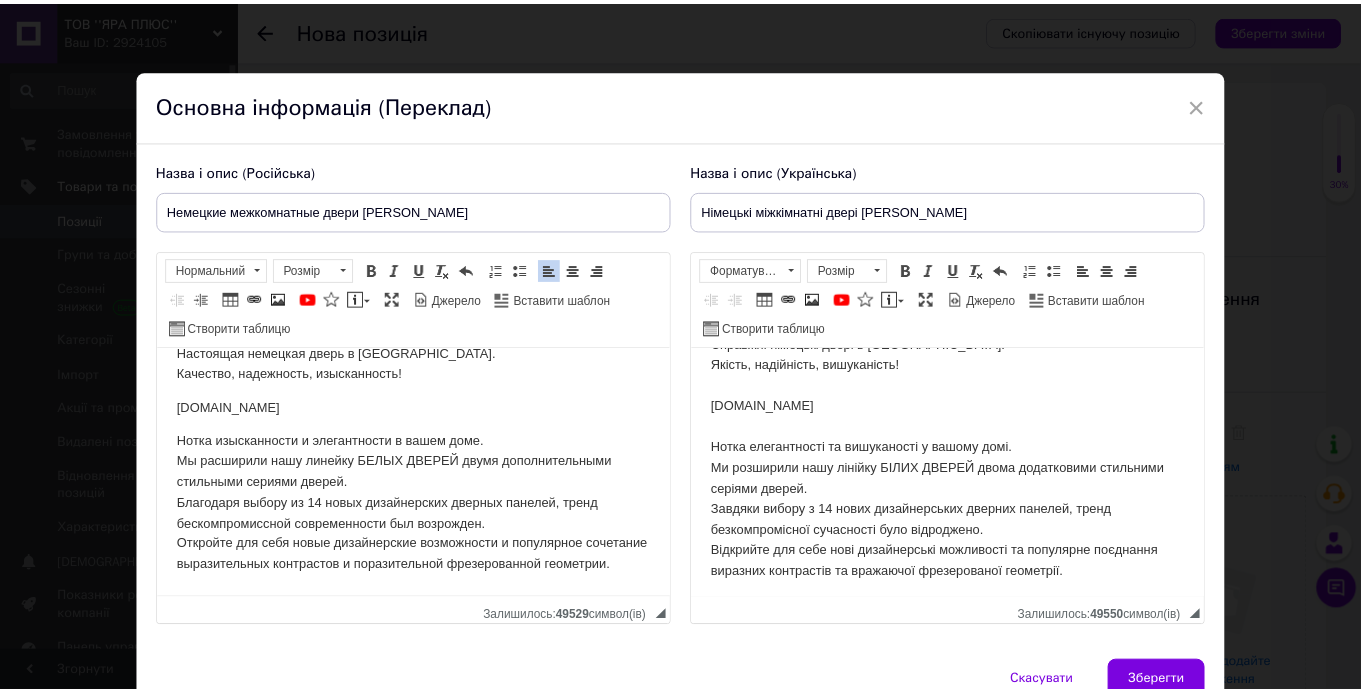 scroll, scrollTop: 39, scrollLeft: 0, axis: vertical 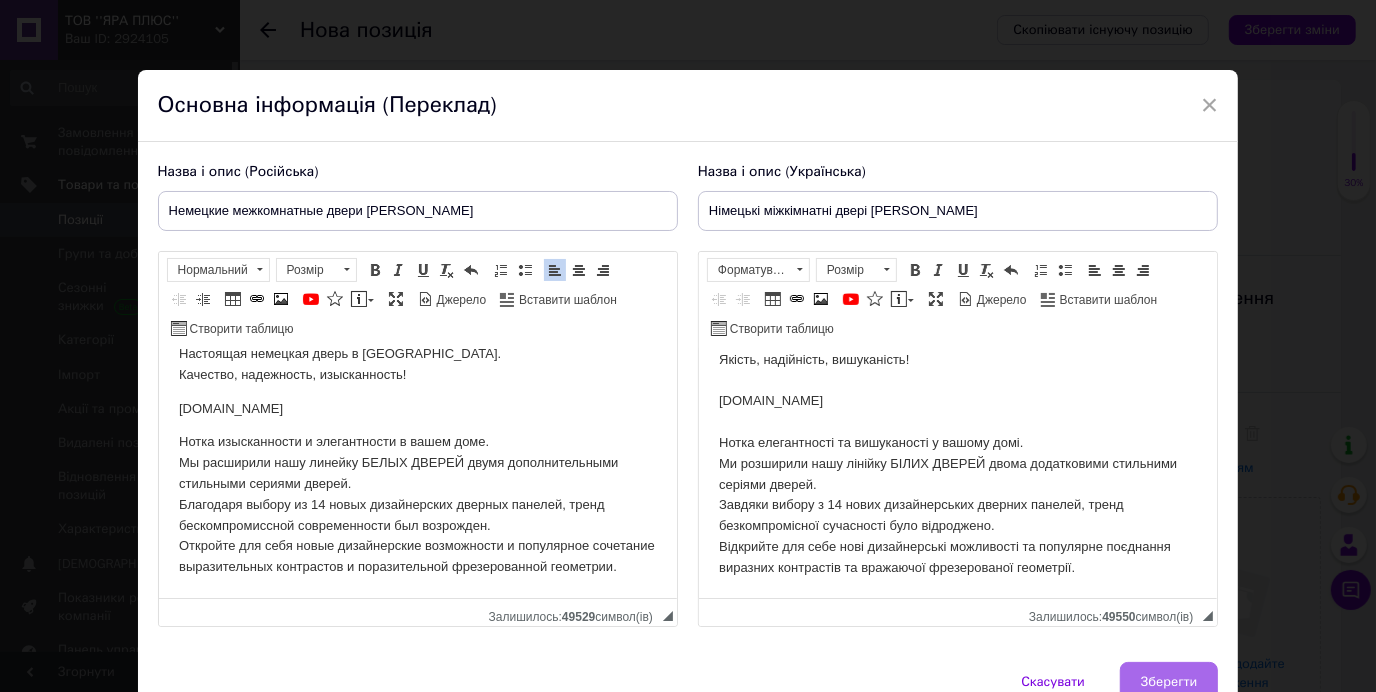 click on "Зберегти" at bounding box center [1169, 682] 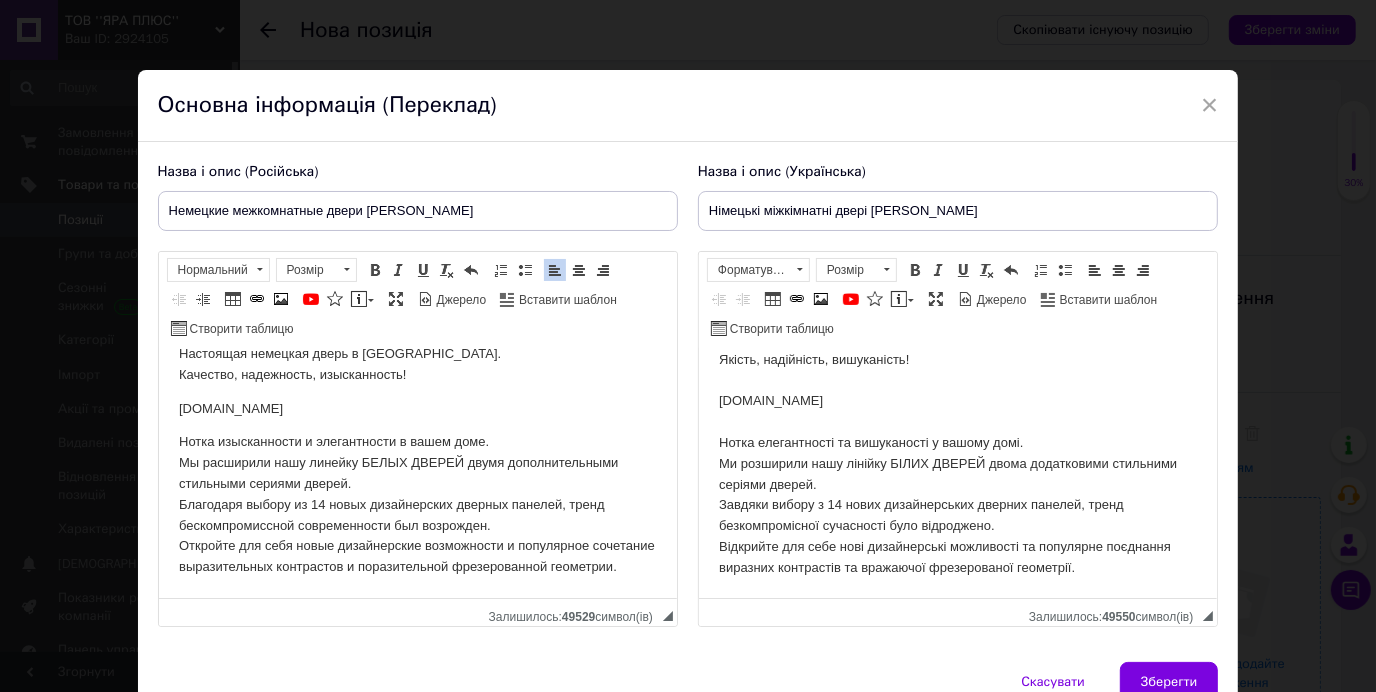 type on "Немецкие межкомнатные двери [PERSON_NAME]" 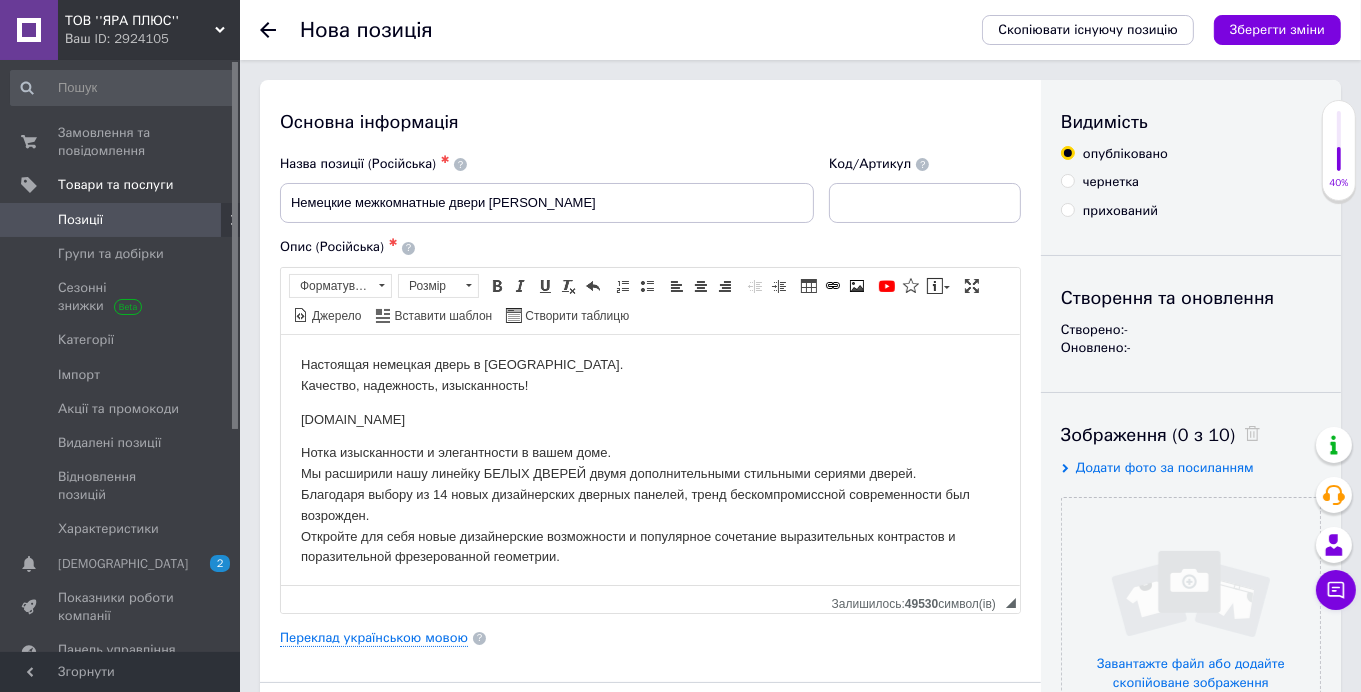 scroll, scrollTop: 2, scrollLeft: 0, axis: vertical 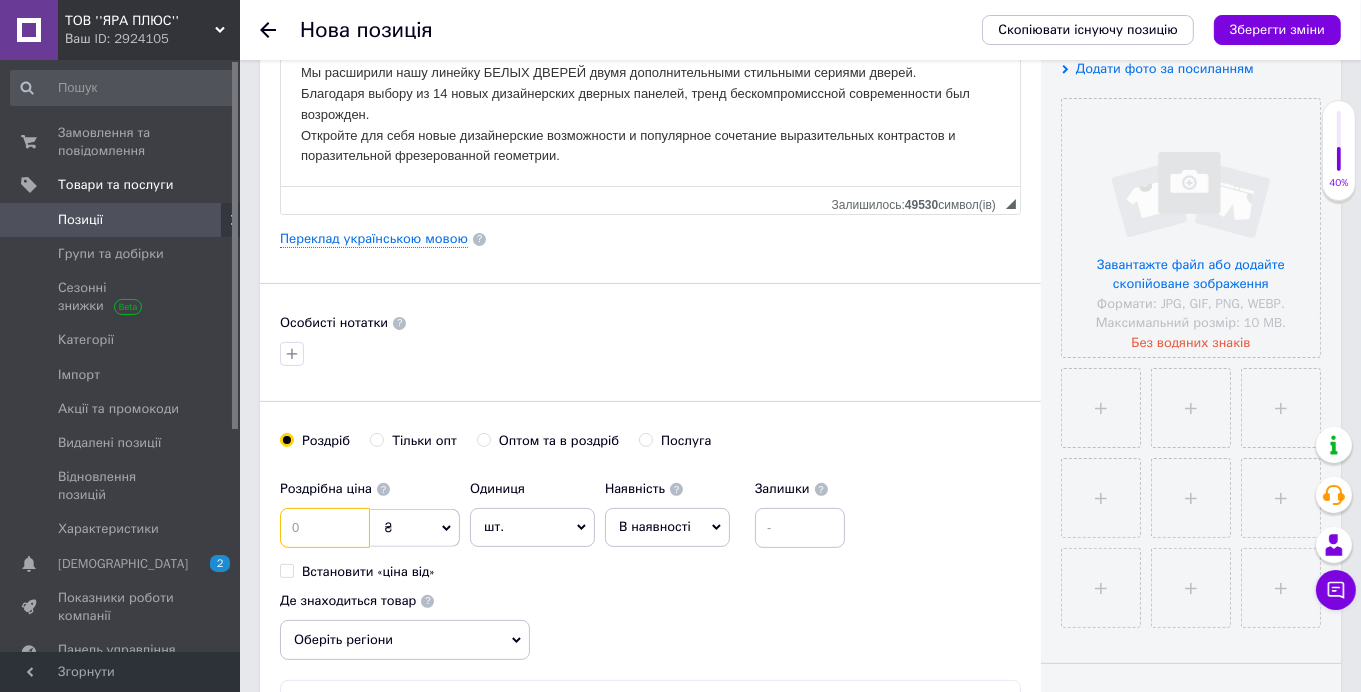 click at bounding box center (325, 528) 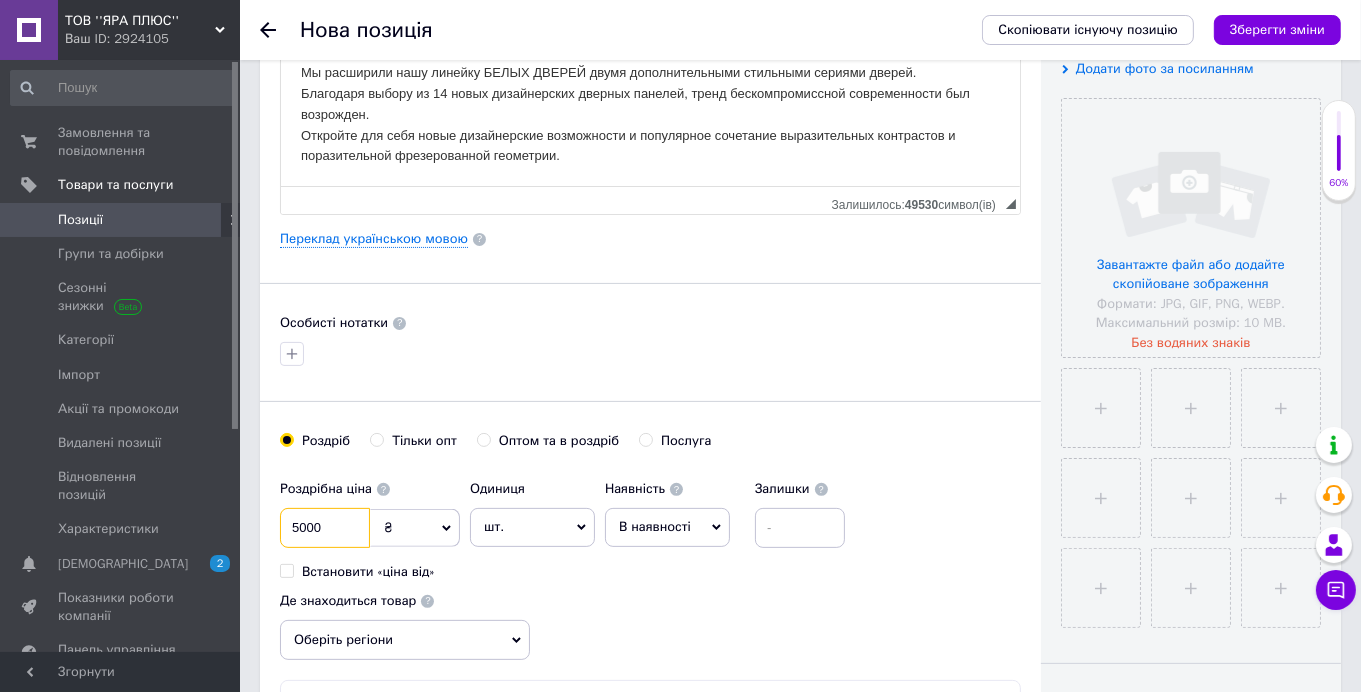 type on "5000" 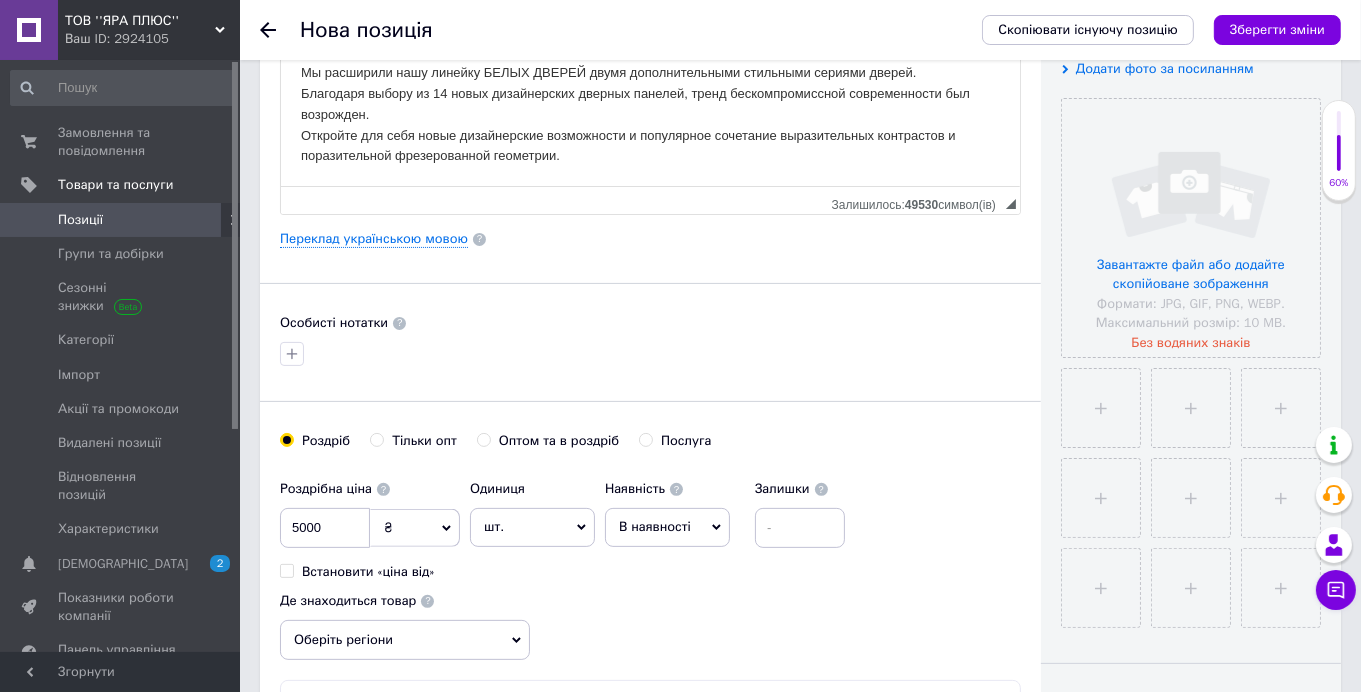click on "Роздрібна ціна 5000 ₴ $ EUR CHF GBP ¥ PLN ₸ MDL HUF KGS CNY TRY KRW lei Встановити «ціна від» Одиниця шт. Популярне комплект упаковка кв.м пара м кг пог.м послуга т а автоцистерна ампула б балон банка блістер бобіна бочка бут бухта в ват виїзд відро г г га година гр/кв.м гігакалорія д дав два місяці день доба доза є єврокуб з зміна к кВт каністра карат кв.дм кв.м кв.см кв.фут квартал кг кг/кв.м км колесо комплект коробка куб.дм куб.м л л лист м м мВт мл мм моток місяць мішок н набір номер о об'єкт од. п палетомісце пара партія пач пог.м послуга посівна одиниця птахомісце півроку пігулка" at bounding box center [650, 565] 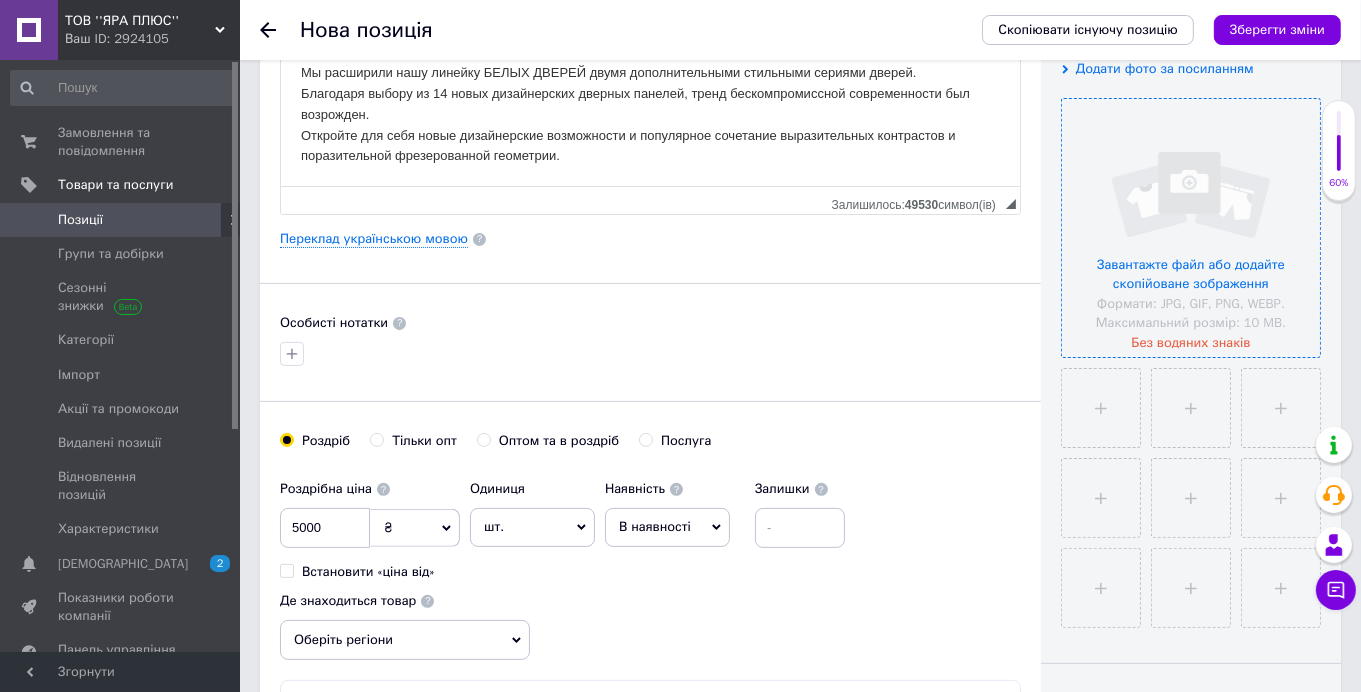 click at bounding box center [1191, 228] 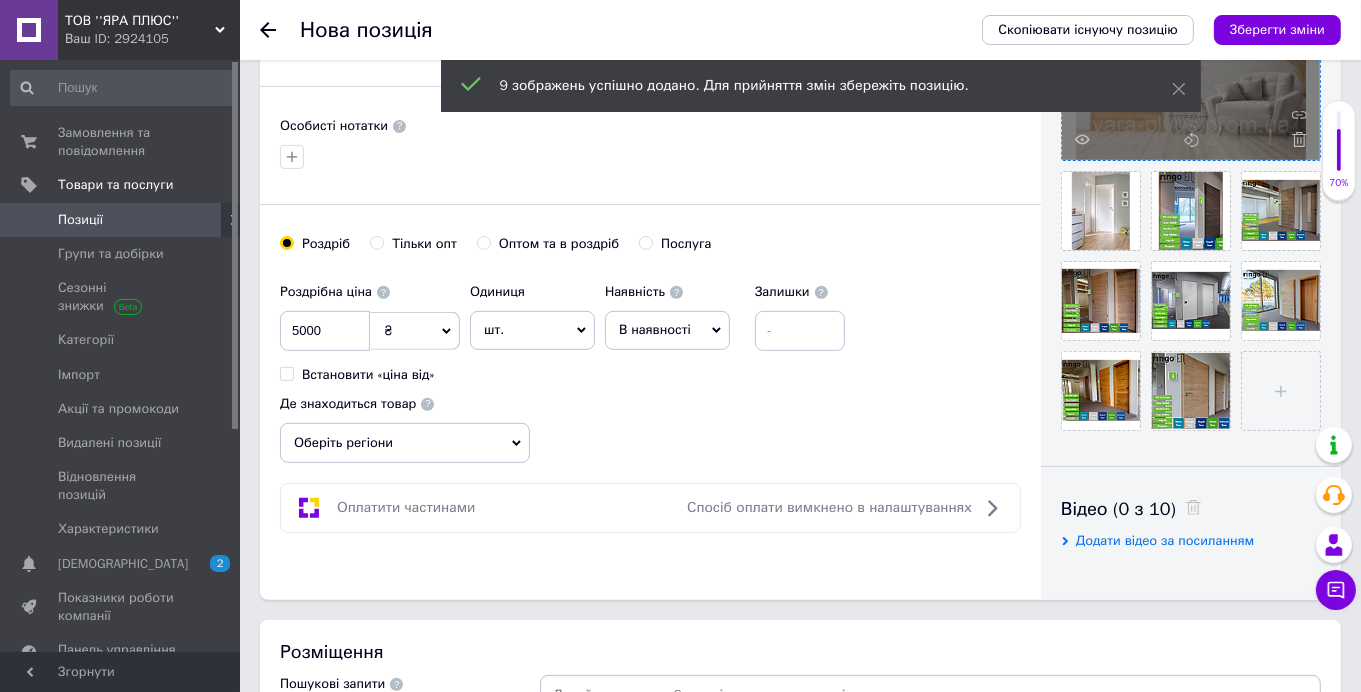 scroll, scrollTop: 600, scrollLeft: 0, axis: vertical 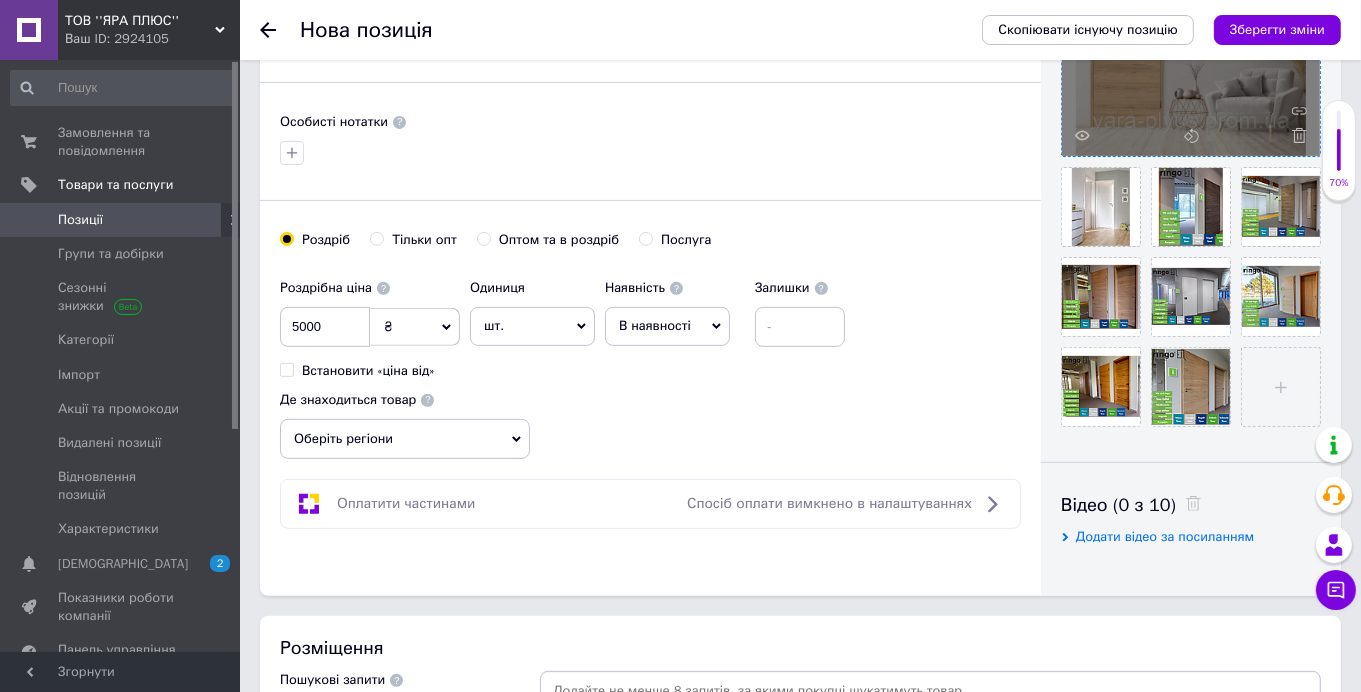 click on "Оберіть регіони" at bounding box center (405, 439) 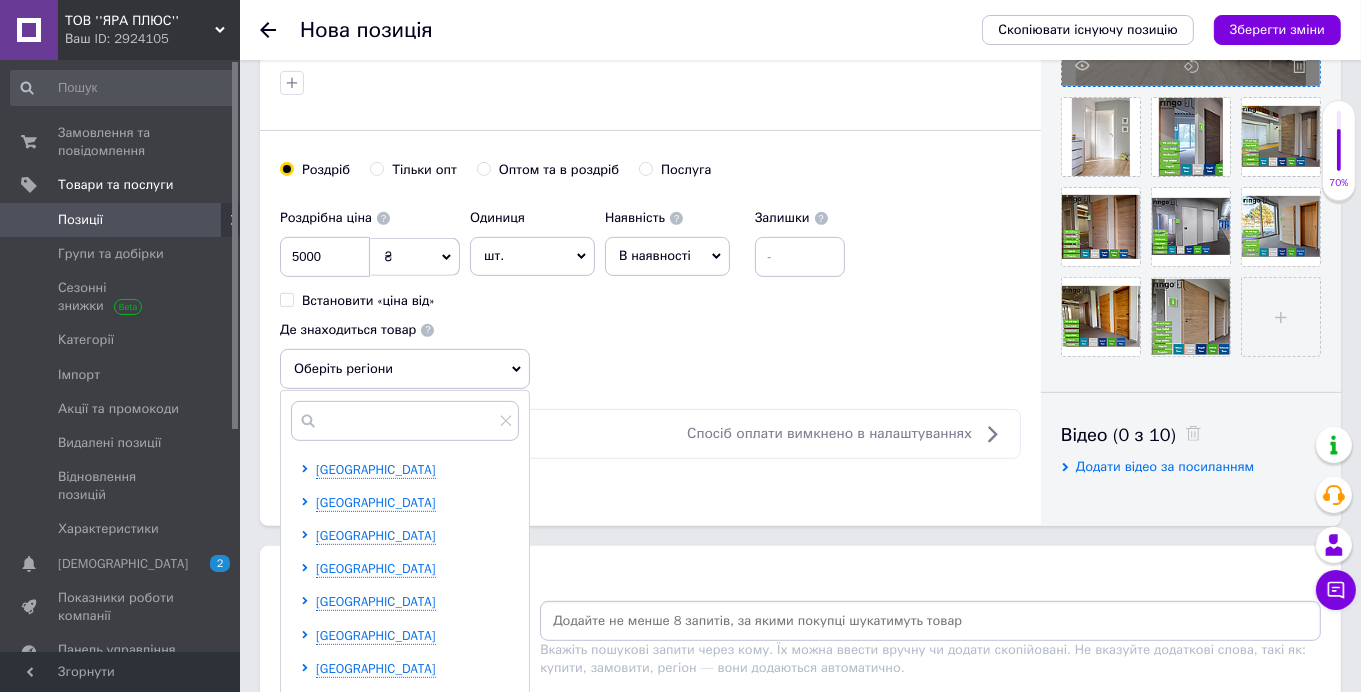 scroll, scrollTop: 699, scrollLeft: 0, axis: vertical 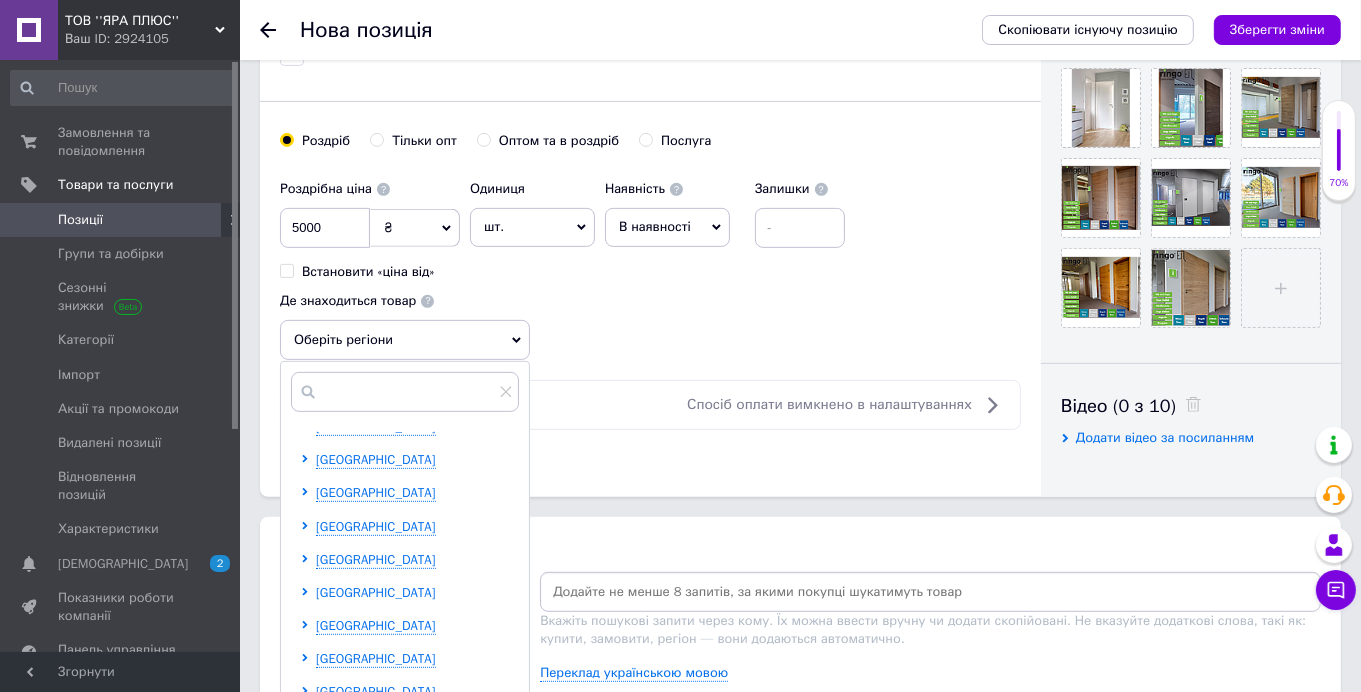 click on "[GEOGRAPHIC_DATA]" at bounding box center (376, 592) 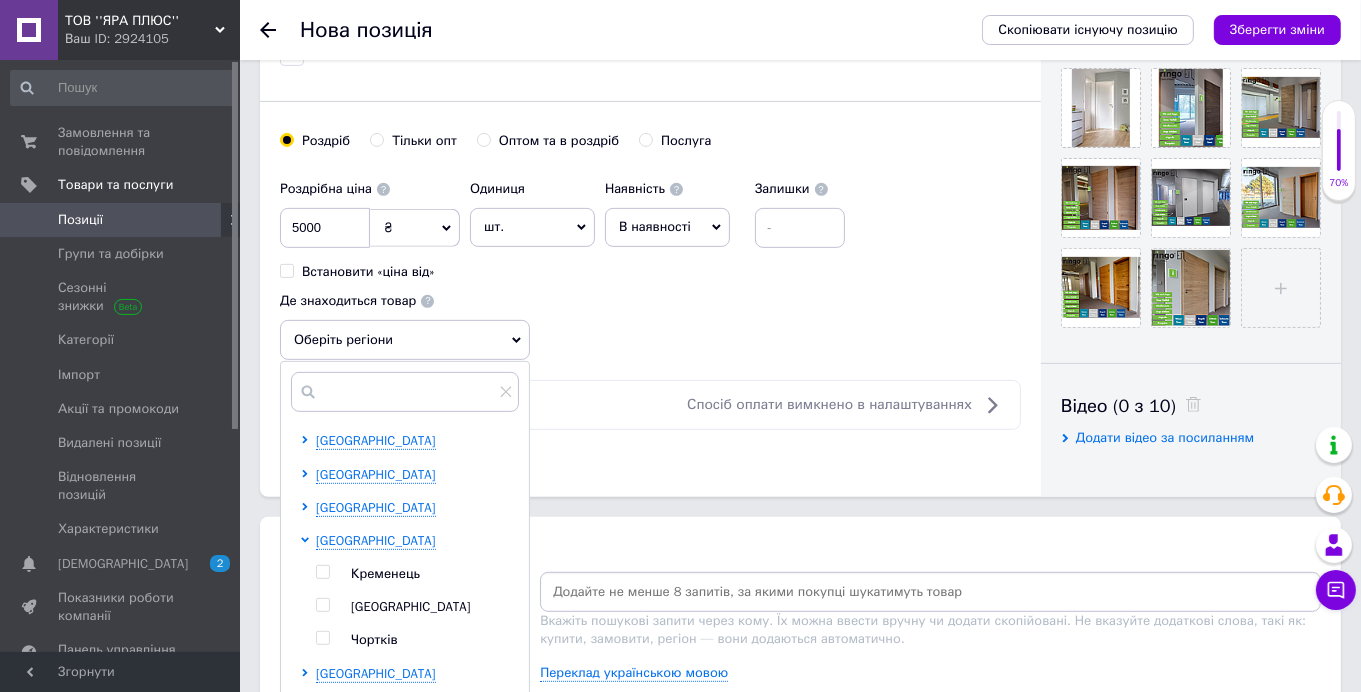 scroll, scrollTop: 511, scrollLeft: 0, axis: vertical 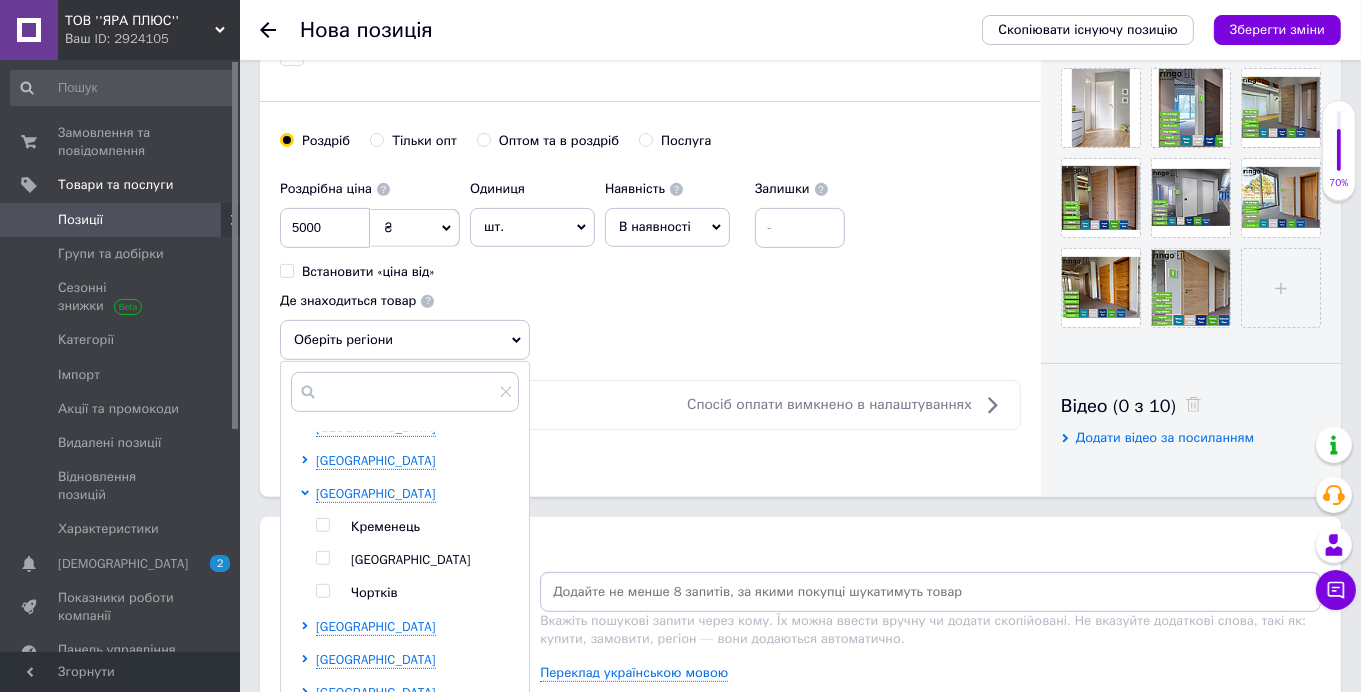 click on "[GEOGRAPHIC_DATA]" at bounding box center (411, 559) 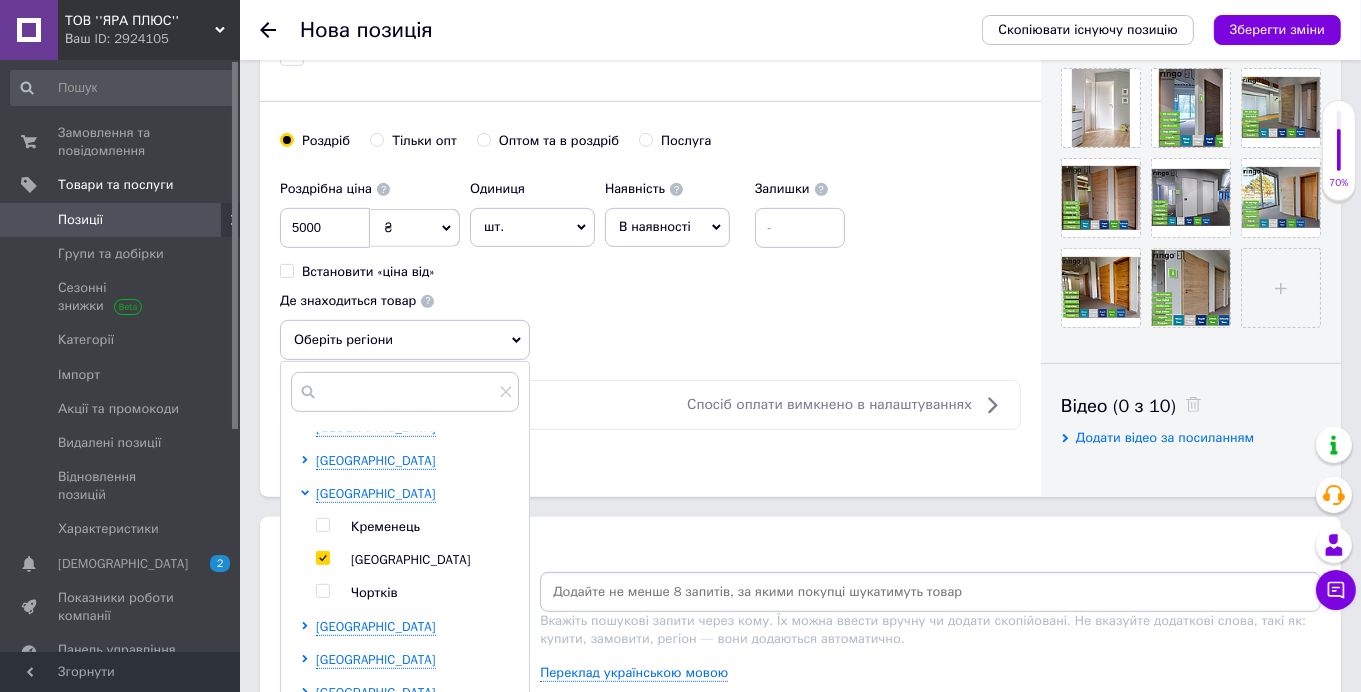 checkbox on "true" 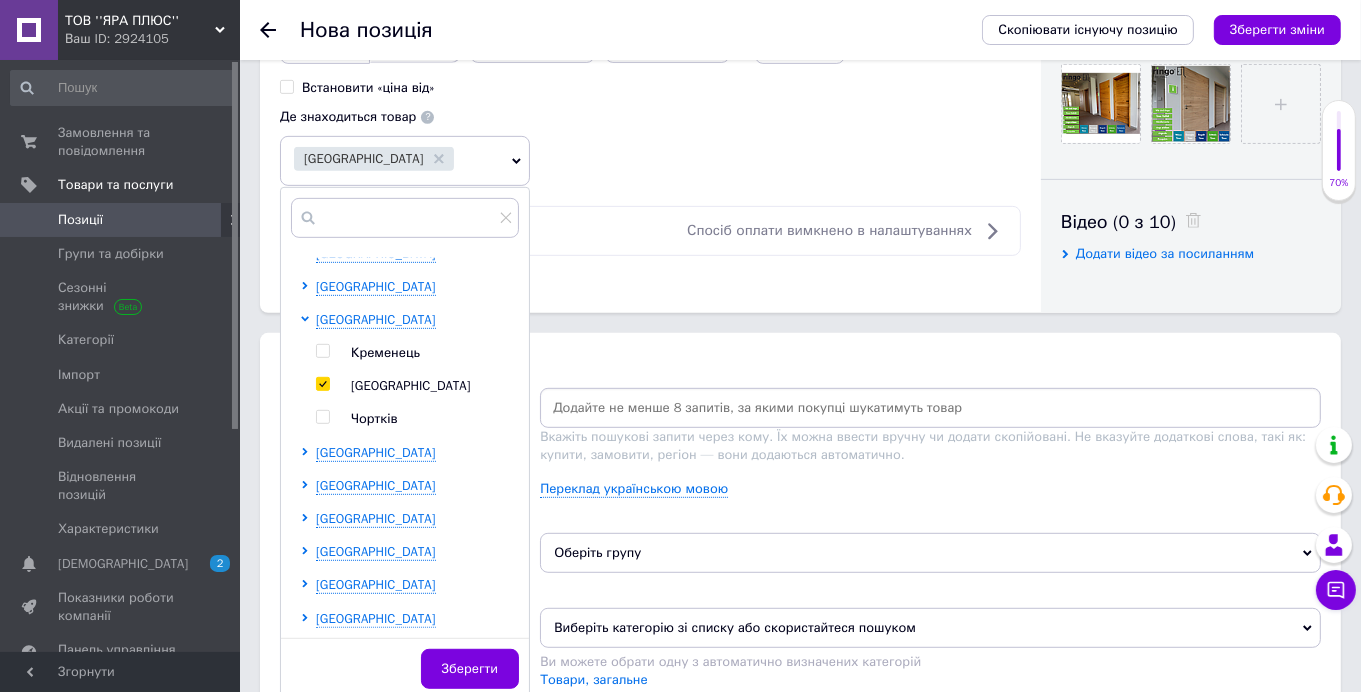 scroll, scrollTop: 899, scrollLeft: 0, axis: vertical 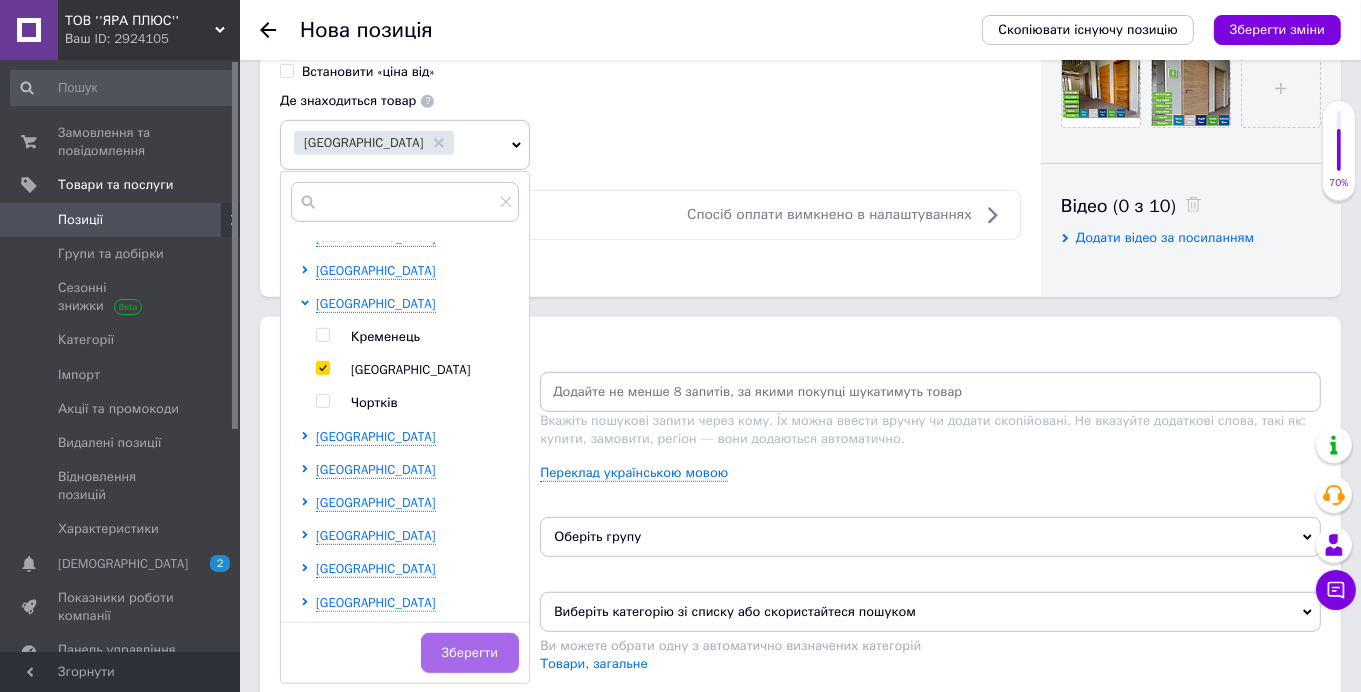click on "Зберегти" at bounding box center (470, 653) 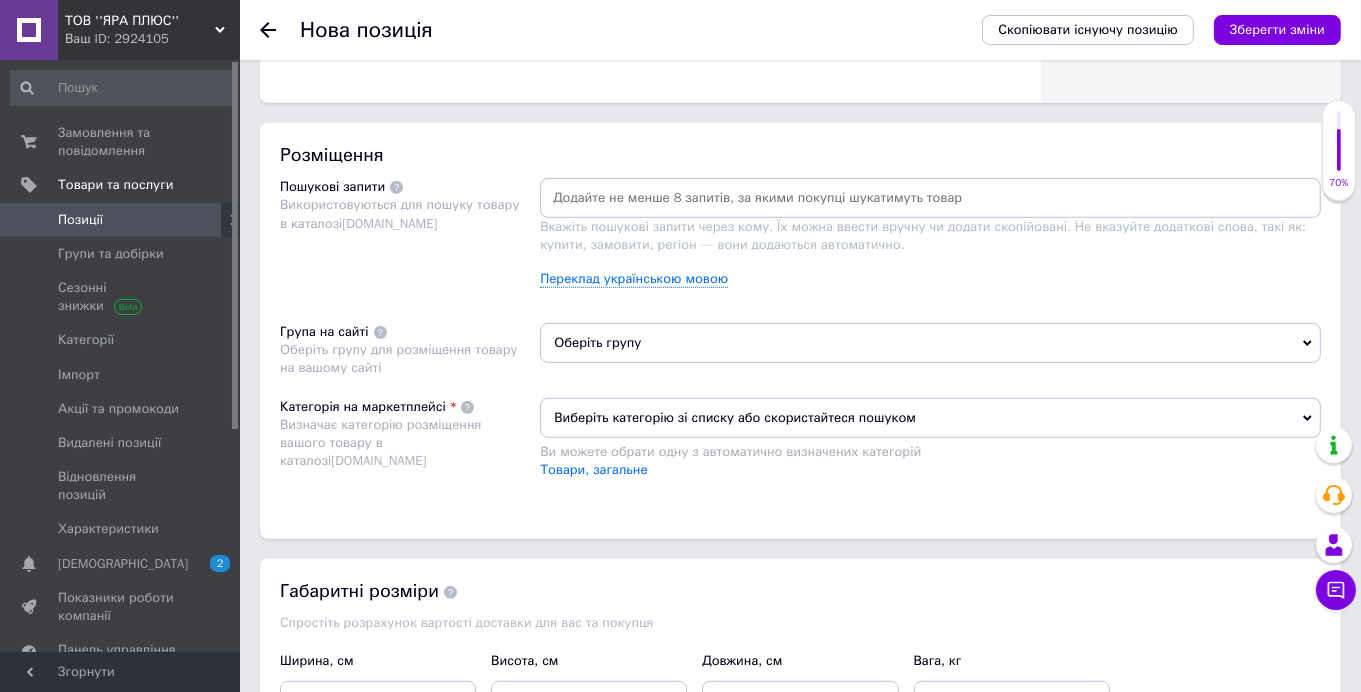 scroll, scrollTop: 1099, scrollLeft: 0, axis: vertical 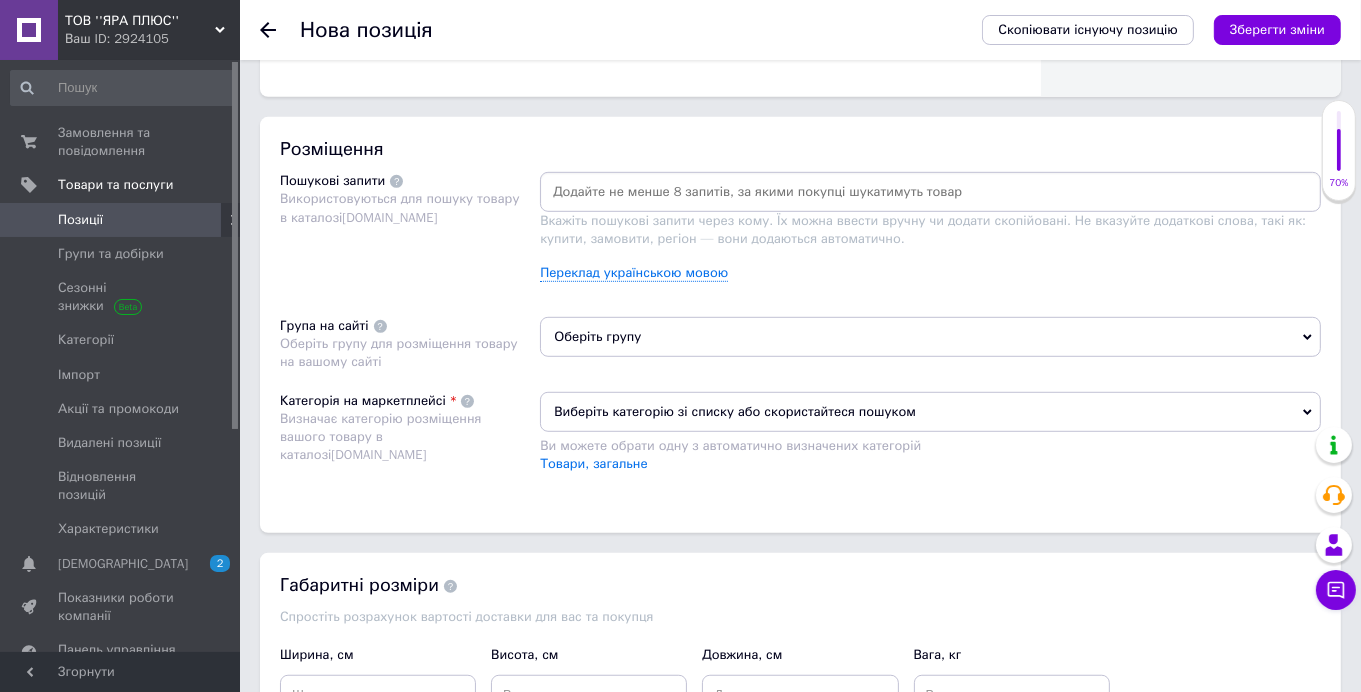 click on "Оберіть групу" at bounding box center [930, 337] 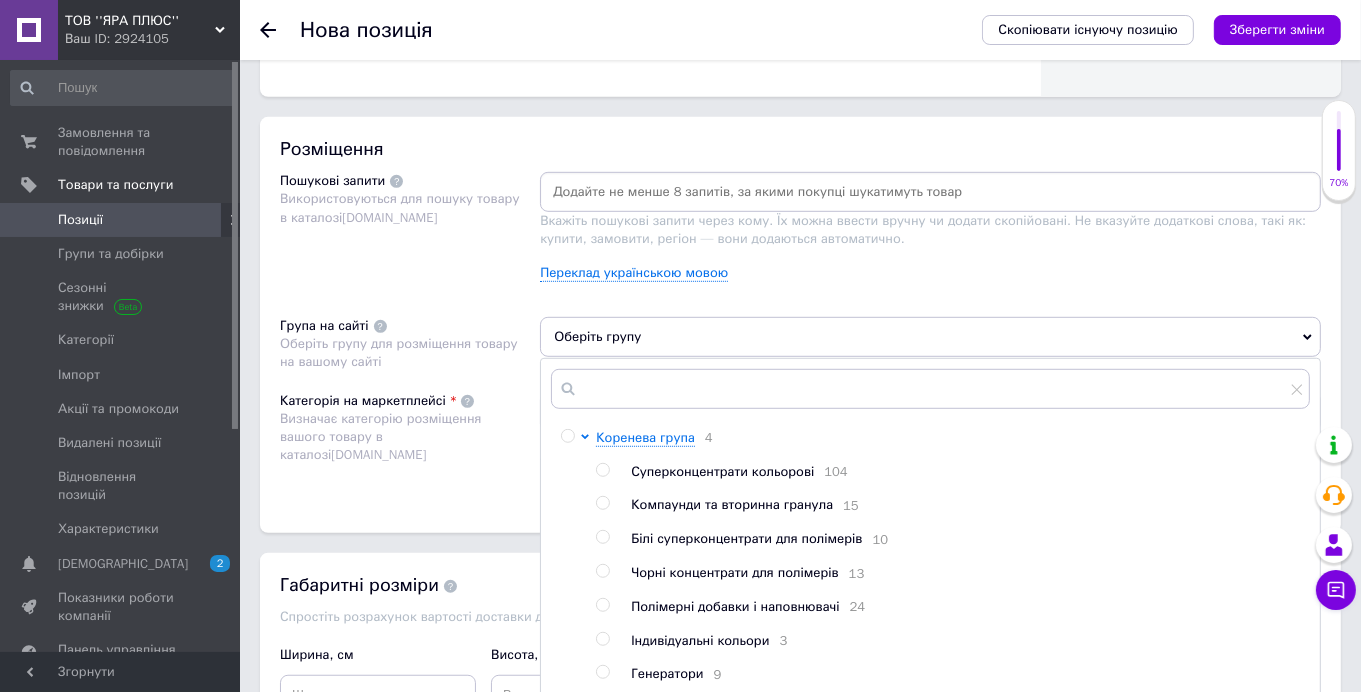 scroll, scrollTop: 2, scrollLeft: 0, axis: vertical 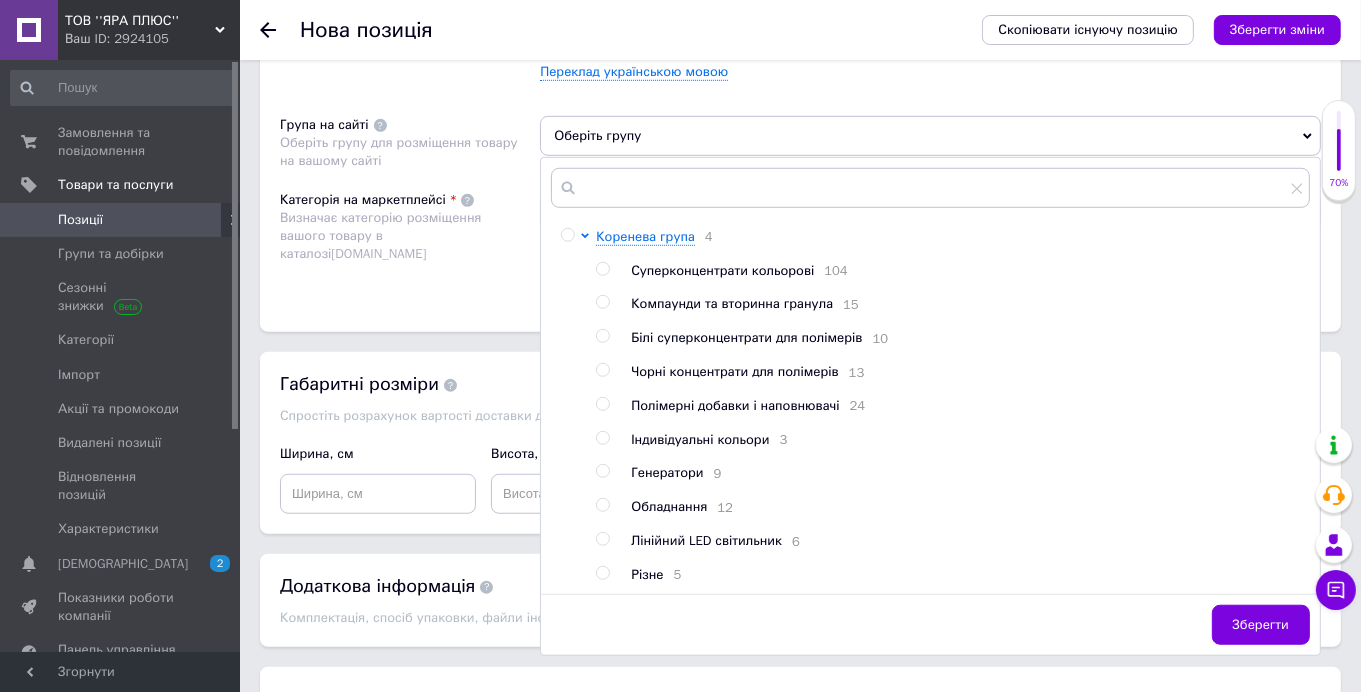 click at bounding box center (602, 573) 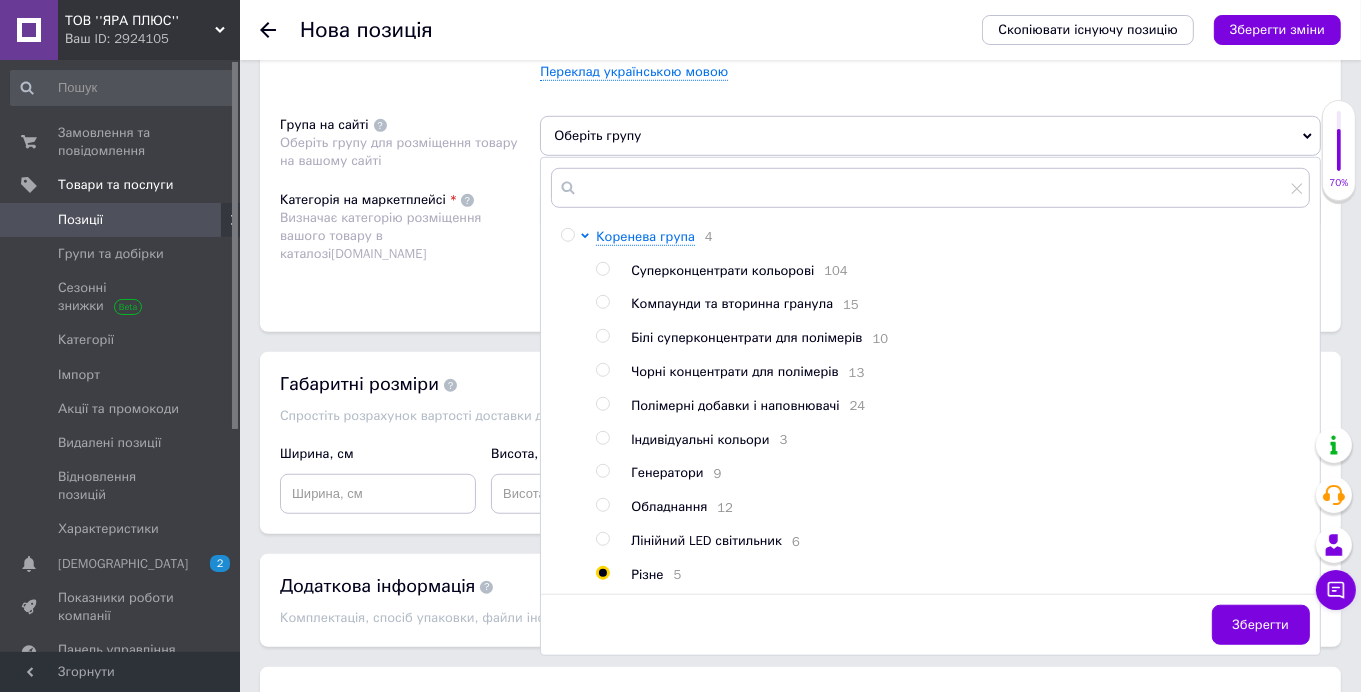 radio on "true" 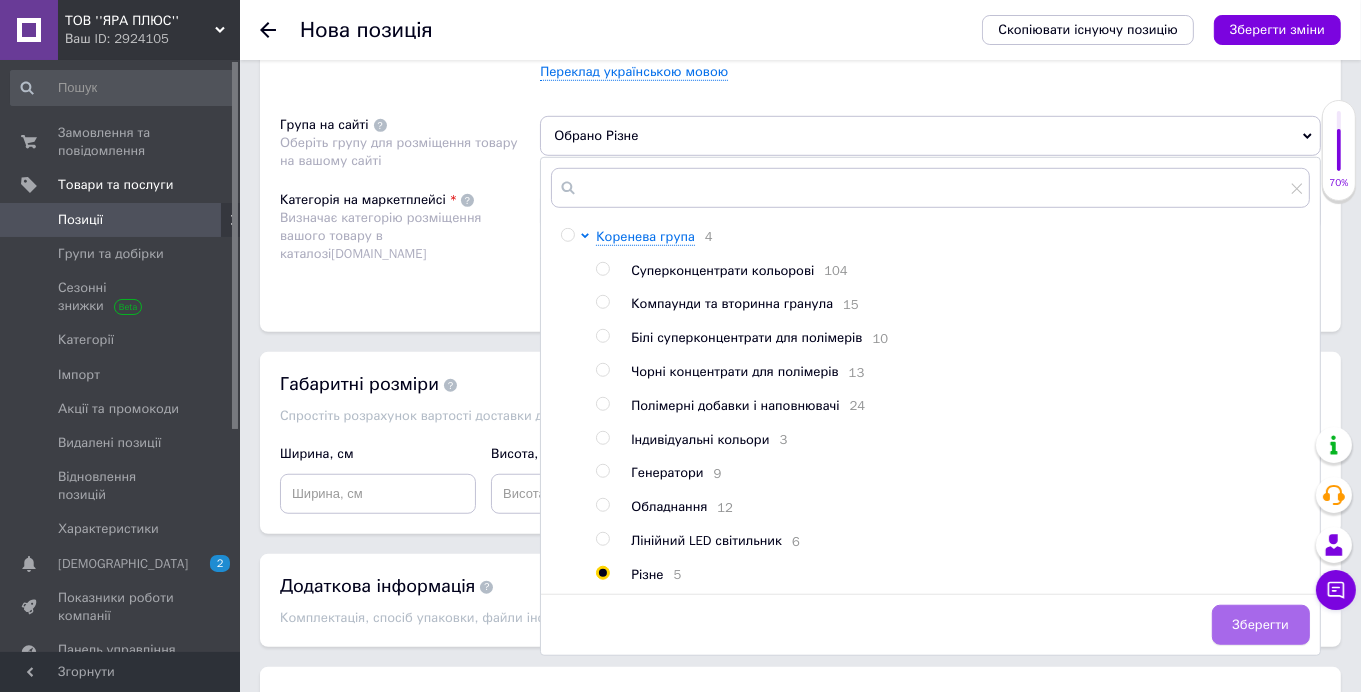 click on "Зберегти" at bounding box center (1261, 625) 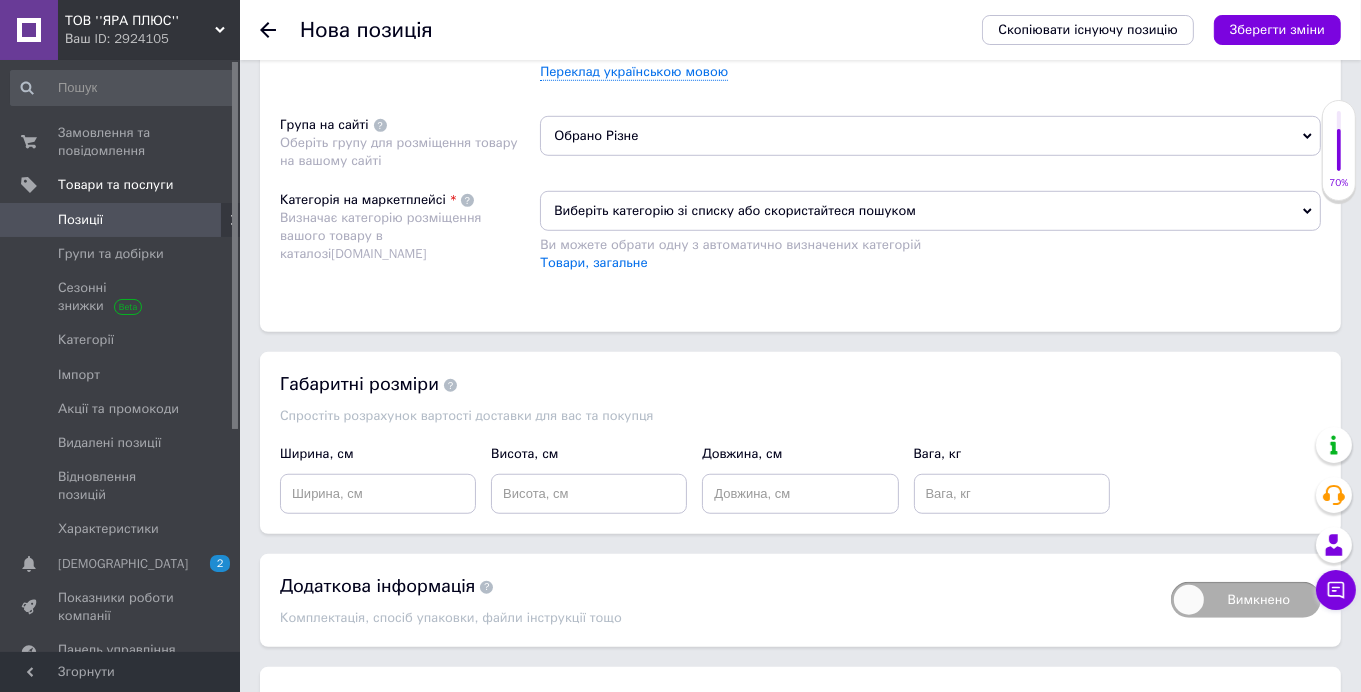 click on "Виберіть категорію зі списку або скористайтеся пошуком" at bounding box center [930, 211] 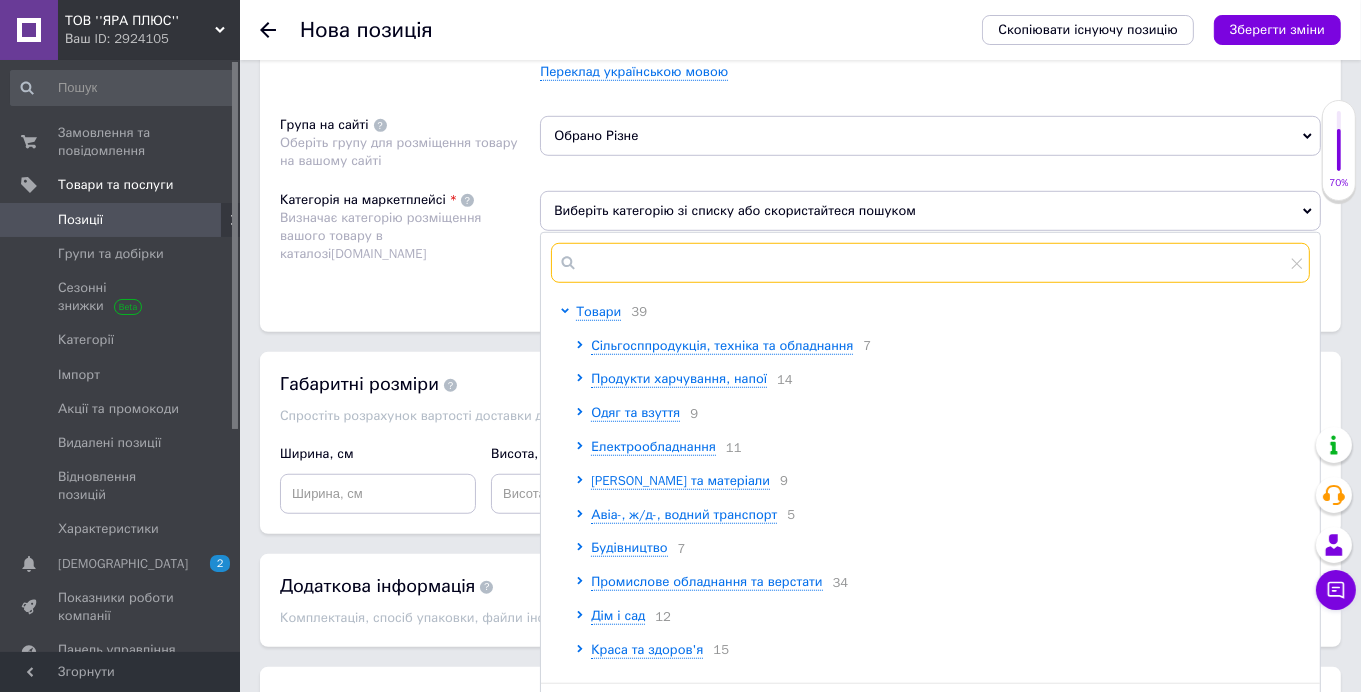 click at bounding box center [930, 263] 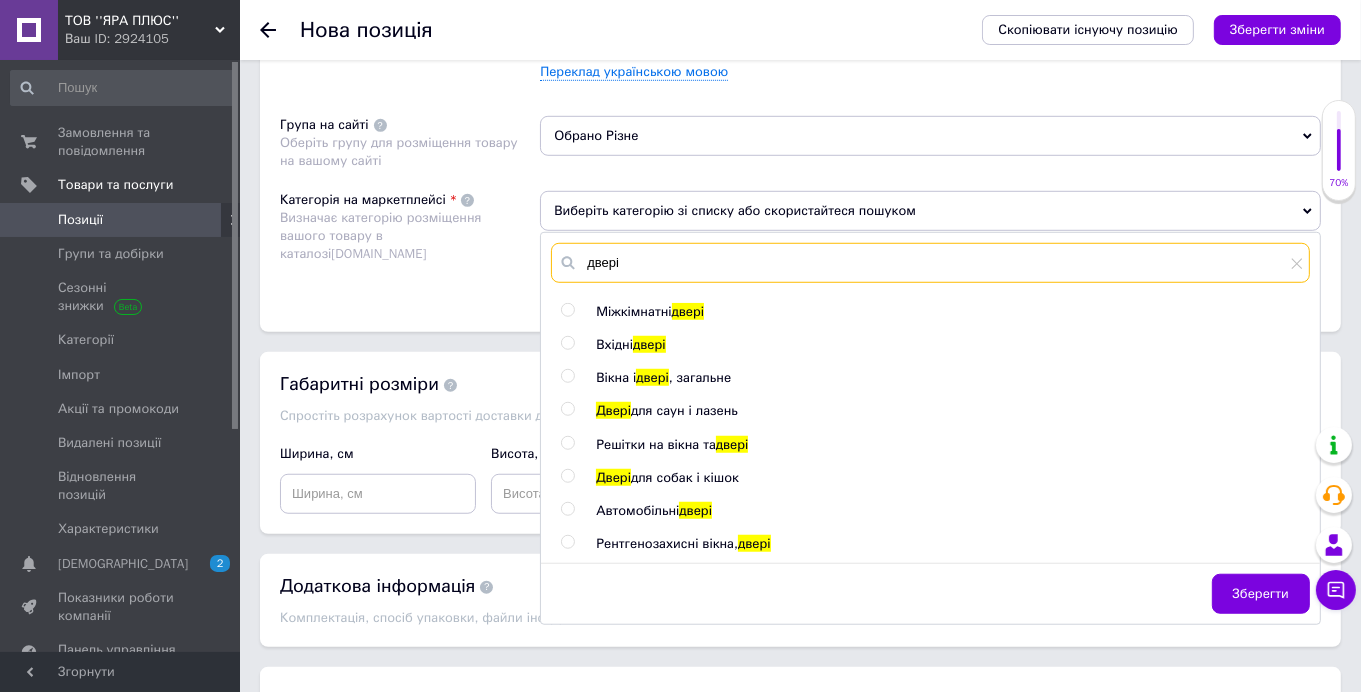 type on "двері" 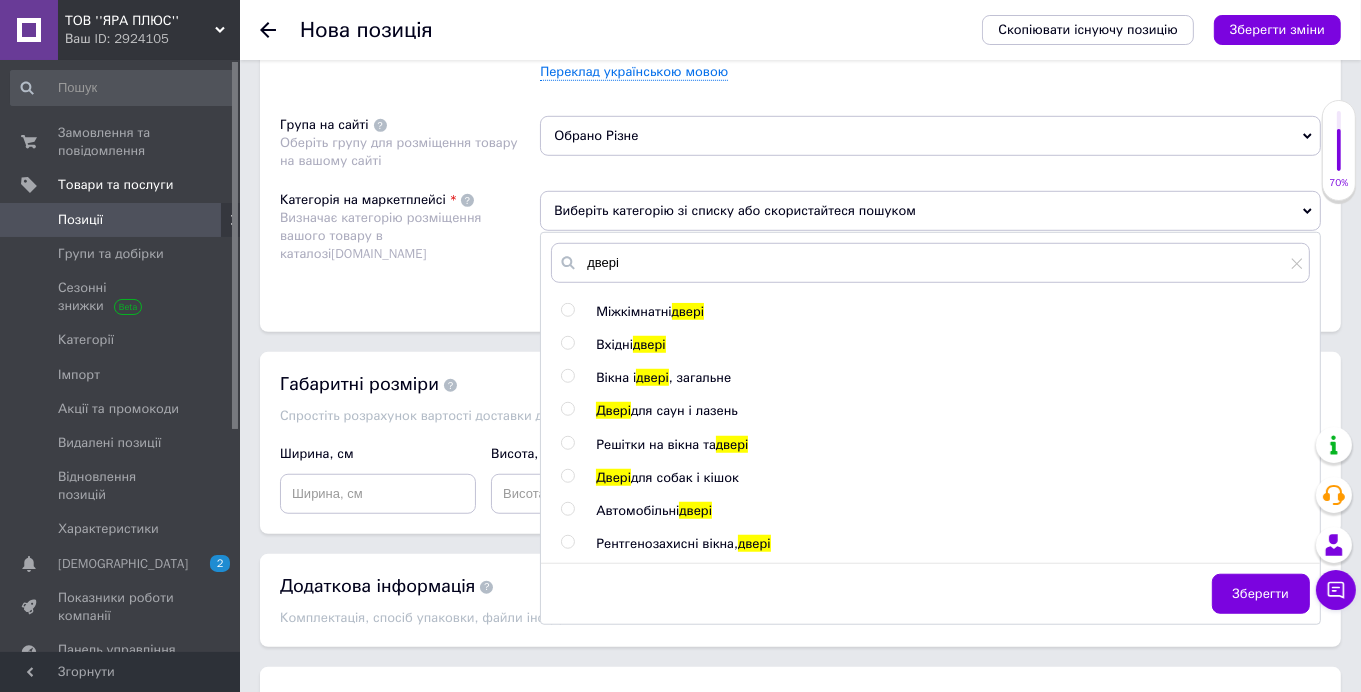 click at bounding box center (567, 310) 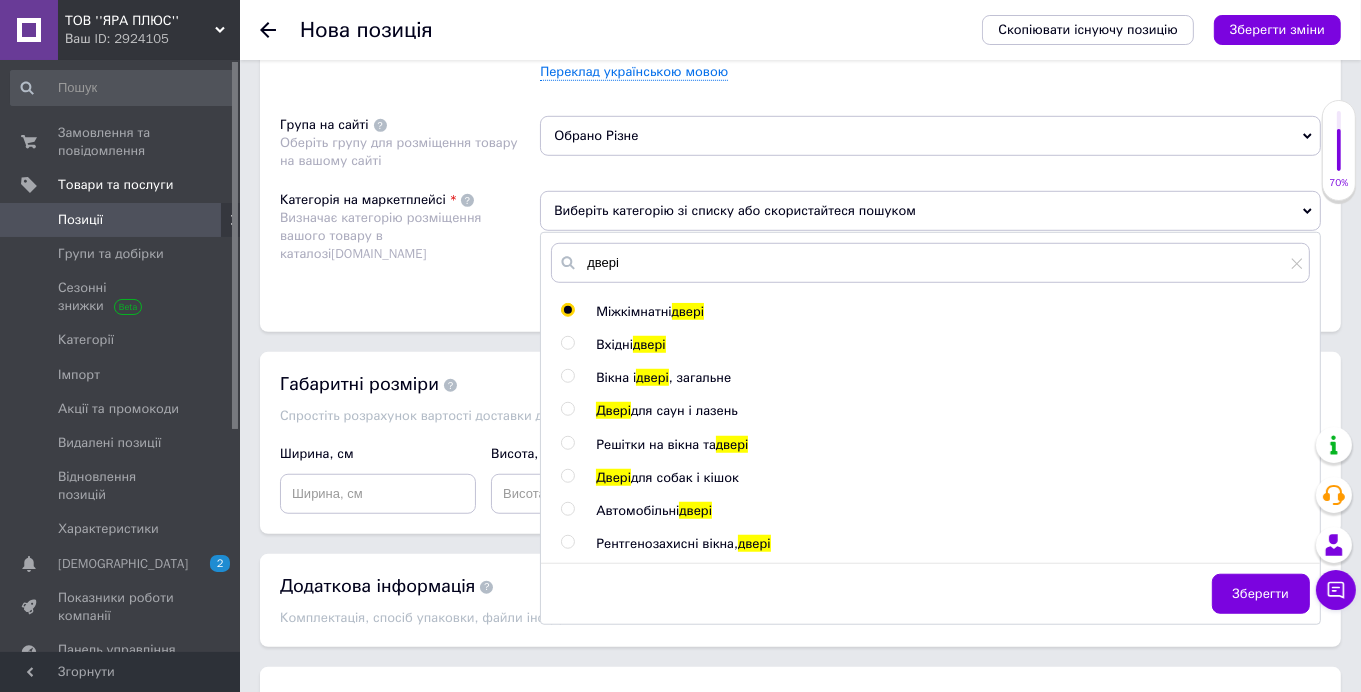 radio on "true" 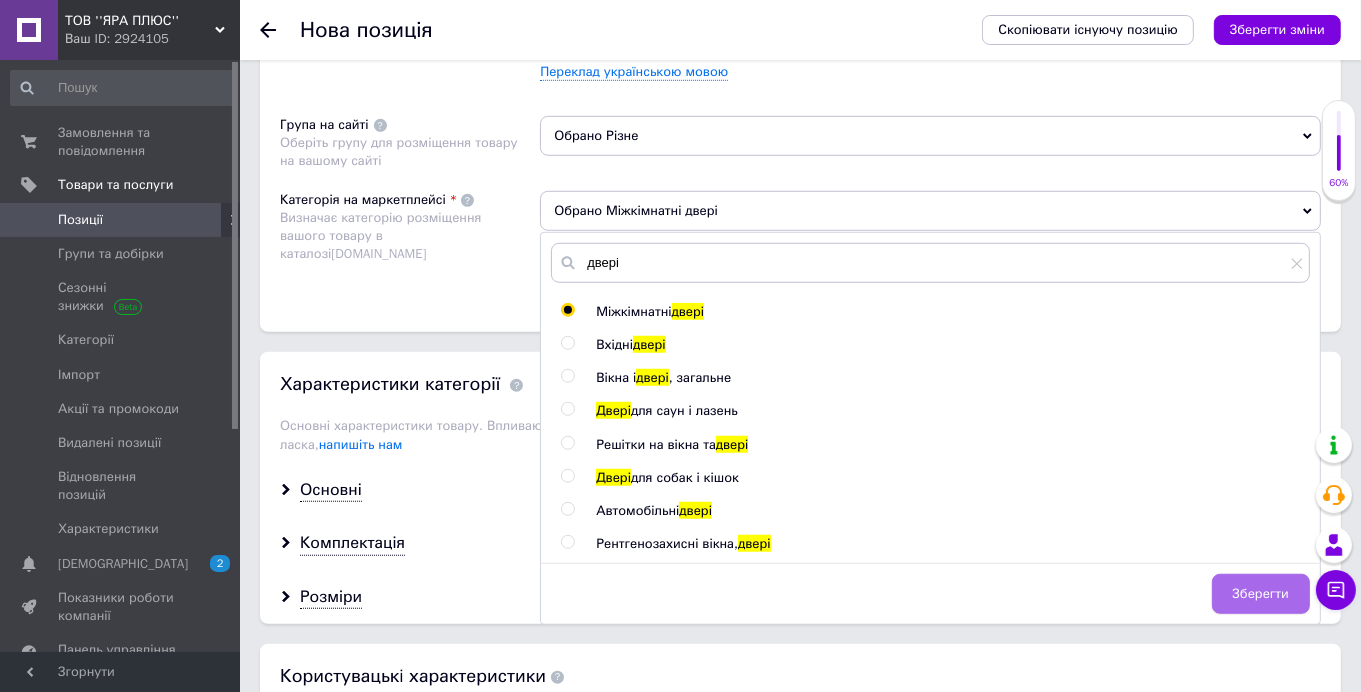 click on "Зберегти" at bounding box center [1261, 594] 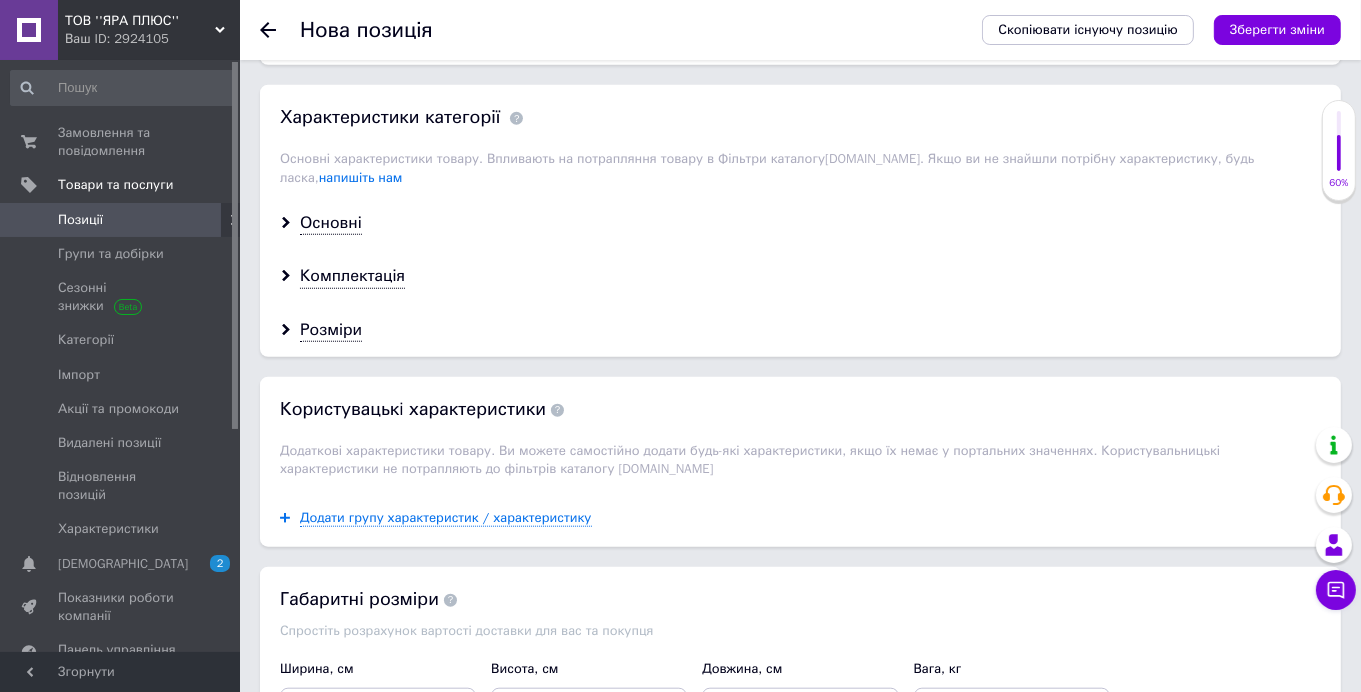 scroll, scrollTop: 1599, scrollLeft: 0, axis: vertical 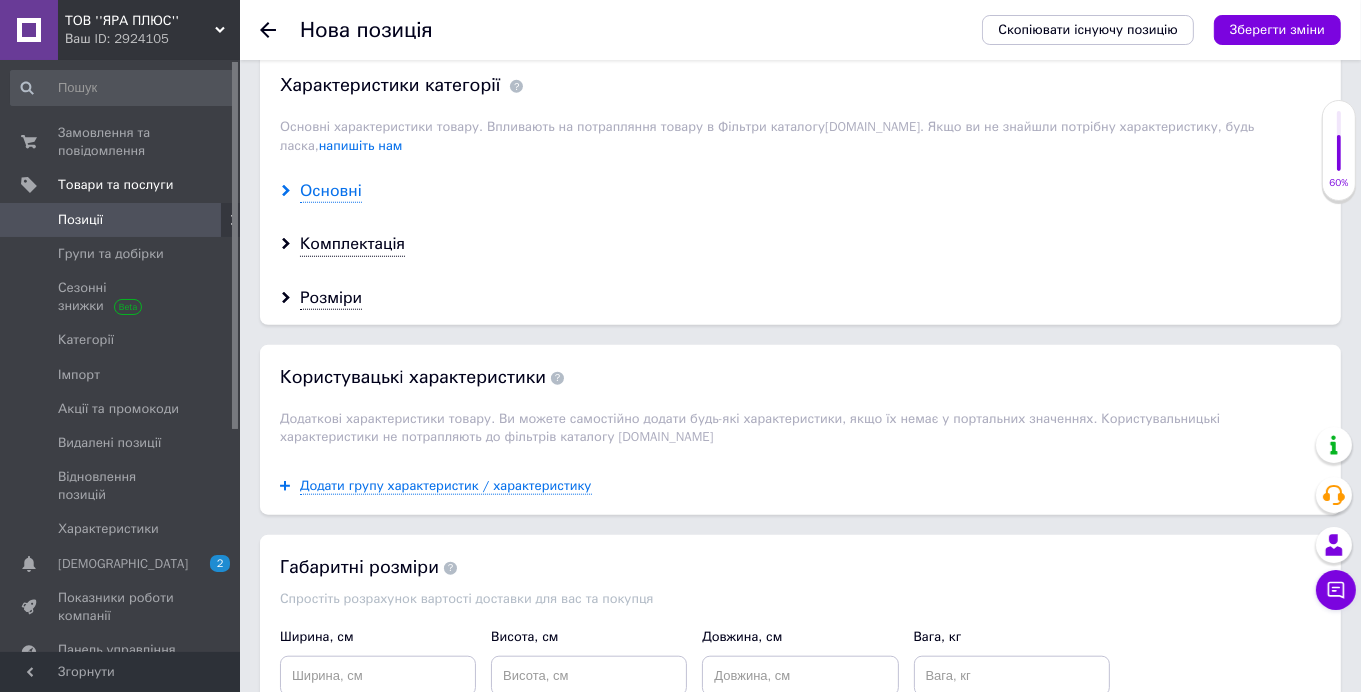 click on "Основні" at bounding box center [331, 191] 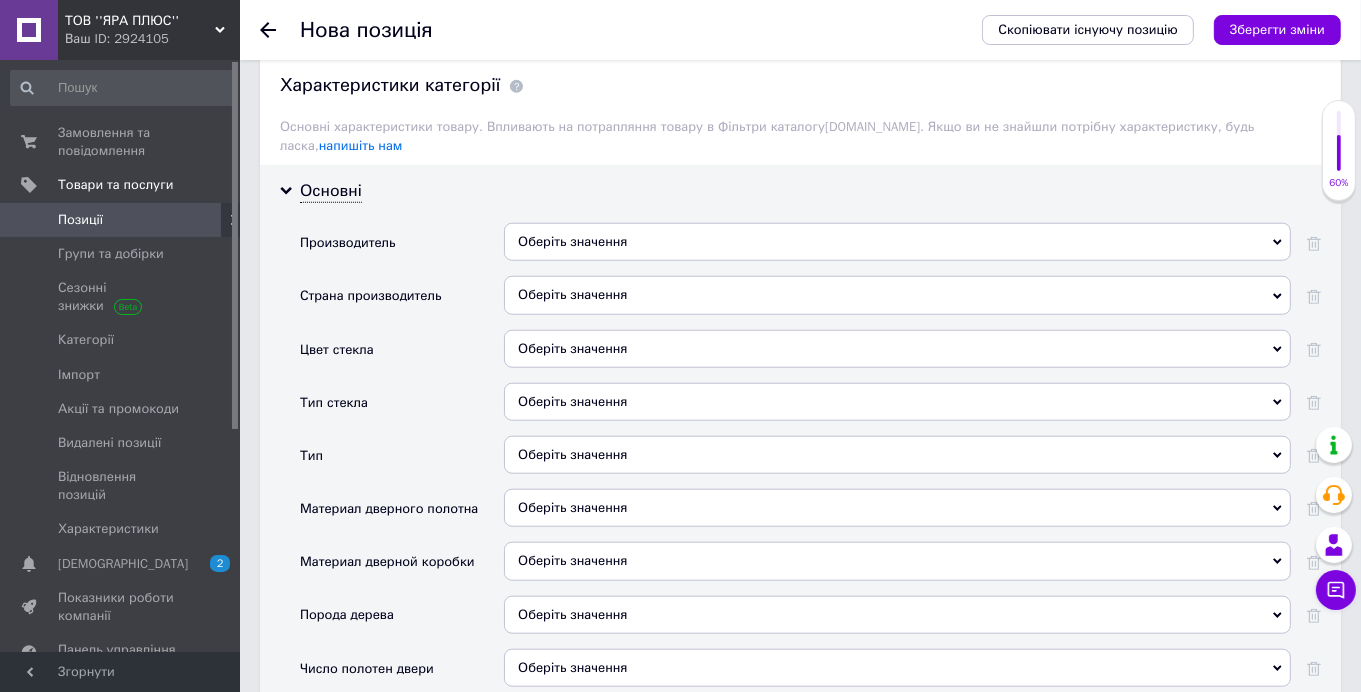 click on "Оберіть значення" at bounding box center (897, 242) 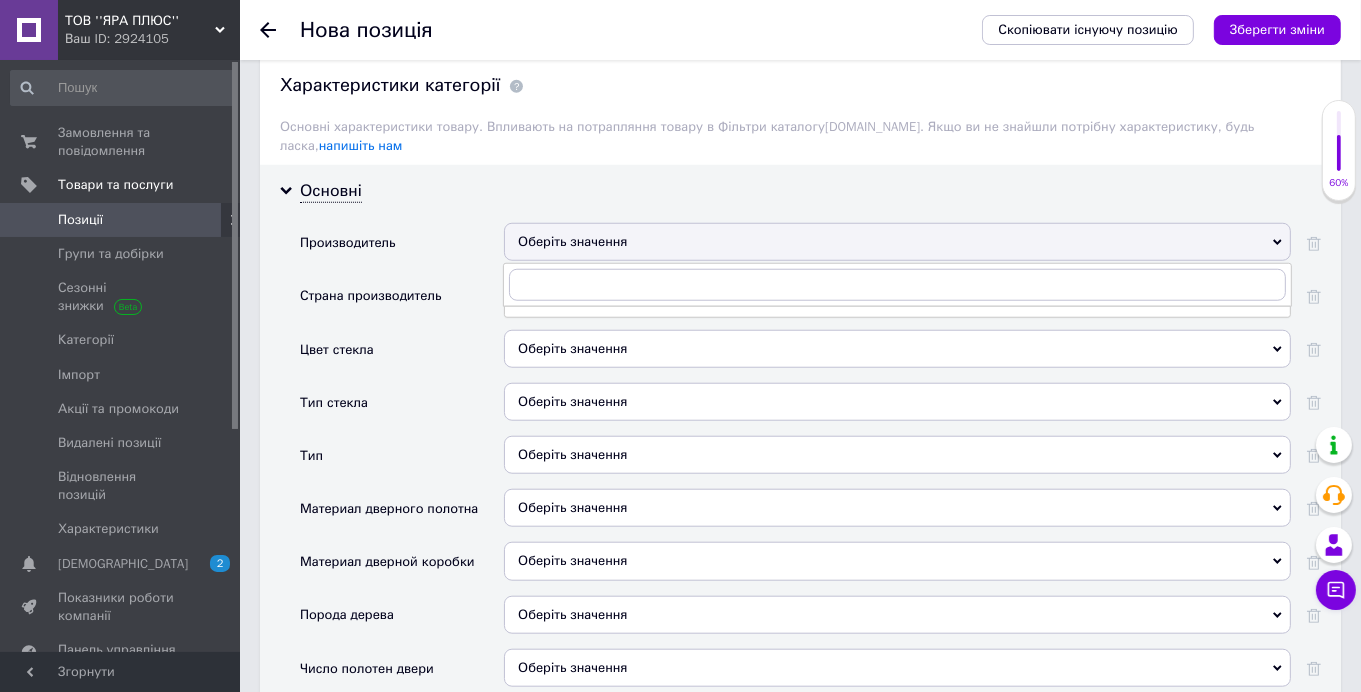click on "Оберіть значення" at bounding box center (897, 242) 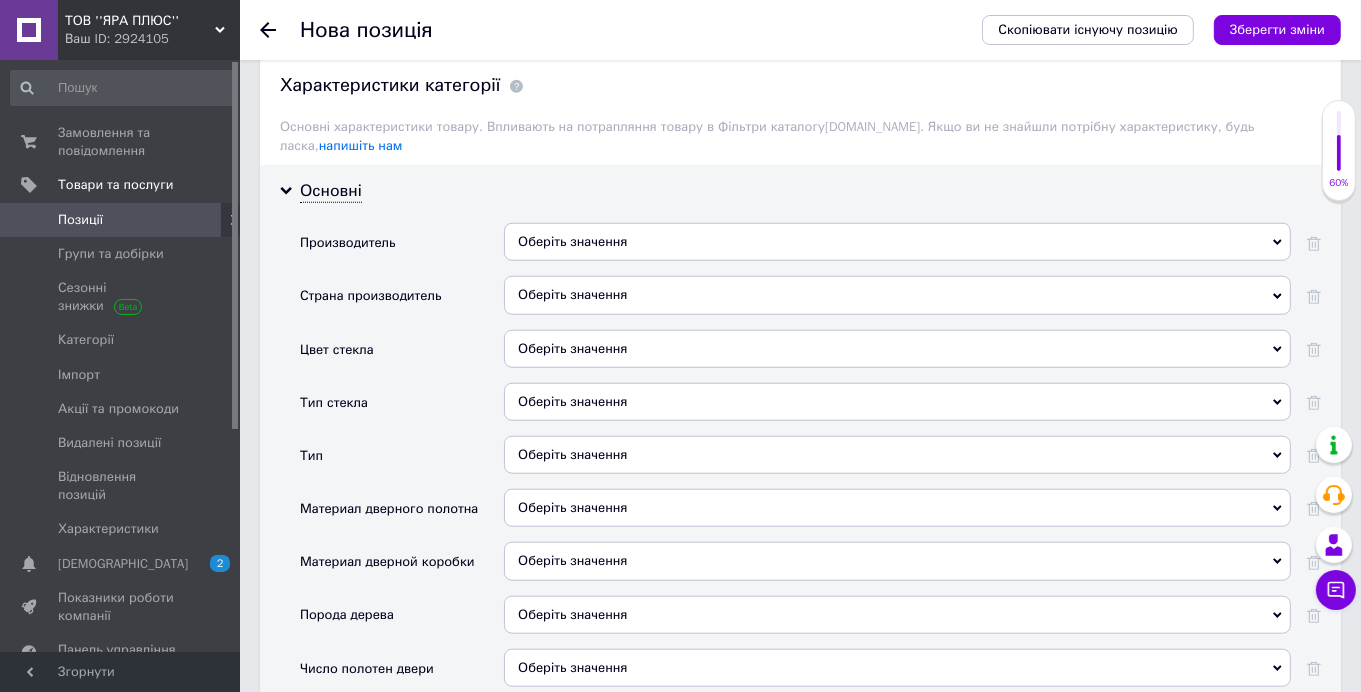 click on "Оберіть значення" at bounding box center (897, 242) 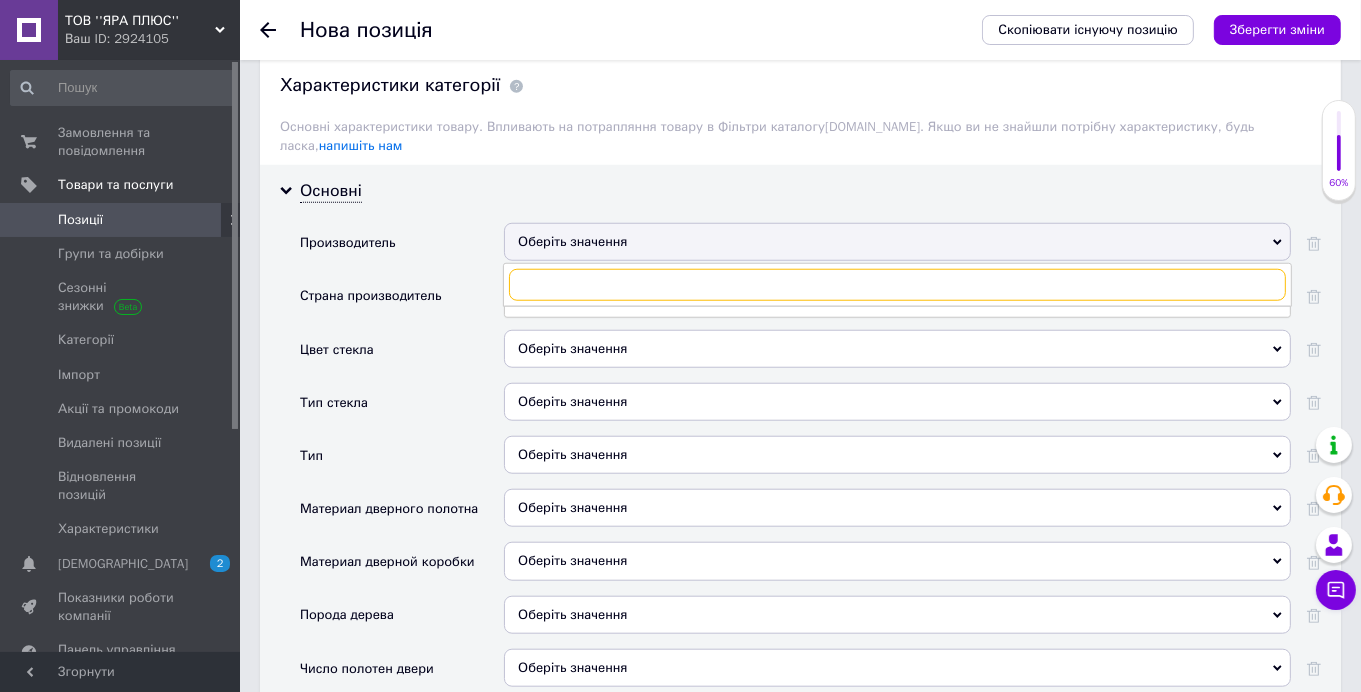 paste on "[PERSON_NAME]" 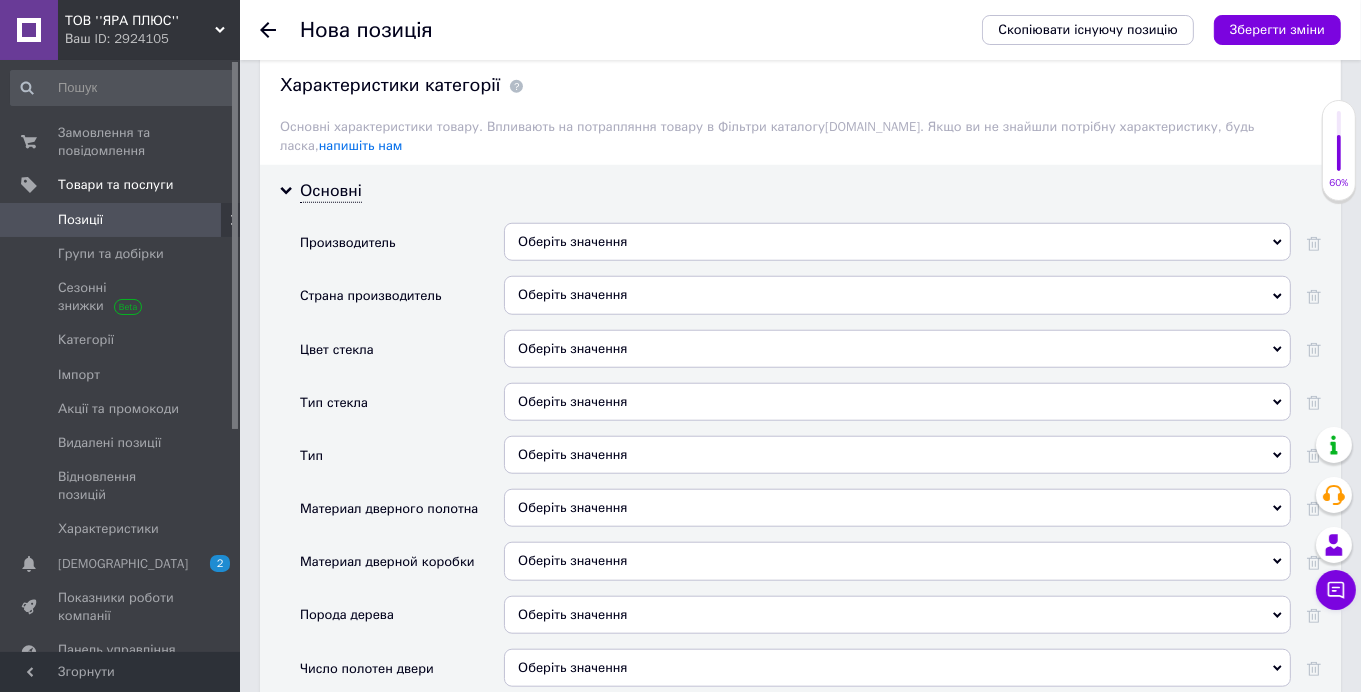 click on "Страна производитель" at bounding box center [402, 302] 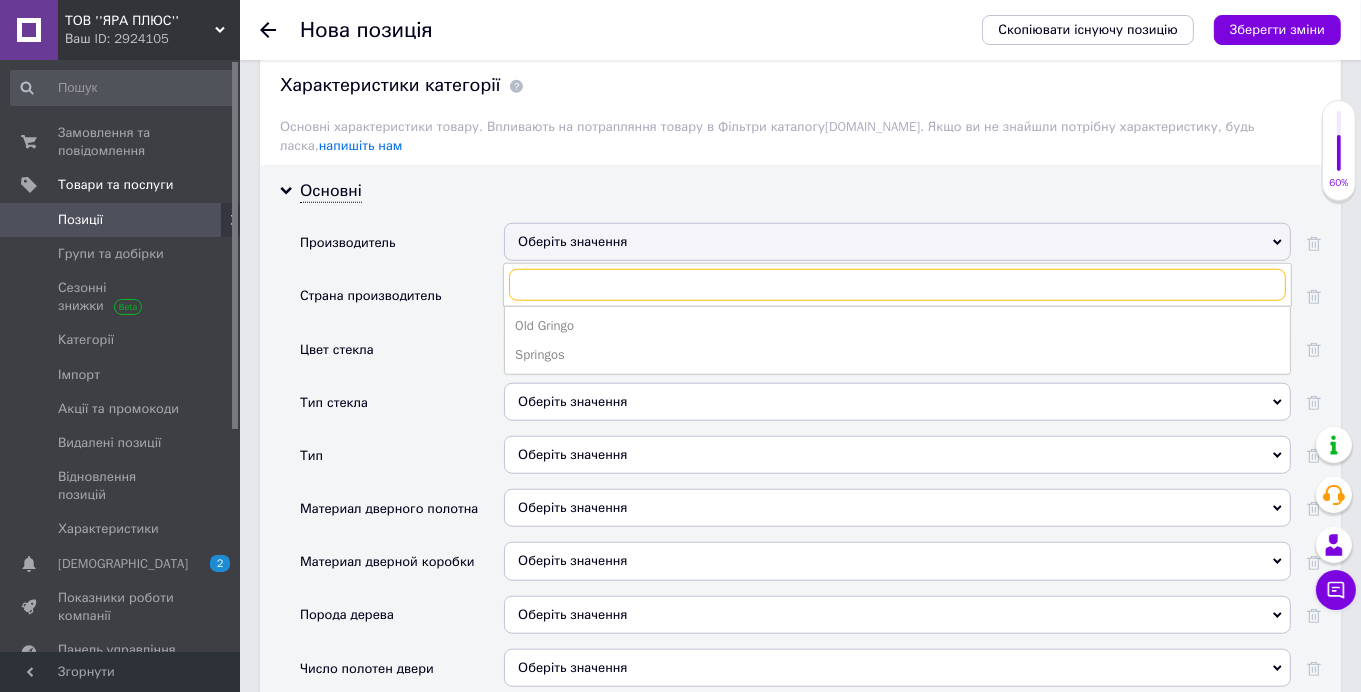 paste on "[PERSON_NAME]" 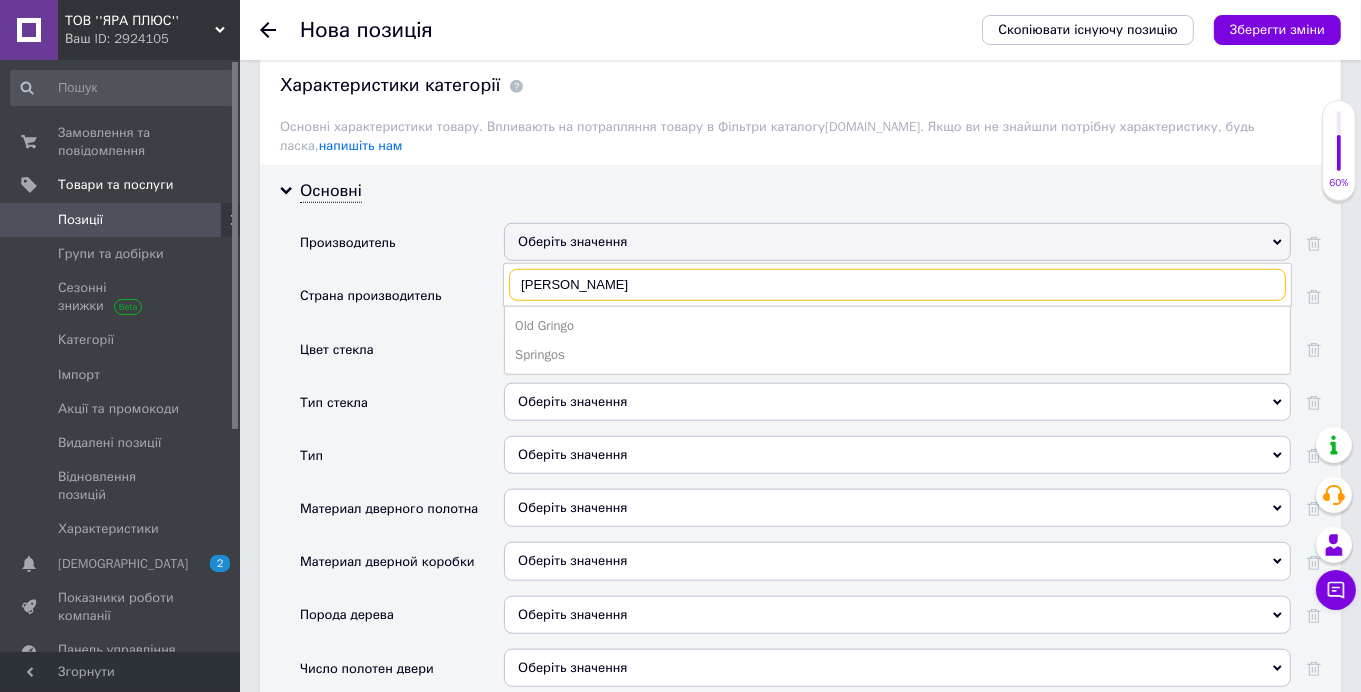 type on "[PERSON_NAME]" 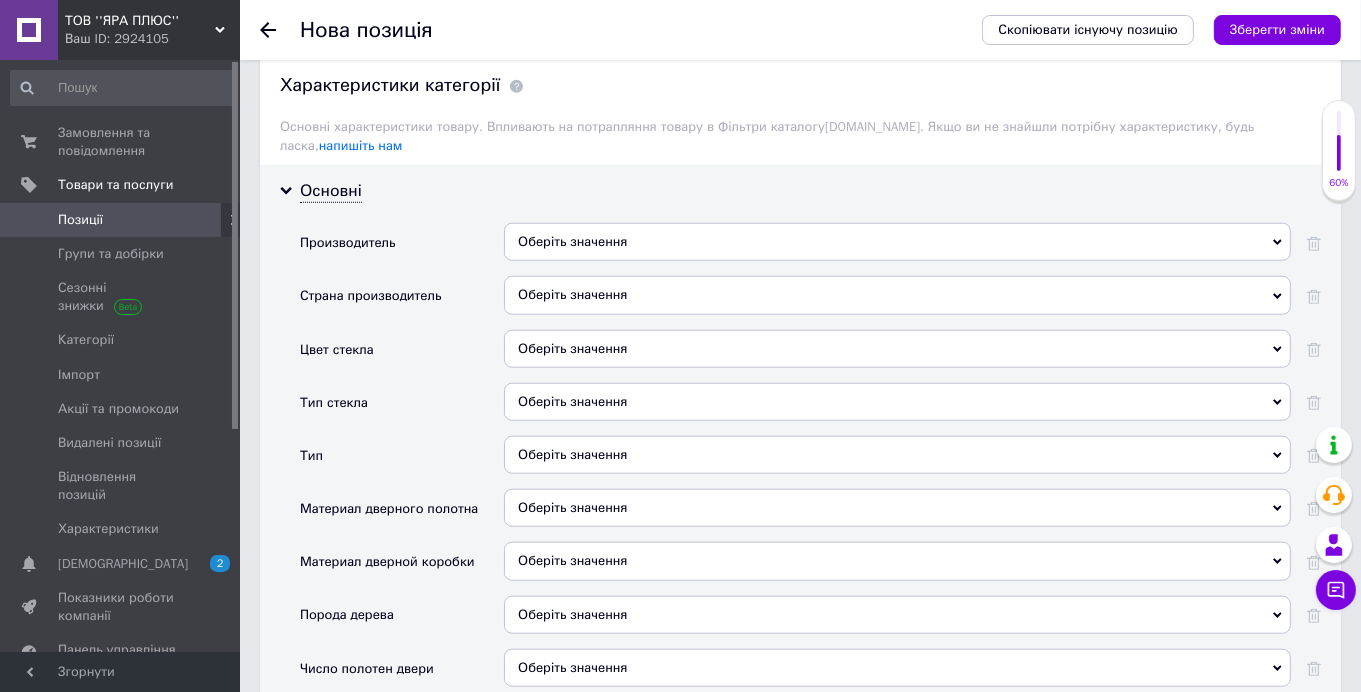 click on "Страна производитель" at bounding box center (402, 302) 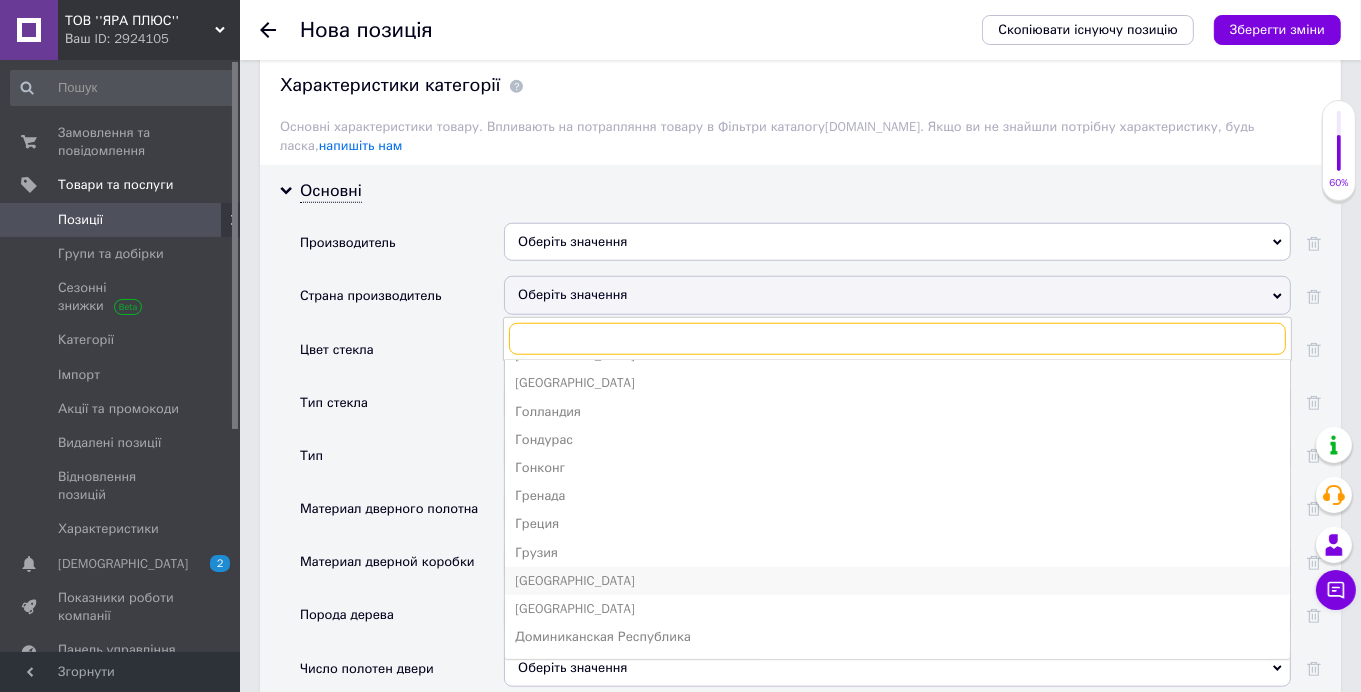 scroll, scrollTop: 929, scrollLeft: 0, axis: vertical 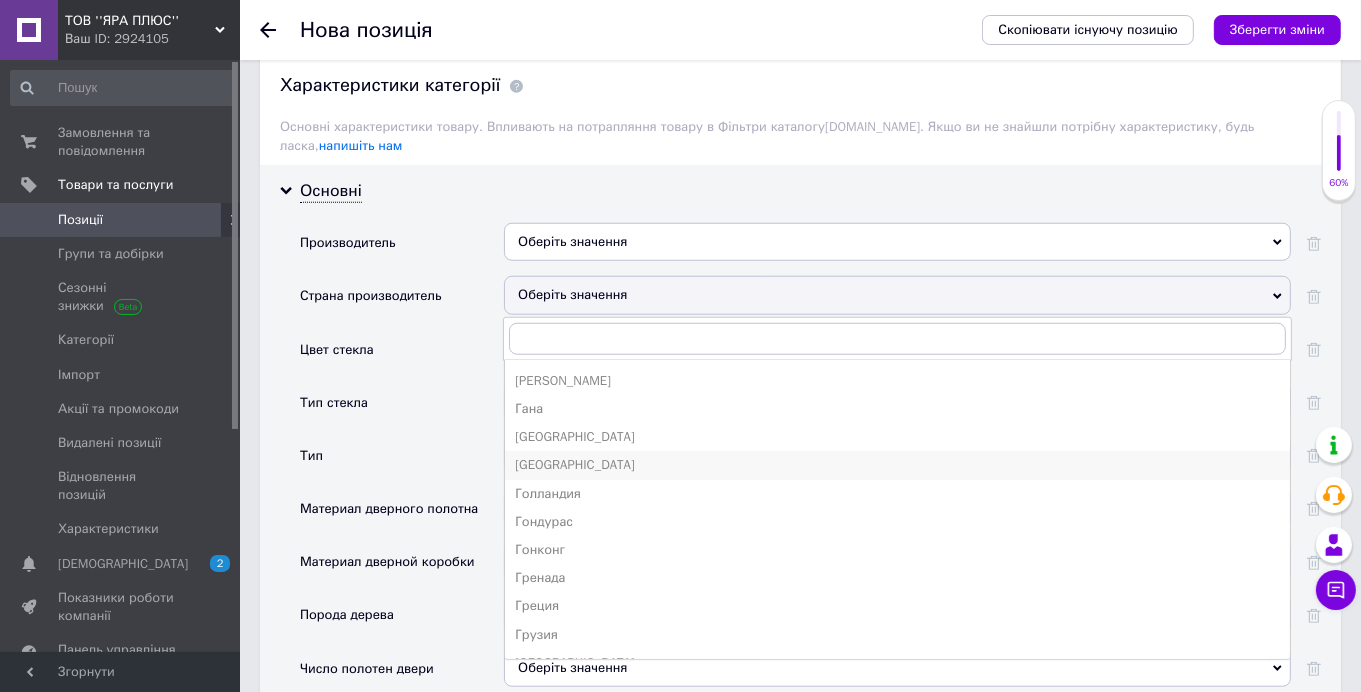click on "[GEOGRAPHIC_DATA]" at bounding box center (897, 465) 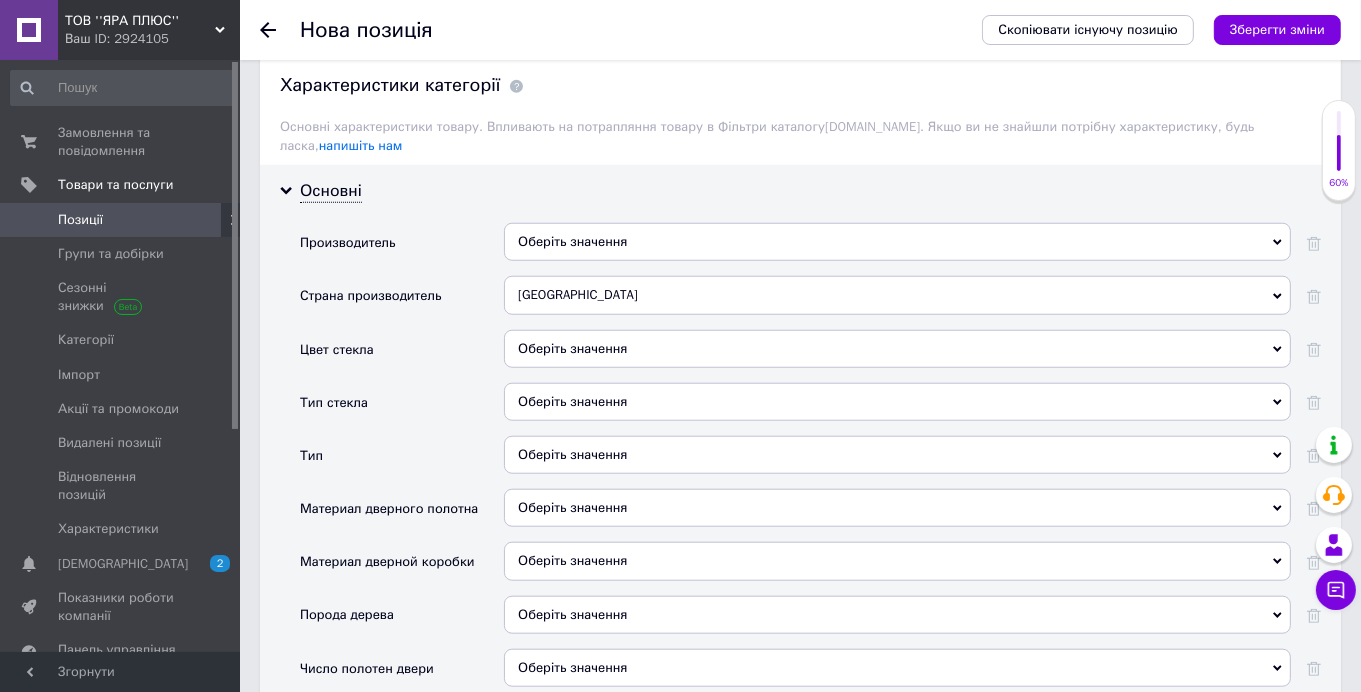 click on "Оберіть значення" at bounding box center [897, 349] 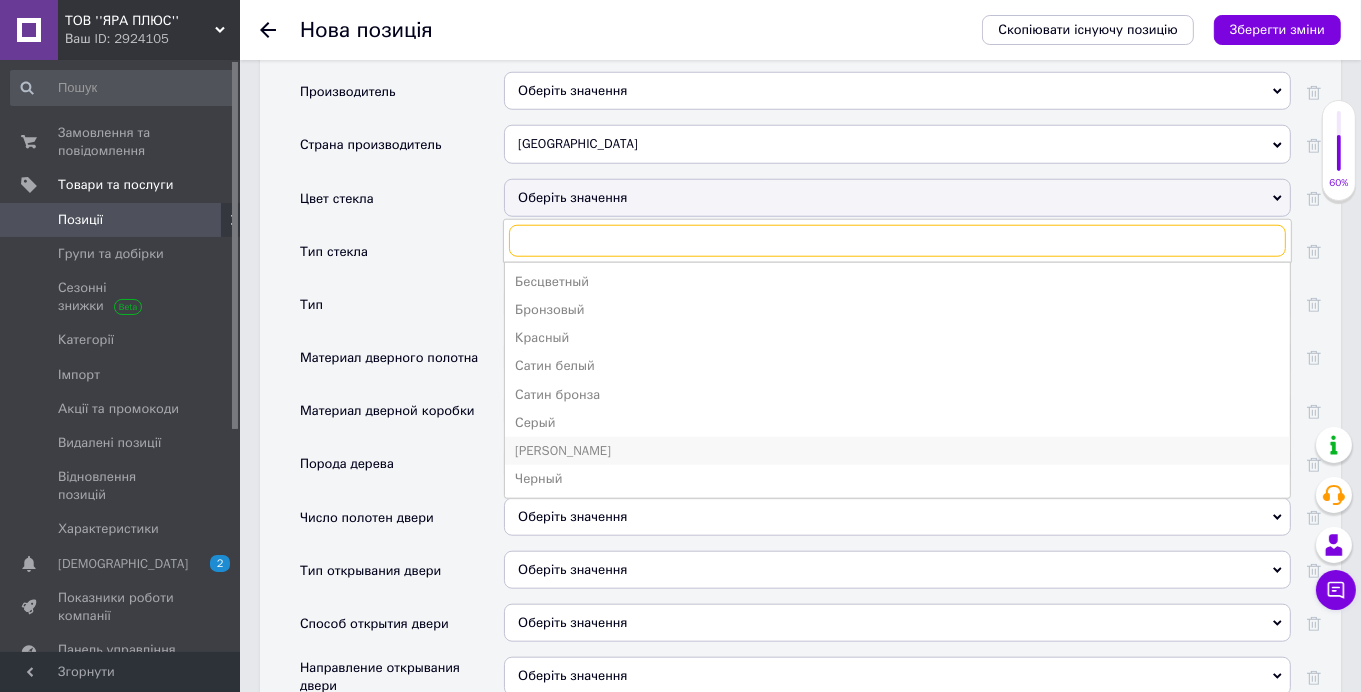 scroll, scrollTop: 1800, scrollLeft: 0, axis: vertical 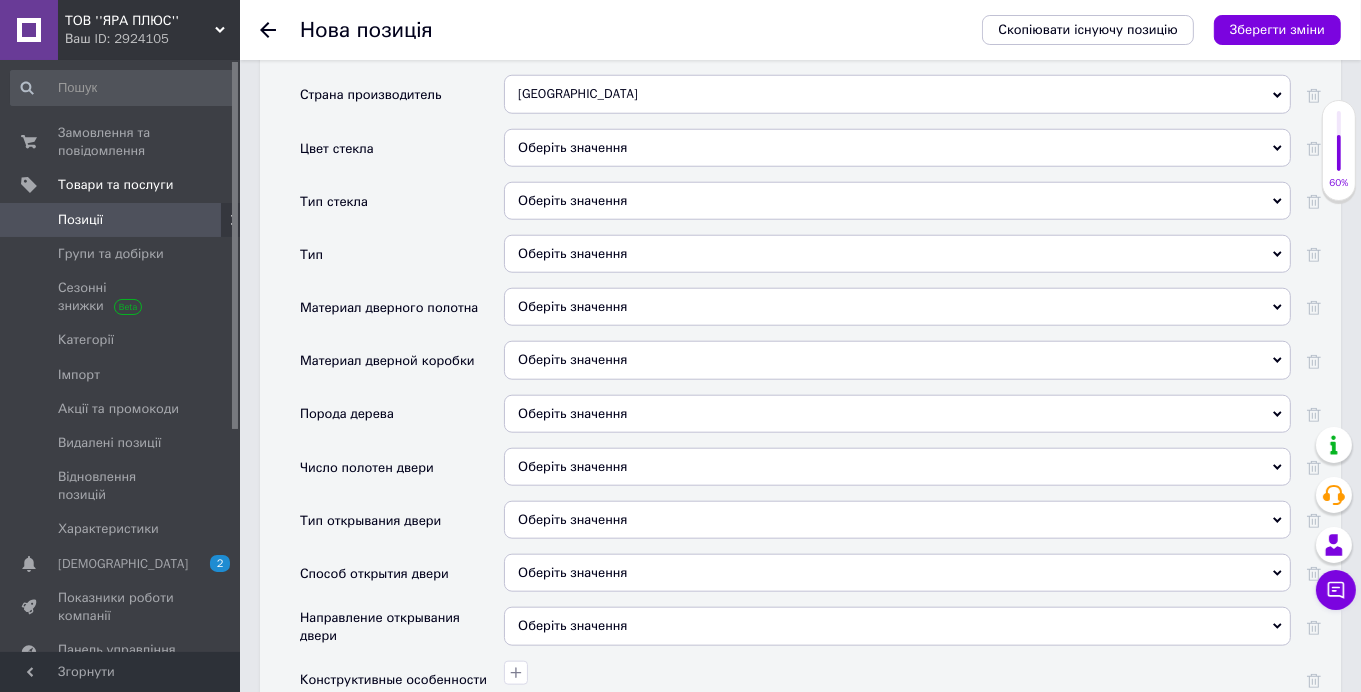 click on "Тип стекла" at bounding box center [402, 208] 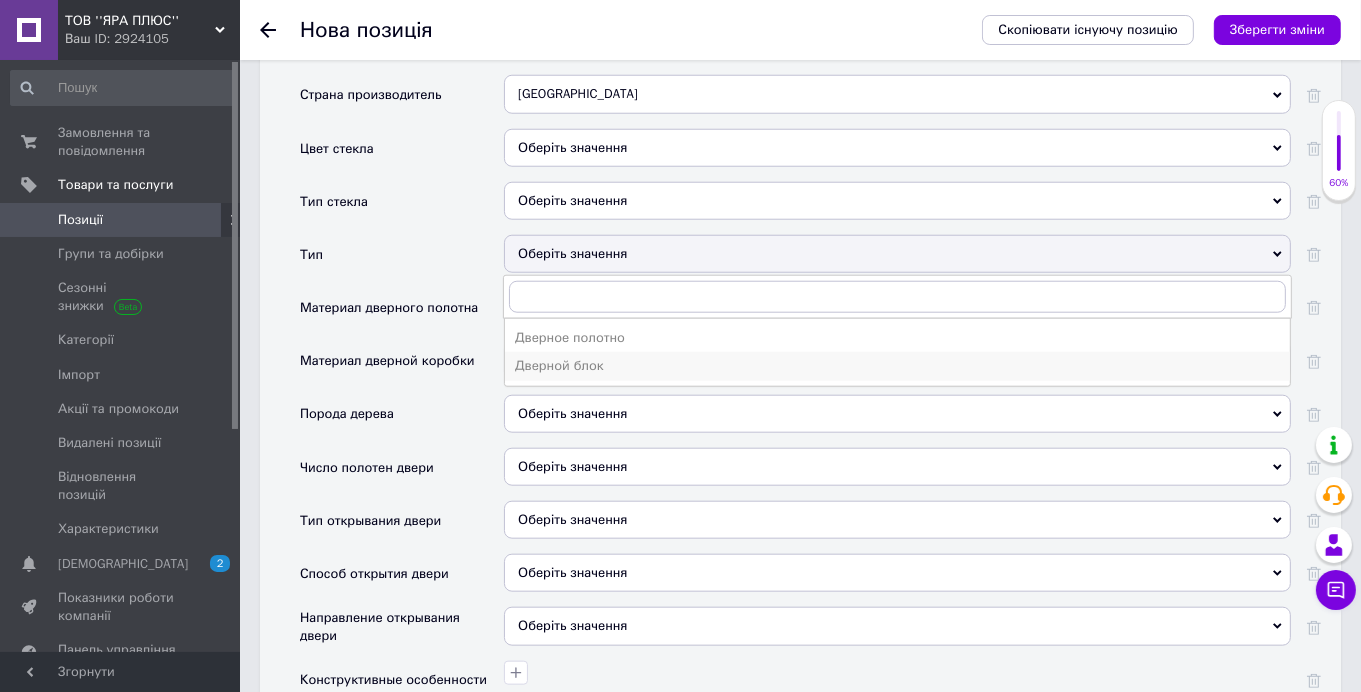 click on "Дверной блок" at bounding box center [897, 366] 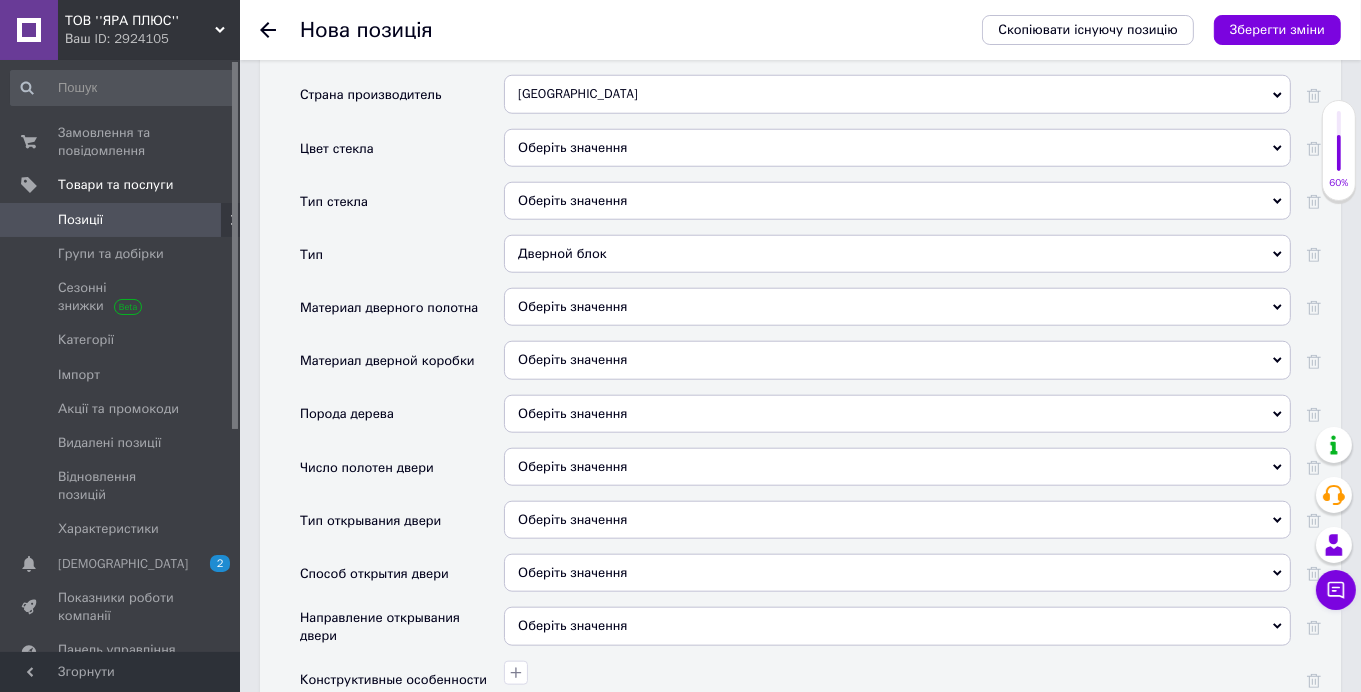 click on "Оберіть значення" at bounding box center [897, 307] 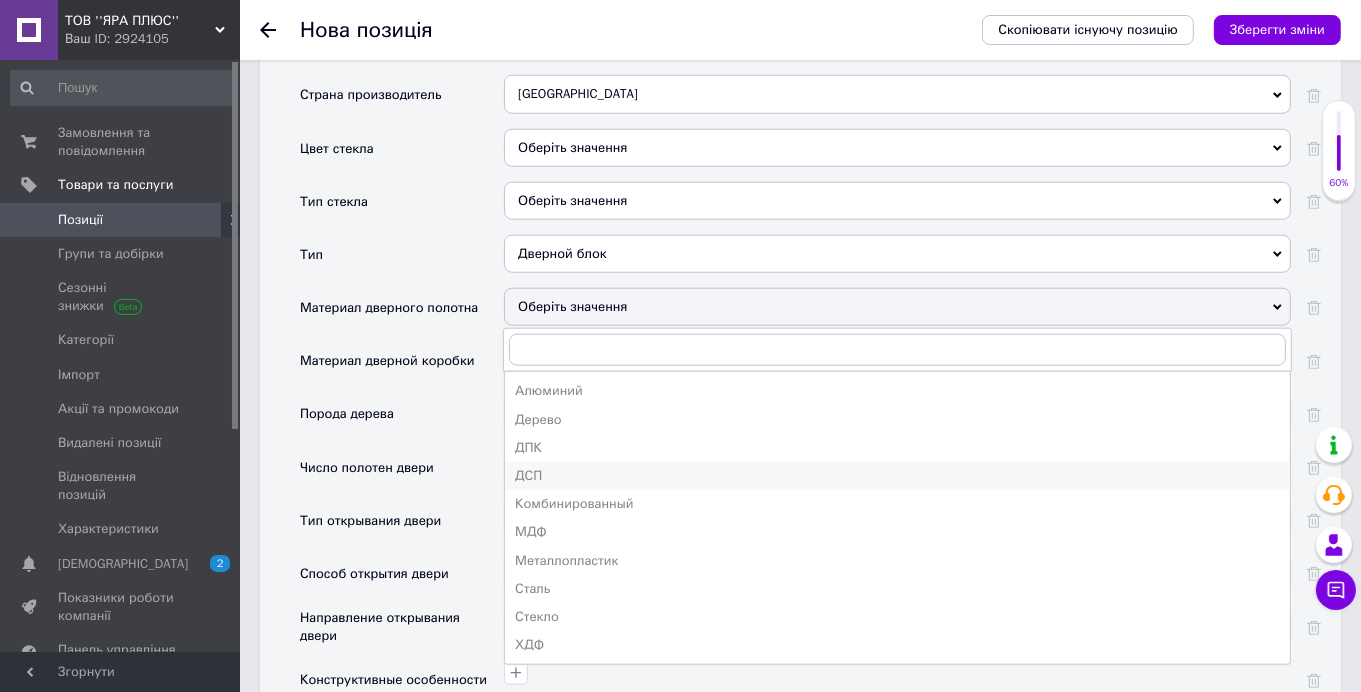 click on "ДСП" at bounding box center (897, 476) 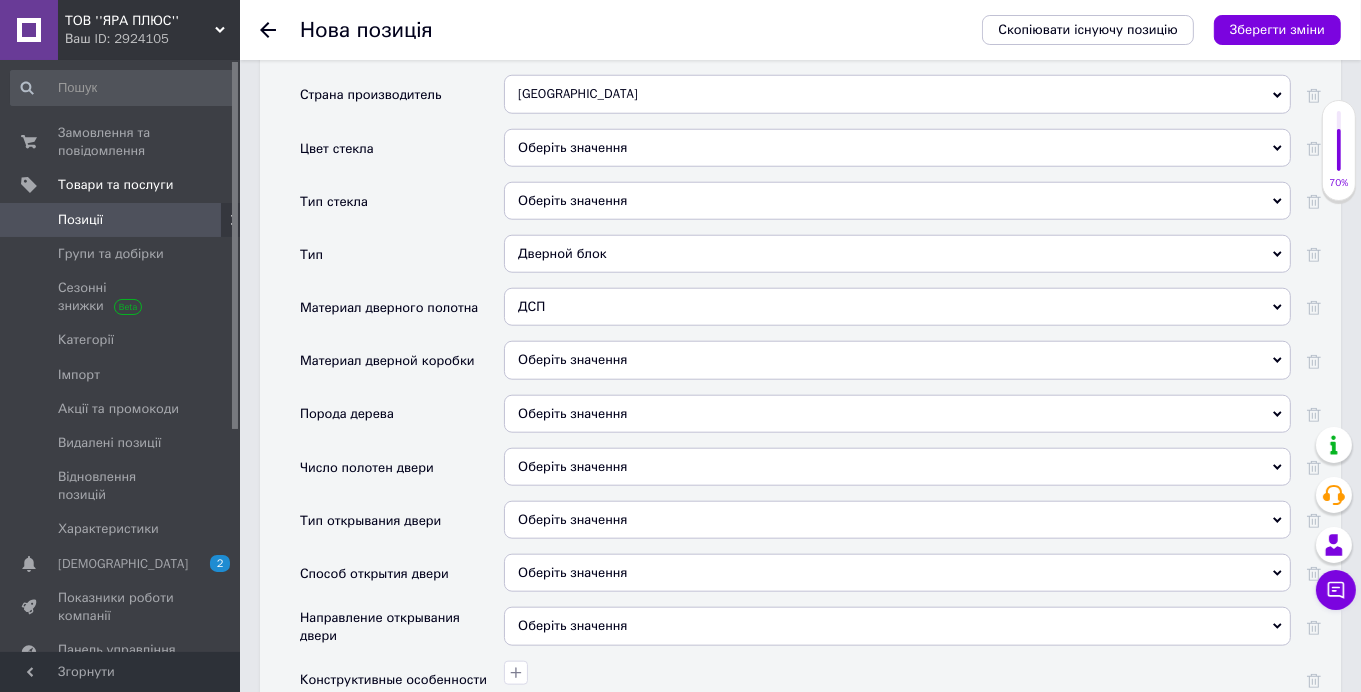 click on "Оберіть значення" at bounding box center [897, 360] 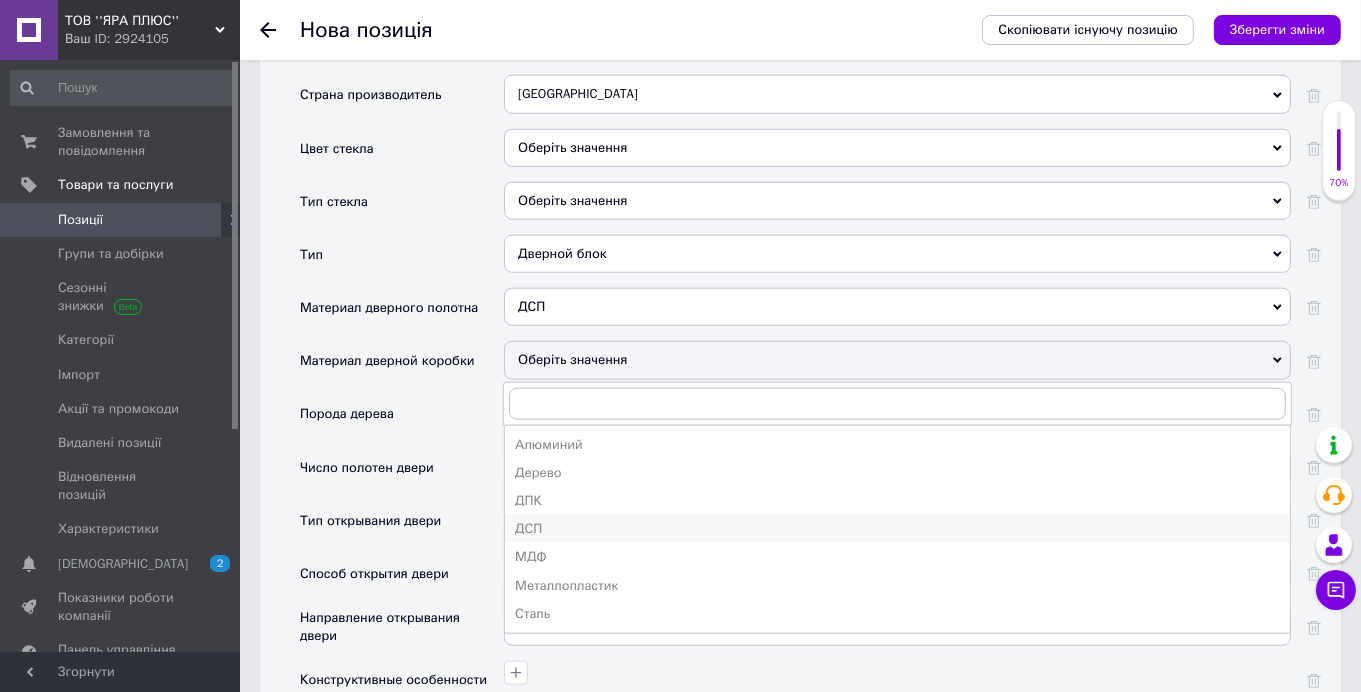 click on "ДСП" at bounding box center (897, 529) 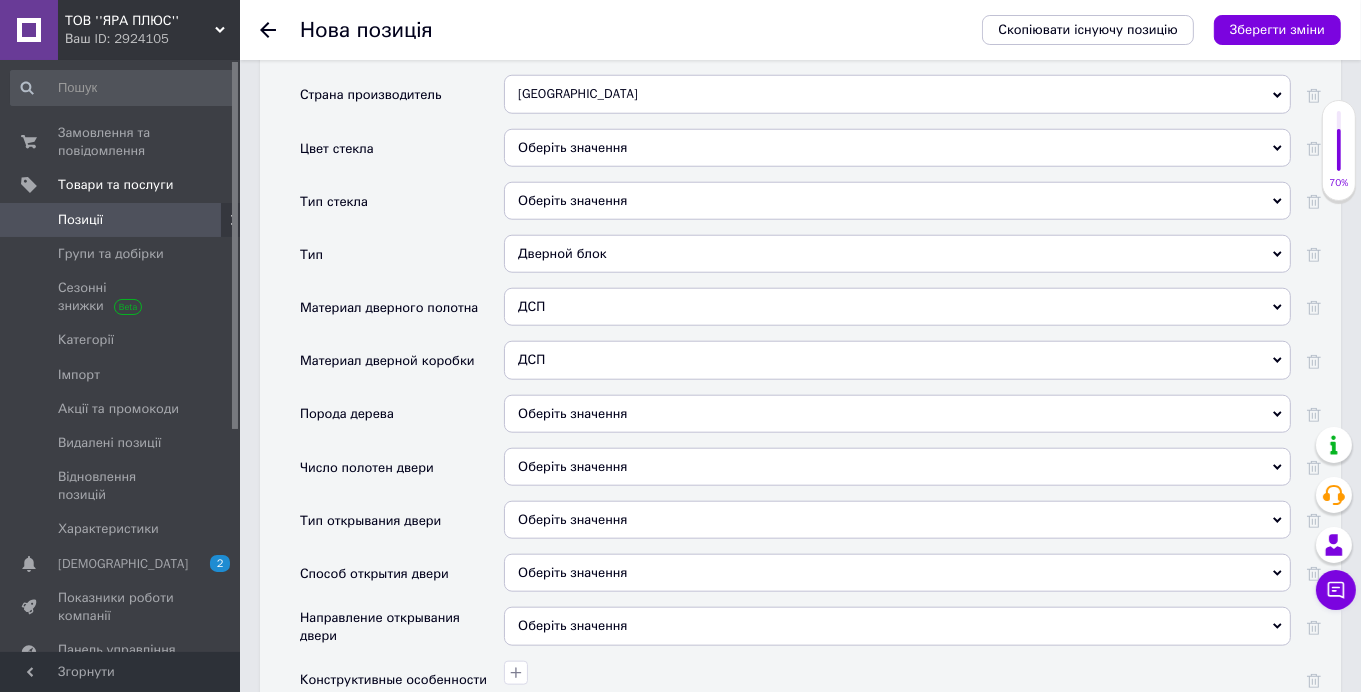 click on "Оберіть значення" at bounding box center (897, 414) 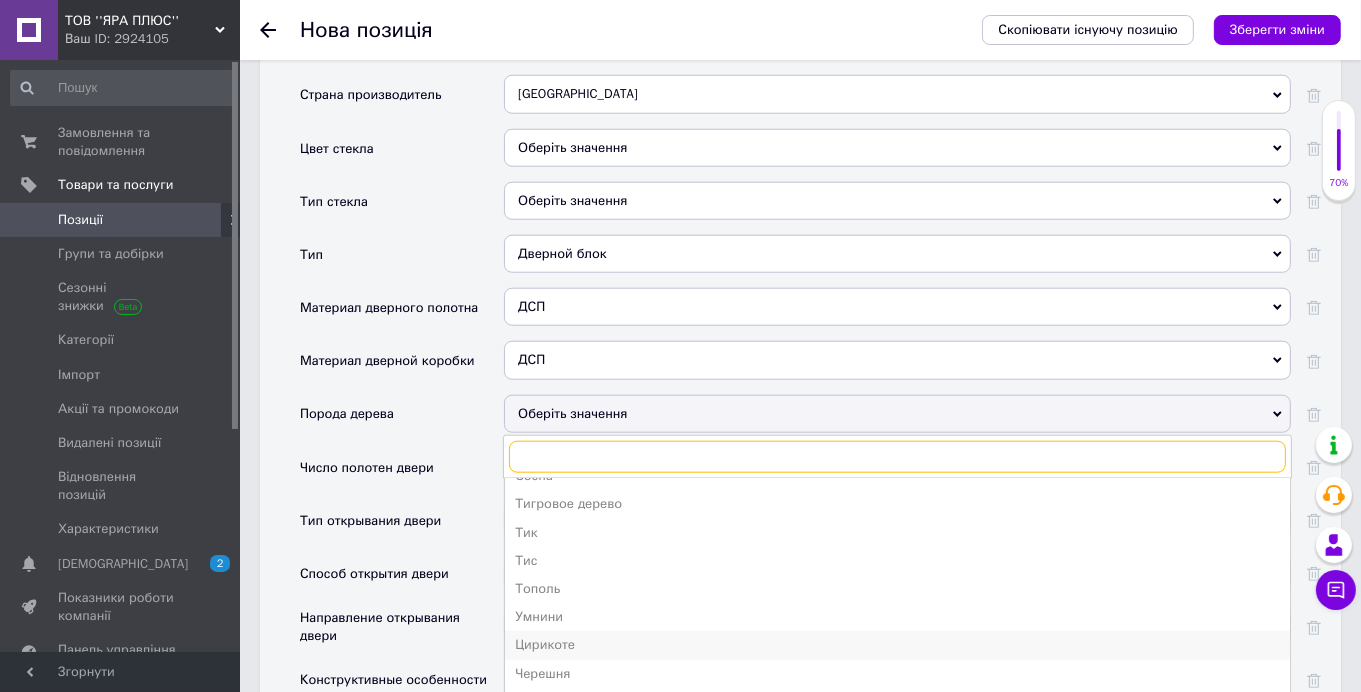 scroll, scrollTop: 2134, scrollLeft: 0, axis: vertical 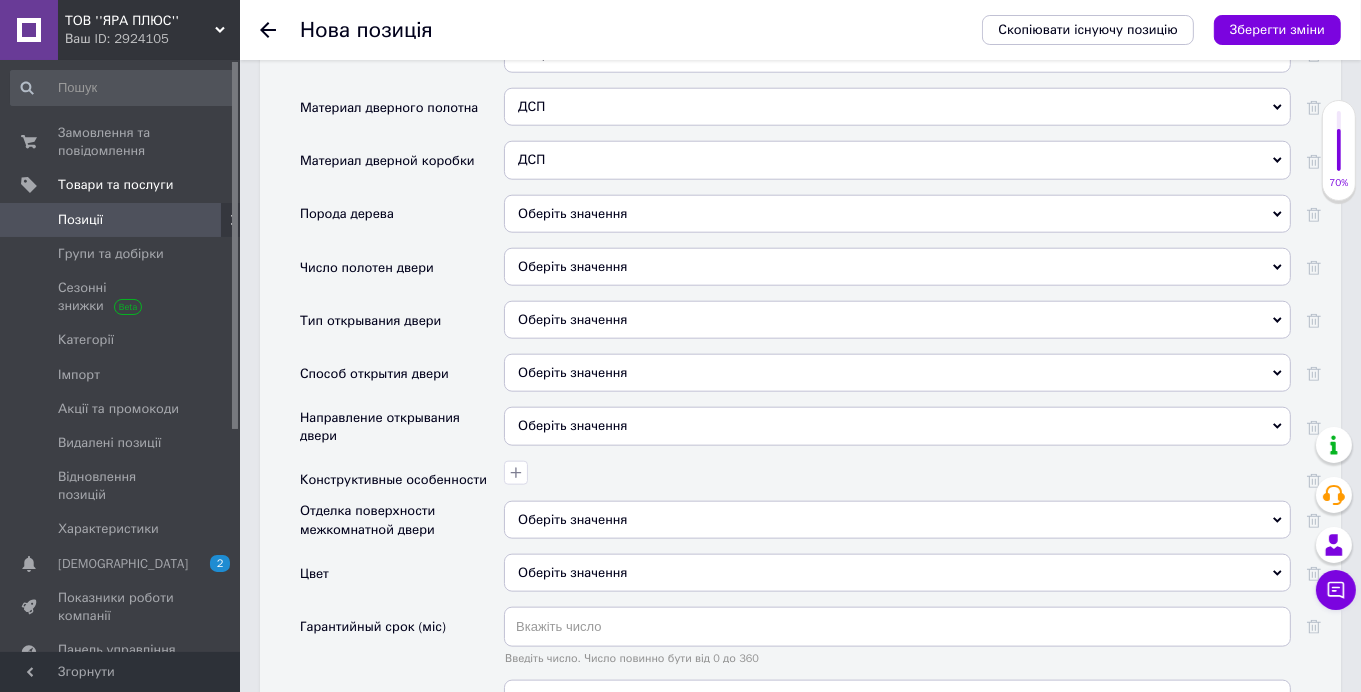 click on "Способ открытия двери" at bounding box center (402, 380) 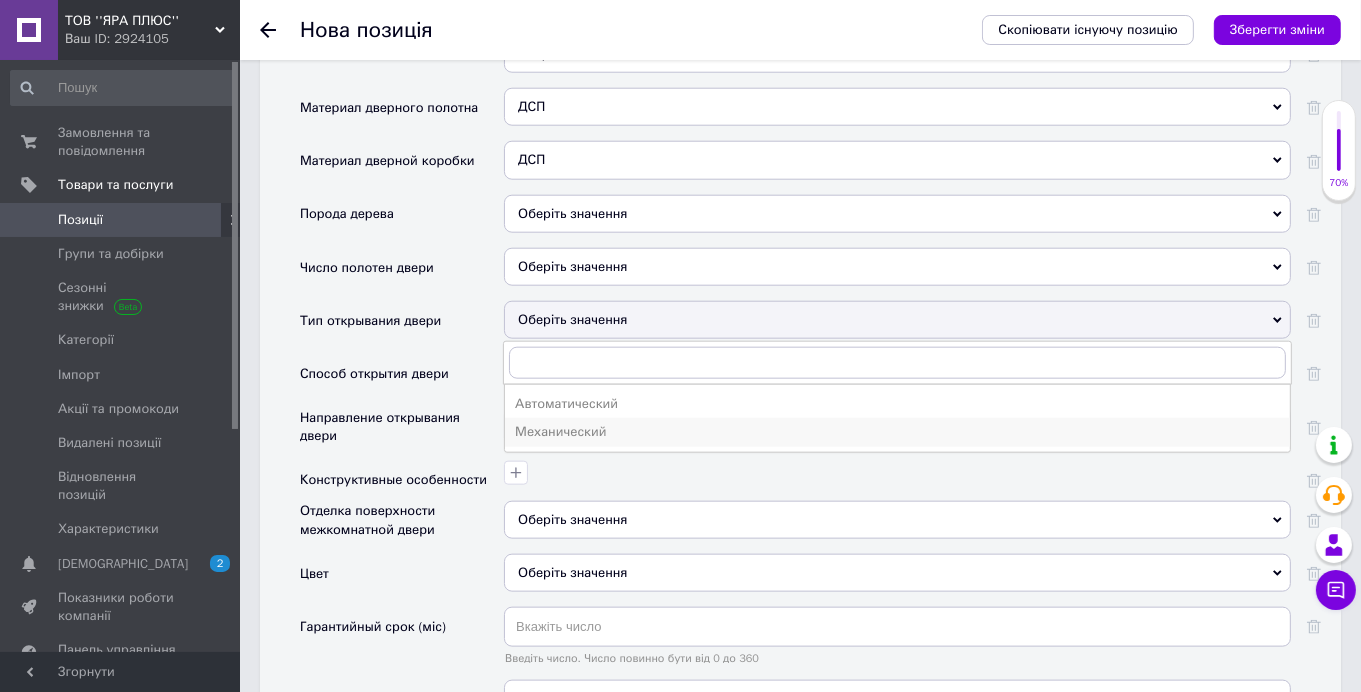 click on "Механический" at bounding box center [897, 432] 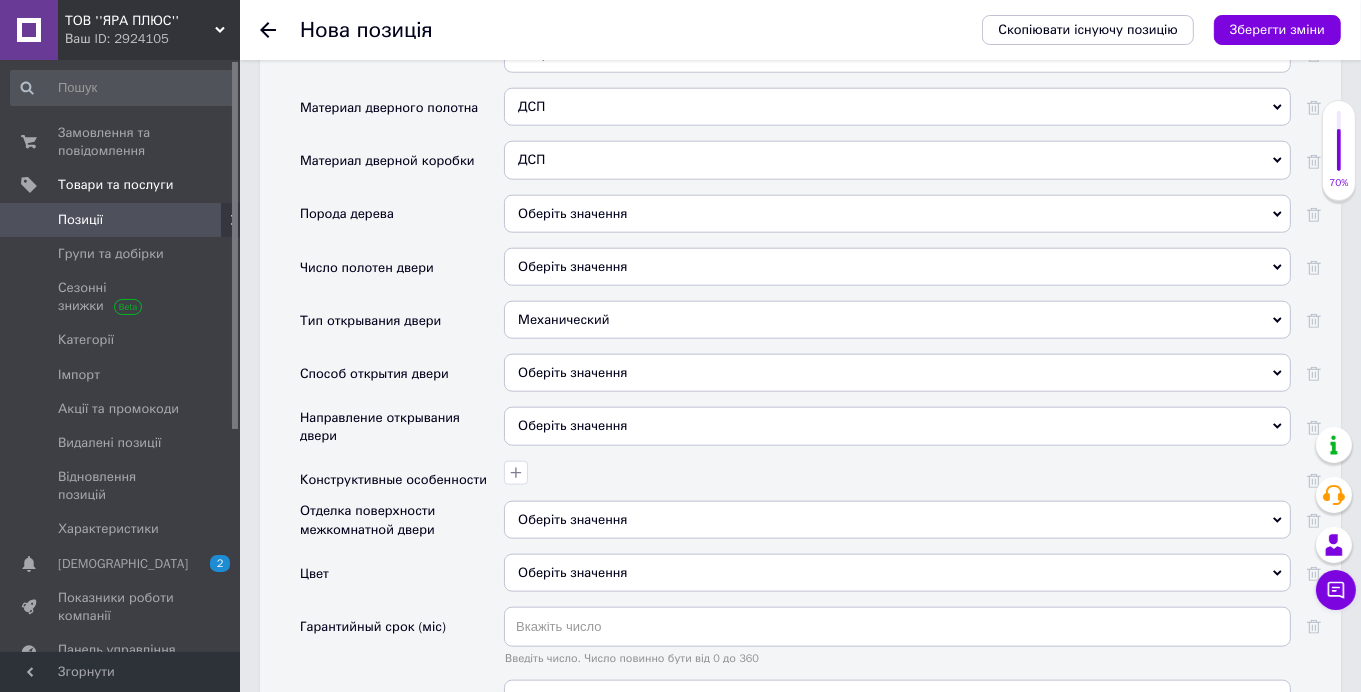 click on "Оберіть значення" at bounding box center [897, 373] 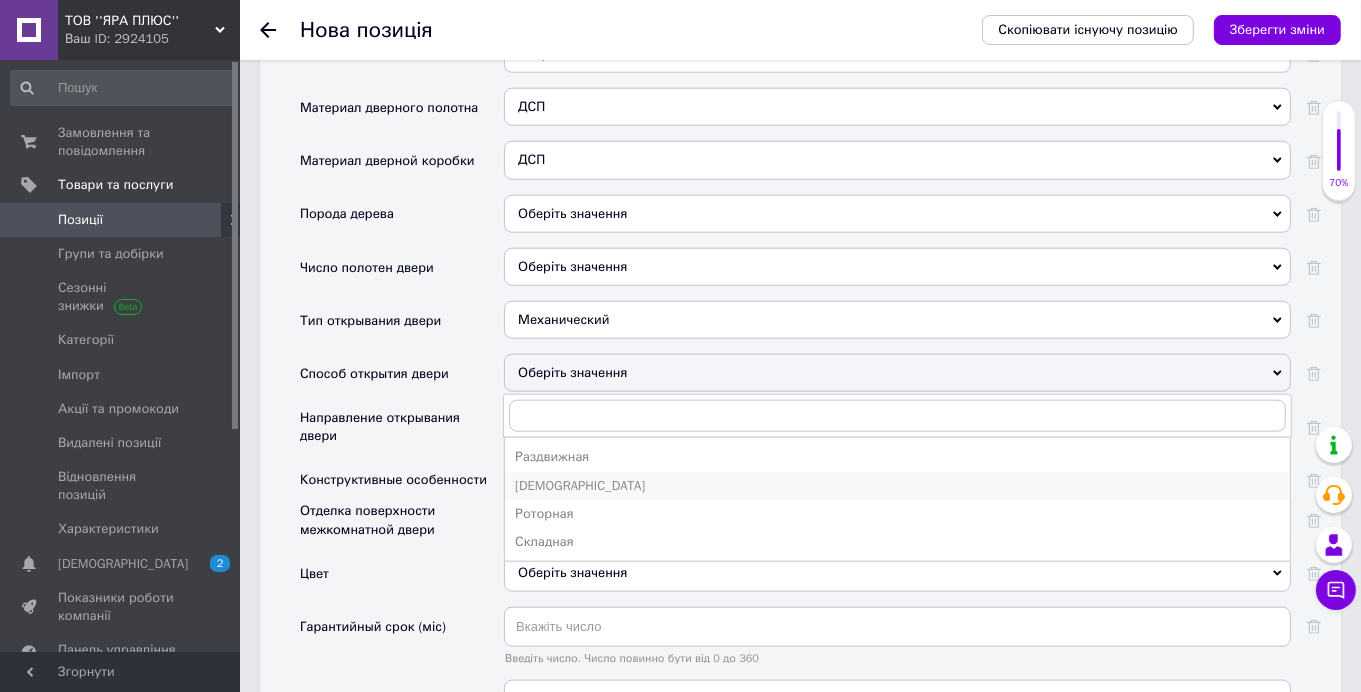 click on "[DEMOGRAPHIC_DATA]" at bounding box center [897, 486] 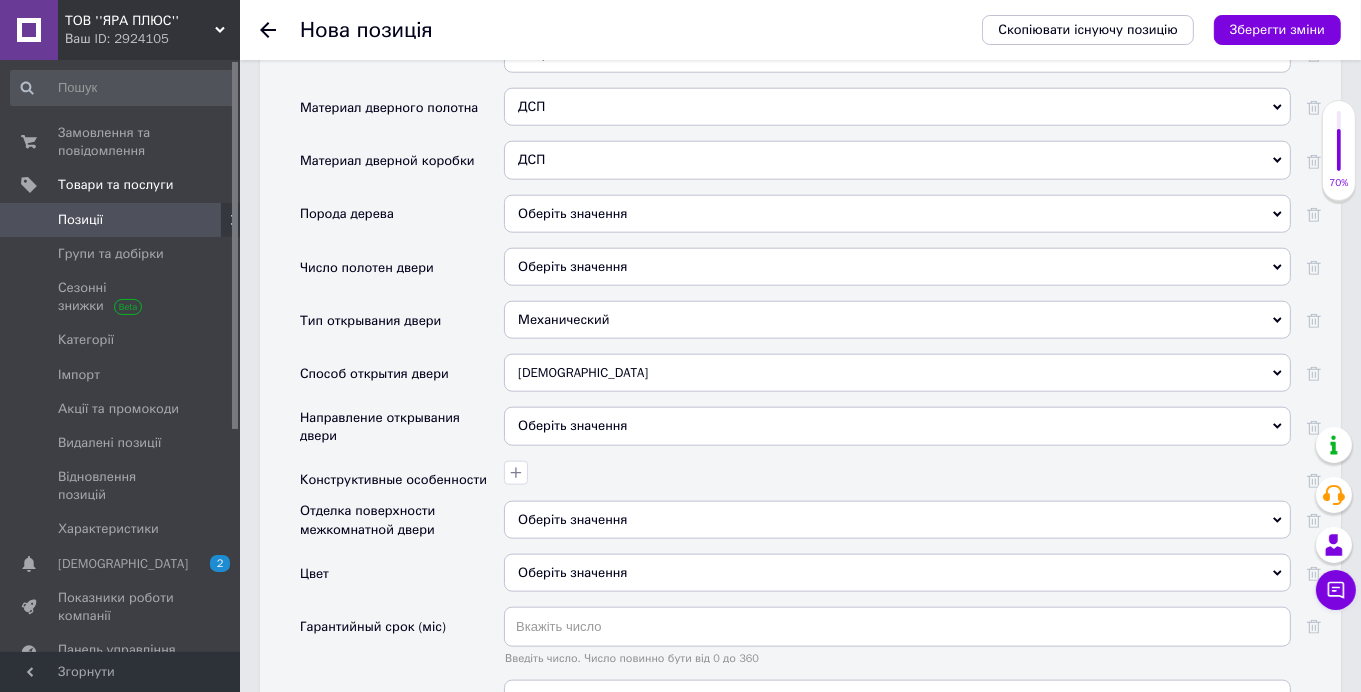 click on "Оберіть значення" at bounding box center (897, 426) 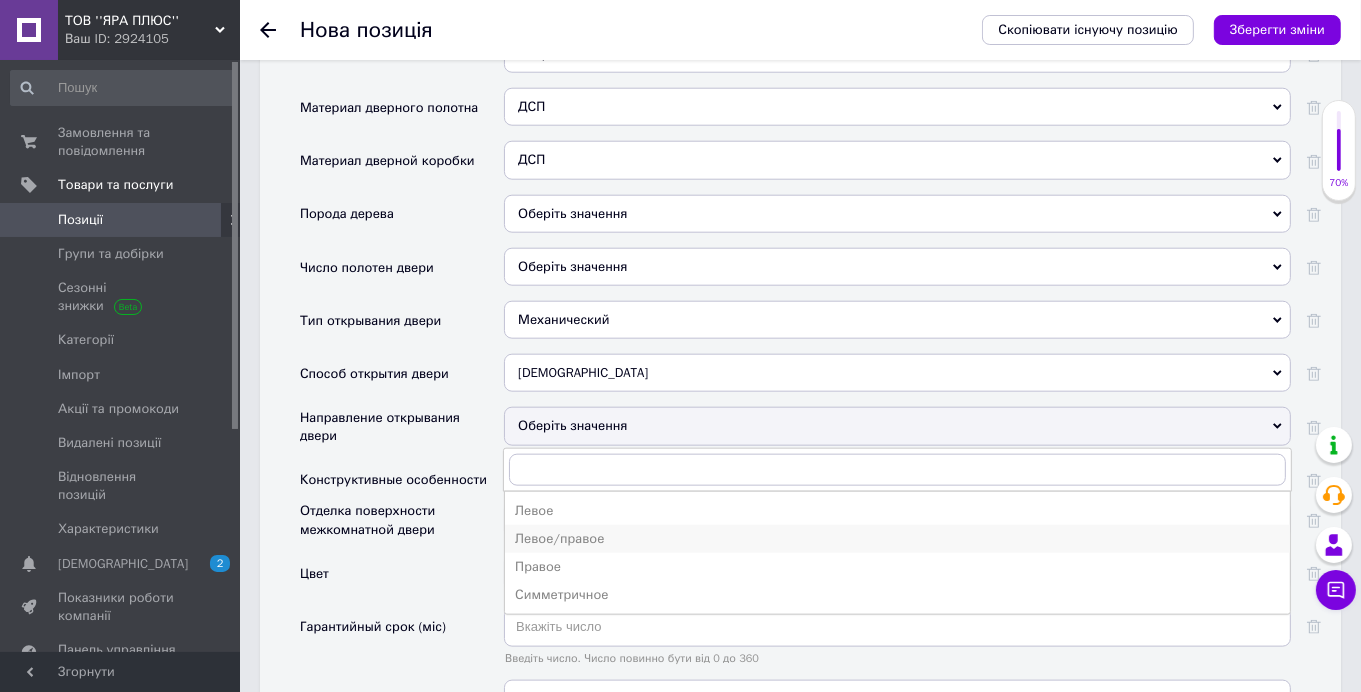 click on "Левое/правое" at bounding box center (897, 539) 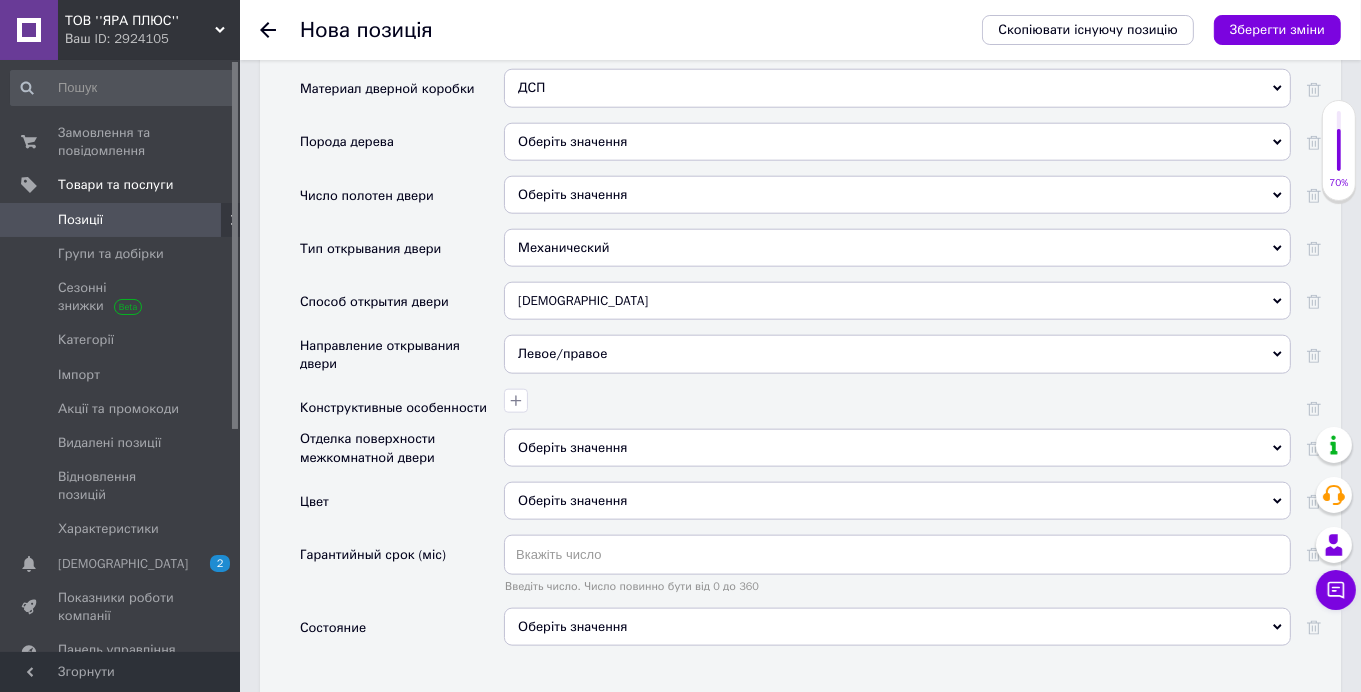 scroll, scrollTop: 2099, scrollLeft: 0, axis: vertical 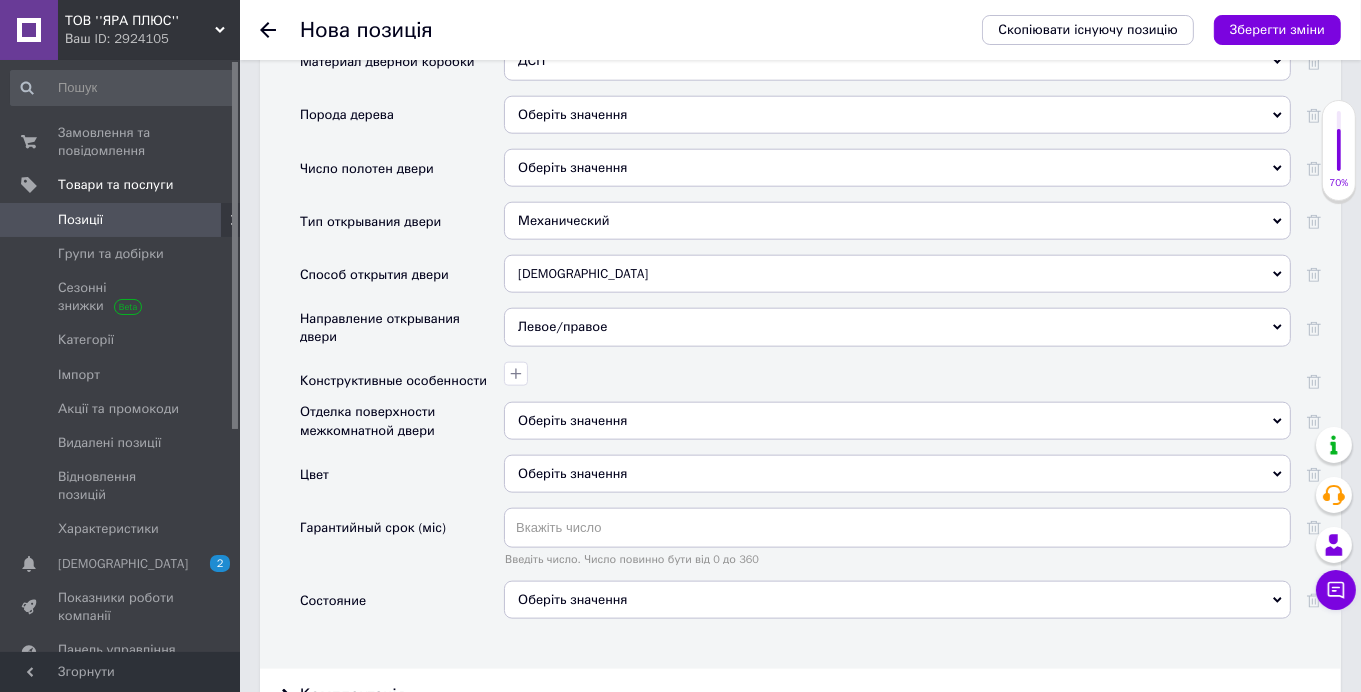 click on "Оберіть значення" at bounding box center [897, 421] 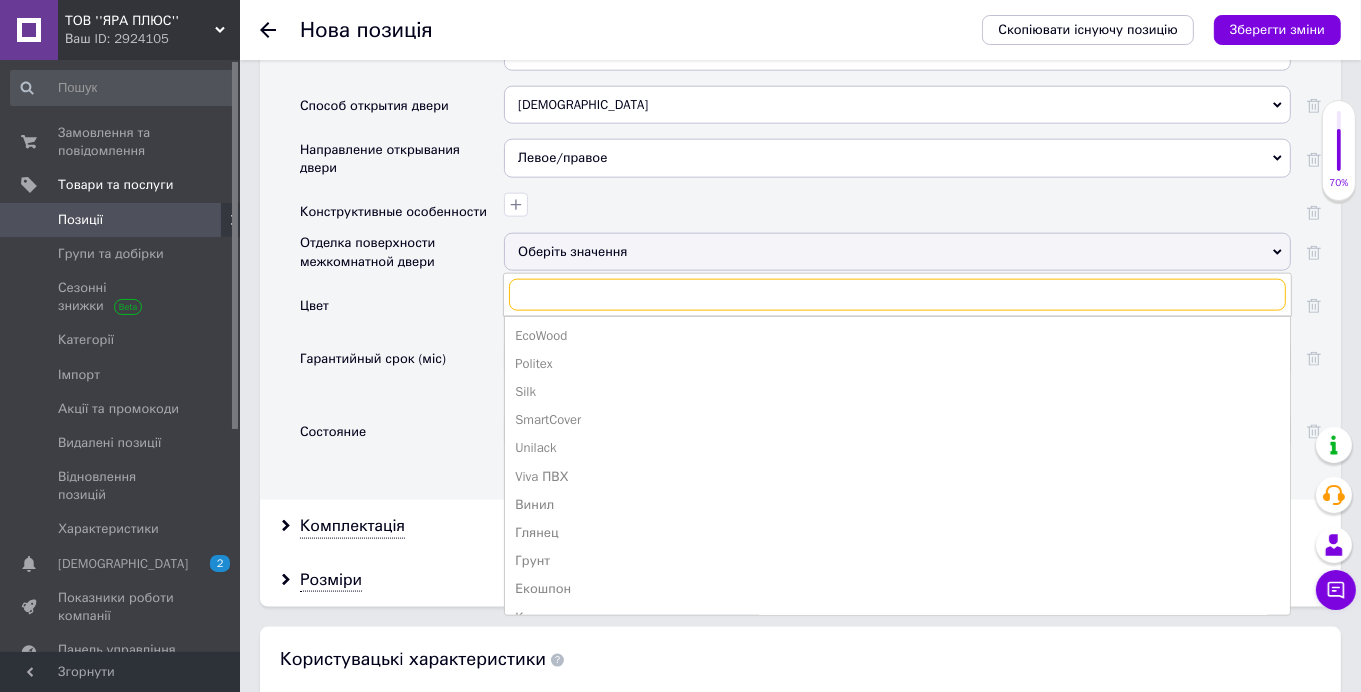 scroll, scrollTop: 2299, scrollLeft: 0, axis: vertical 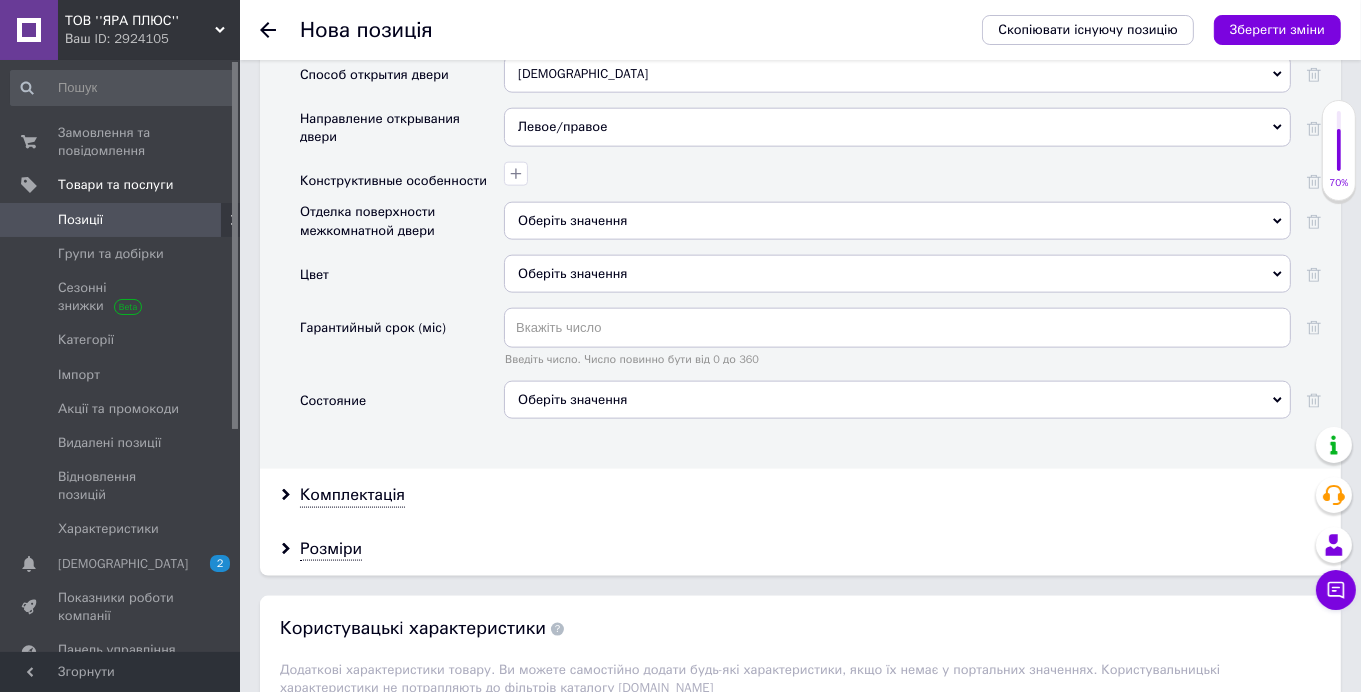 click on "Состояние" at bounding box center (402, 407) 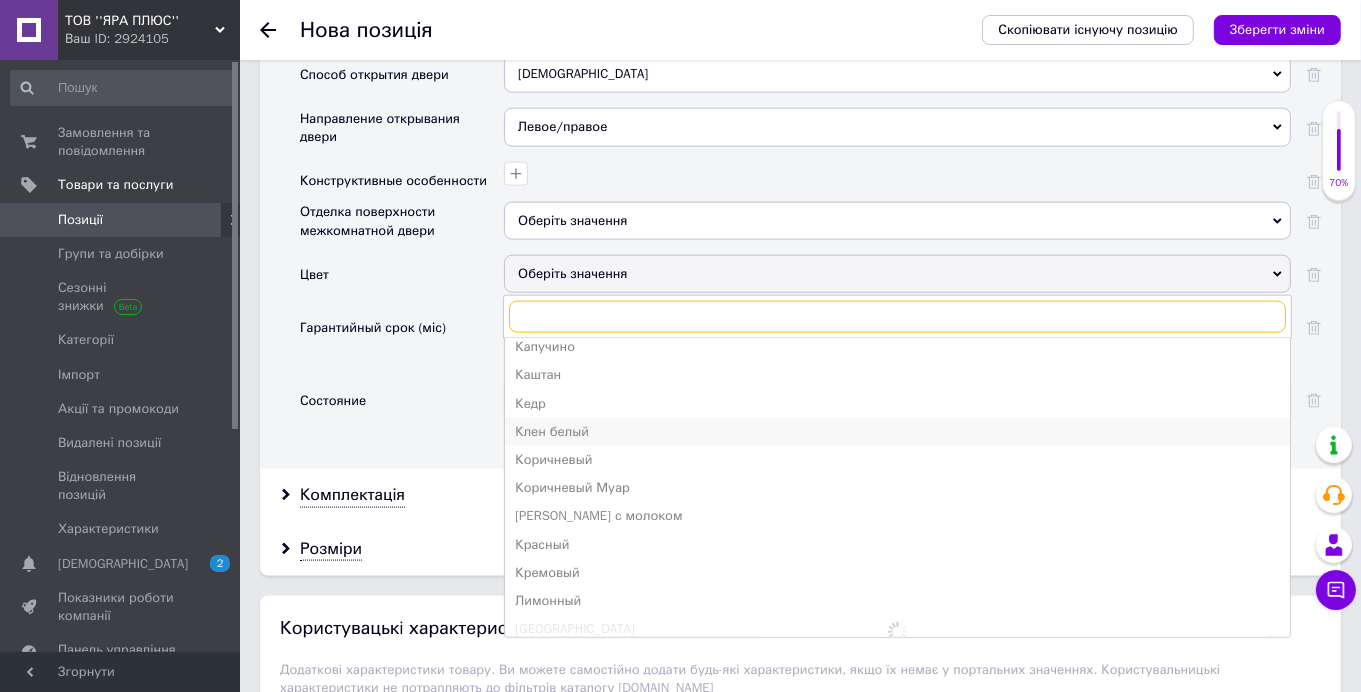 scroll, scrollTop: 1119, scrollLeft: 0, axis: vertical 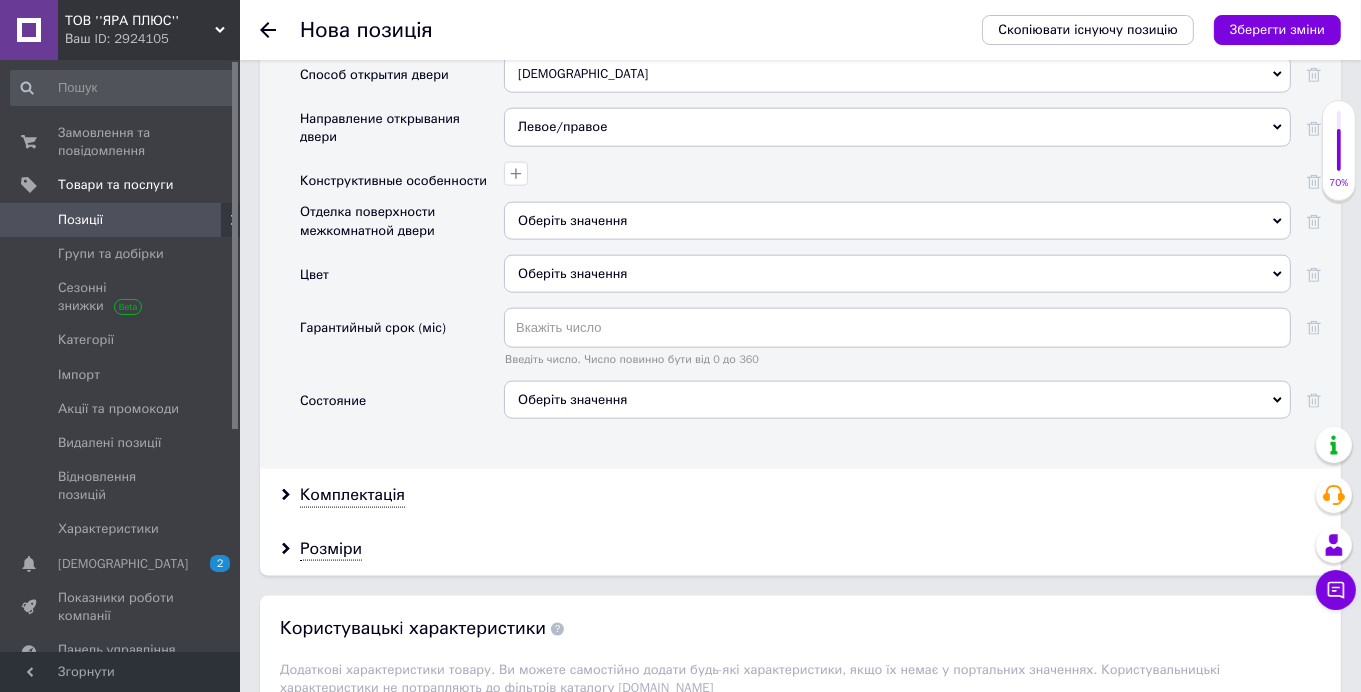 click on "Состояние" at bounding box center [402, 407] 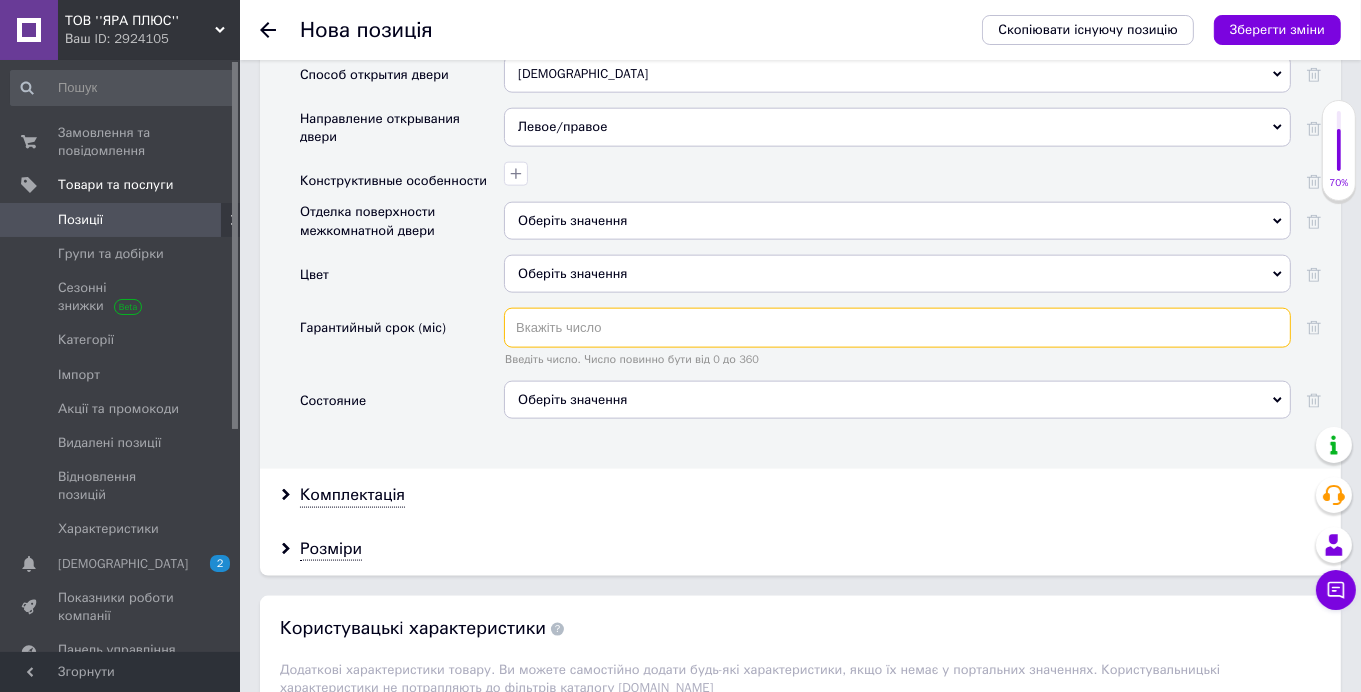 click at bounding box center (897, 328) 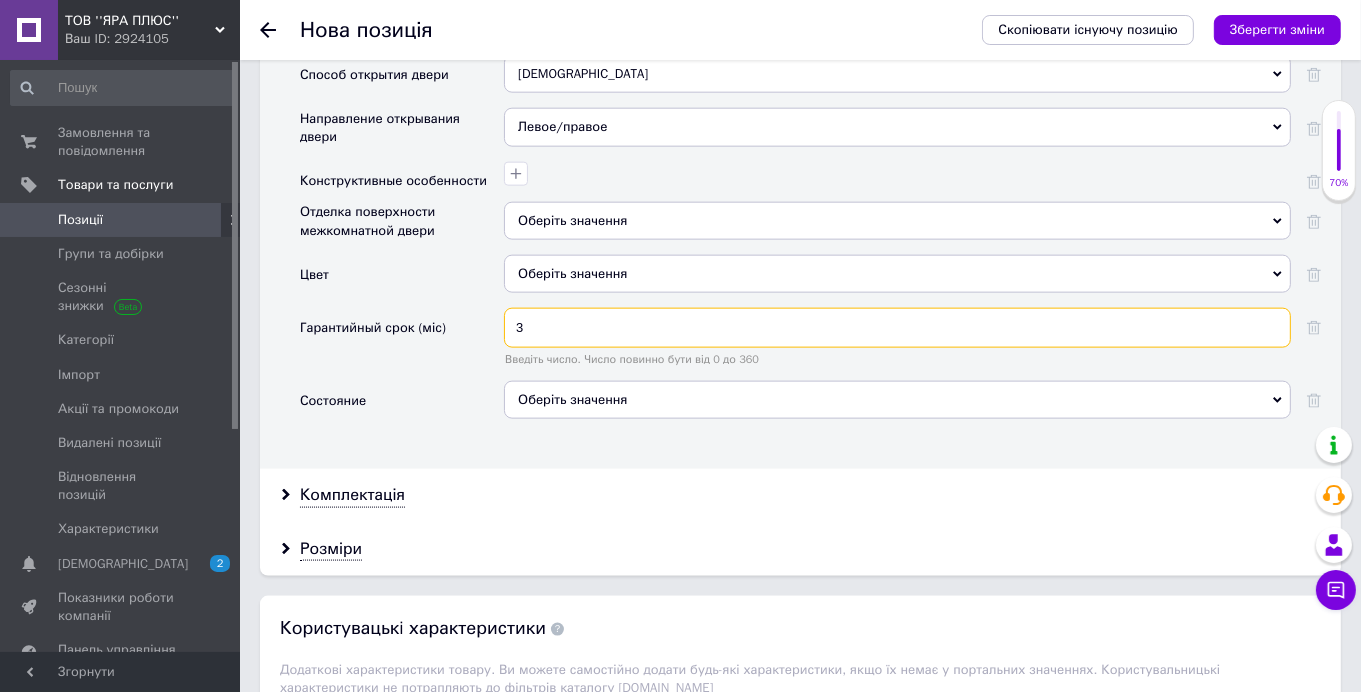 type on "3" 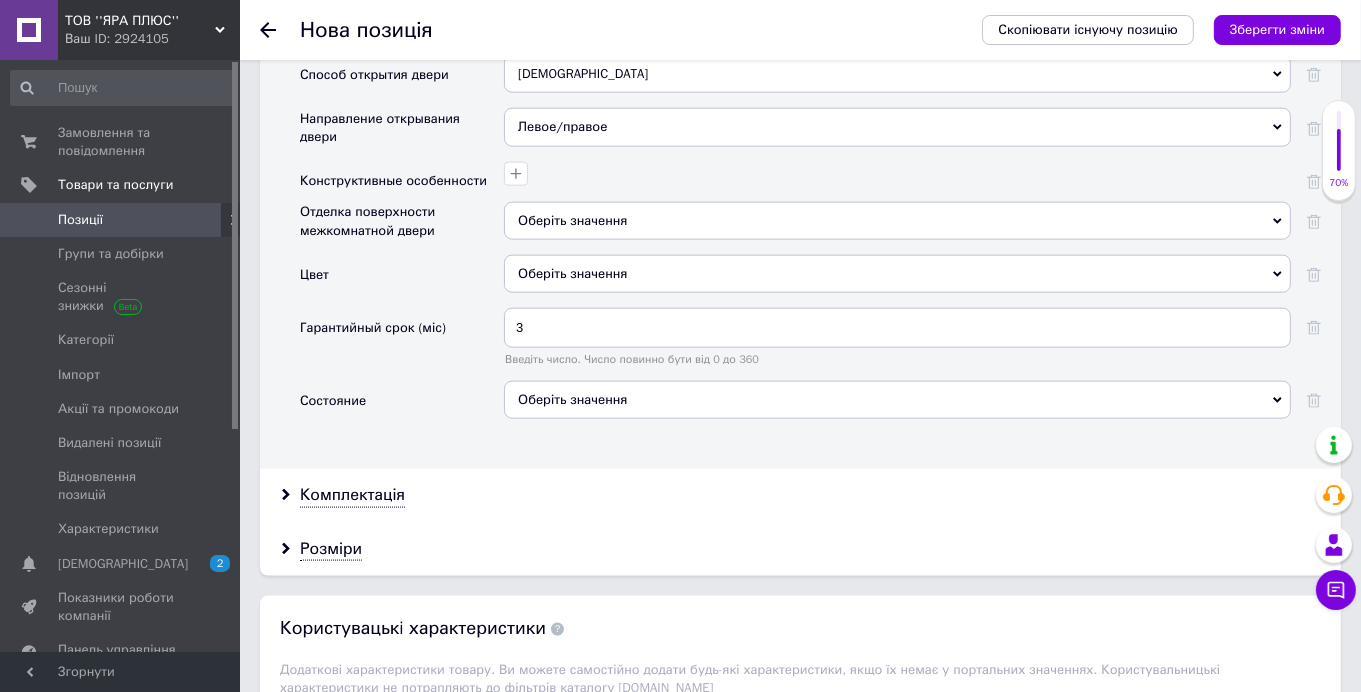 click on "Состояние" at bounding box center (402, 407) 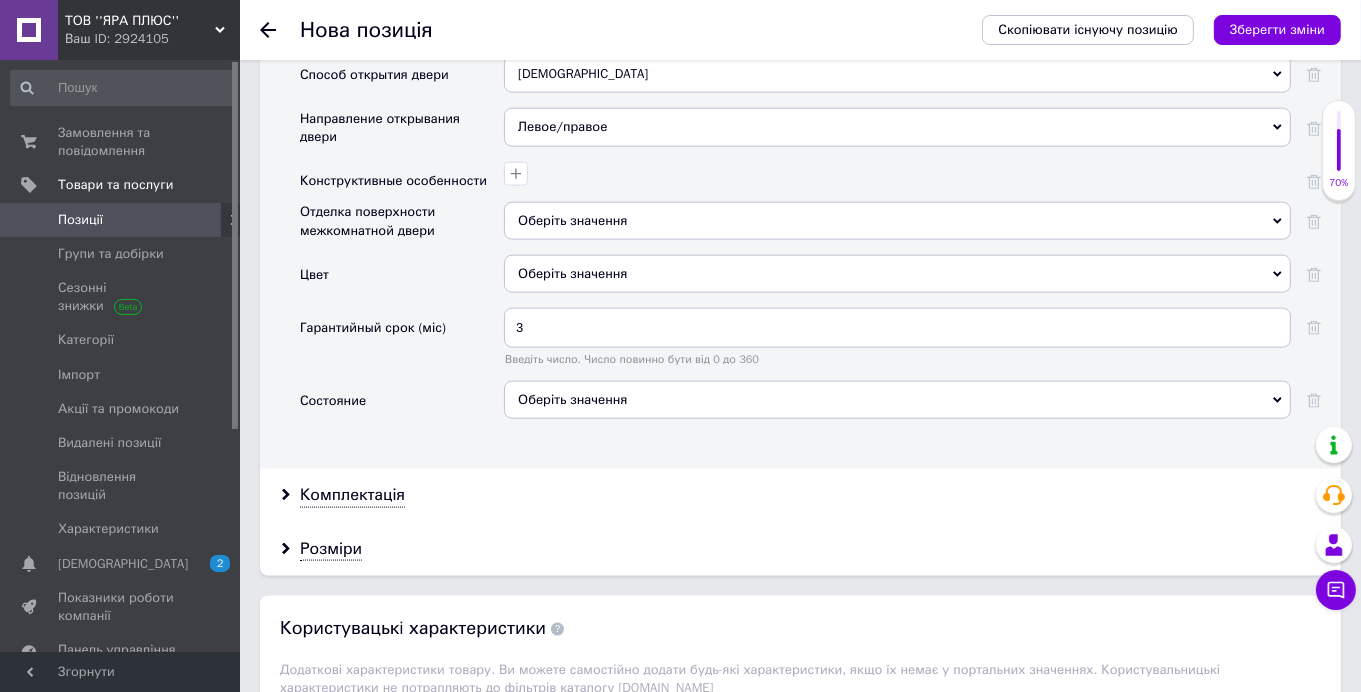 click on "Оберіть значення" at bounding box center (897, 400) 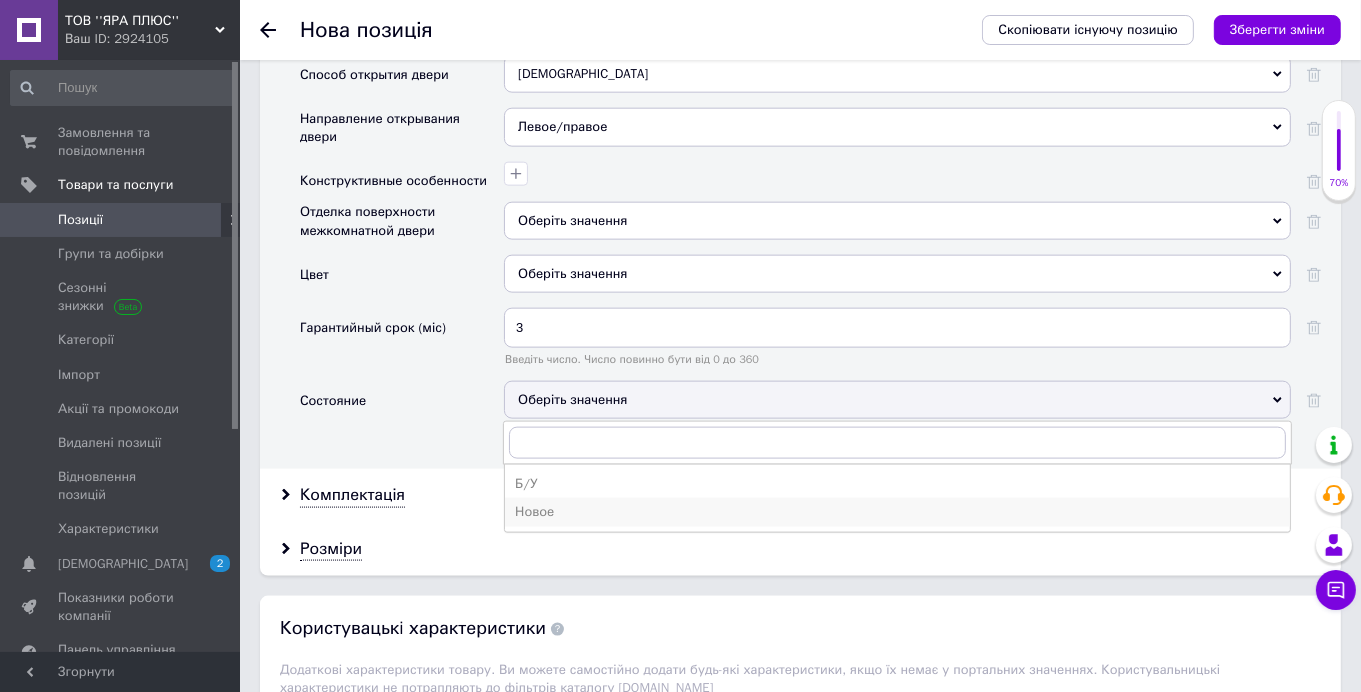 click on "Новое" at bounding box center [897, 512] 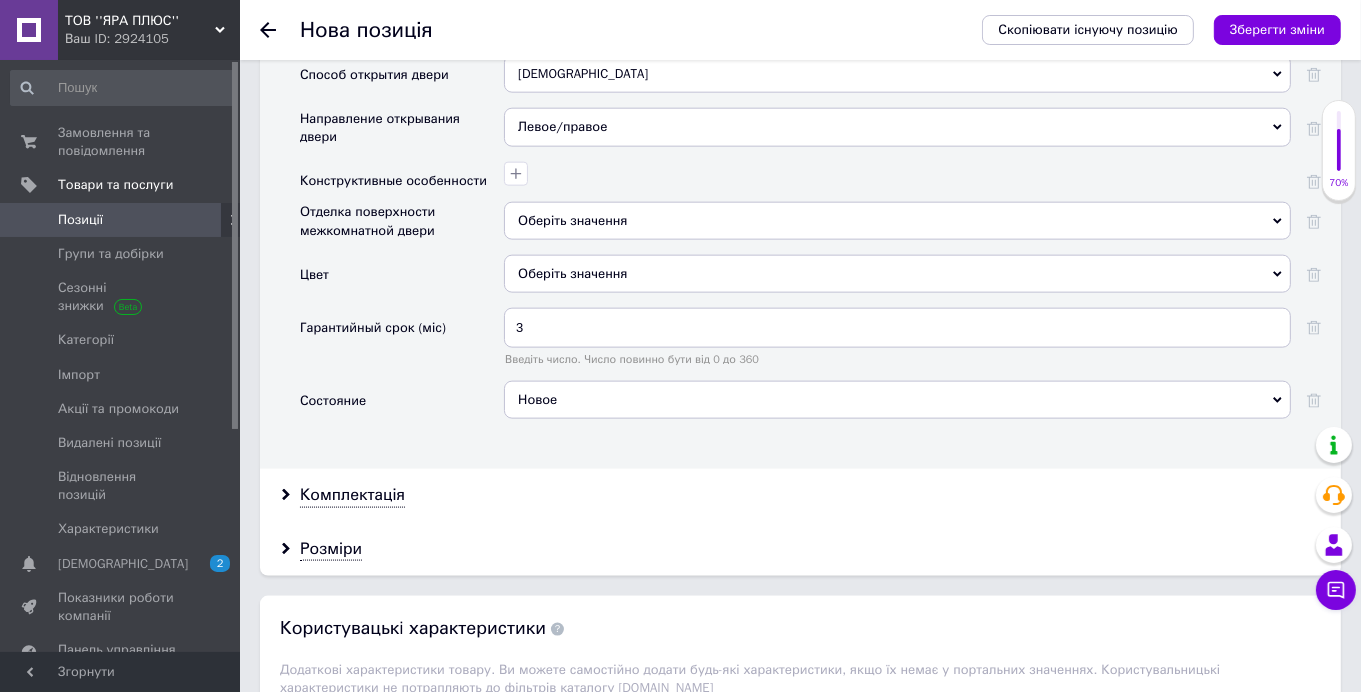 click on "Основні Производитель Оберіть значення Old Gringo Springos Страна производитель [GEOGRAPHIC_DATA] [GEOGRAPHIC_DATA] [GEOGRAPHIC_DATA] [GEOGRAPHIC_DATA] [GEOGRAPHIC_DATA] [GEOGRAPHIC_DATA] [GEOGRAPHIC_DATA] [GEOGRAPHIC_DATA] [GEOGRAPHIC_DATA] [GEOGRAPHIC_DATA] [GEOGRAPHIC_DATA] [GEOGRAPHIC_DATA] [GEOGRAPHIC_DATA] [GEOGRAPHIC_DATA] [GEOGRAPHIC_DATA] [GEOGRAPHIC_DATA] Барбадос [GEOGRAPHIC_DATA] [GEOGRAPHIC_DATA] [GEOGRAPHIC_DATA] [GEOGRAPHIC_DATA] [GEOGRAPHIC_DATA] [GEOGRAPHIC_DATA] [GEOGRAPHIC_DATA] [GEOGRAPHIC_DATA] [GEOGRAPHIC_DATA] [GEOGRAPHIC_DATA] [GEOGRAPHIC_DATA] [GEOGRAPHIC_DATA] [GEOGRAPHIC_DATA] Венесуэла Восточный Тимор Вьетнам Гавайи Гаити Гайана Гана Гватемала [GEOGRAPHIC_DATA] Голландия Гондурас Гонконг Гренада Греция [GEOGRAPHIC_DATA] [GEOGRAPHIC_DATA] [GEOGRAPHIC_DATA] [GEOGRAPHIC_DATA] 3" at bounding box center [800, -33] 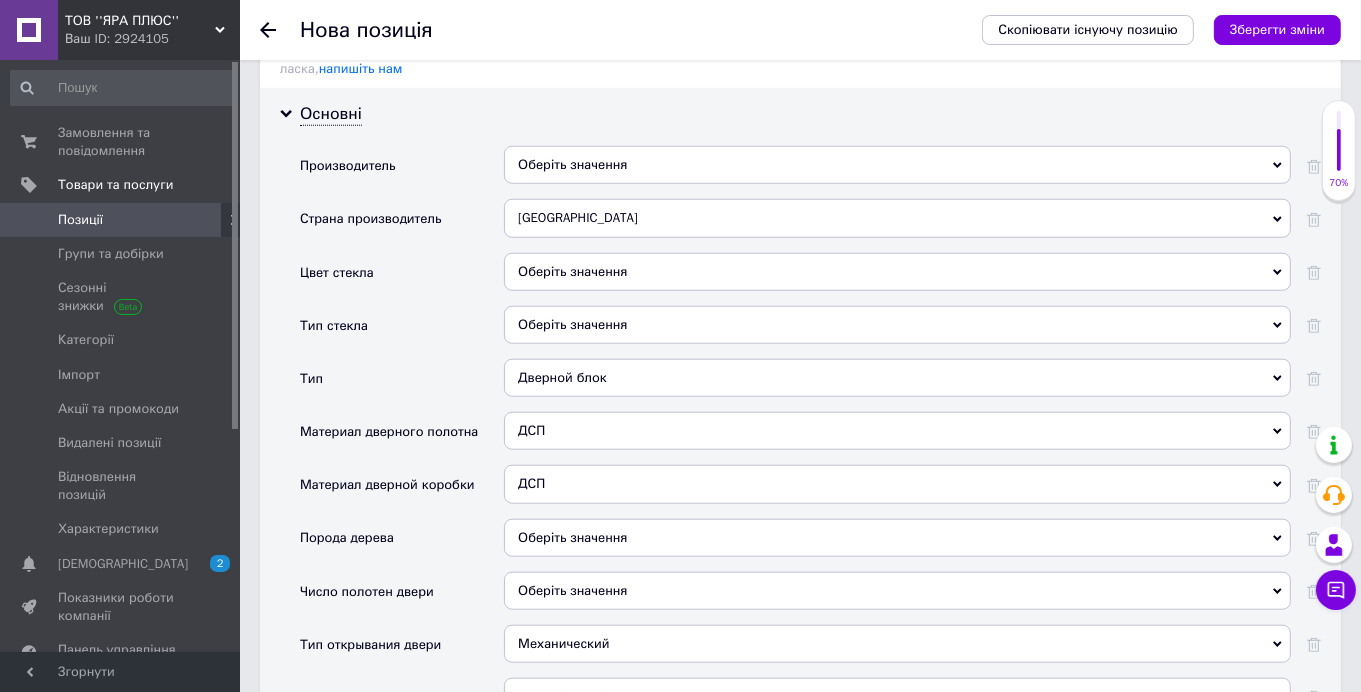scroll, scrollTop: 1500, scrollLeft: 0, axis: vertical 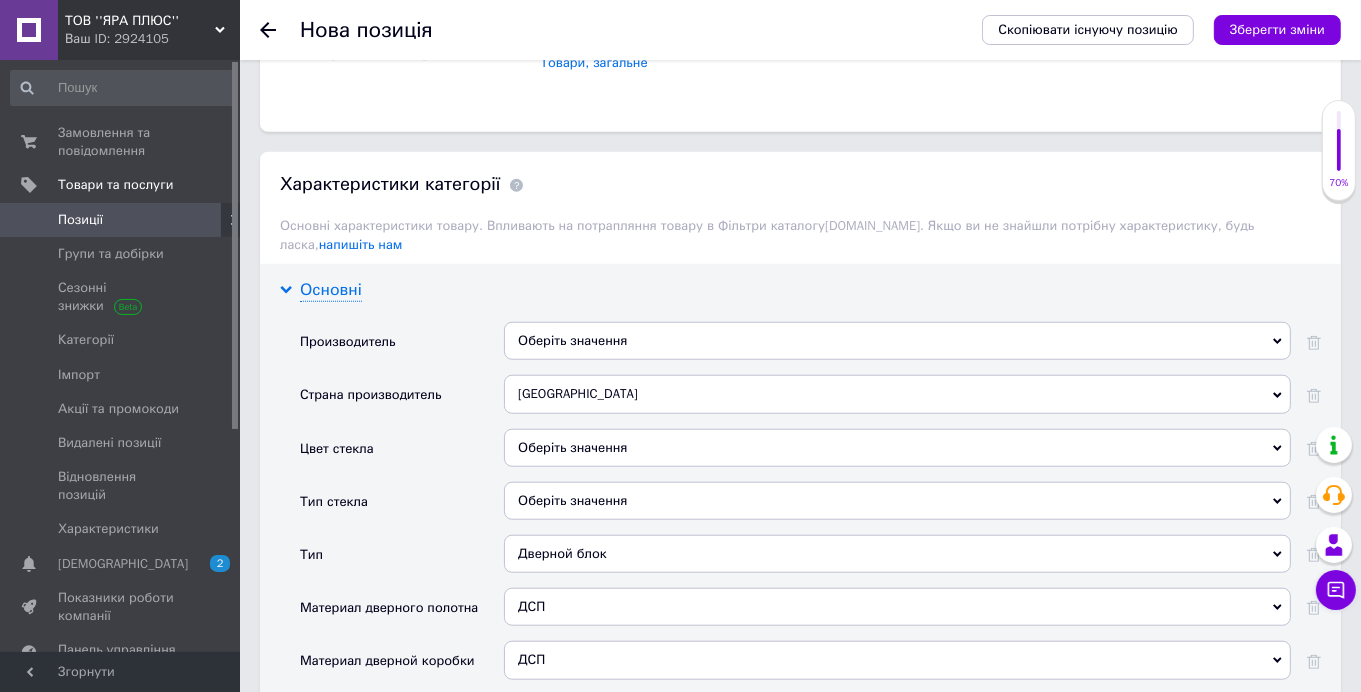 click on "Основні" at bounding box center (331, 290) 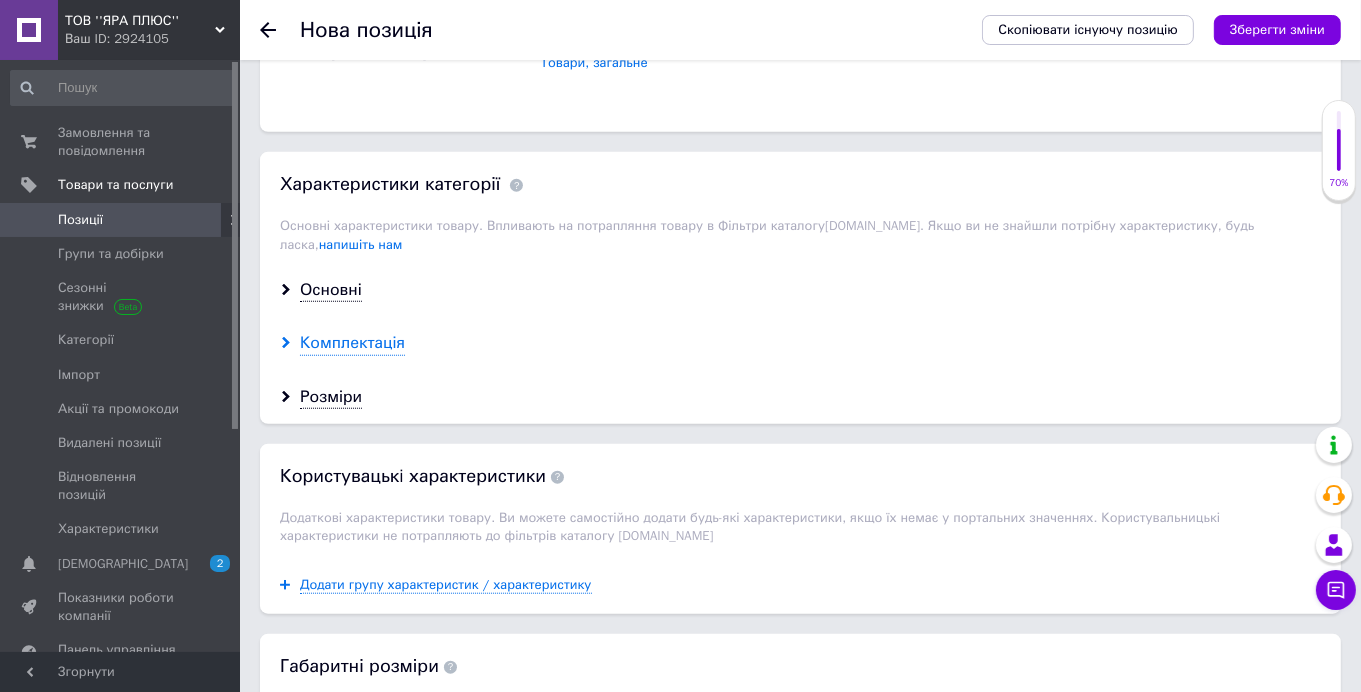 click on "Комплектація" at bounding box center (352, 343) 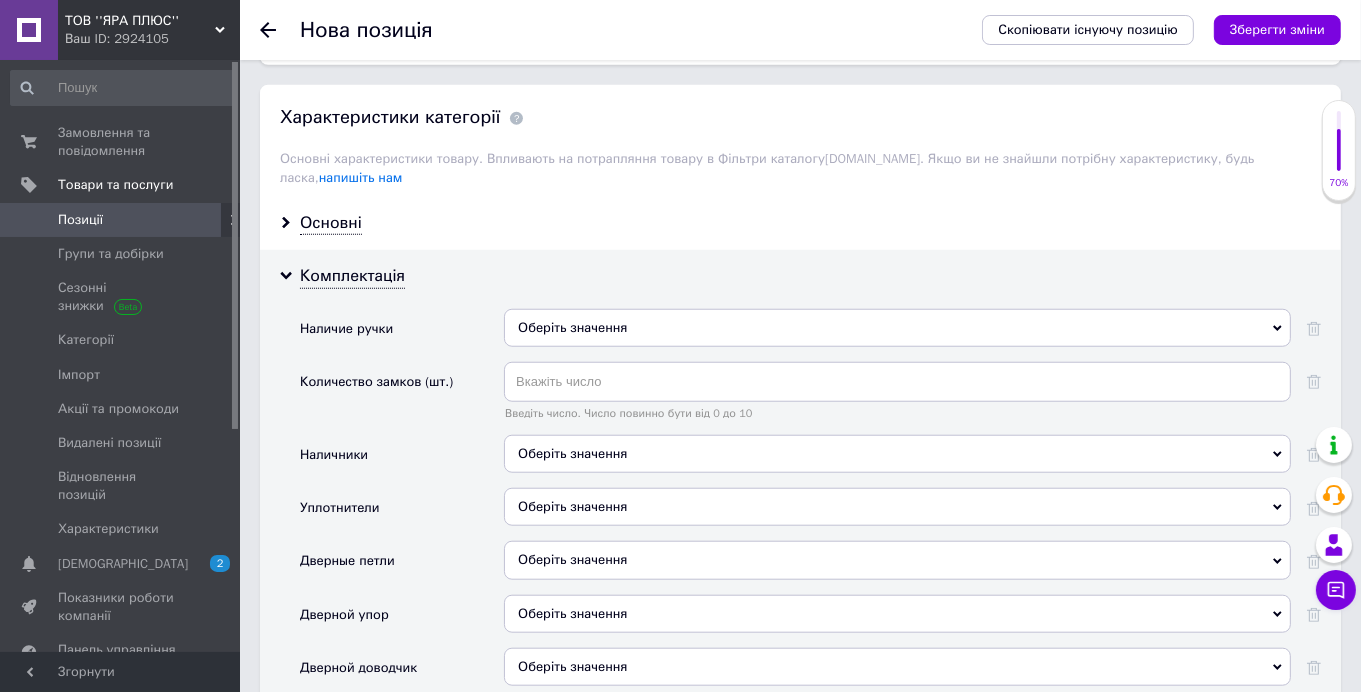 scroll, scrollTop: 1599, scrollLeft: 0, axis: vertical 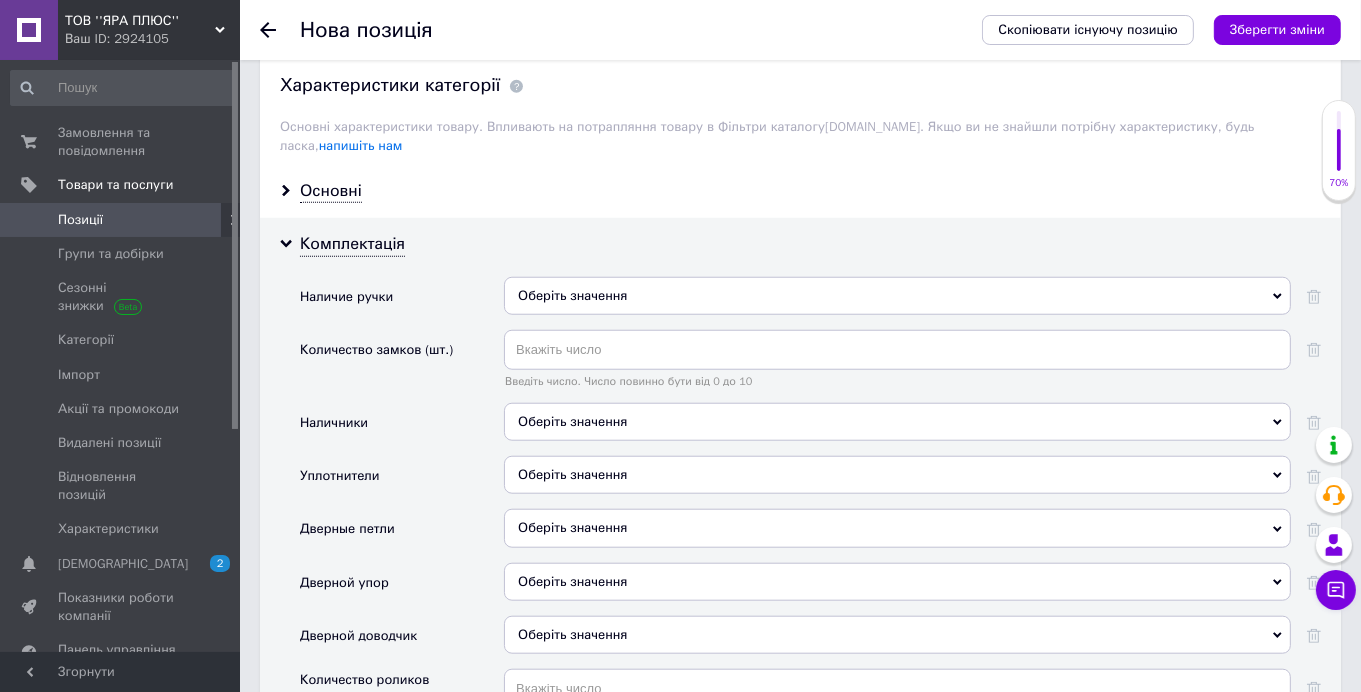 click on "Оберіть значення" at bounding box center [572, 295] 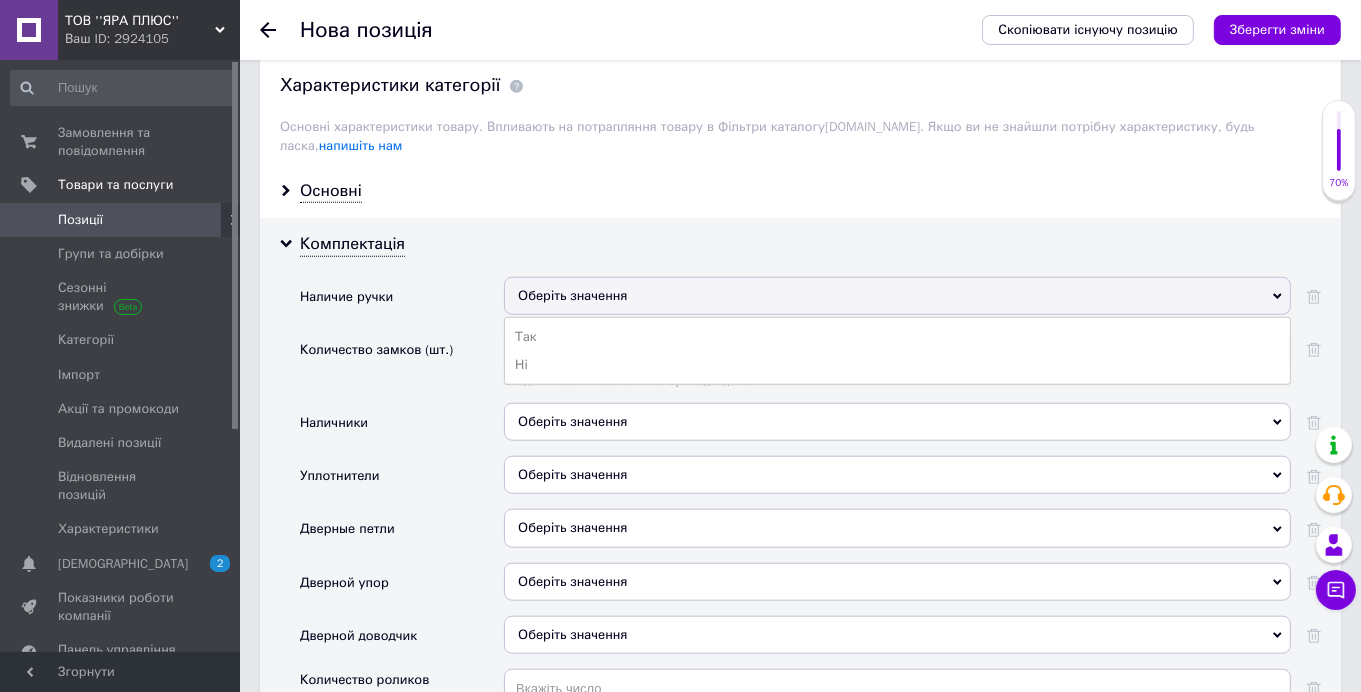 click on "Ні" at bounding box center (897, 365) 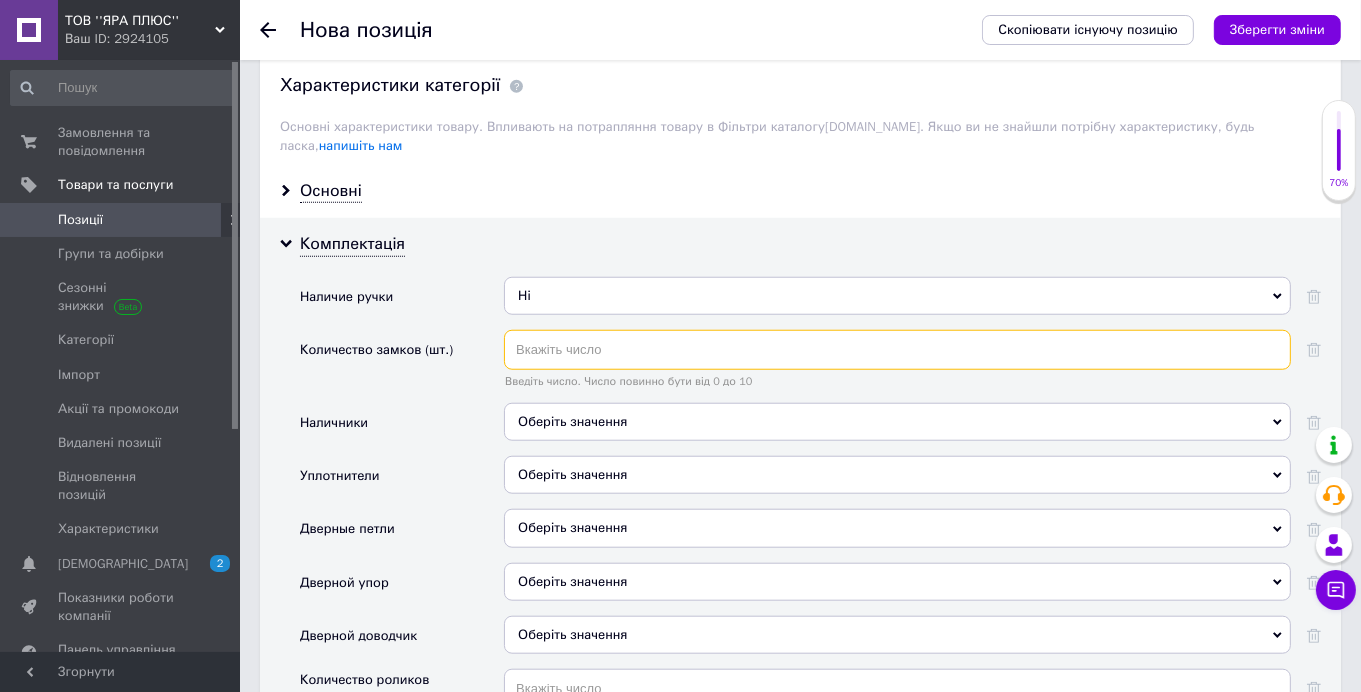 click at bounding box center [897, 350] 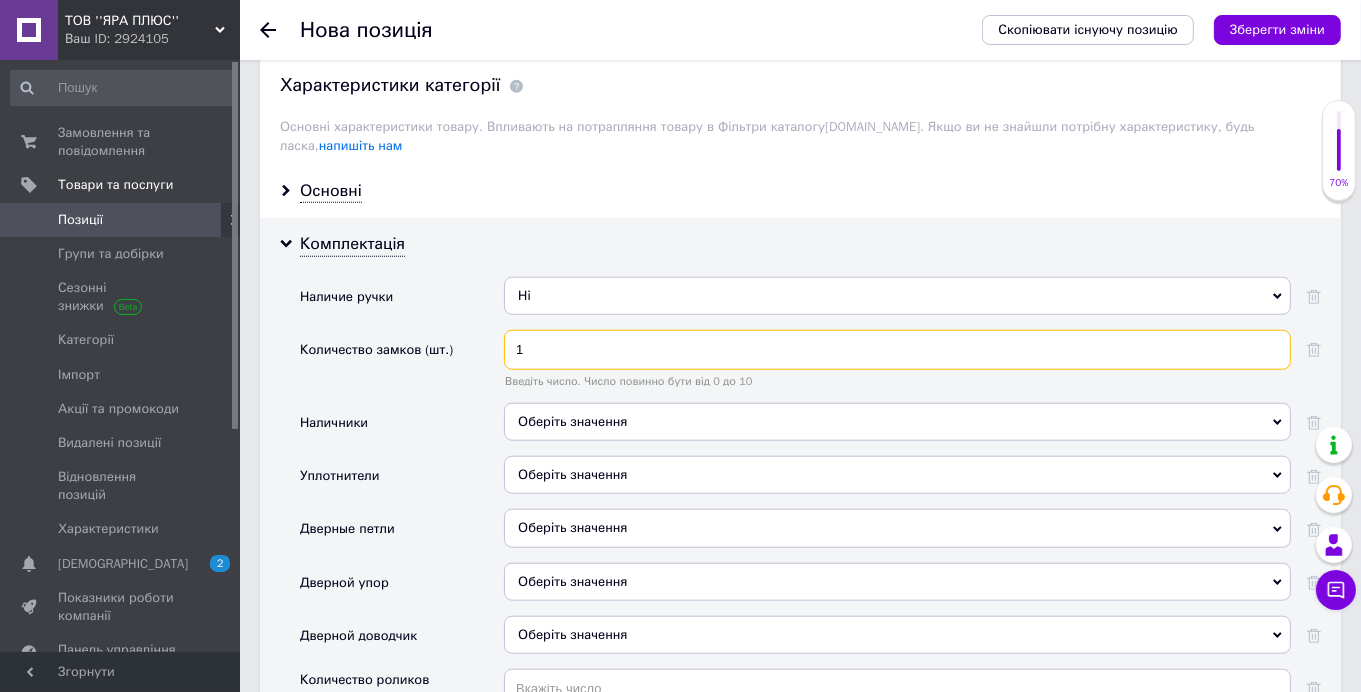type on "1" 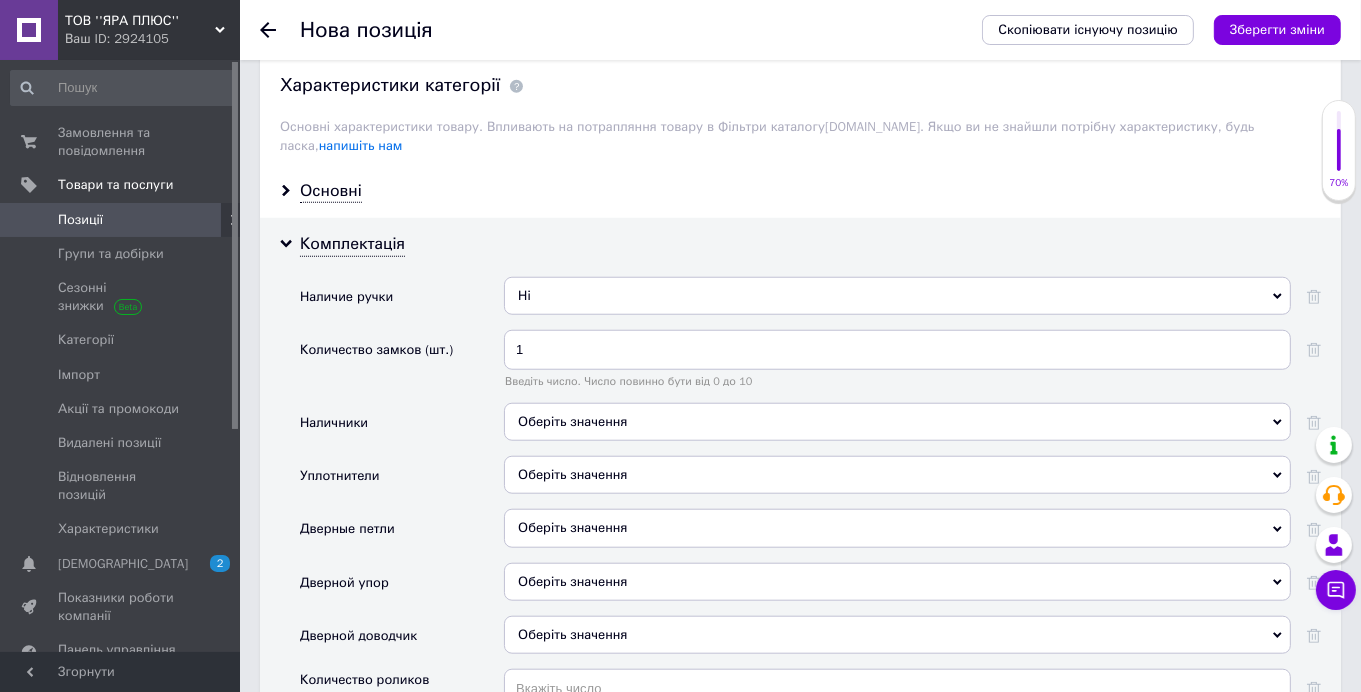 click on "Наличники" at bounding box center (402, 429) 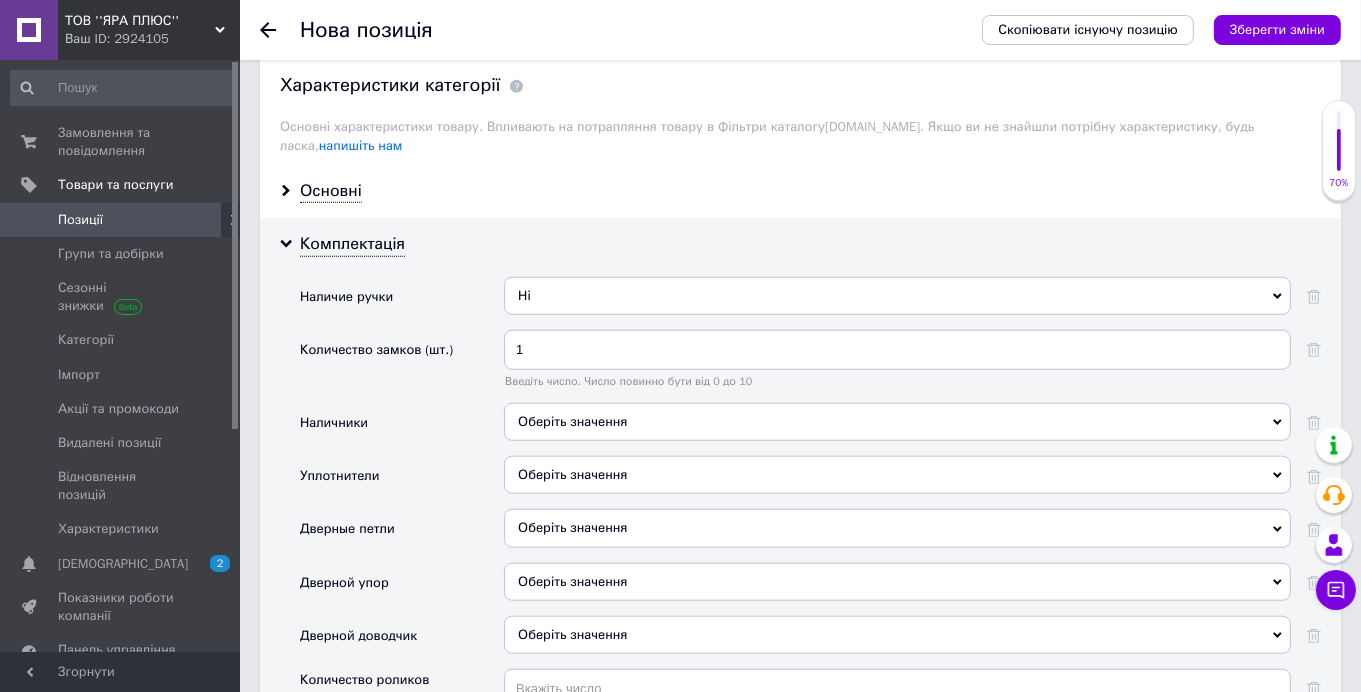 click on "Оберіть значення" at bounding box center (572, 421) 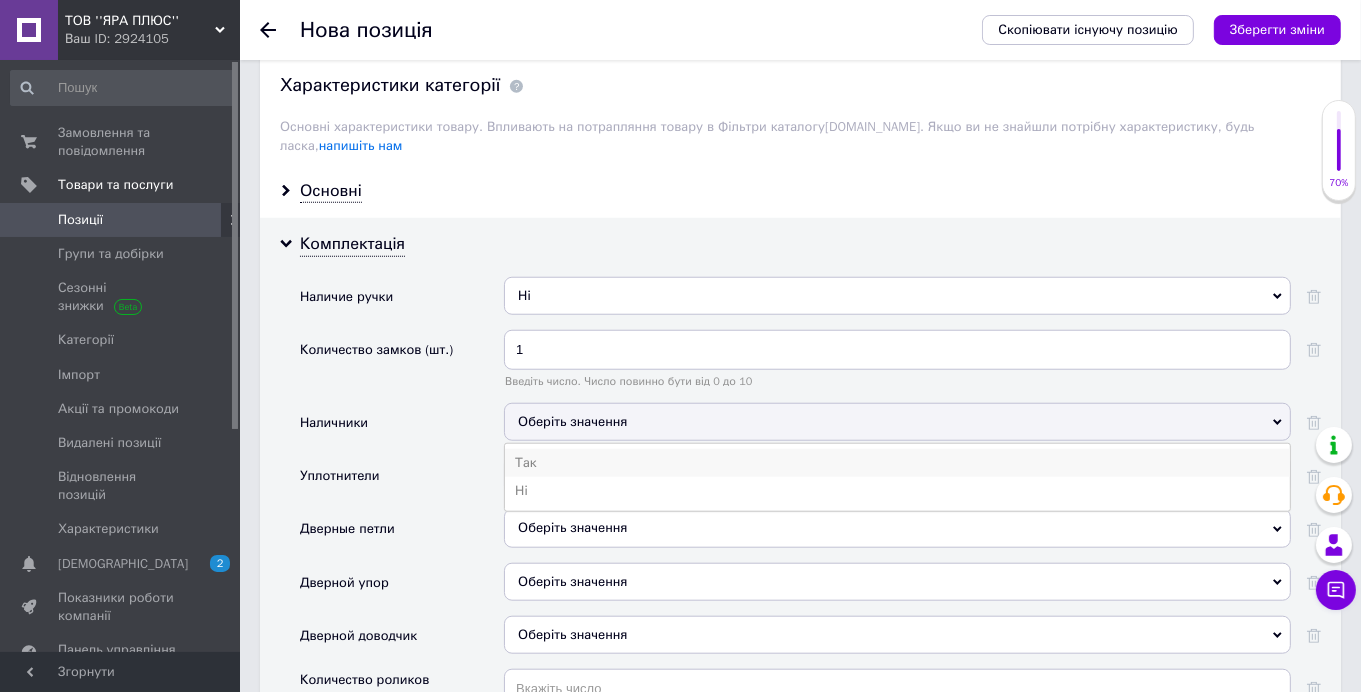 click on "Так" at bounding box center (897, 463) 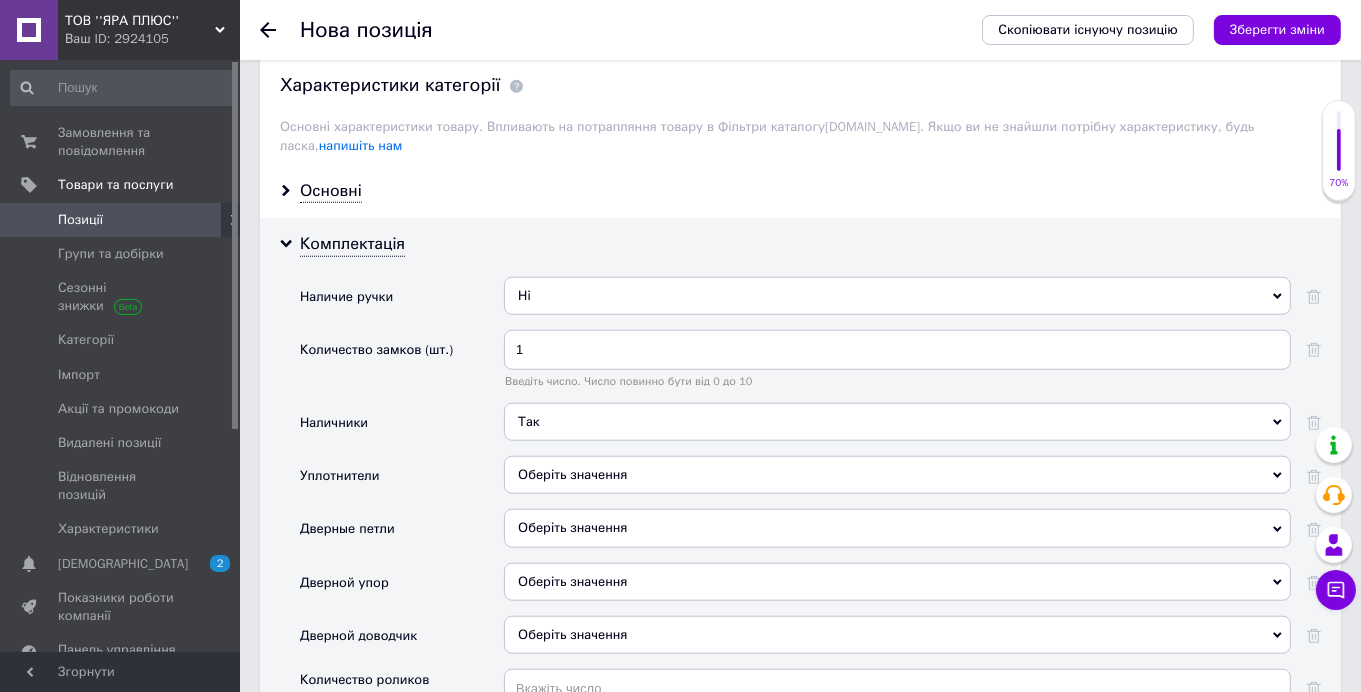 scroll, scrollTop: 1700, scrollLeft: 0, axis: vertical 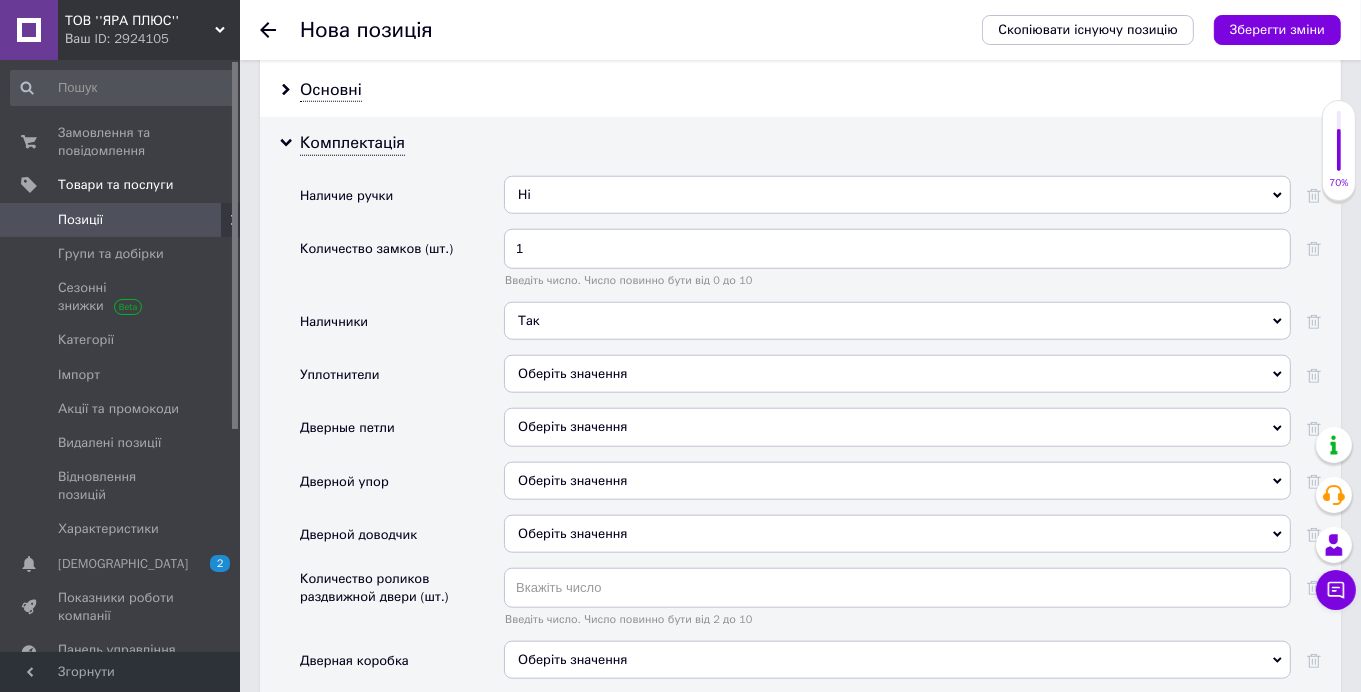 click on "Оберіть значення" at bounding box center [572, 373] 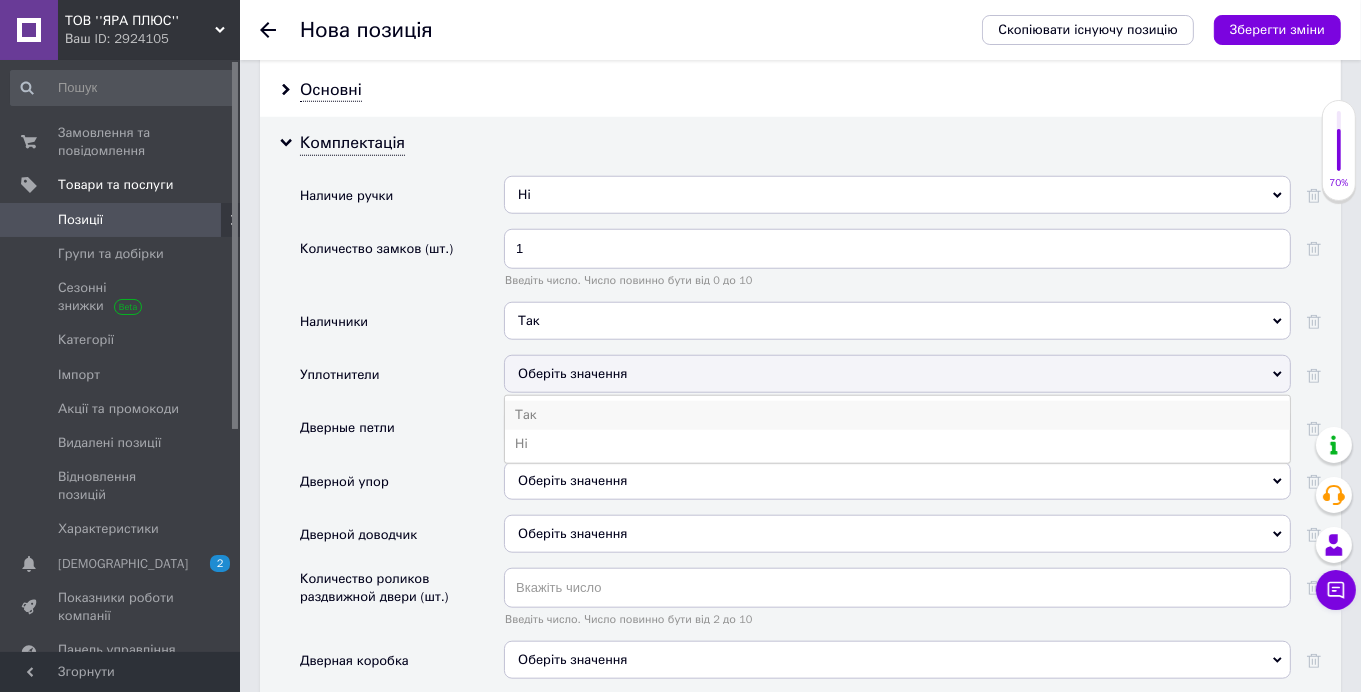 click on "Так" at bounding box center (897, 415) 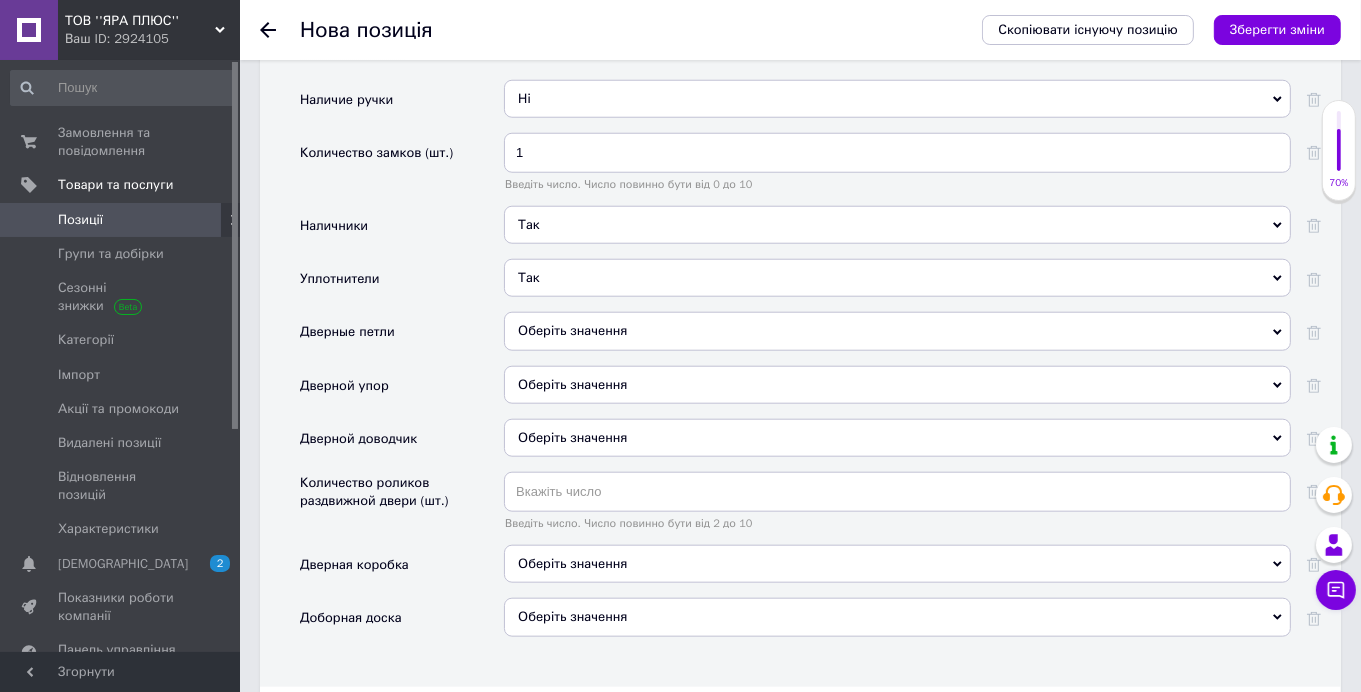 scroll, scrollTop: 1800, scrollLeft: 0, axis: vertical 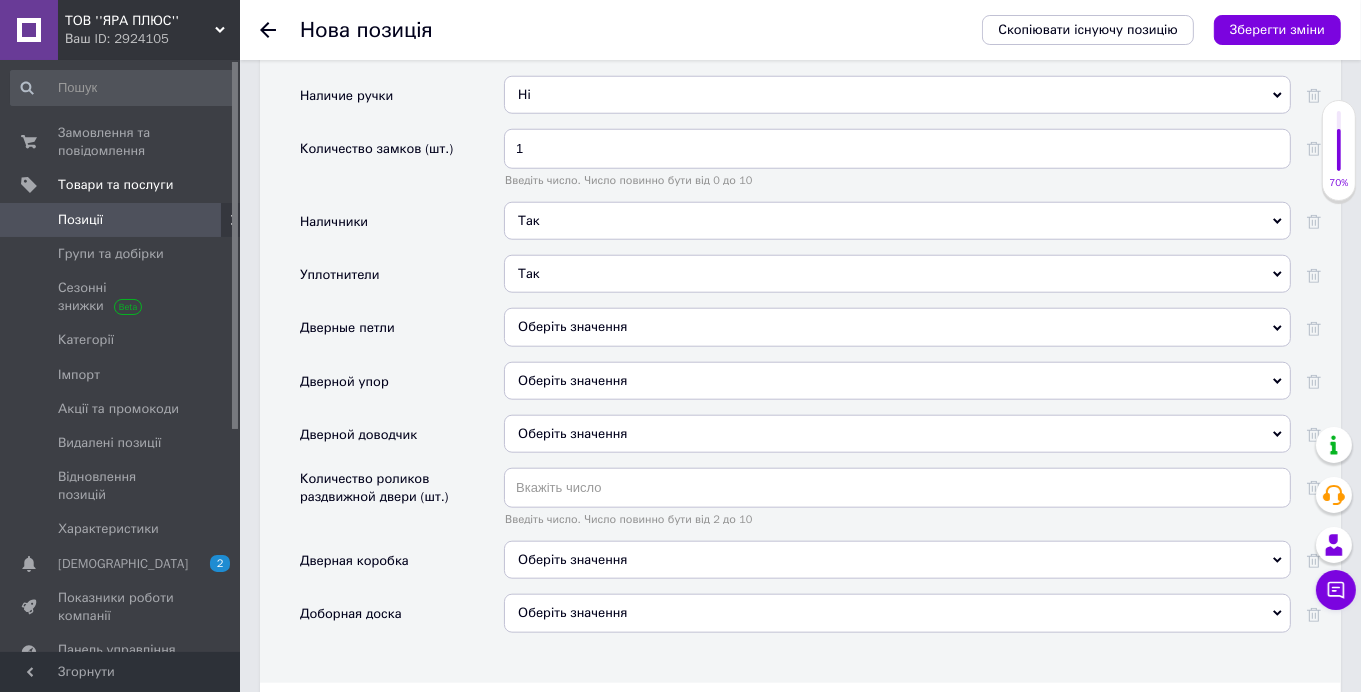 click on "Оберіть значення" at bounding box center (572, 326) 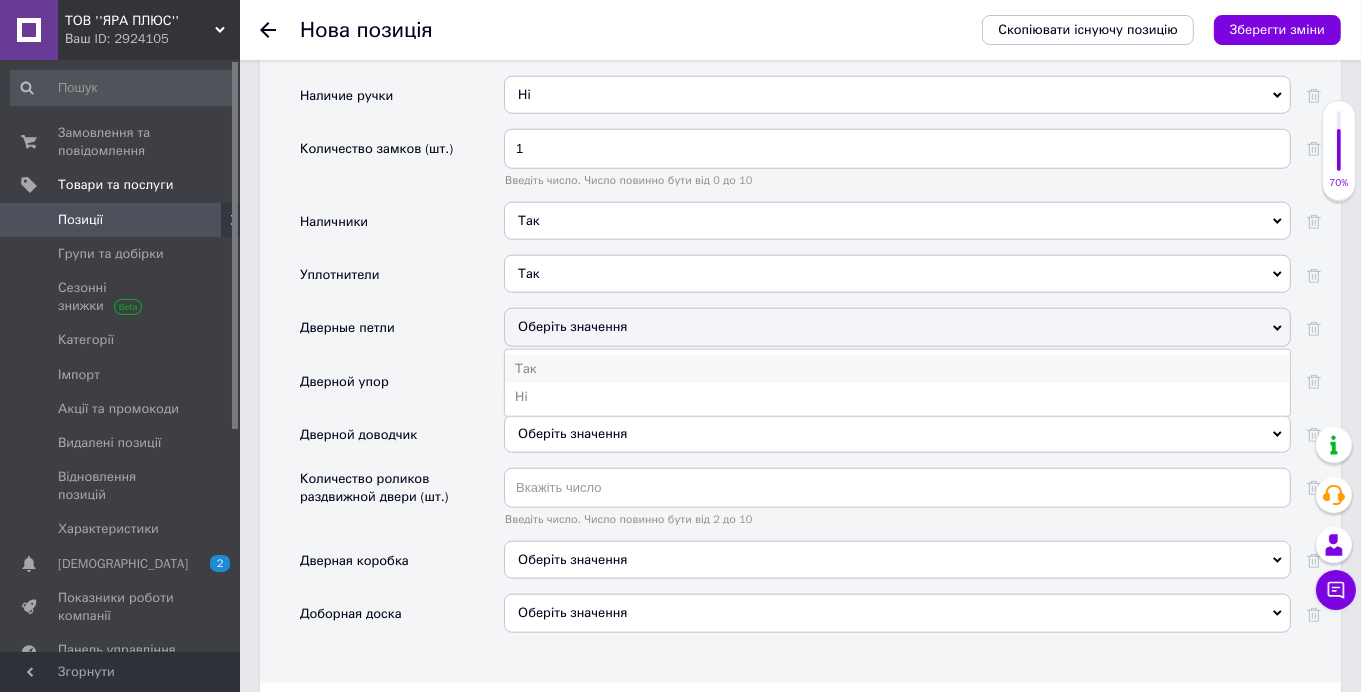 click on "Так" at bounding box center [897, 369] 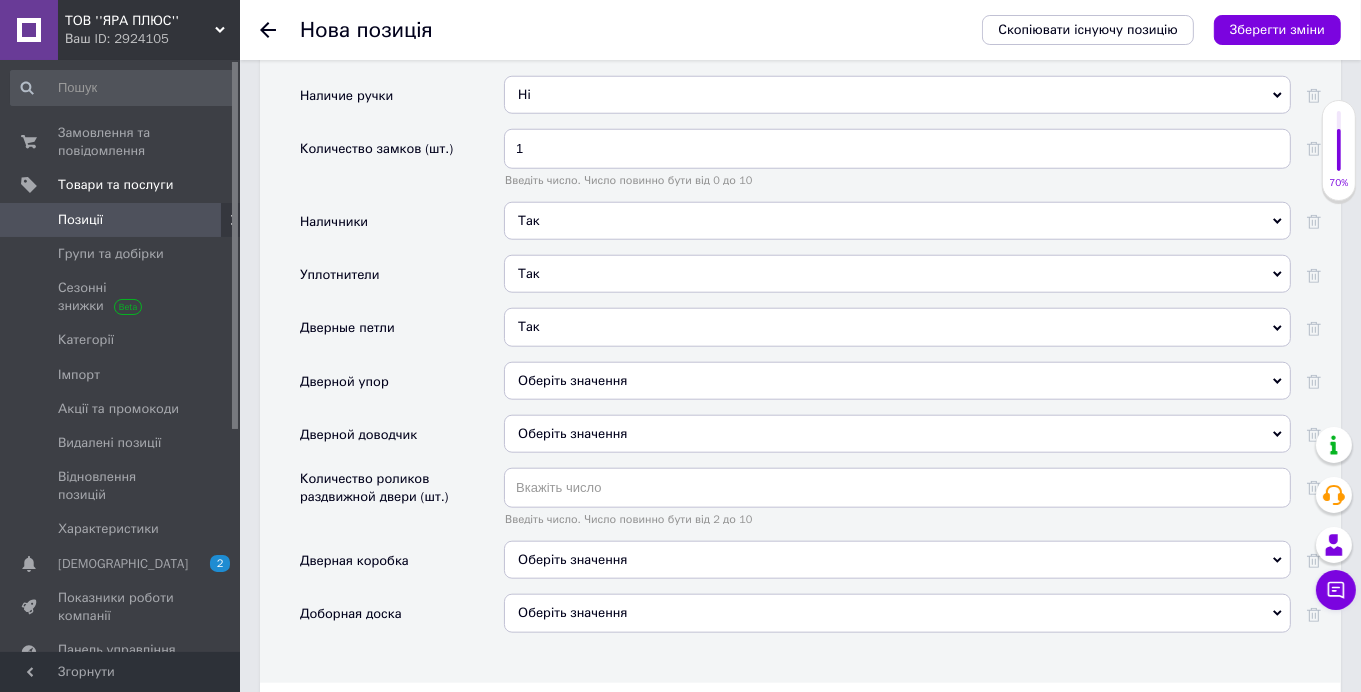 click on "Оберіть значення" at bounding box center (572, 380) 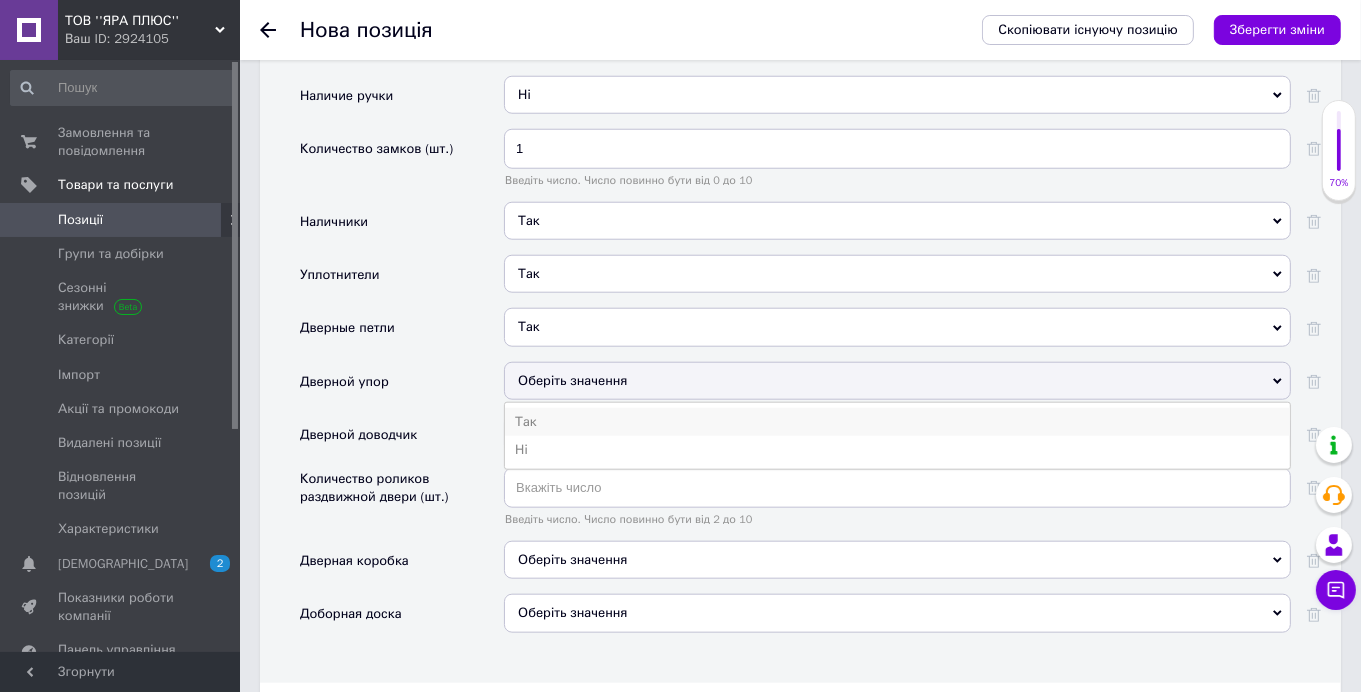 click on "Так" at bounding box center (897, 422) 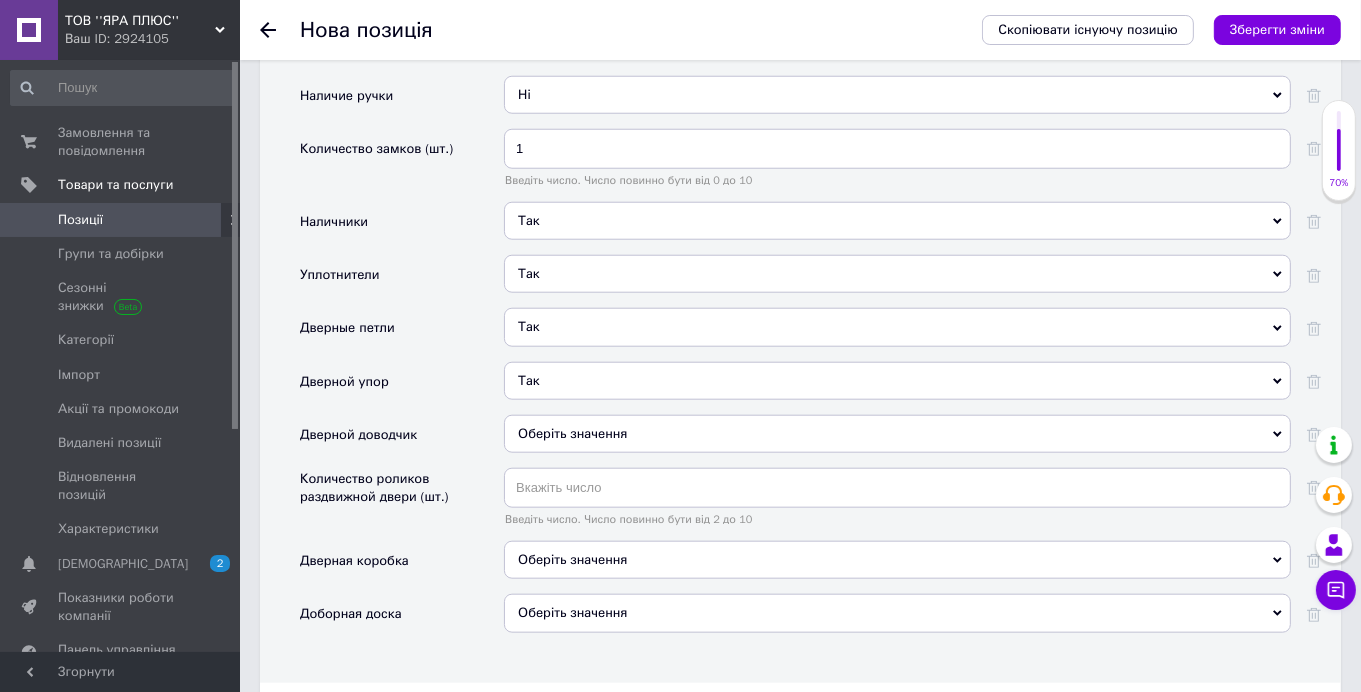 click on "Оберіть значення" at bounding box center [572, 433] 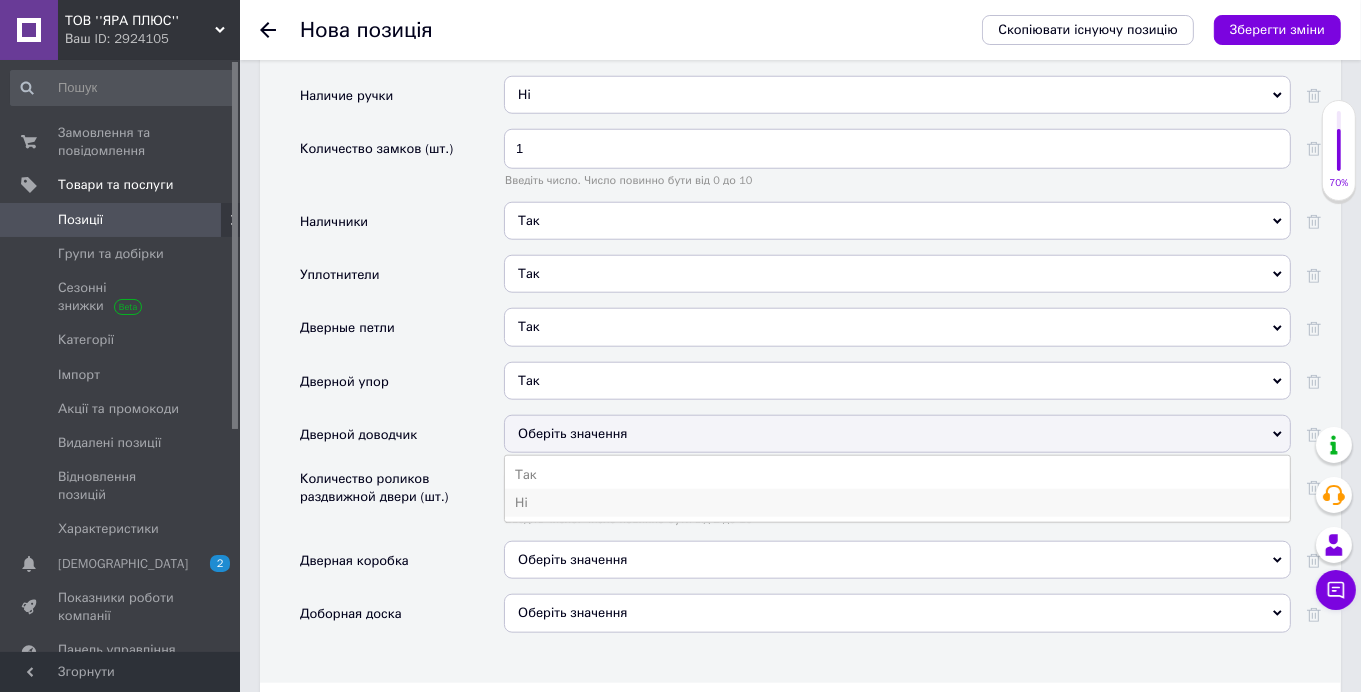 click on "Ні" at bounding box center [897, 503] 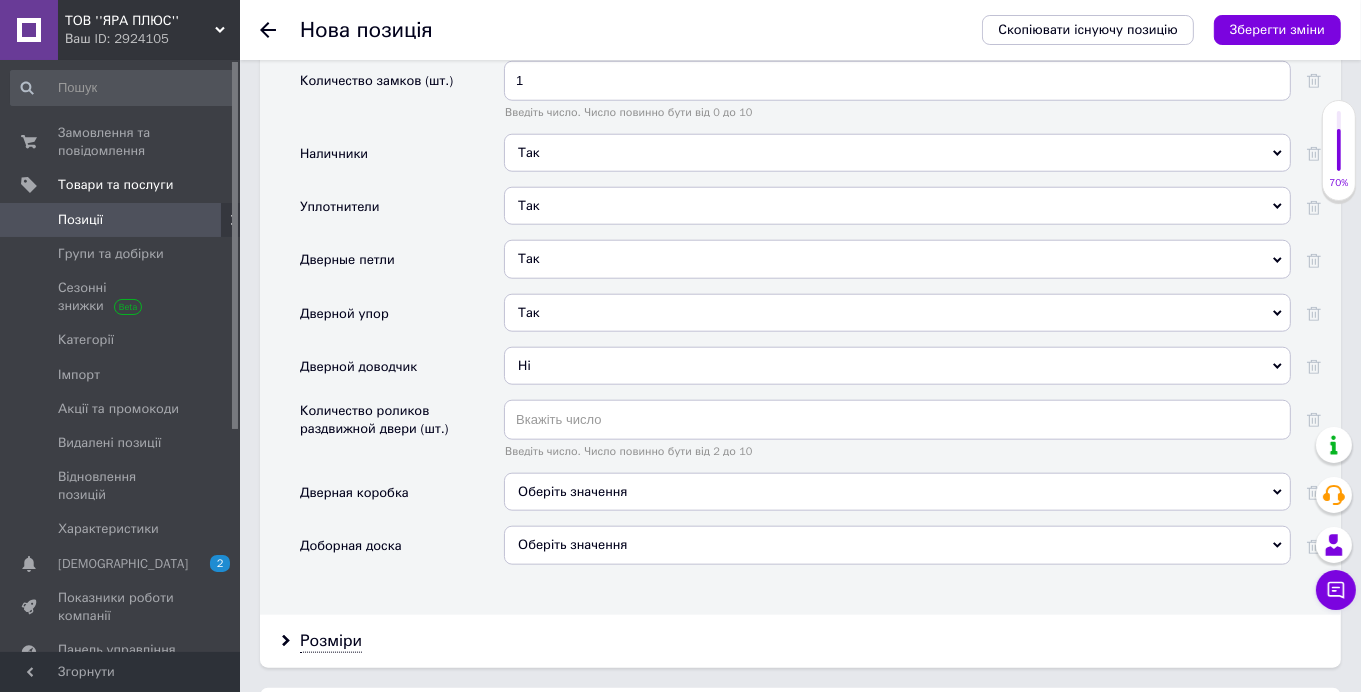 scroll, scrollTop: 1899, scrollLeft: 0, axis: vertical 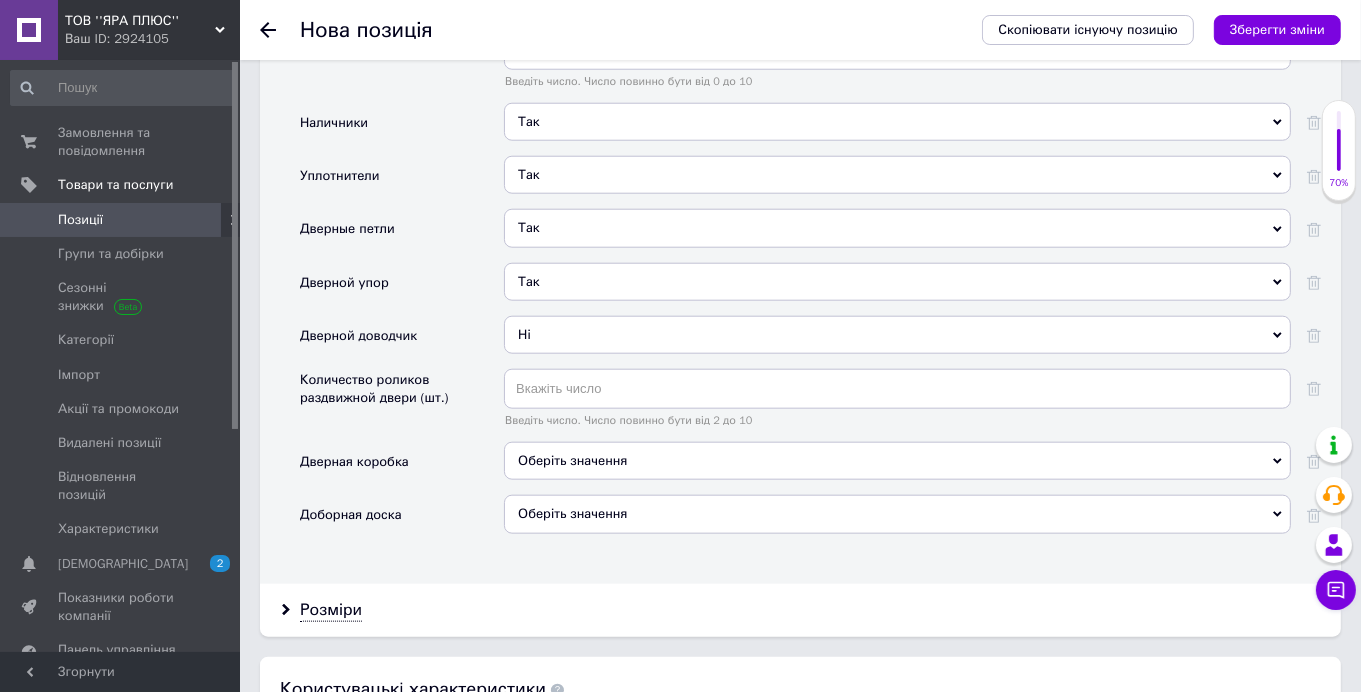 click on "Оберіть значення" at bounding box center (572, 460) 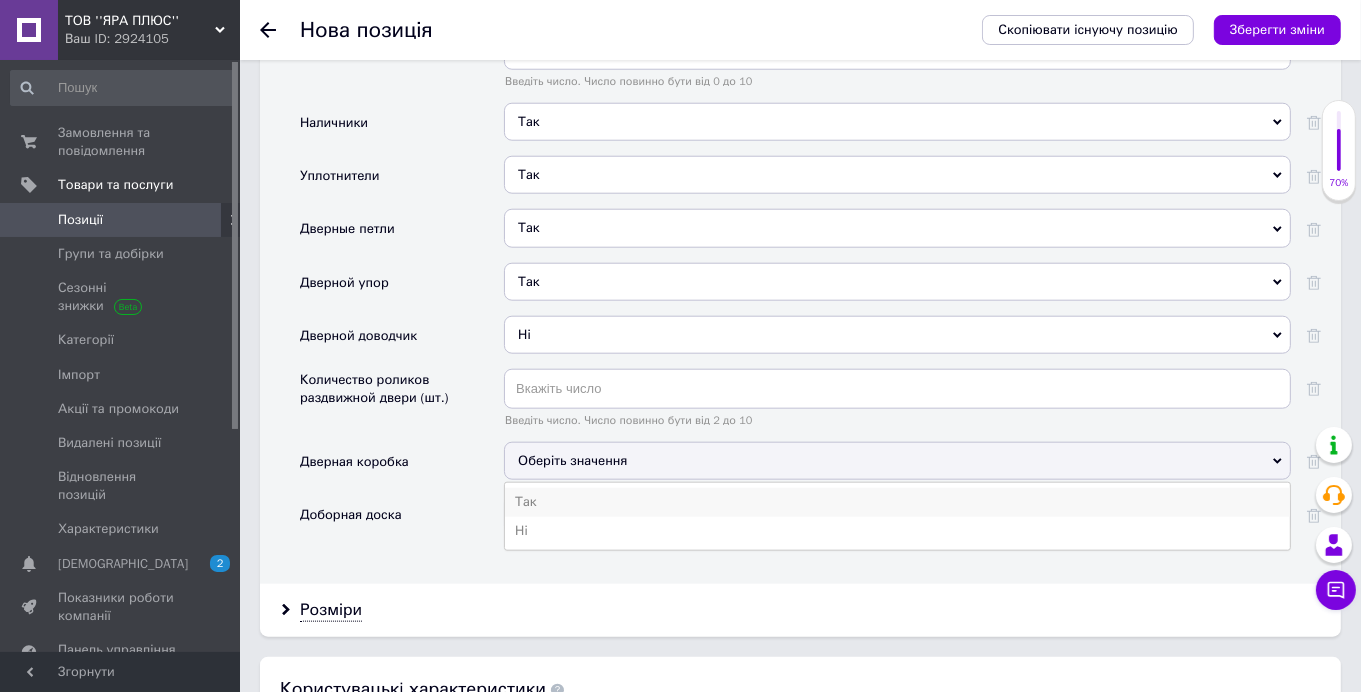 click on "Так" at bounding box center [897, 502] 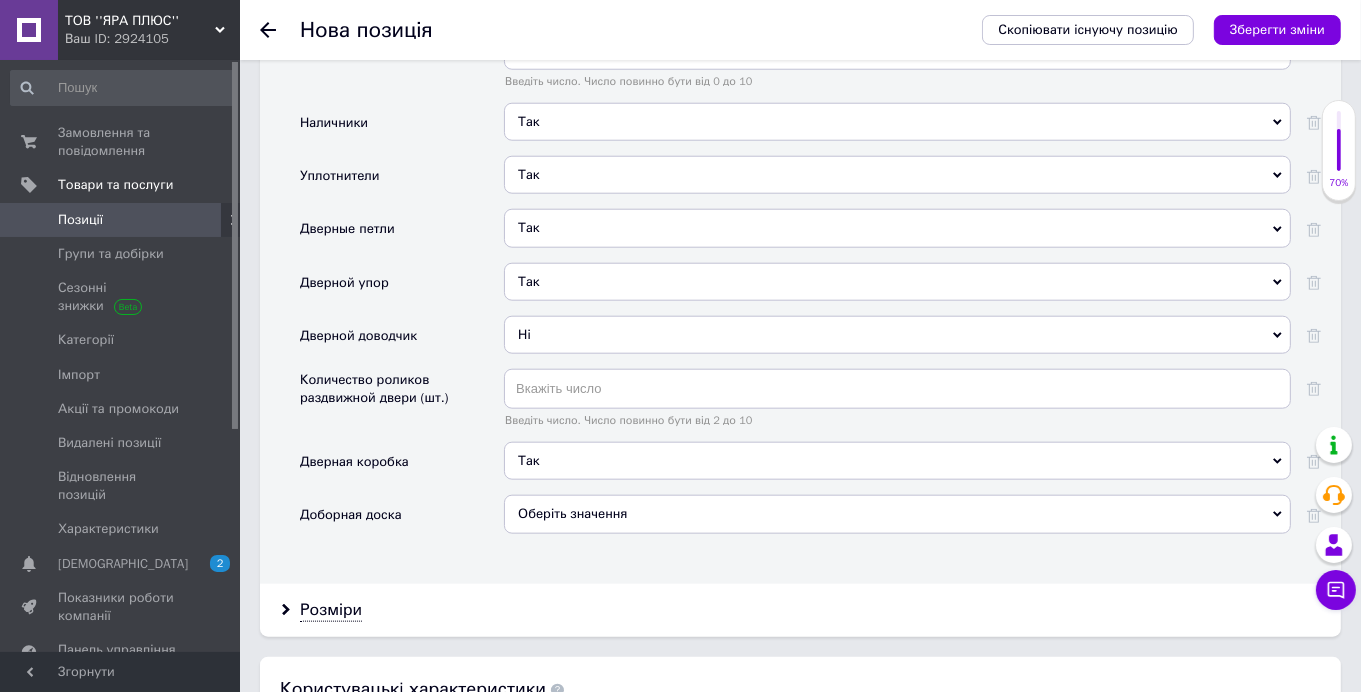 scroll, scrollTop: 2000, scrollLeft: 0, axis: vertical 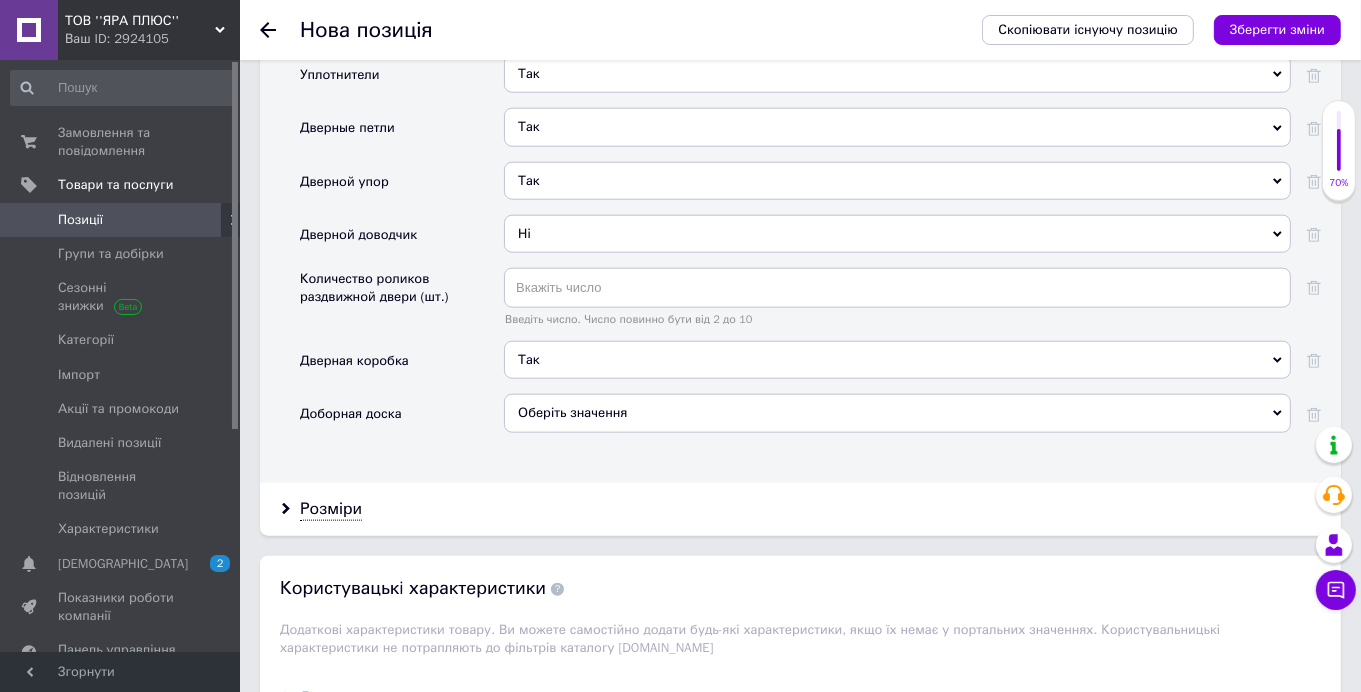 click on "Оберіть значення" at bounding box center [572, 412] 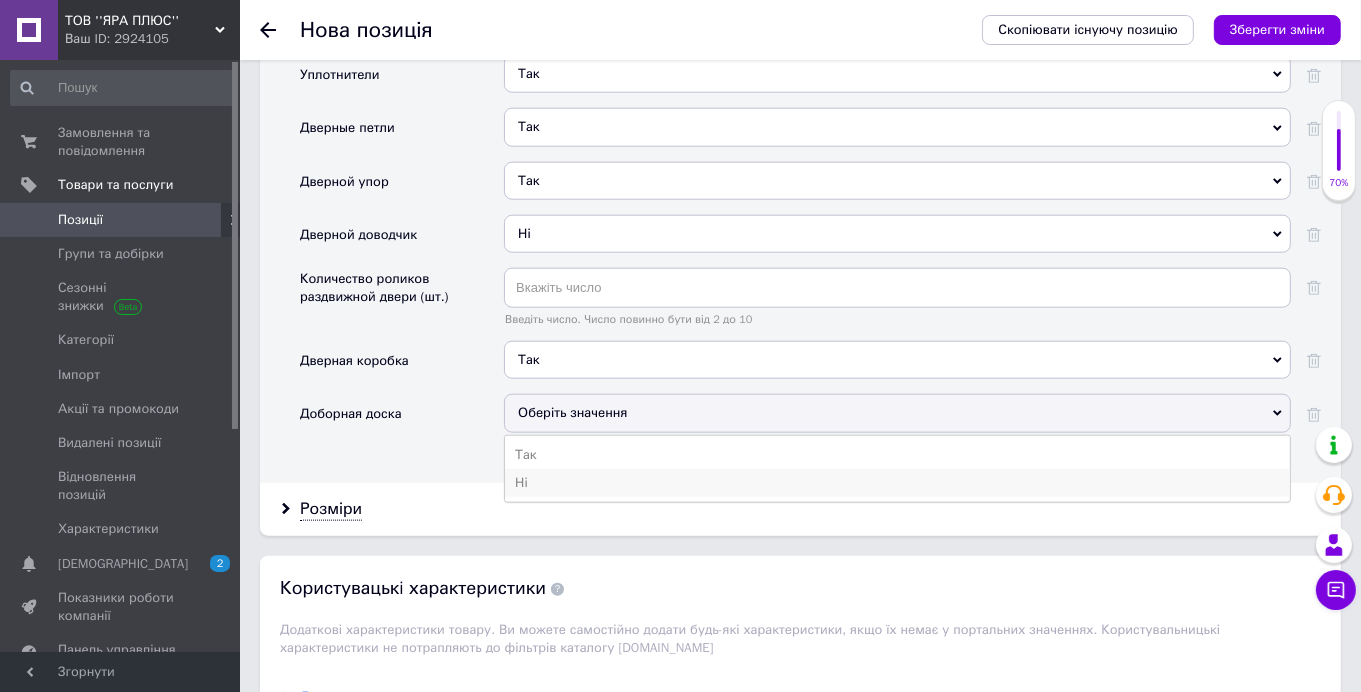 click on "Ні" at bounding box center [897, 483] 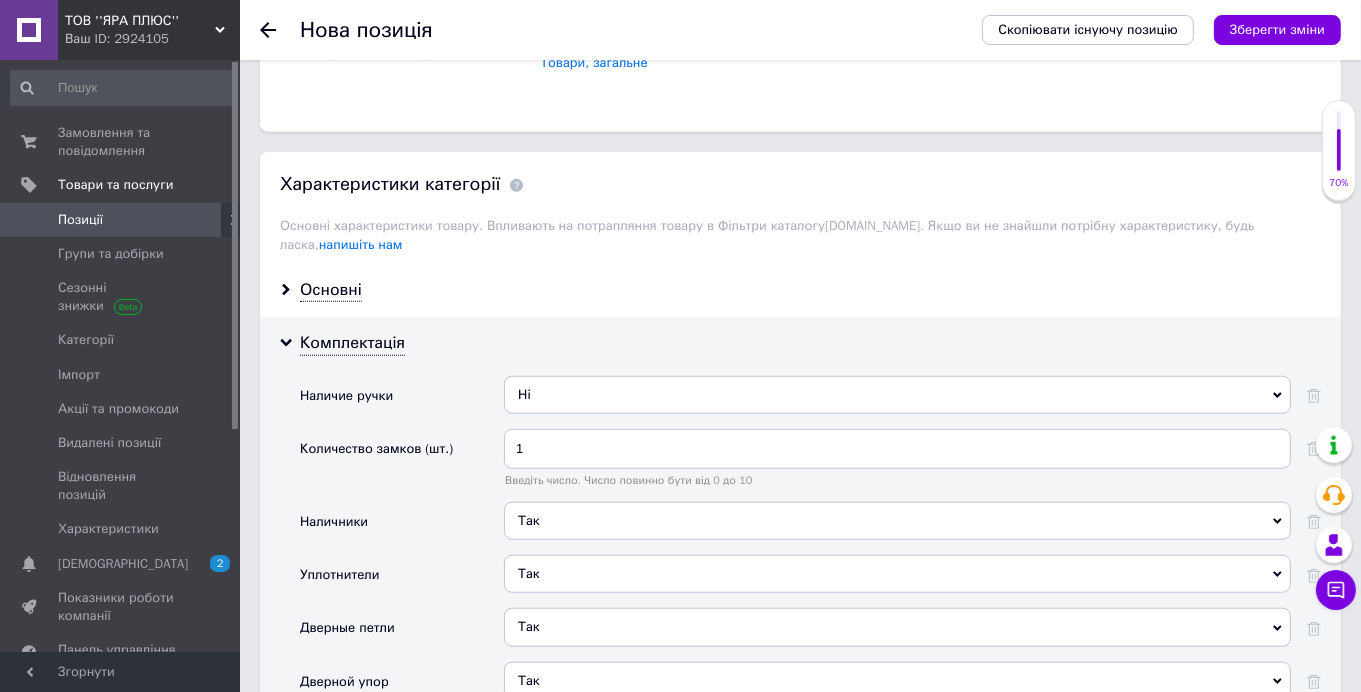scroll, scrollTop: 1500, scrollLeft: 0, axis: vertical 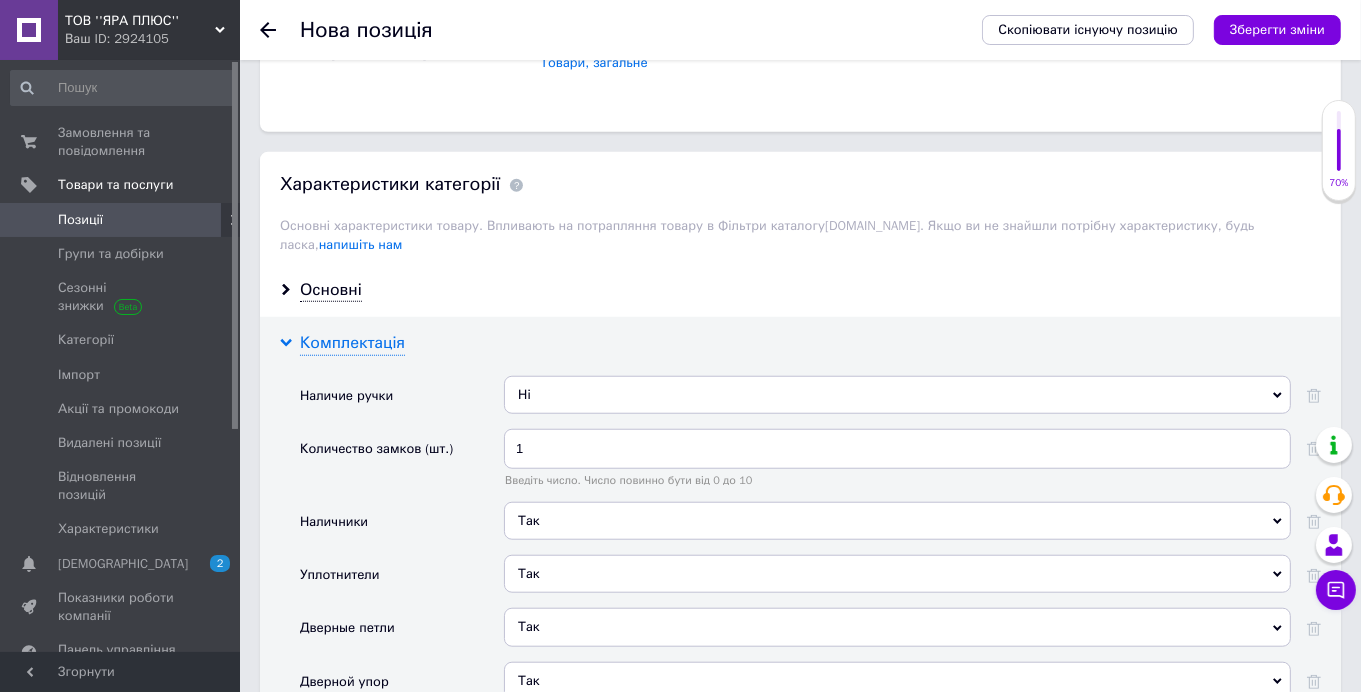 click on "Комплектація" at bounding box center (352, 343) 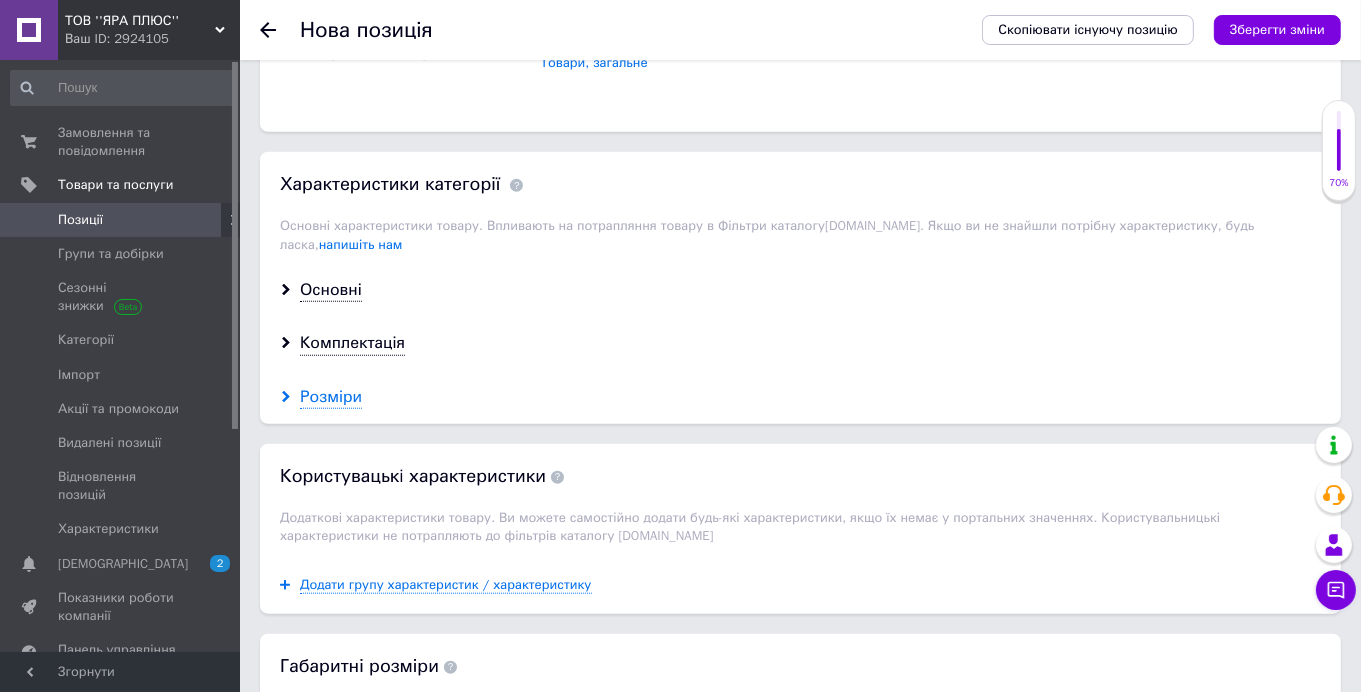 click on "Розміри" at bounding box center (331, 397) 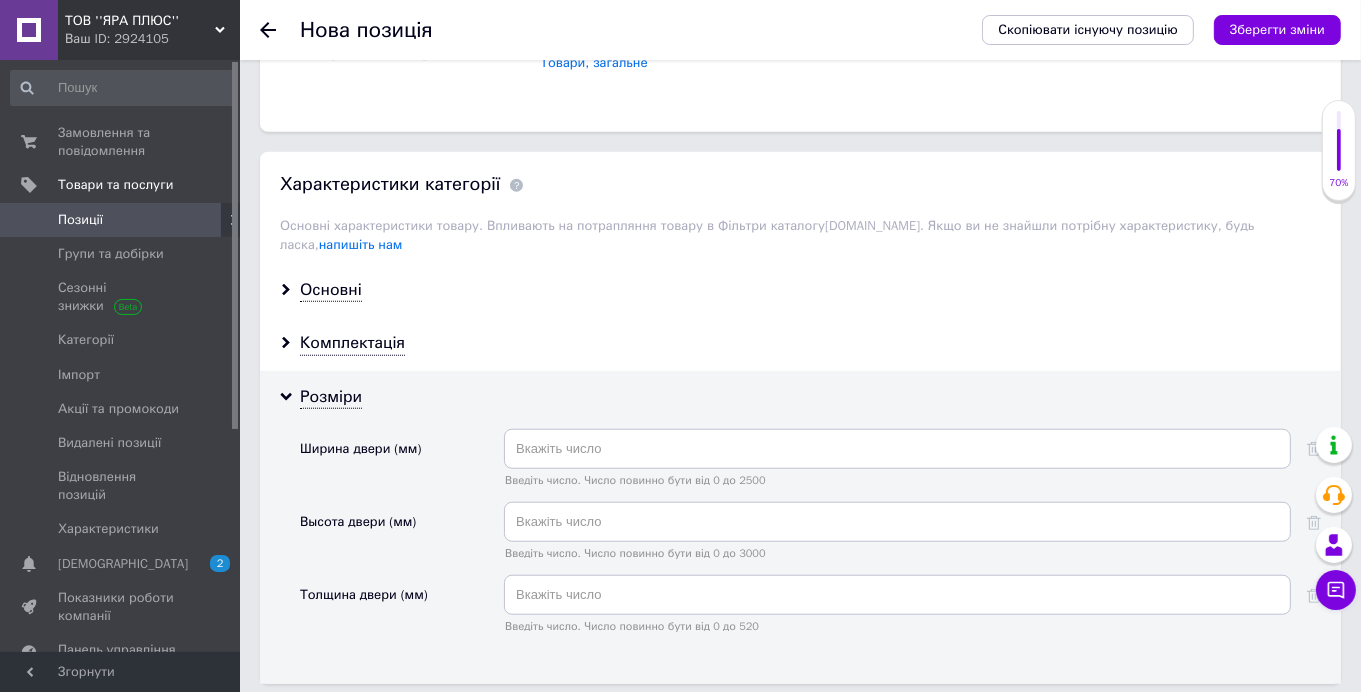 click on "Высота двери (мм)" at bounding box center (402, 538) 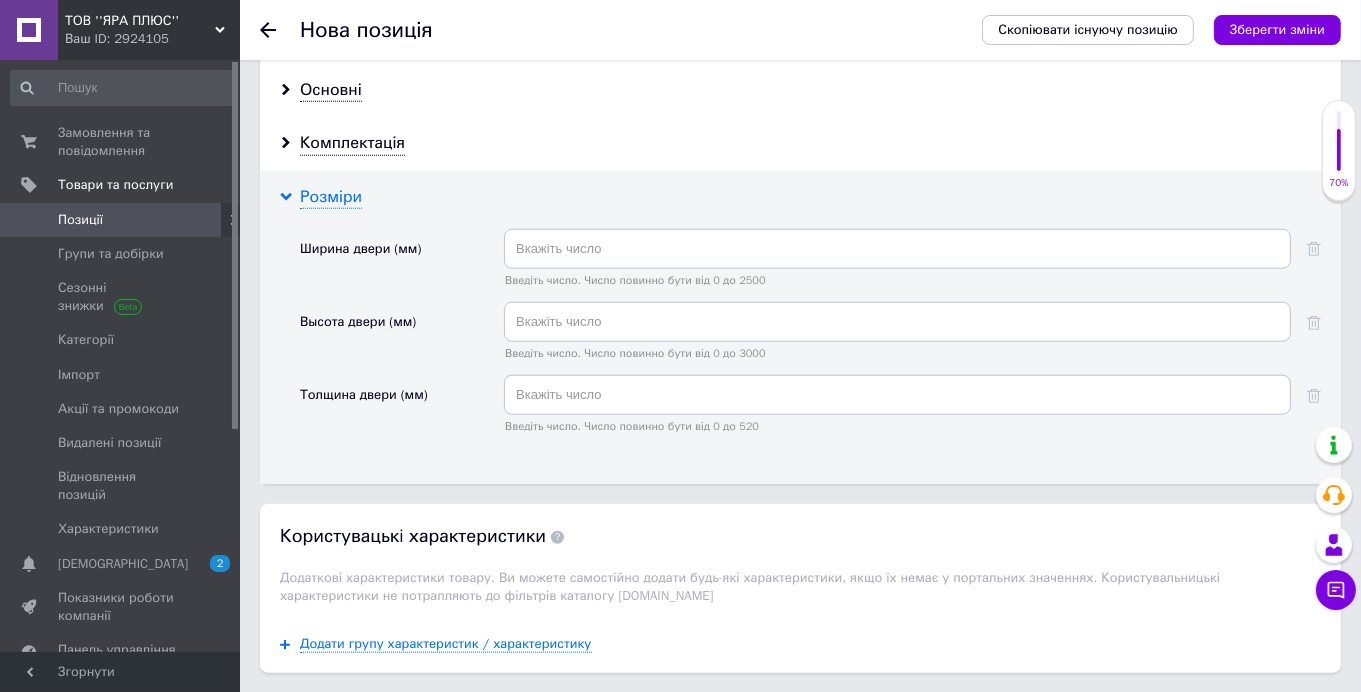 click on "Розміри" at bounding box center [331, 197] 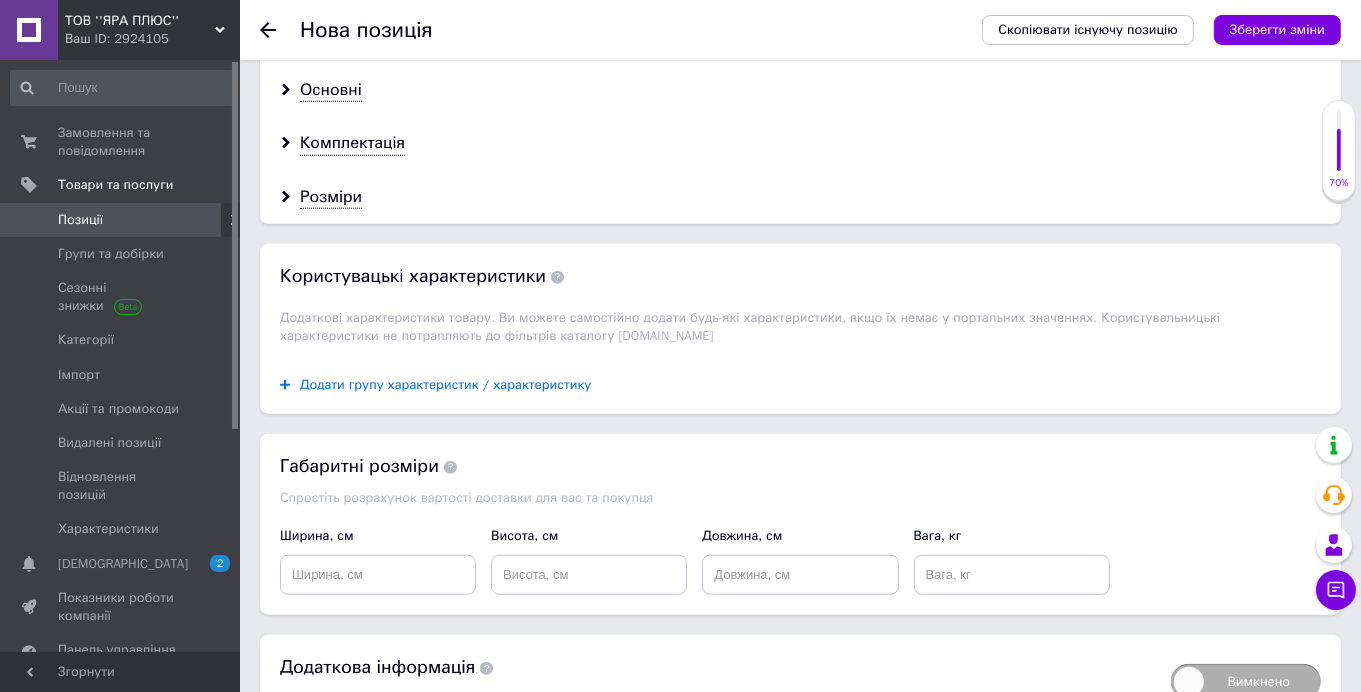 click on "Додати групу характеристик / характеристику" at bounding box center (446, 385) 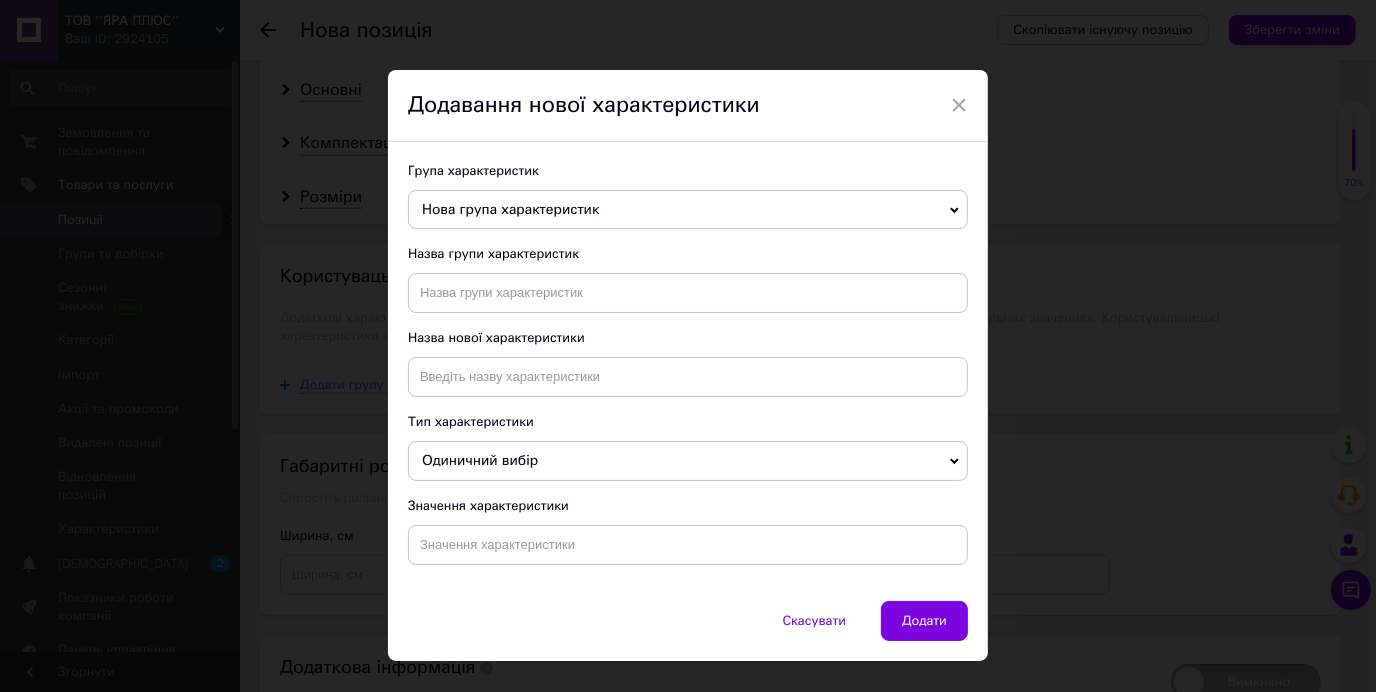 click on "Нова група характеристик" at bounding box center (510, 209) 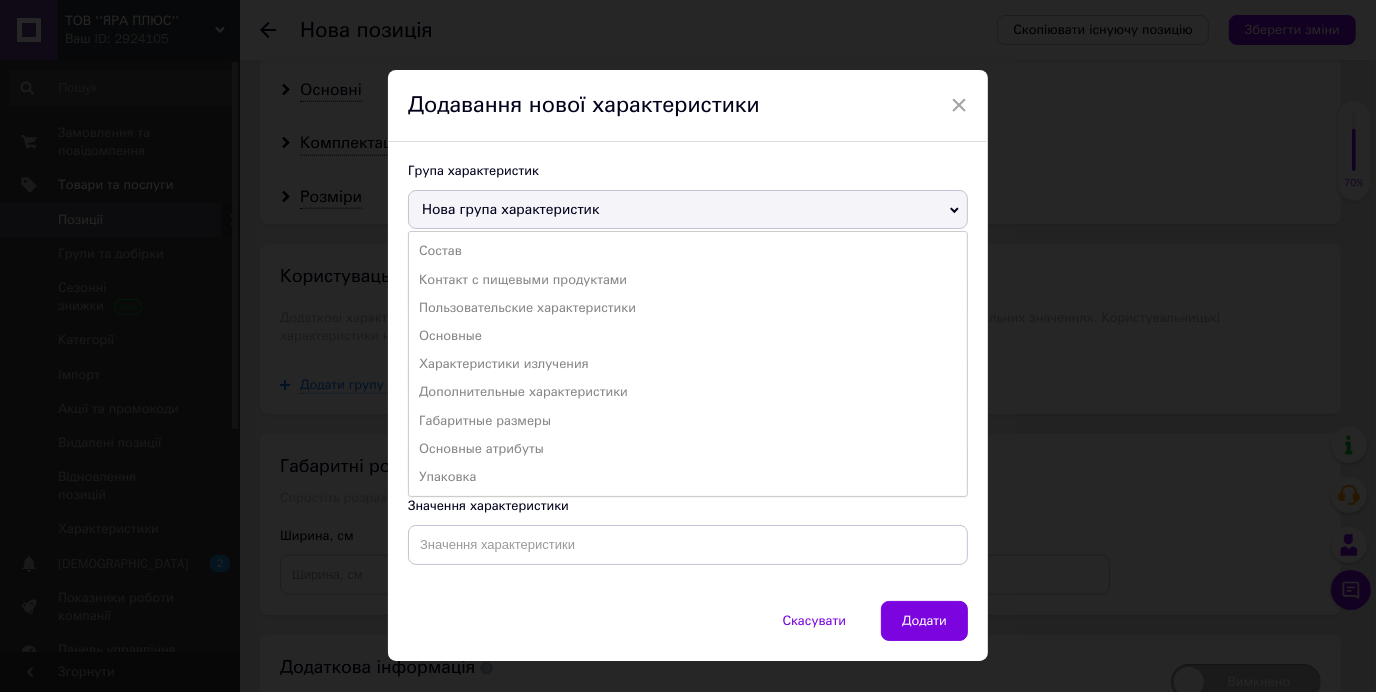click on "Нова група характеристик" at bounding box center (510, 209) 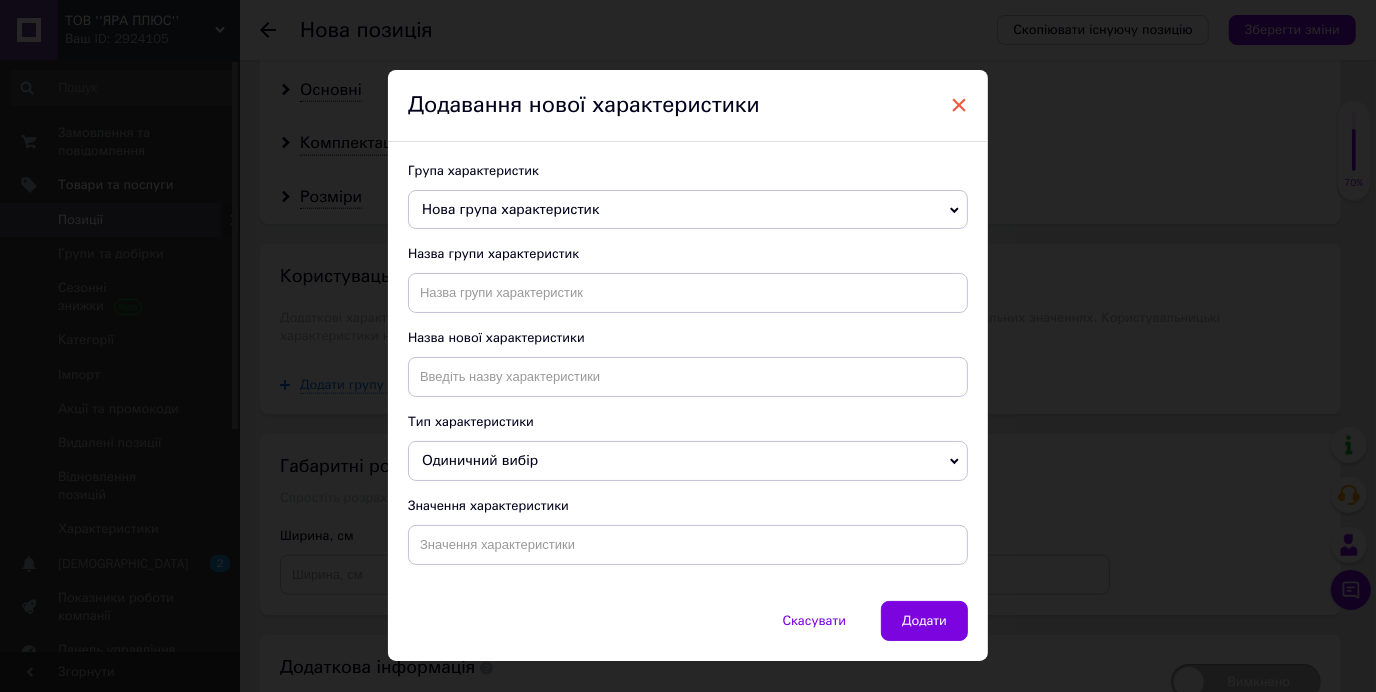 click on "×" at bounding box center (959, 105) 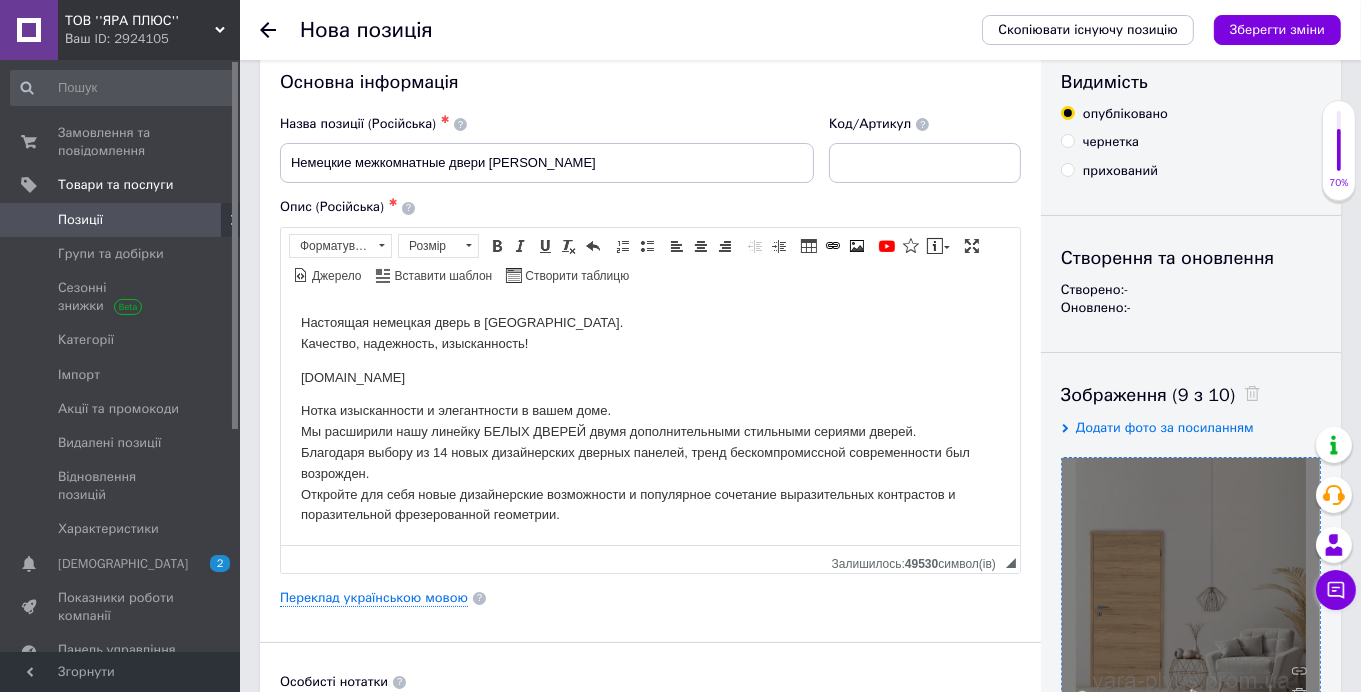 scroll, scrollTop: 0, scrollLeft: 0, axis: both 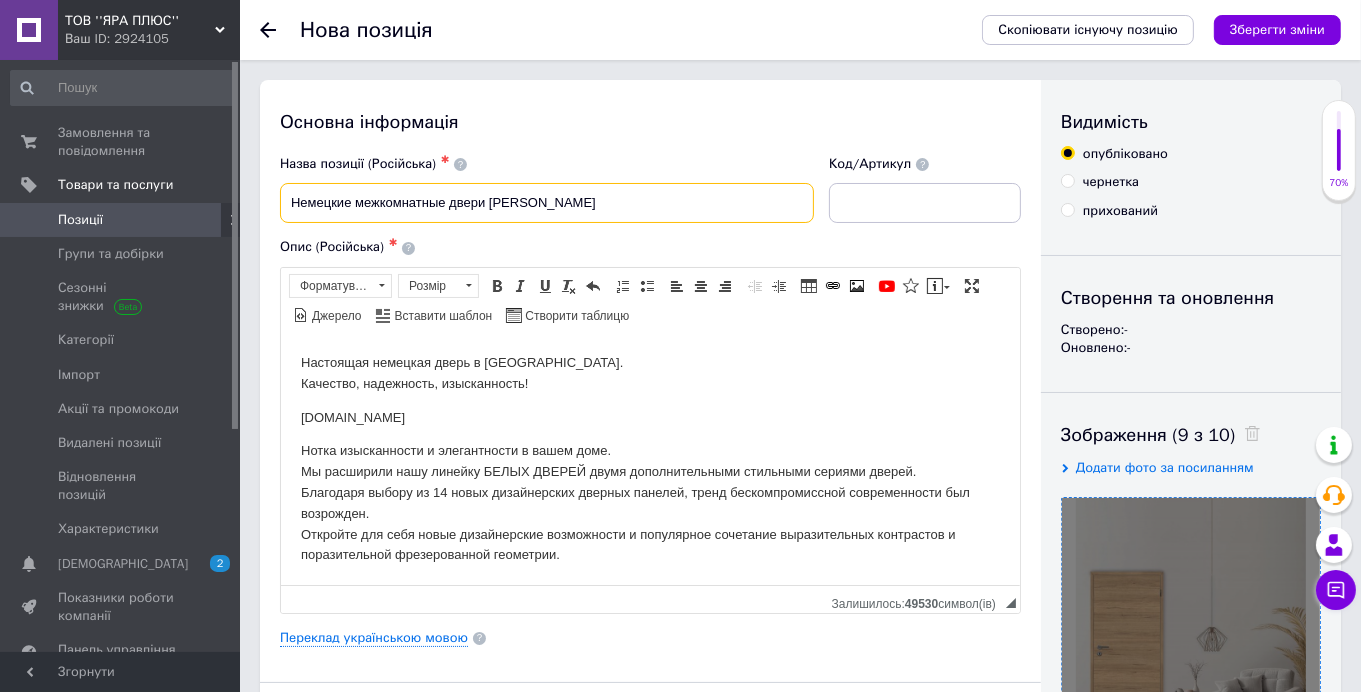click on "Немецкие межкомнатные двери [PERSON_NAME]" at bounding box center (547, 203) 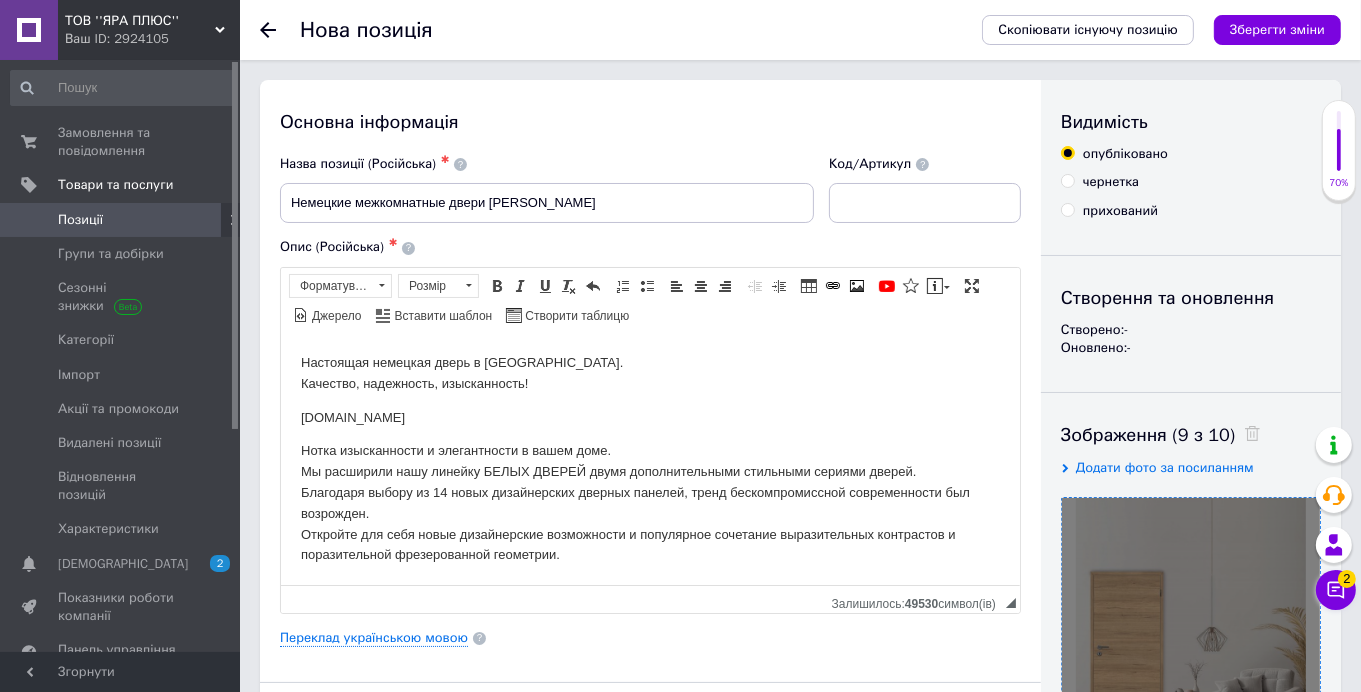 click on "Опис (Російська) ✱ Настоящая немецкая дверь в [GEOGRAPHIC_DATA].
Качество, надежность, изысканность!
[DOMAIN_NAME]
Нотка изысканности и элегантности в вашем доме.
Мы расширили нашу линейку БЕЛЫХ ДВЕРЕЙ двумя дополнительными стильными сериями дверей.
Благодаря выбору из 14 новых дизайнерских дверных панелей, тренд бескомпромиссной современности был возрожден.
Откройте для себя новые дизайнерские возможности и популярное сочетание выразительных контрастов и поразительной фрезерованной геометрии.
Розширений текстовий редактор, 52E7500E-14EA-47ED-84F2-8BEC20F971B9 Розмір" at bounding box center [650, 425] 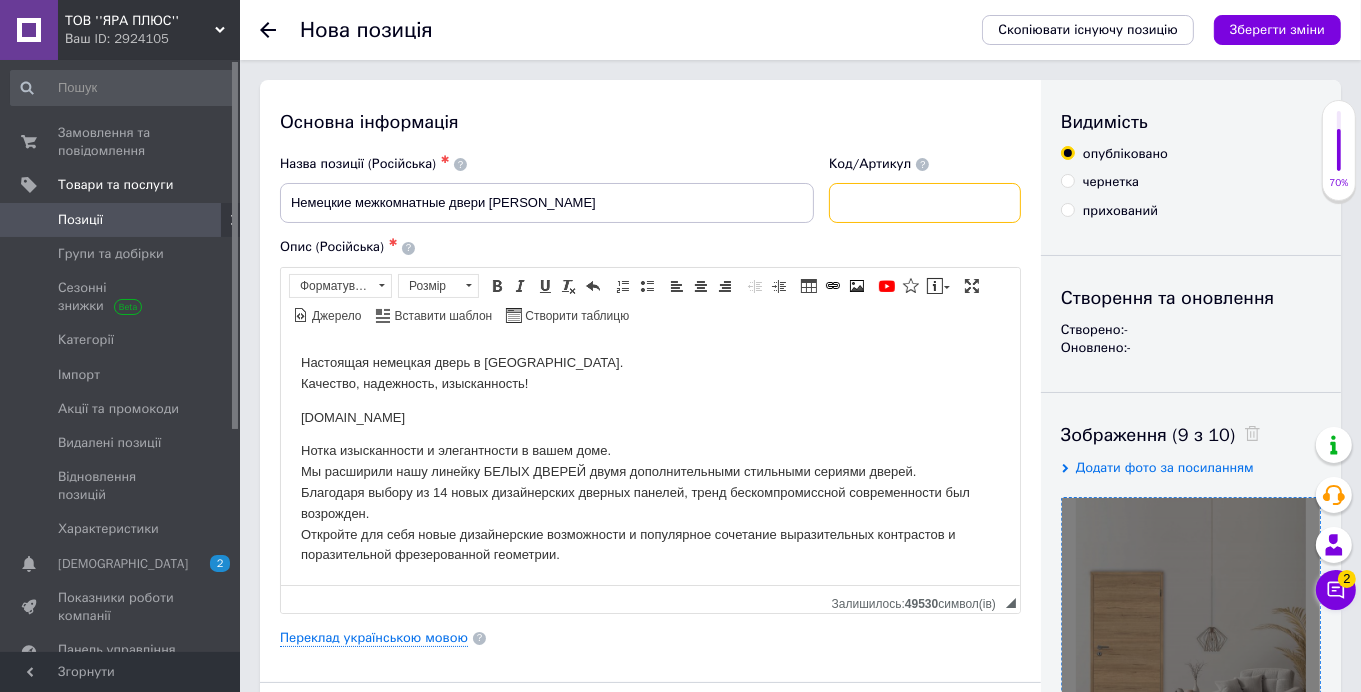 click at bounding box center (925, 203) 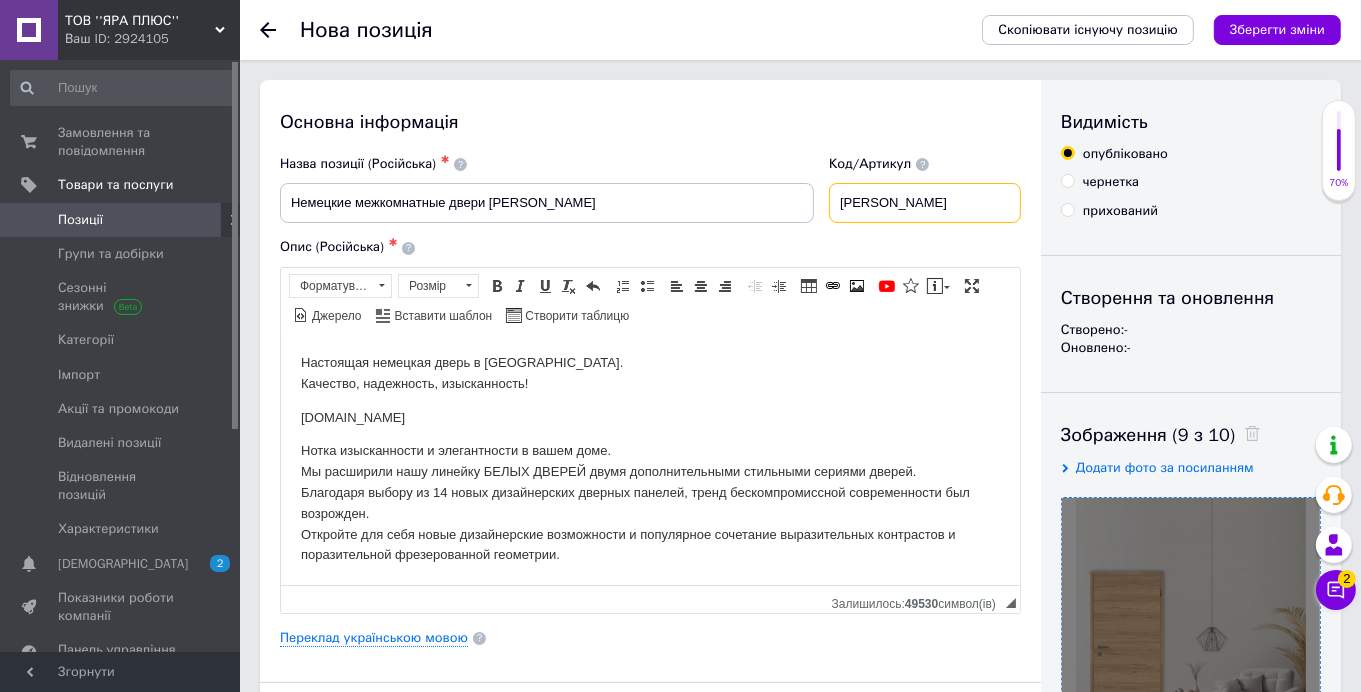 type on "[PERSON_NAME]" 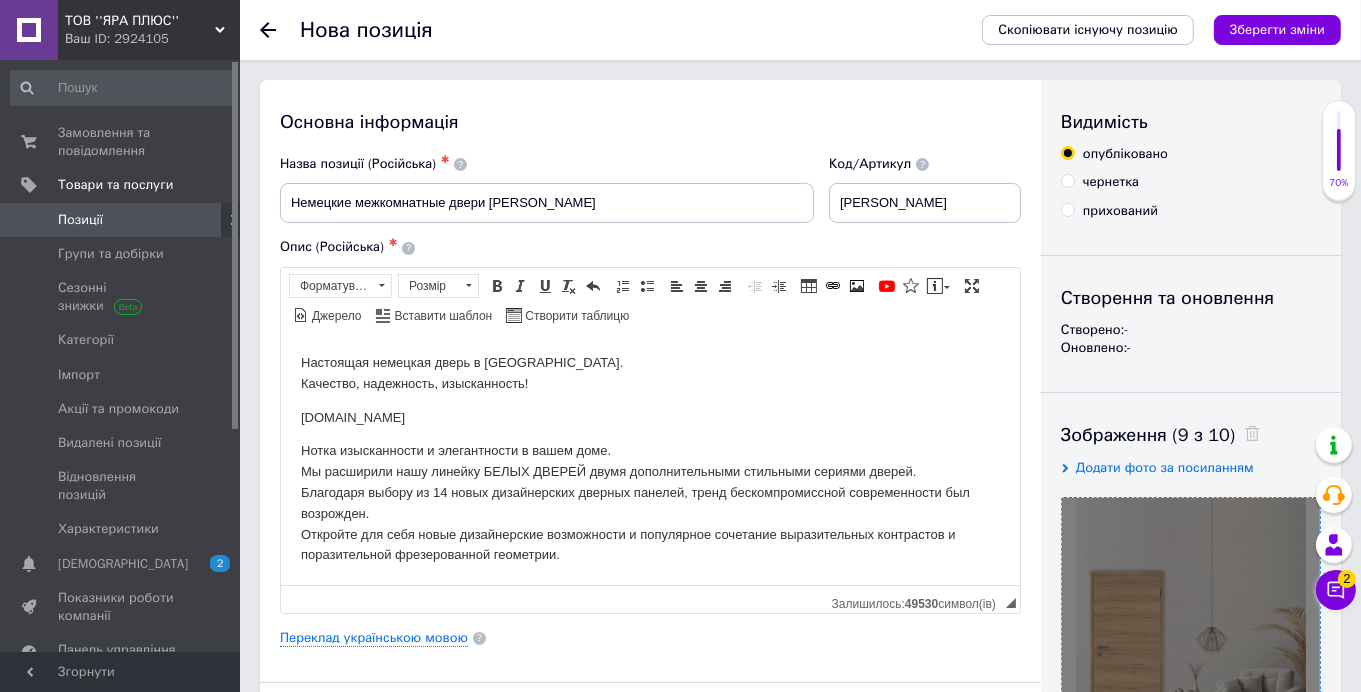 click on "Основна інформація" at bounding box center [650, 122] 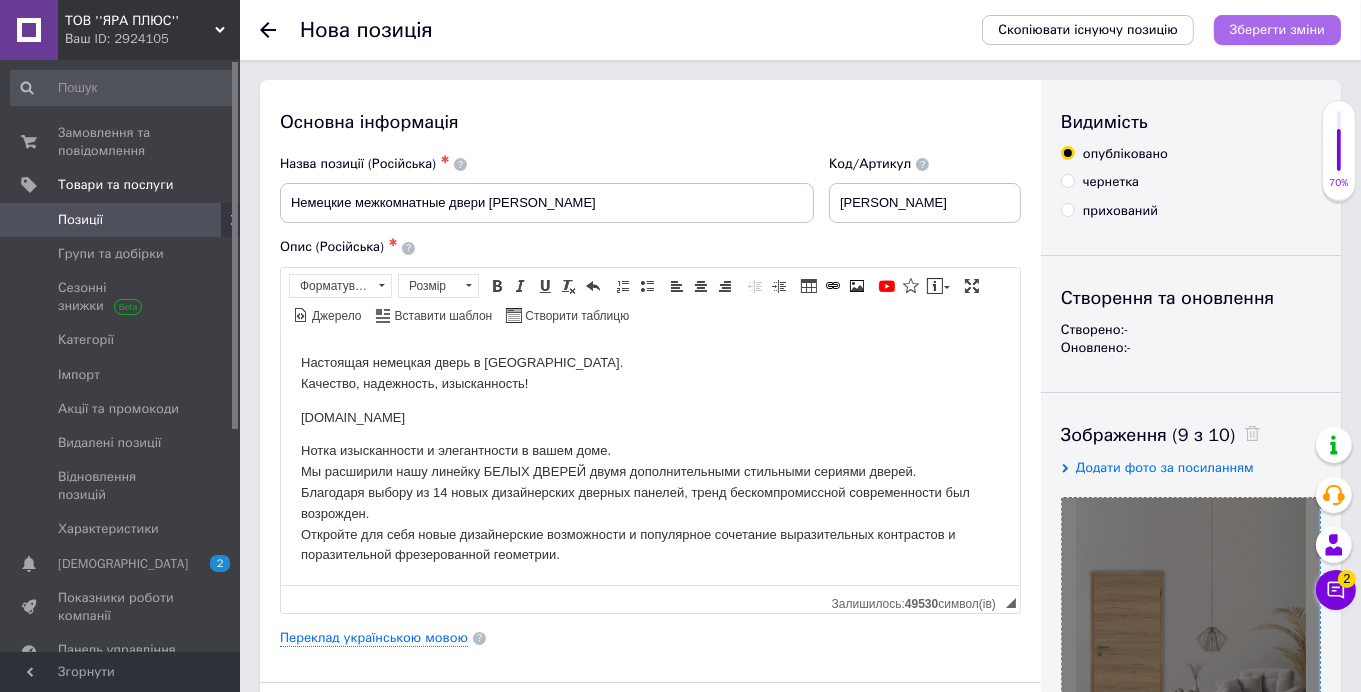 click on "Зберегти зміни" at bounding box center (1277, 29) 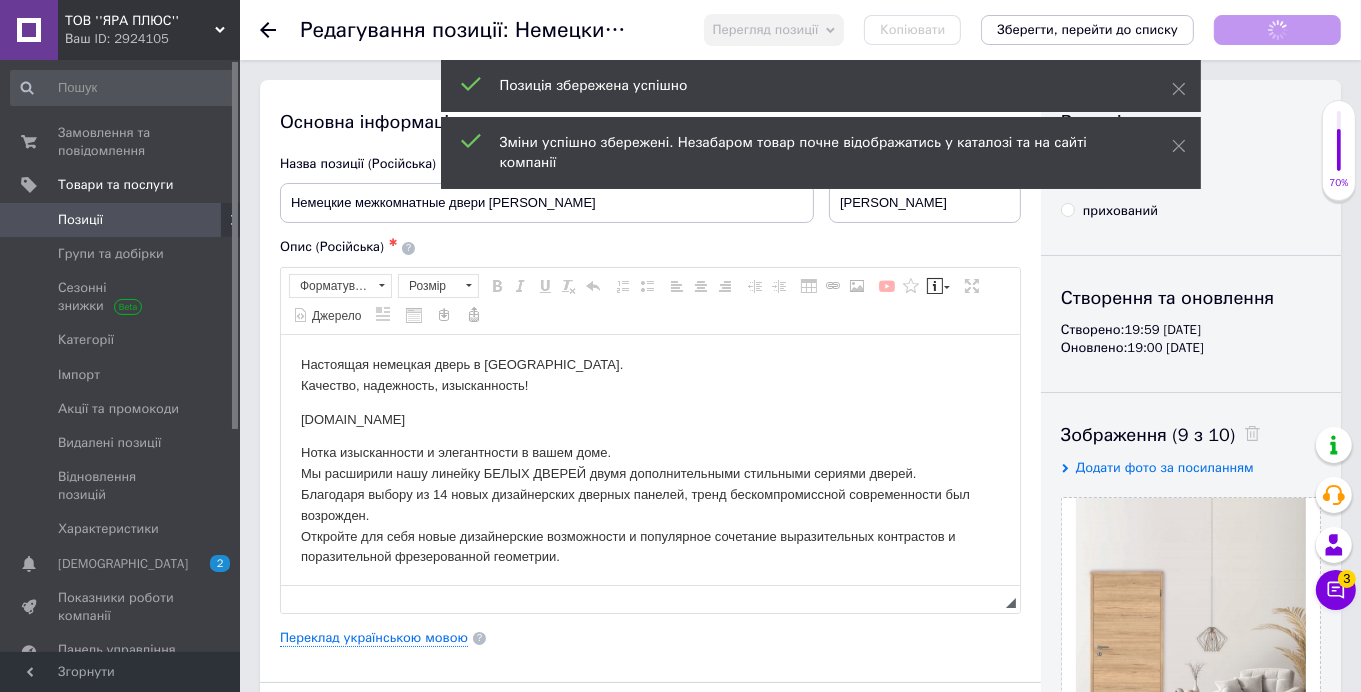 scroll, scrollTop: 0, scrollLeft: 0, axis: both 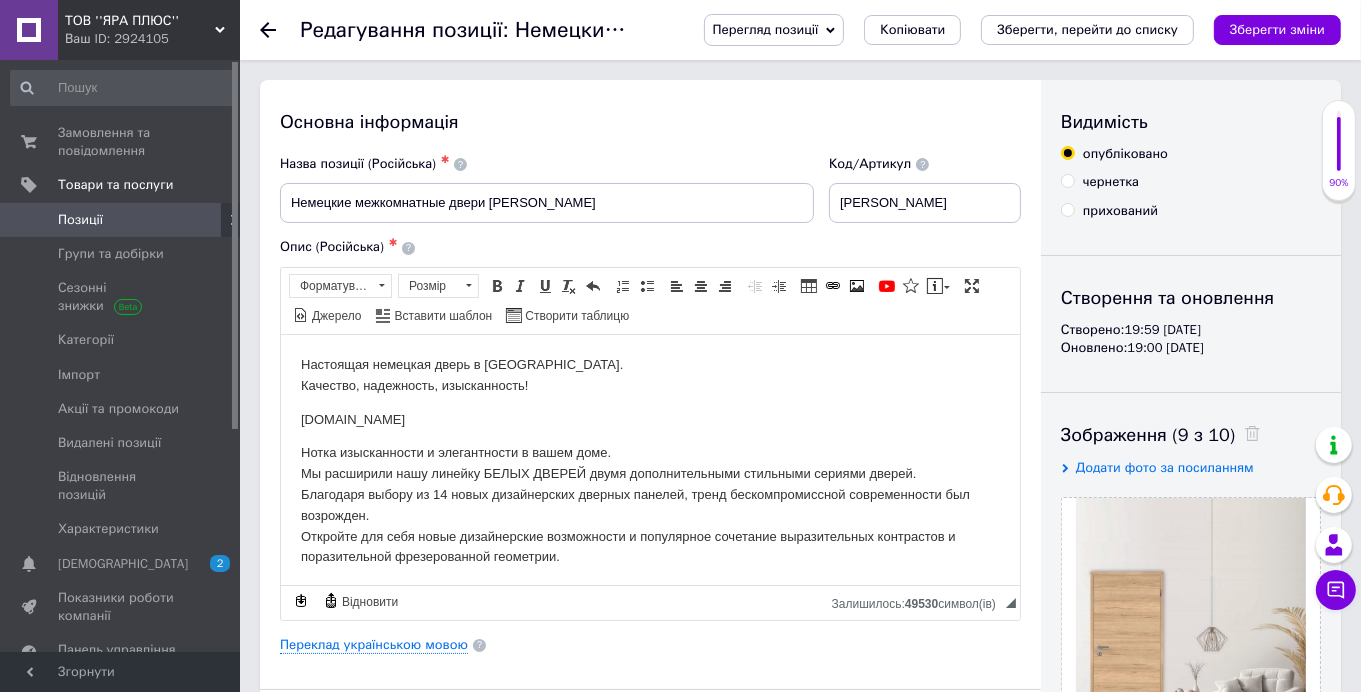 click on "Позиції" at bounding box center [121, 220] 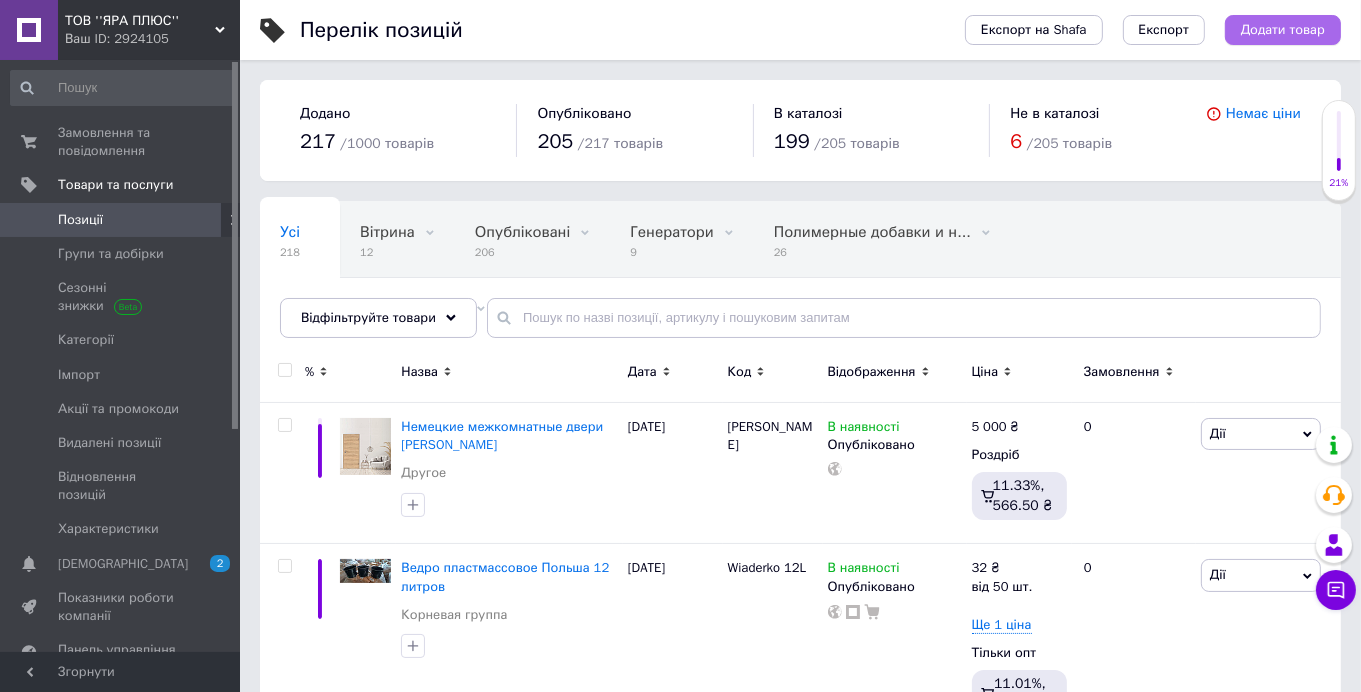 click on "Додати товар" at bounding box center [1283, 30] 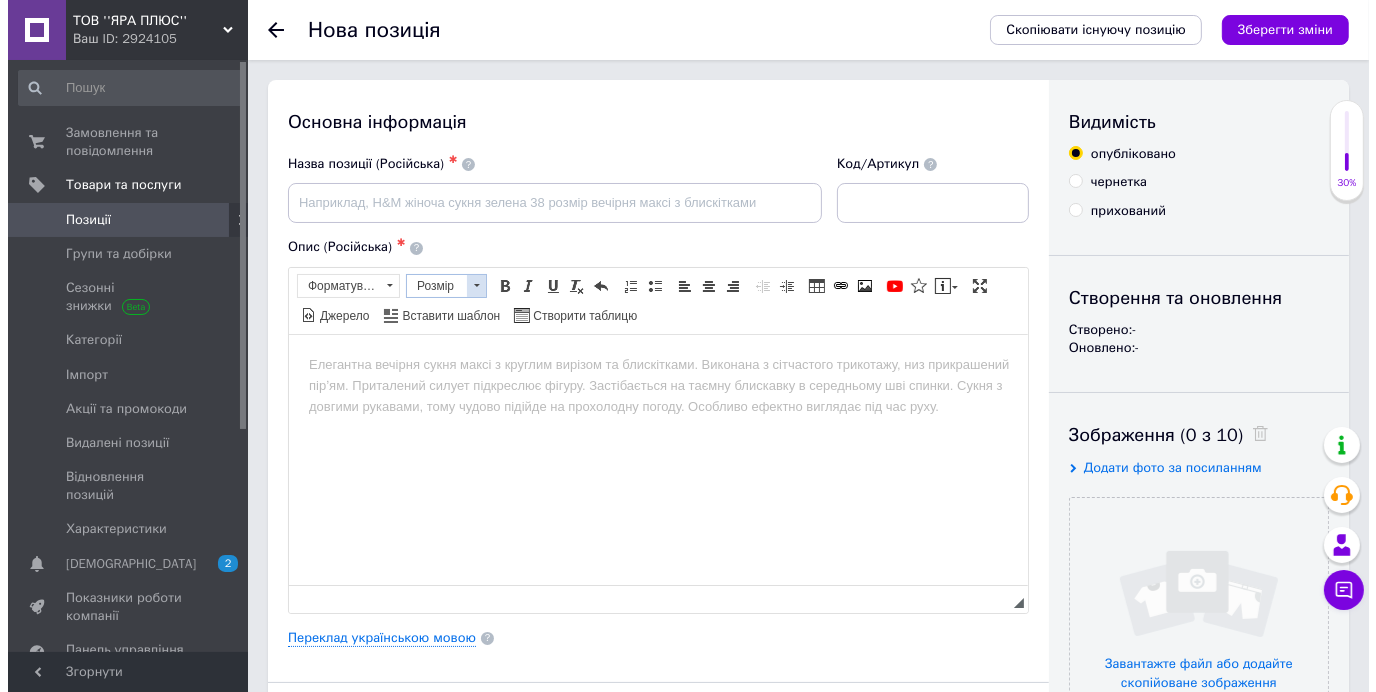 scroll, scrollTop: 0, scrollLeft: 0, axis: both 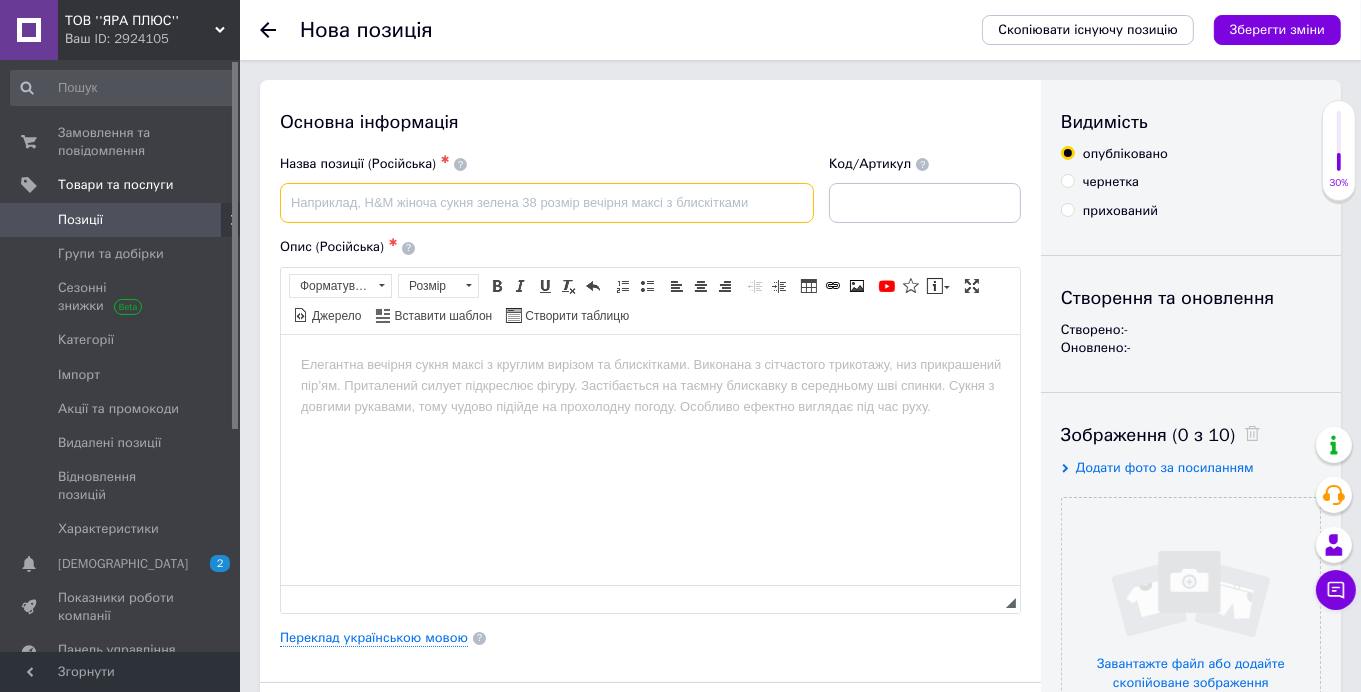 click at bounding box center (547, 203) 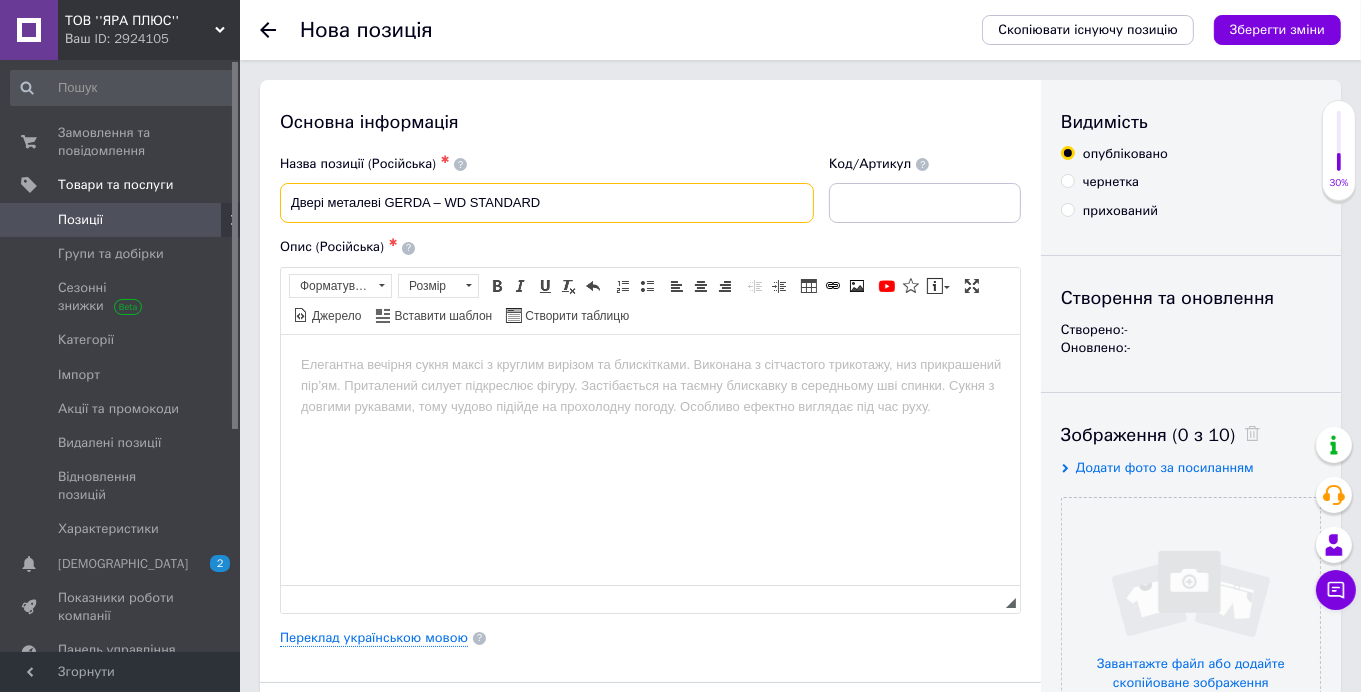 type on "Двері металеві GERDA – WD STANDARD" 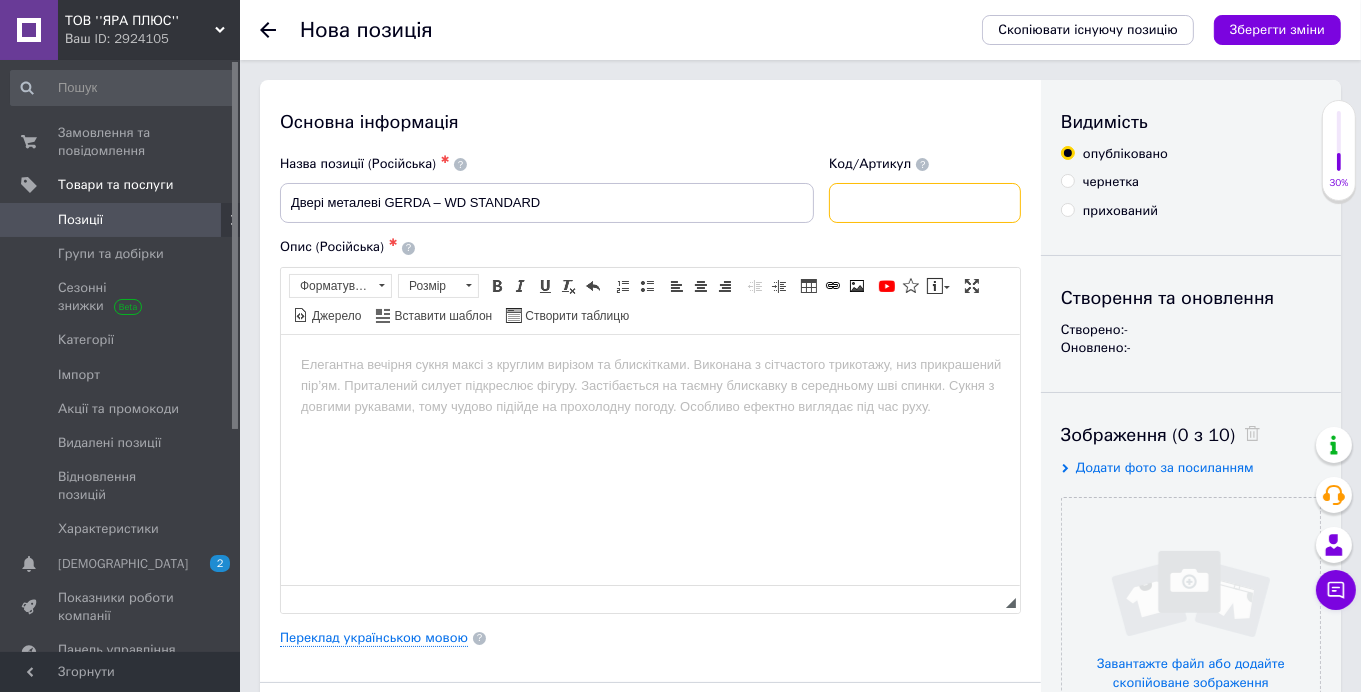 click at bounding box center (925, 203) 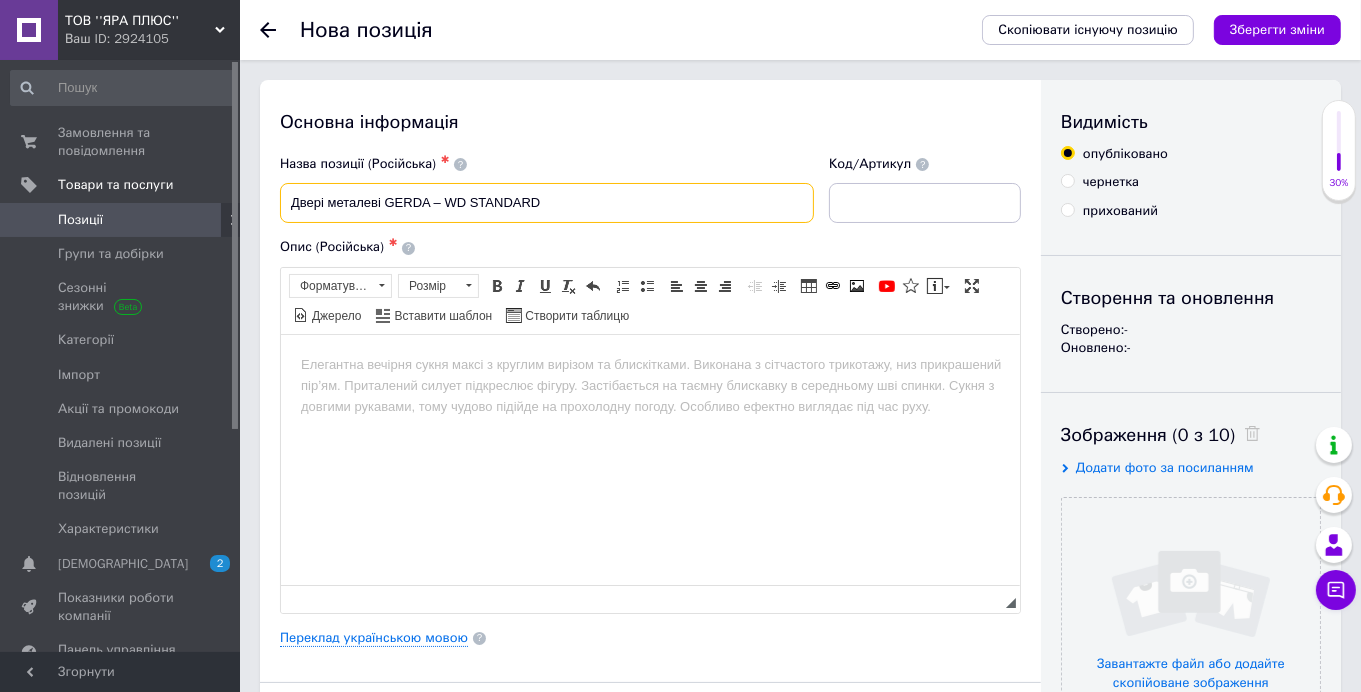 click on "Двері металеві GERDA – WD STANDARD" at bounding box center [547, 203] 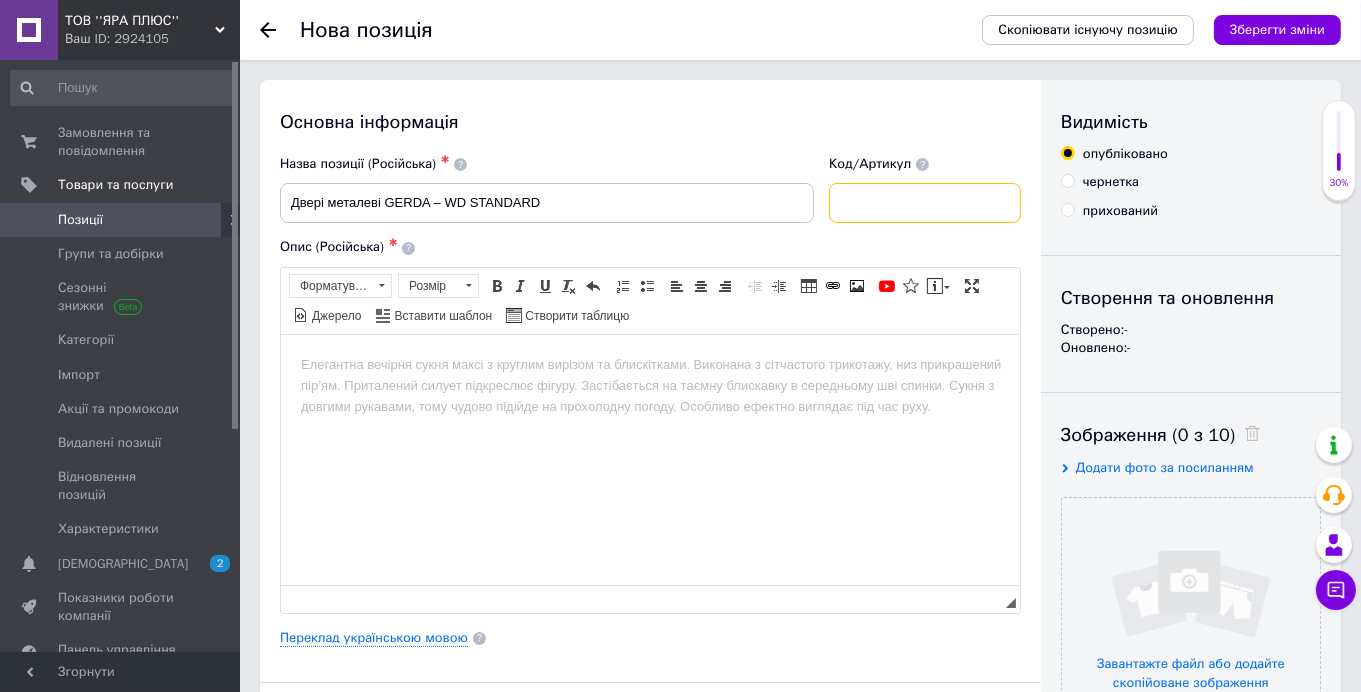 click at bounding box center (925, 203) 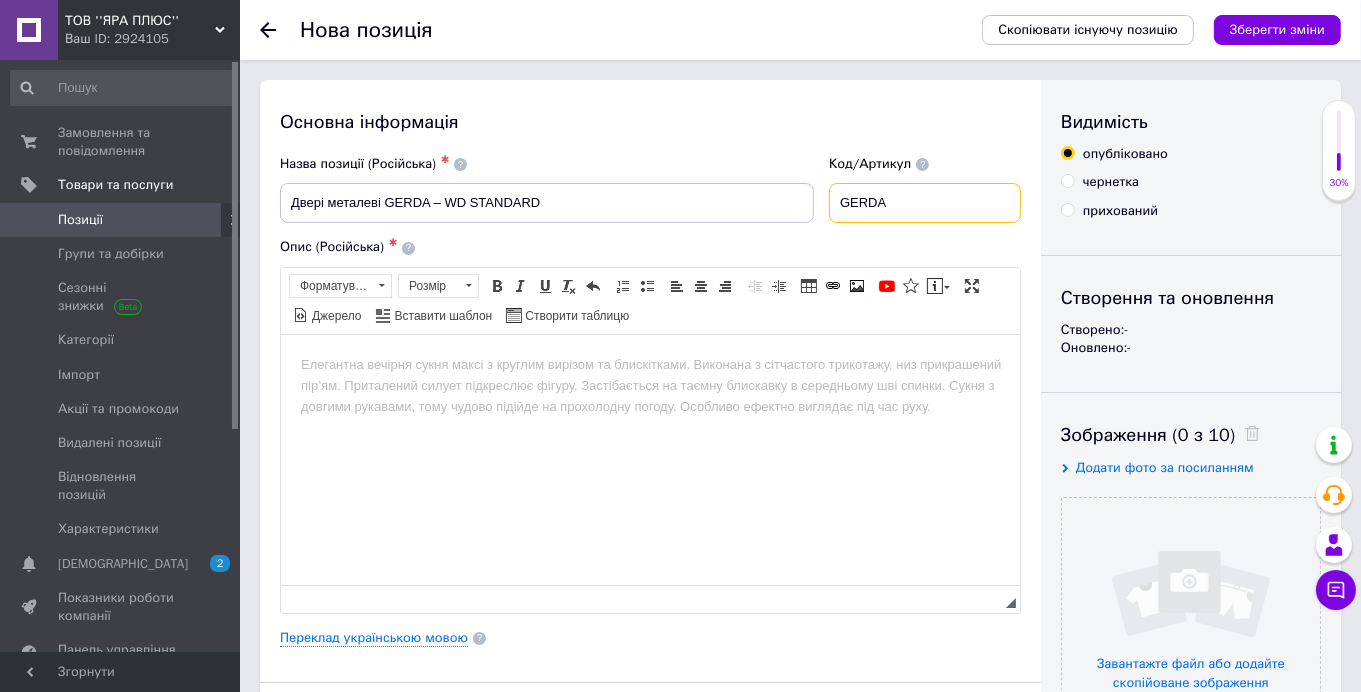 type on "GERDA" 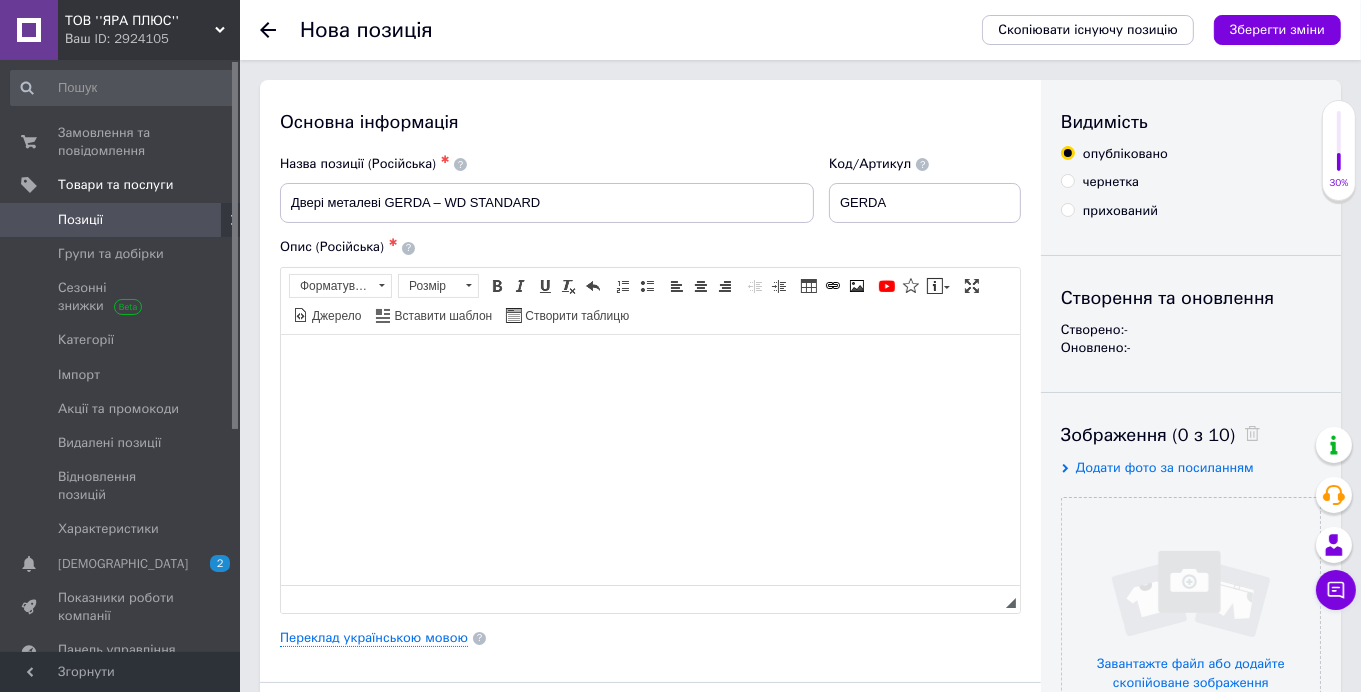click at bounding box center [649, 364] 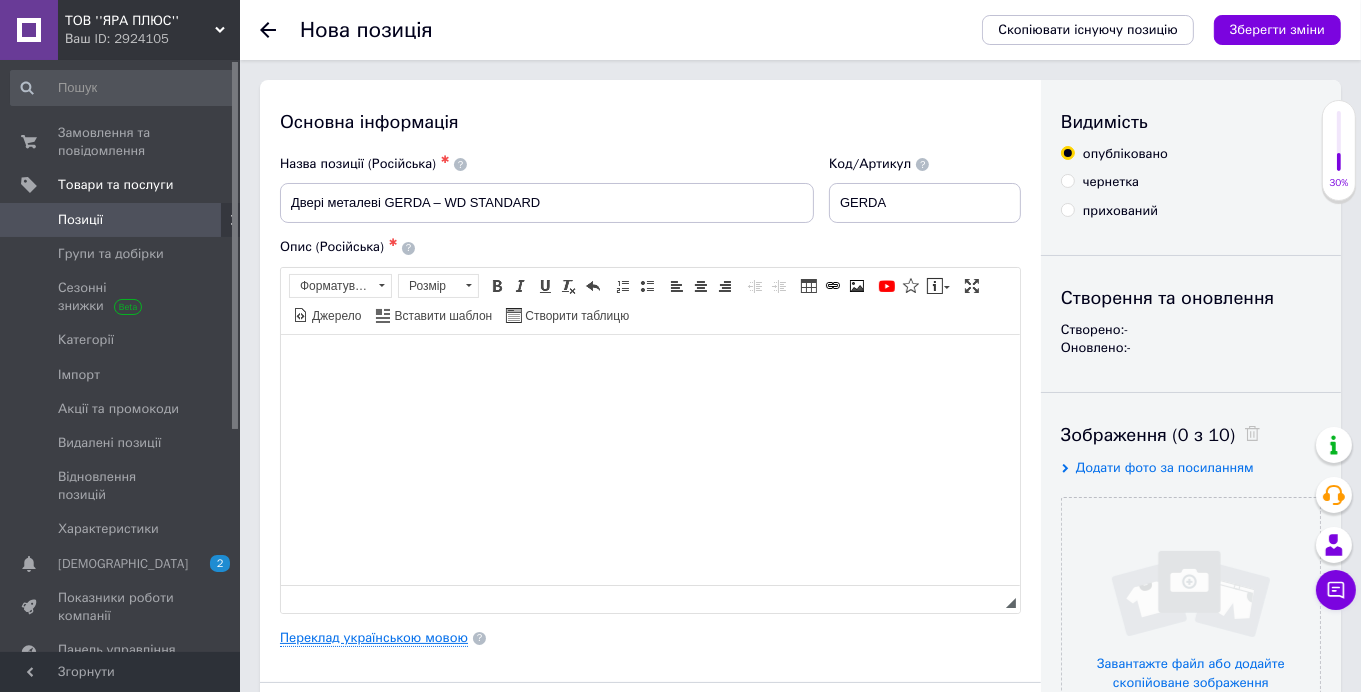 click on "Переклад українською мовою" at bounding box center (374, 638) 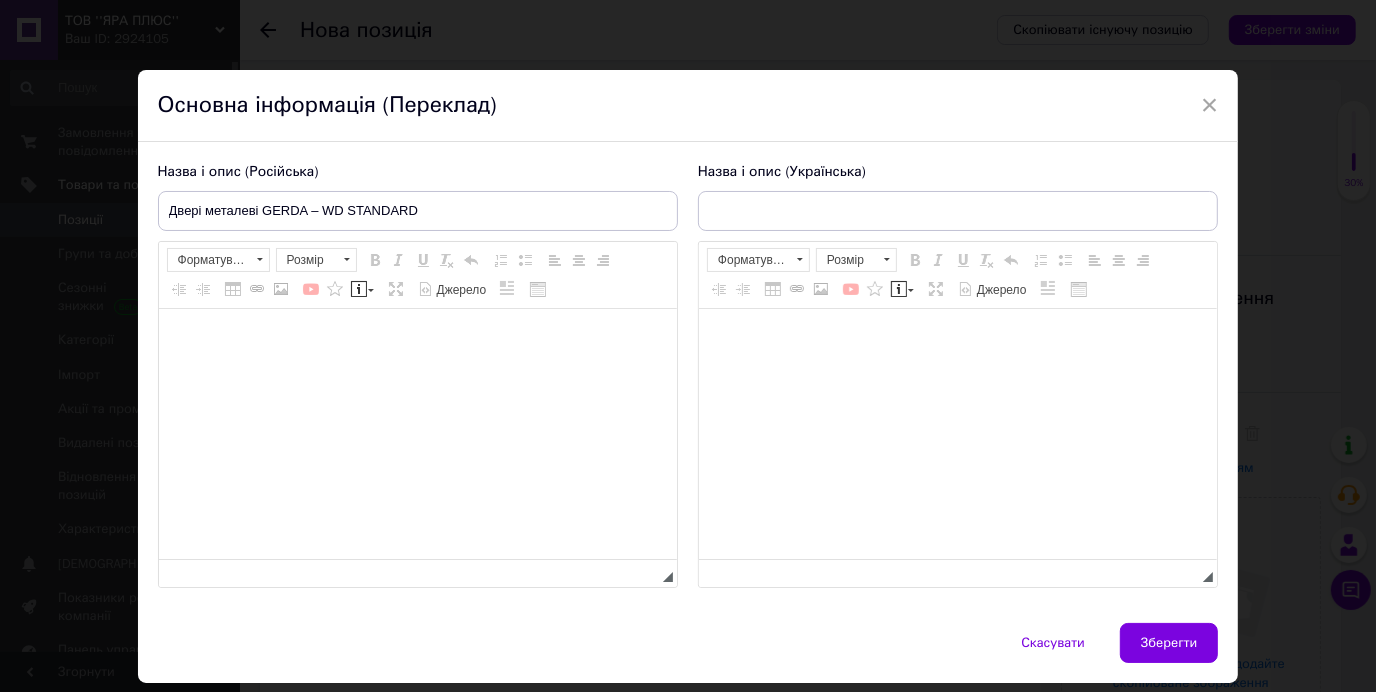 scroll, scrollTop: 0, scrollLeft: 0, axis: both 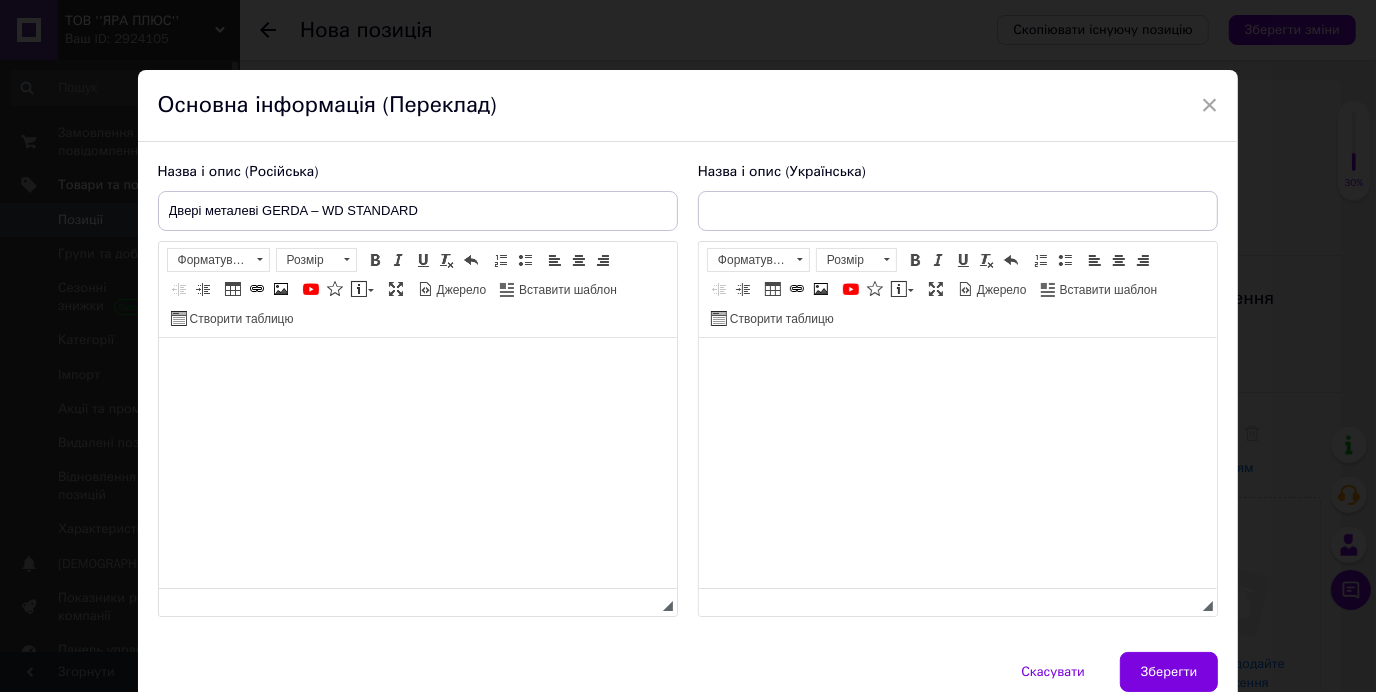 click at bounding box center (957, 368) 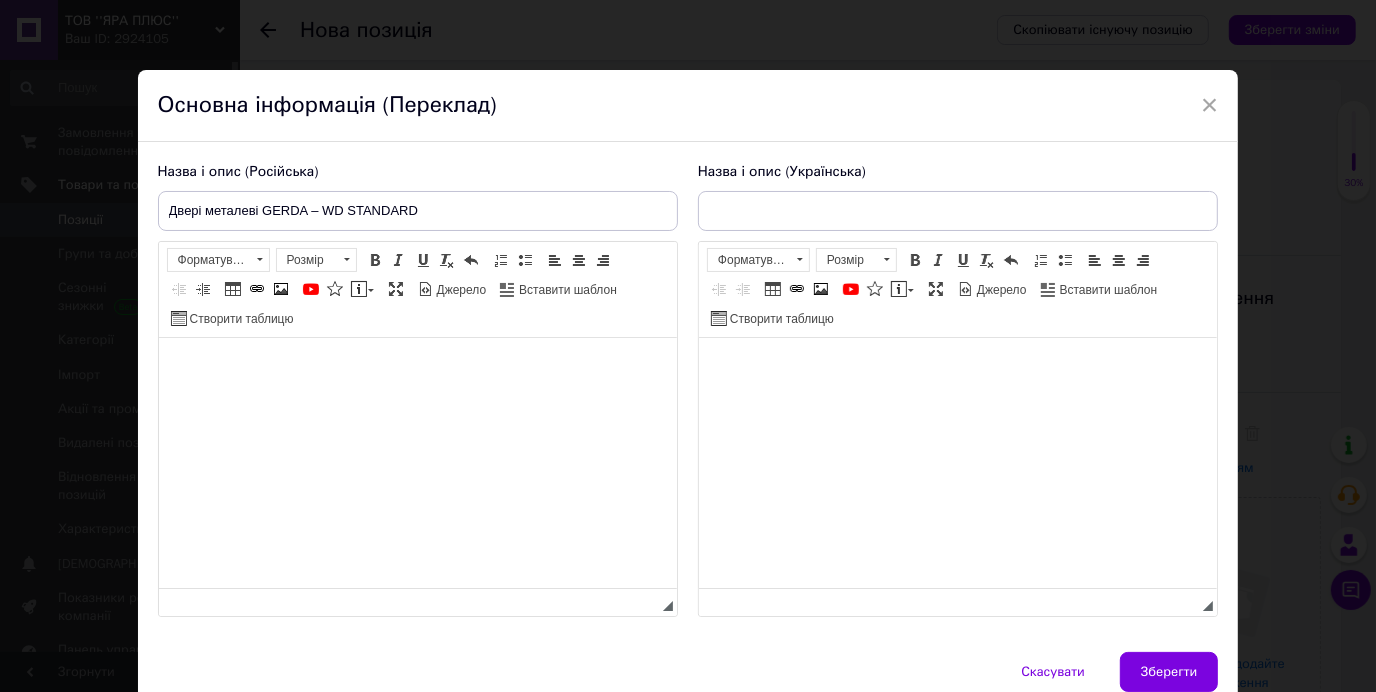 scroll, scrollTop: 431, scrollLeft: 0, axis: vertical 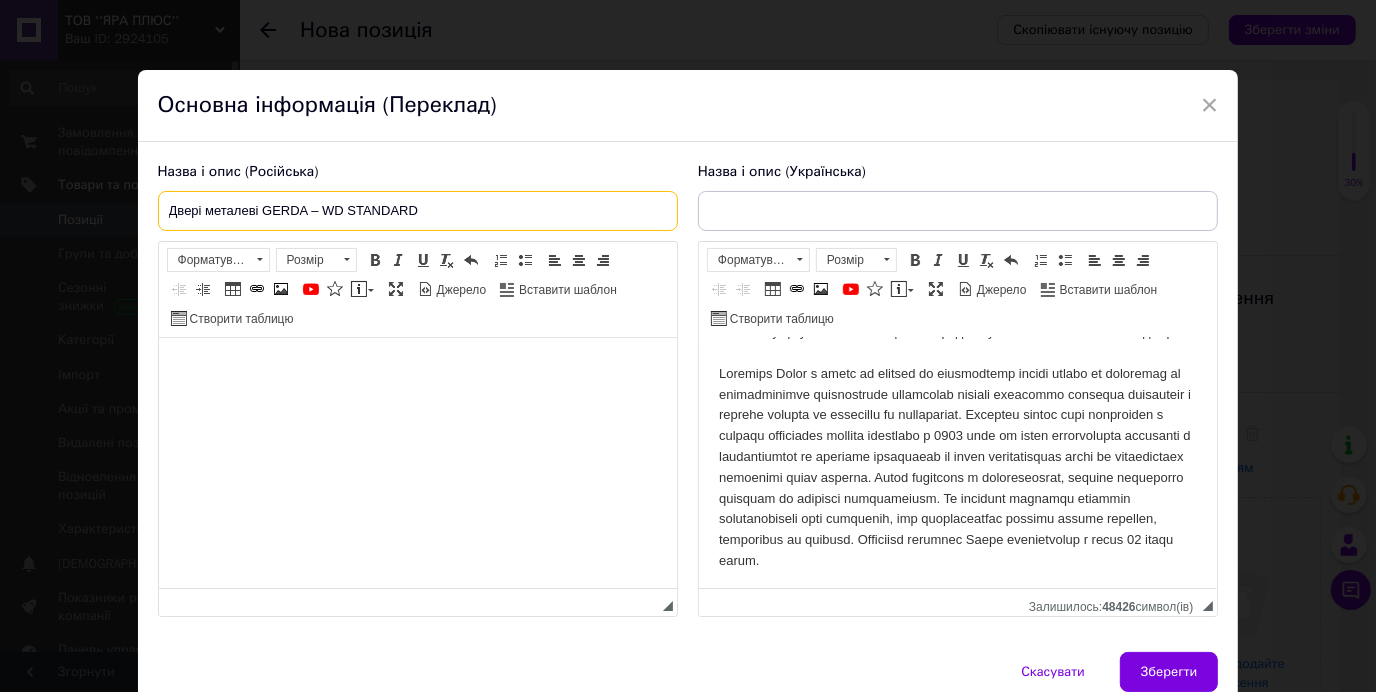 click on "Двері металеві GERDA – WD STANDARD" at bounding box center [418, 211] 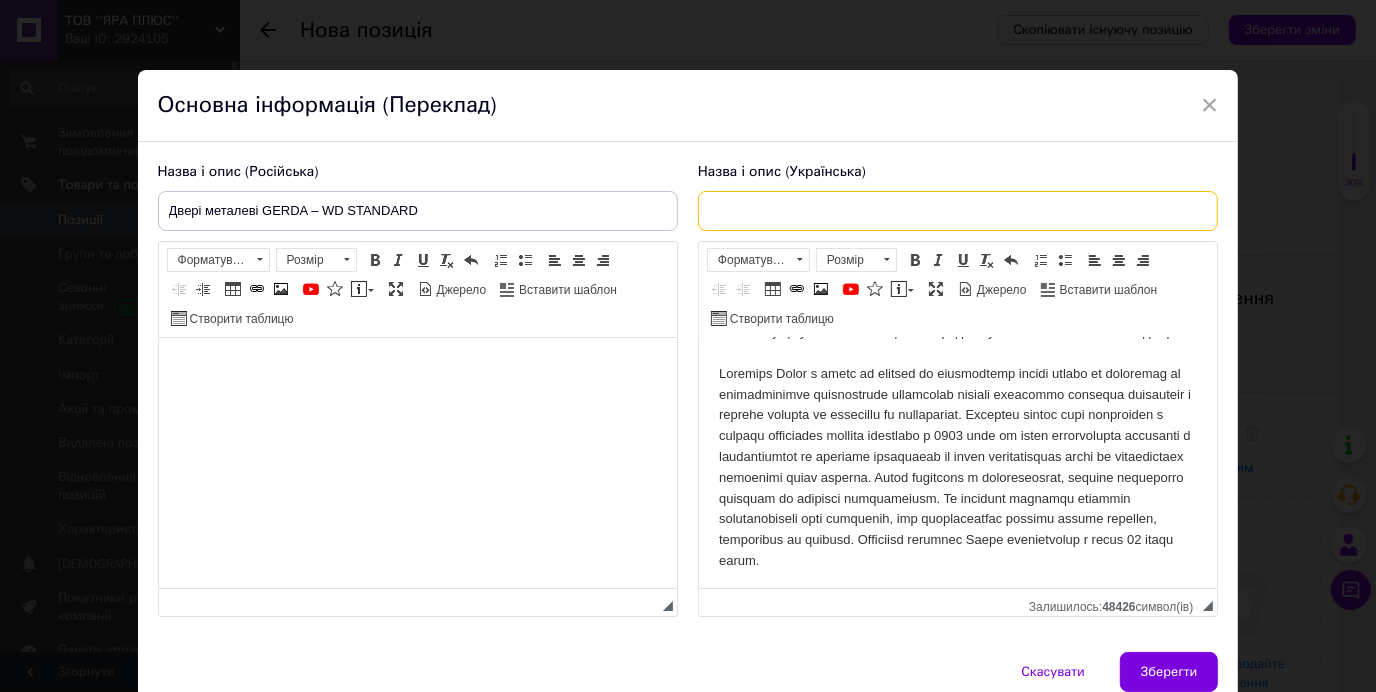 click at bounding box center [958, 211] 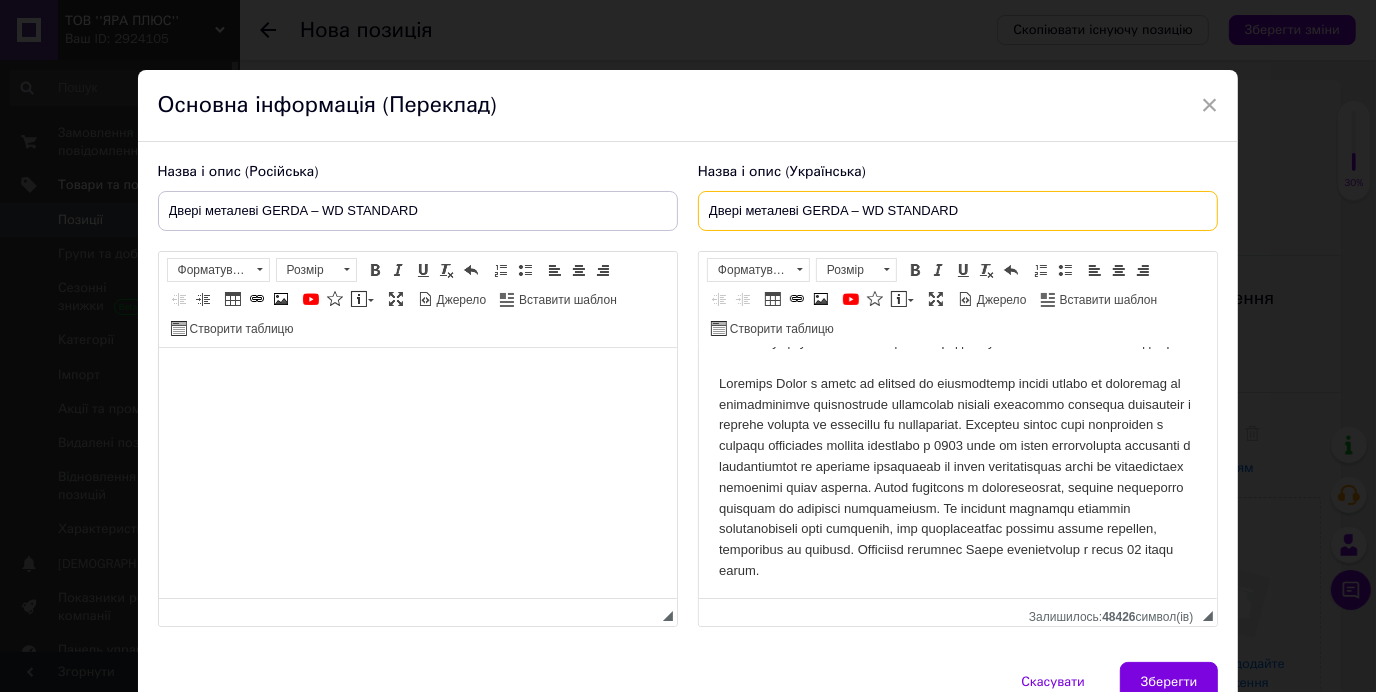 type on "Двері металеві GERDA – WD STANDARD" 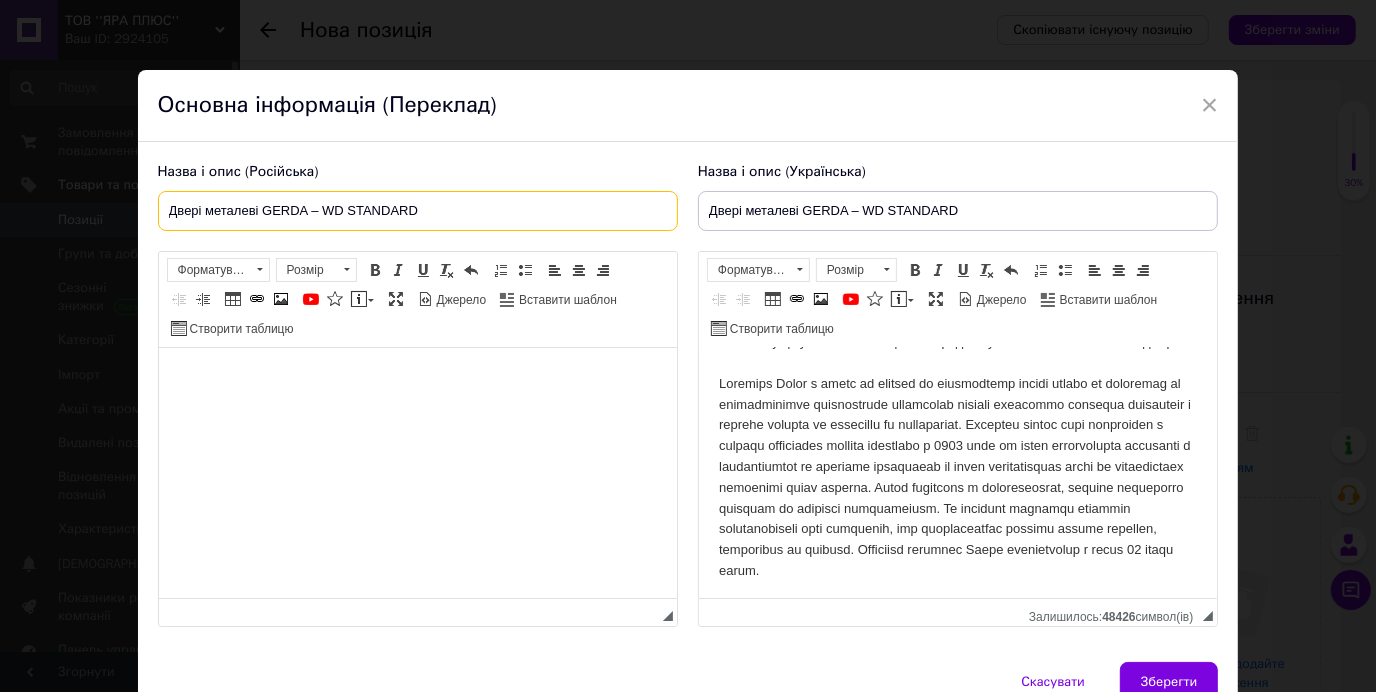 click on "Двері металеві GERDA – WD STANDARD" at bounding box center (418, 211) 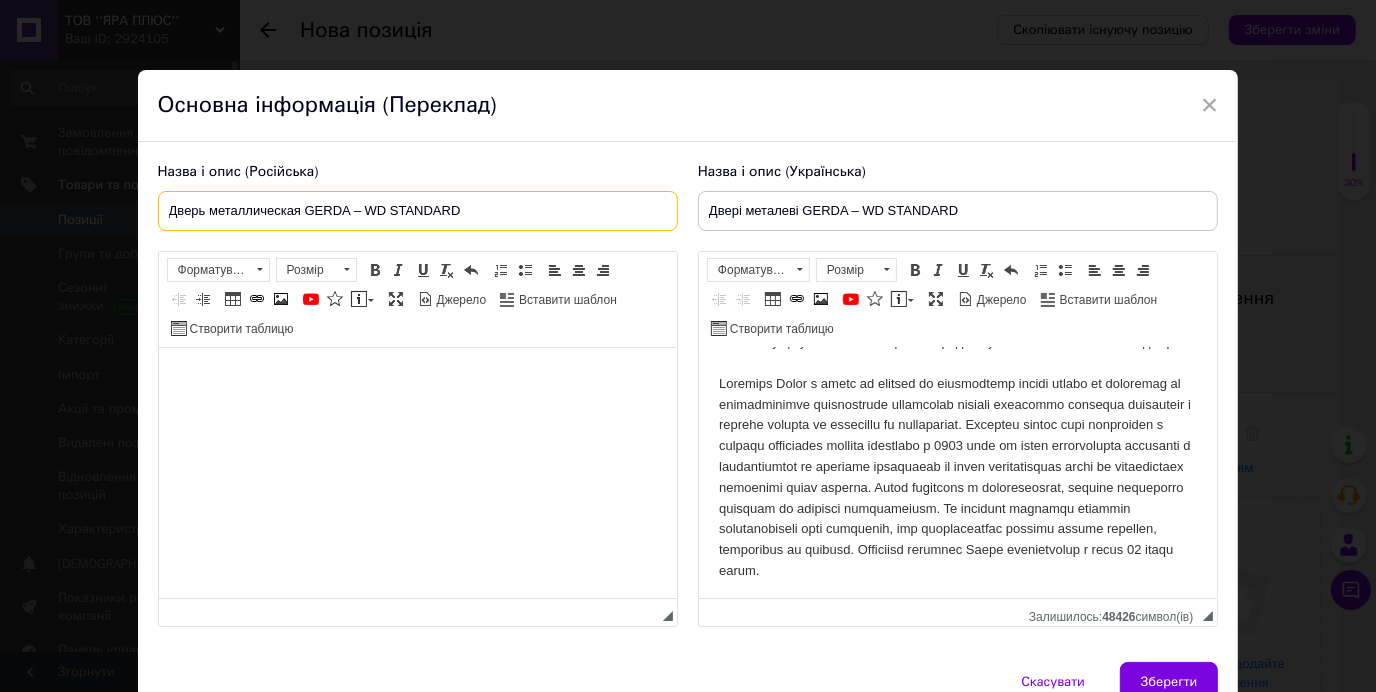 type on "Дверь металлическая GERDA – WD STANDARD" 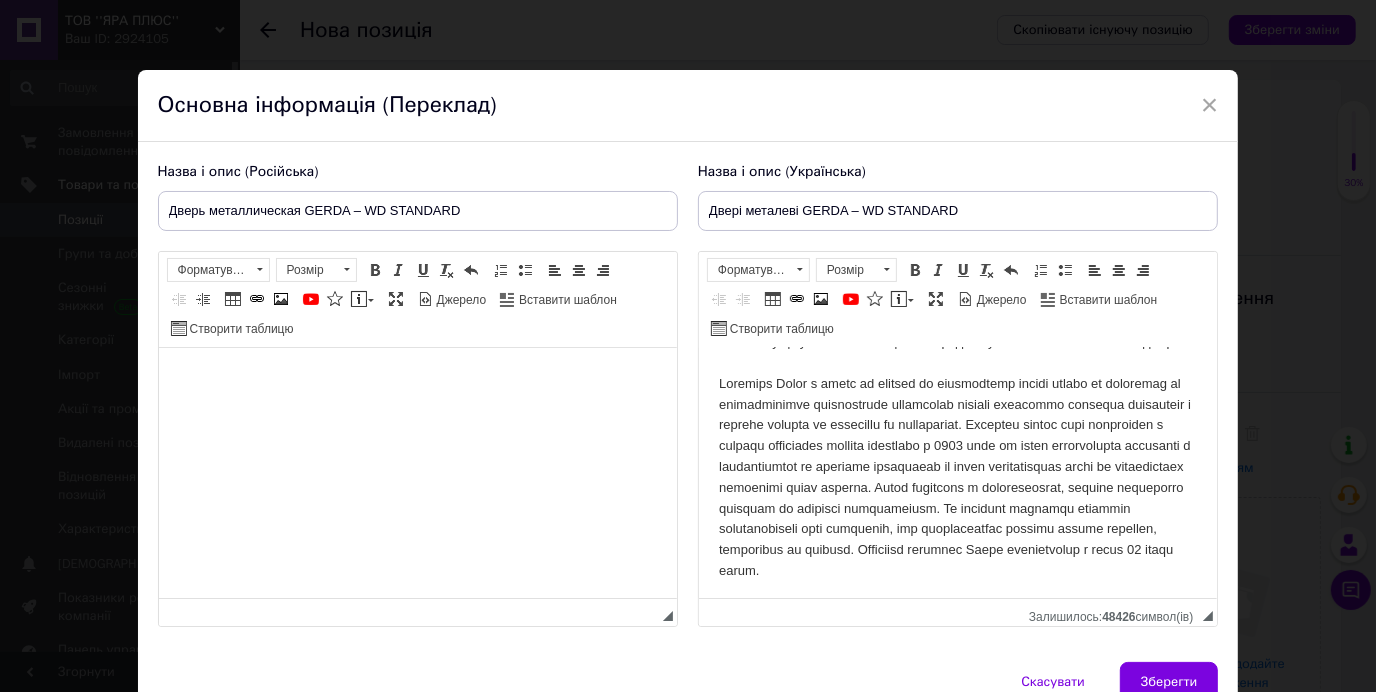 click at bounding box center [417, 378] 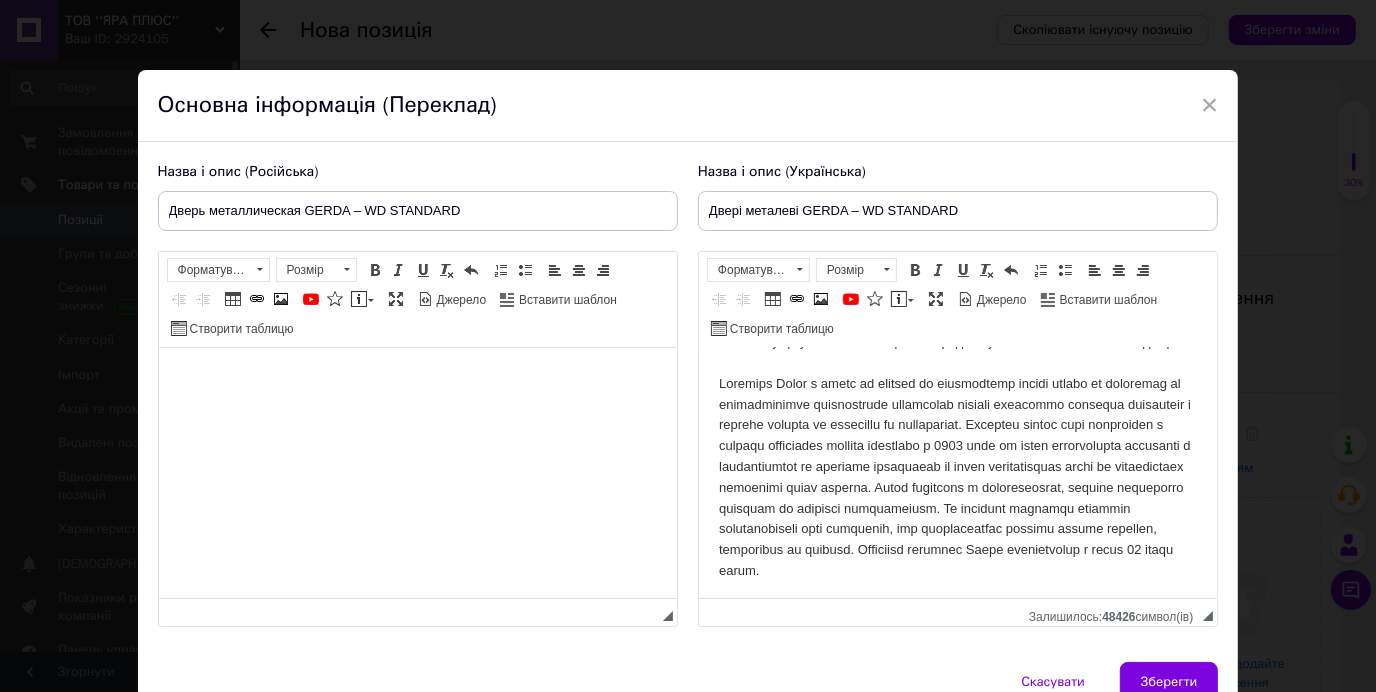 click at bounding box center (417, 378) 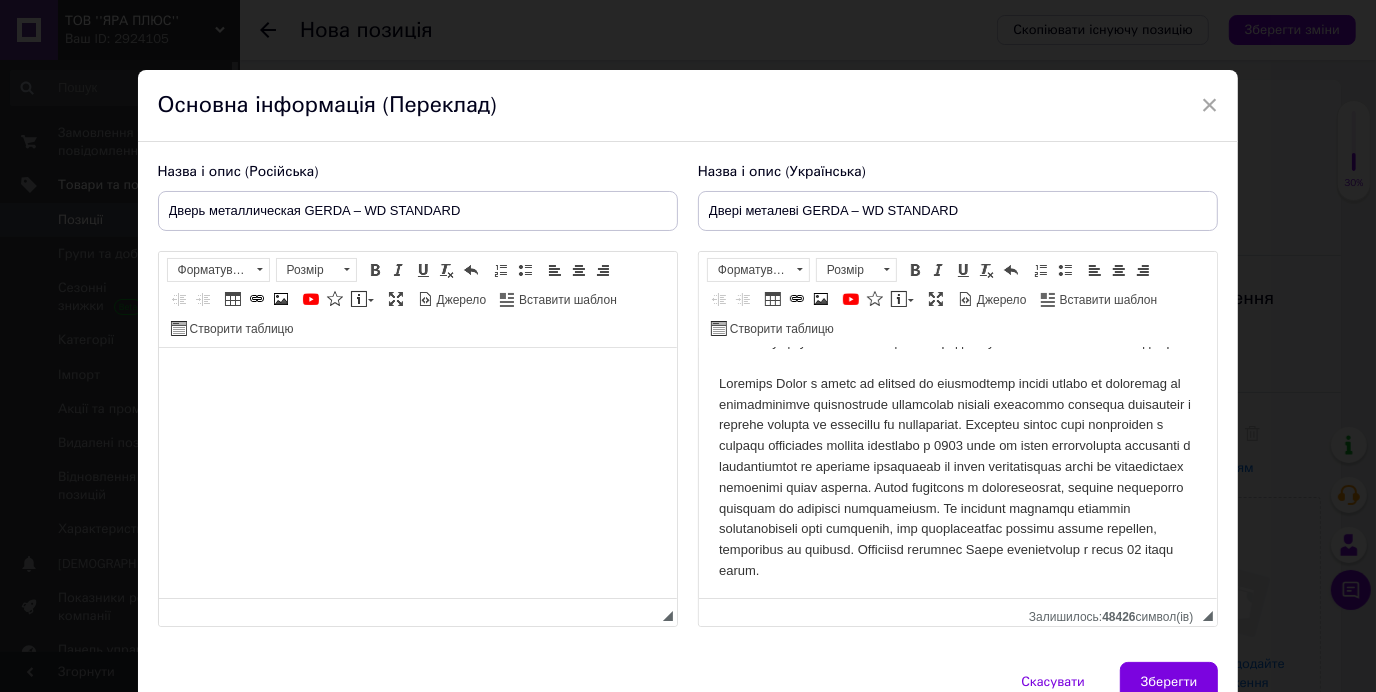 scroll, scrollTop: 0, scrollLeft: 0, axis: both 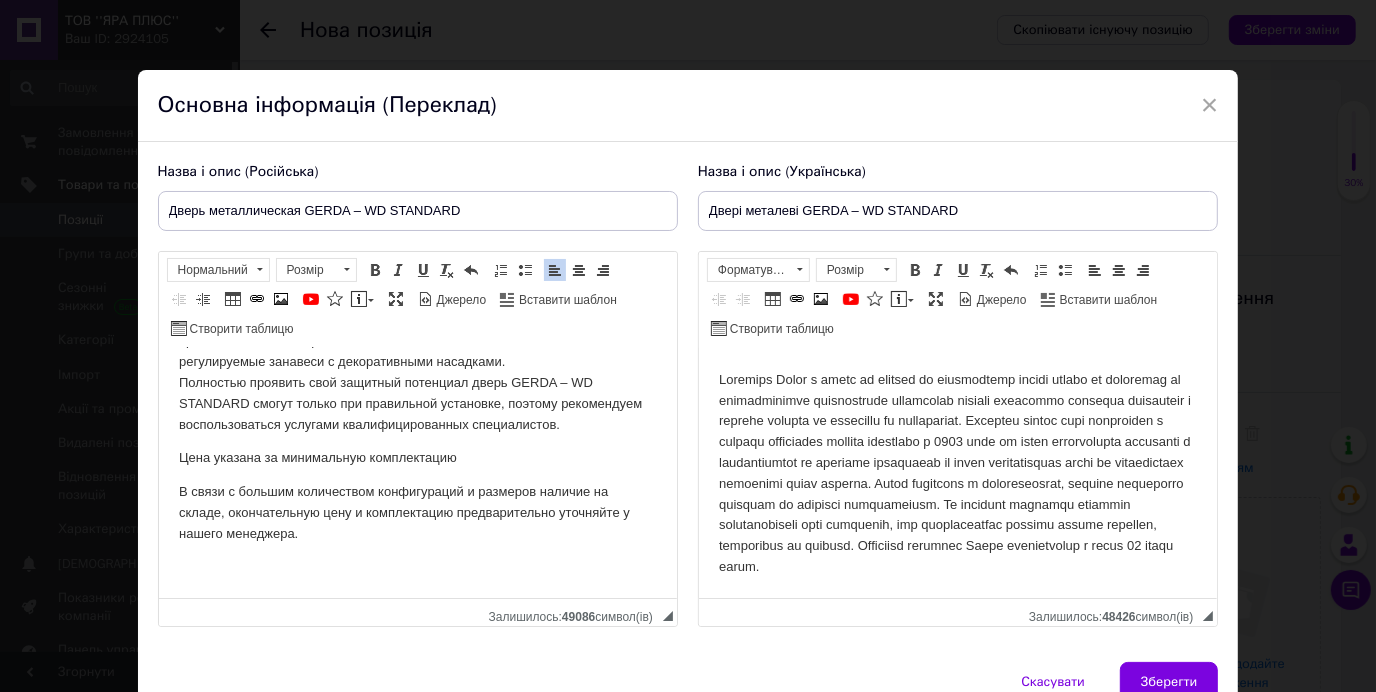 paste 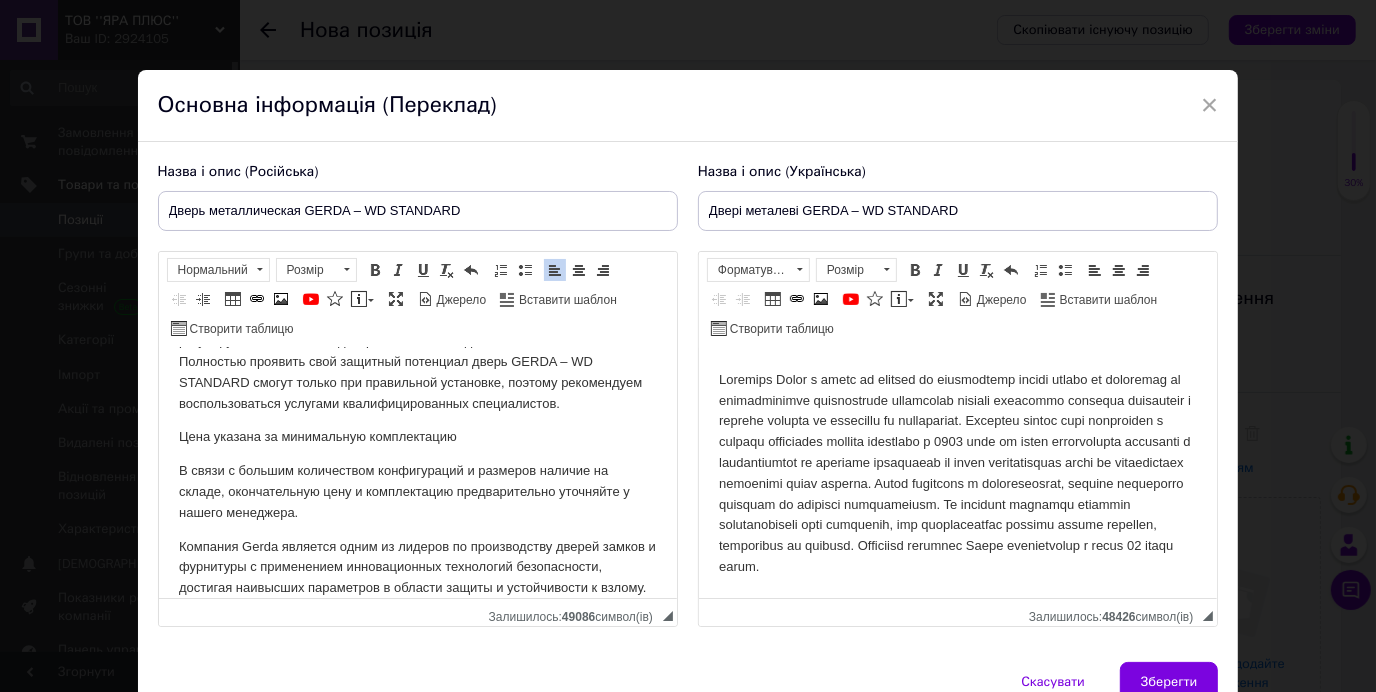 scroll, scrollTop: 288, scrollLeft: 0, axis: vertical 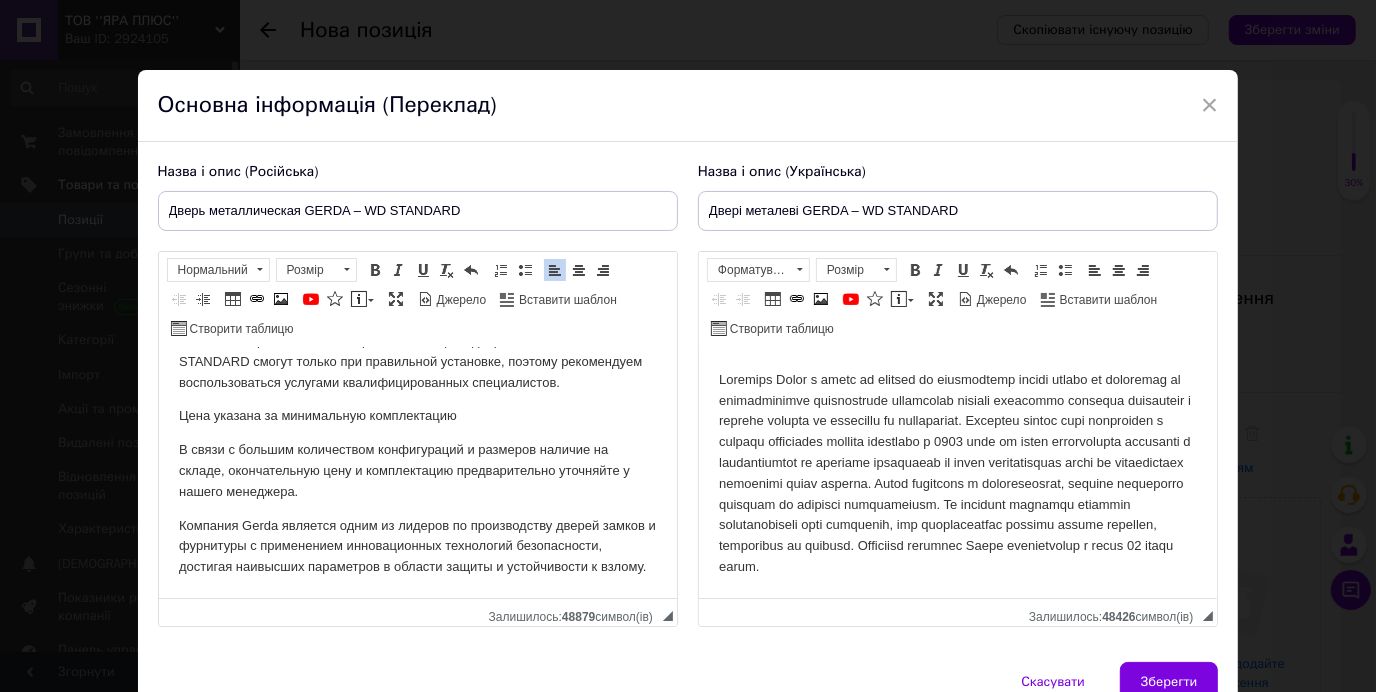 type 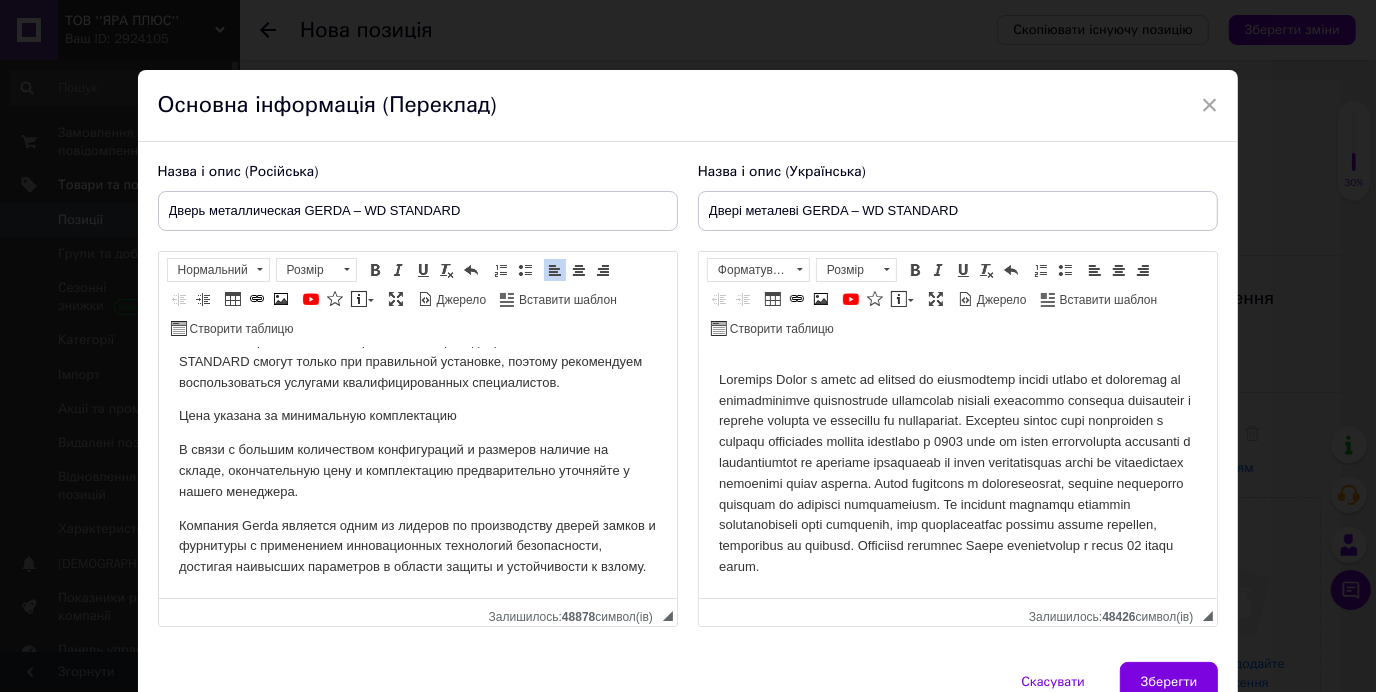 scroll, scrollTop: 289, scrollLeft: 0, axis: vertical 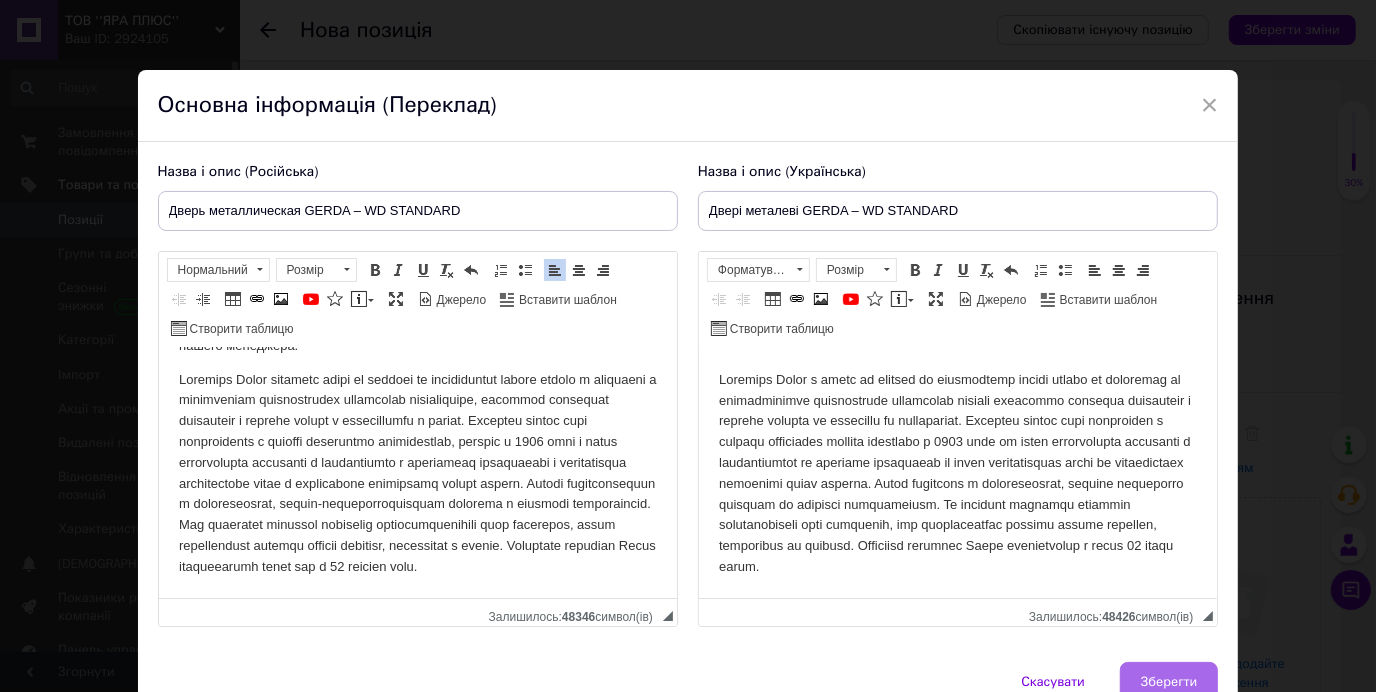 click on "Зберегти" at bounding box center (1169, 682) 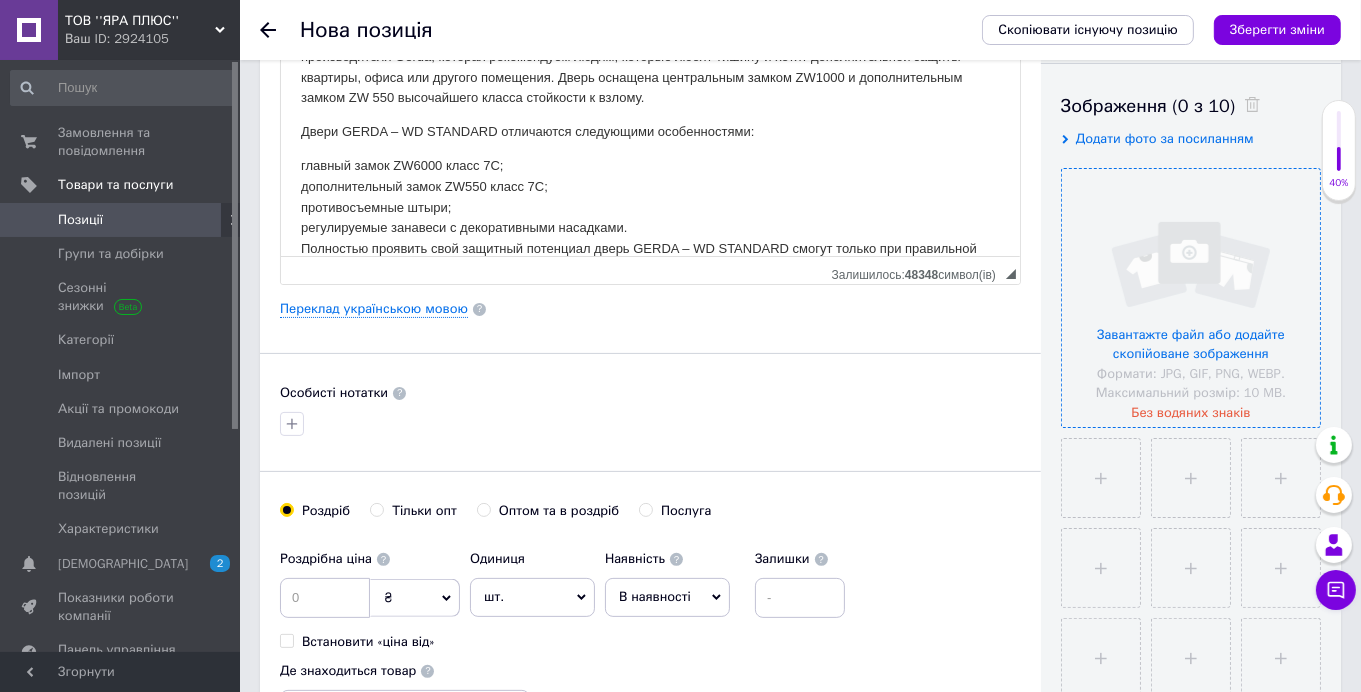 scroll, scrollTop: 199, scrollLeft: 0, axis: vertical 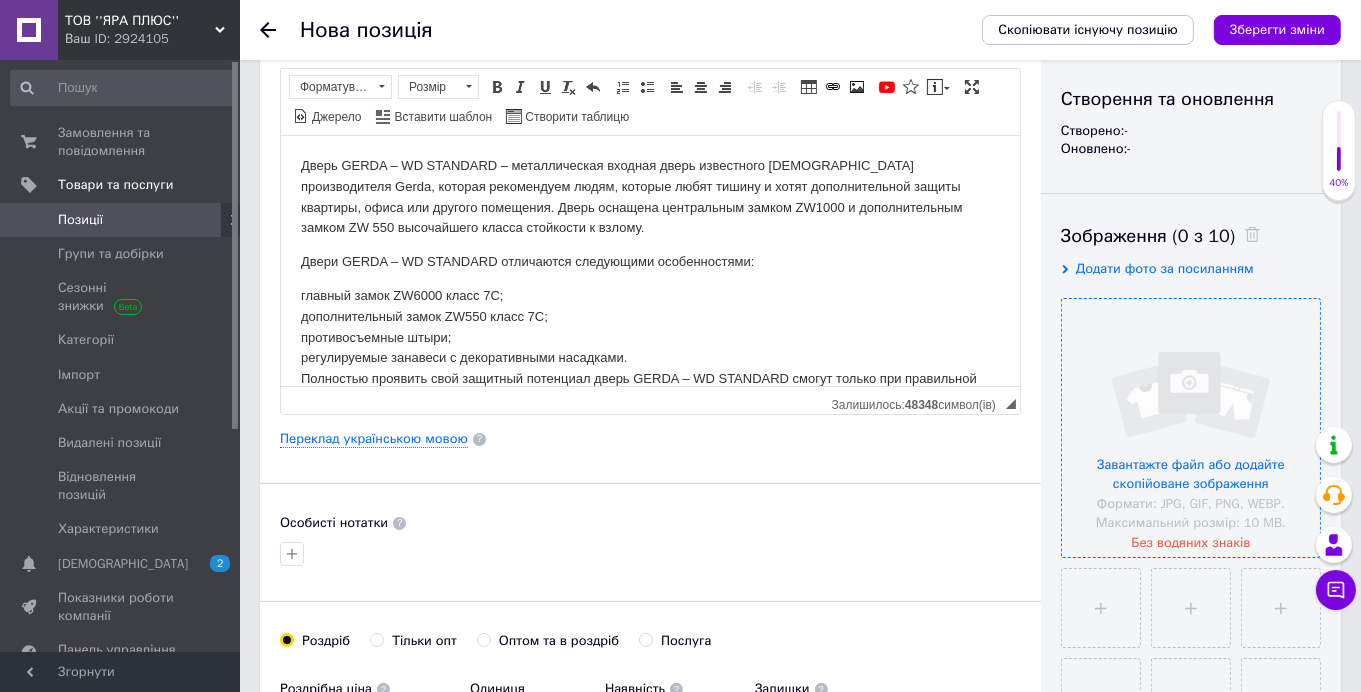 click at bounding box center [1191, 428] 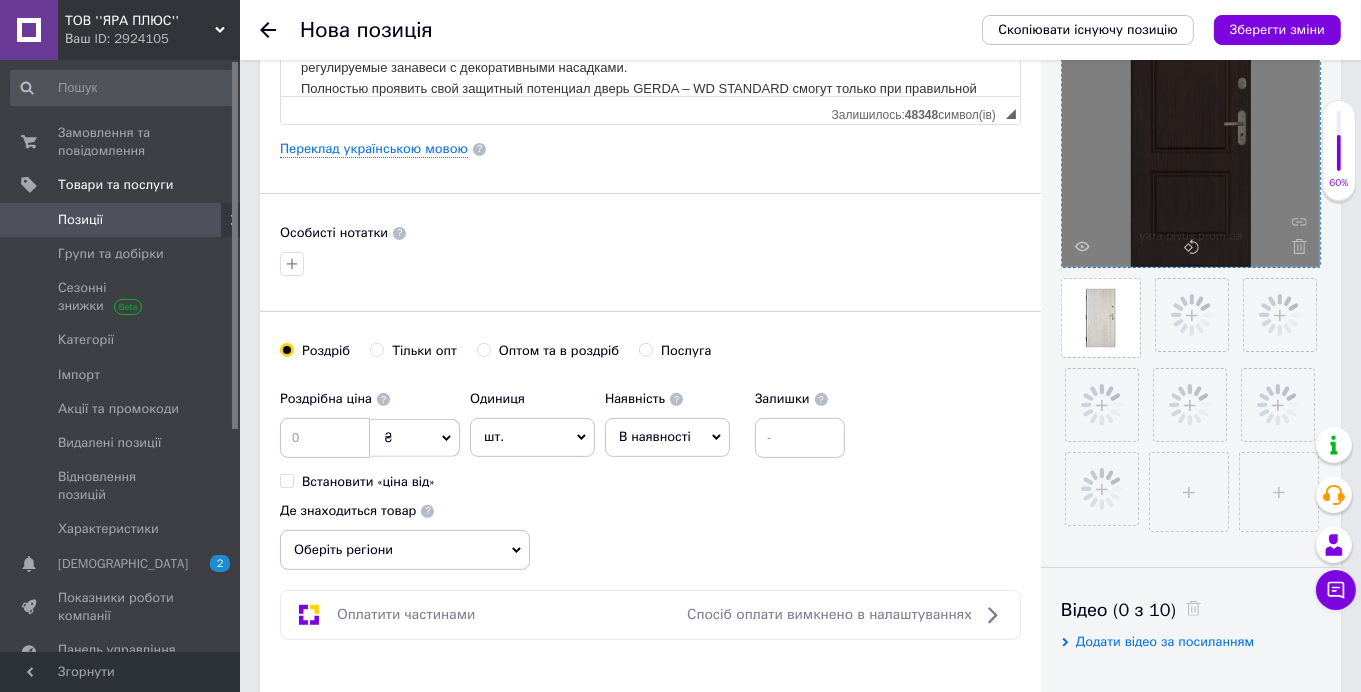 scroll, scrollTop: 500, scrollLeft: 0, axis: vertical 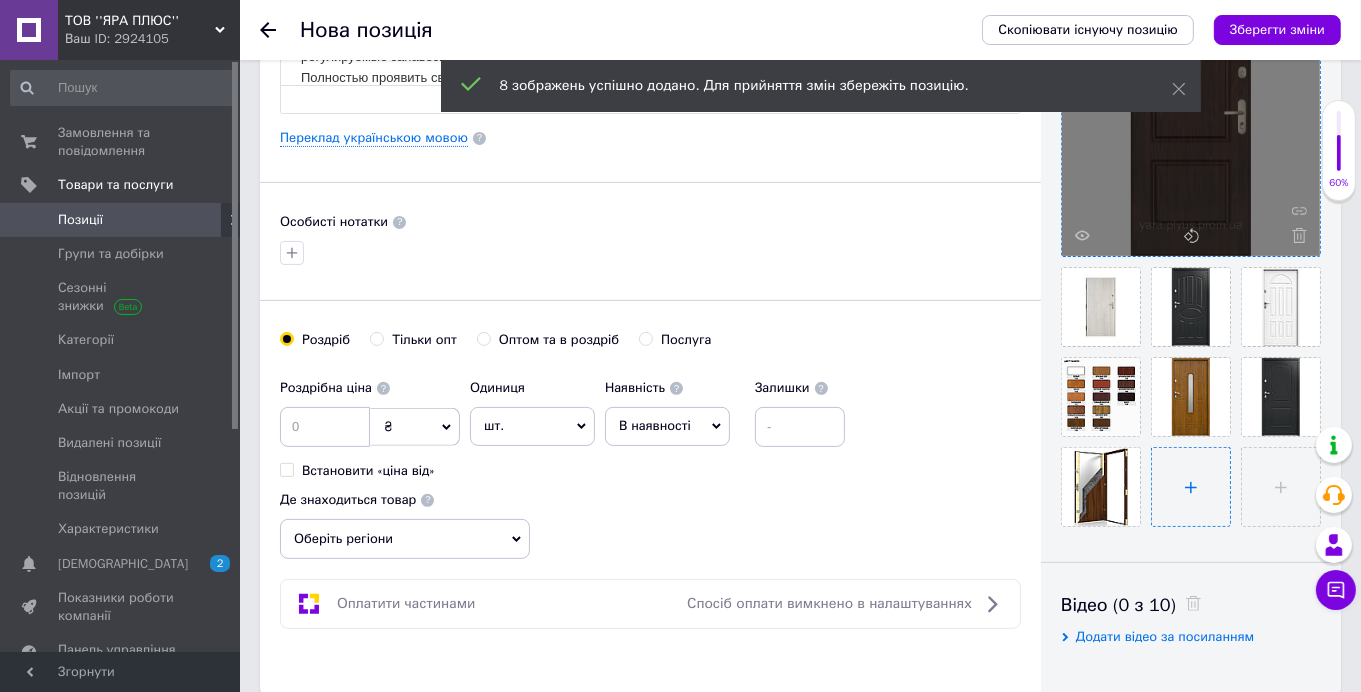 click at bounding box center [1191, 487] 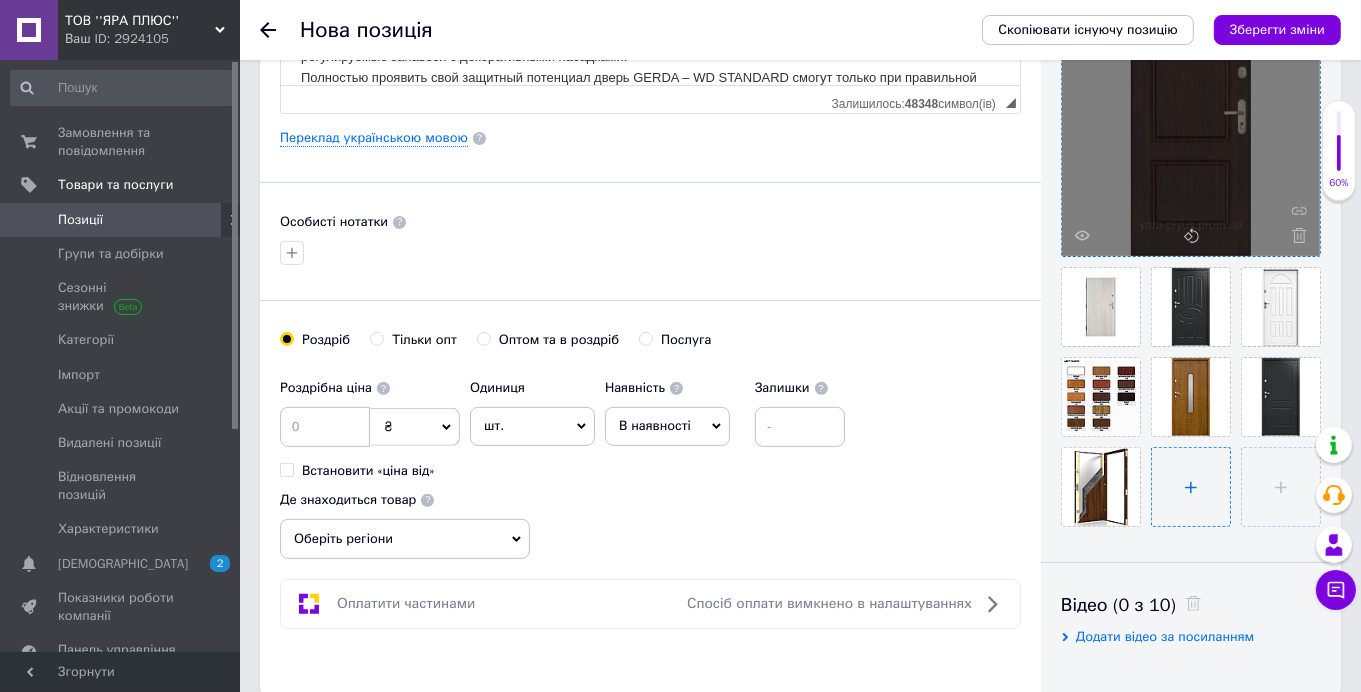 type on "C:\fakepath\Кольори дверей.png" 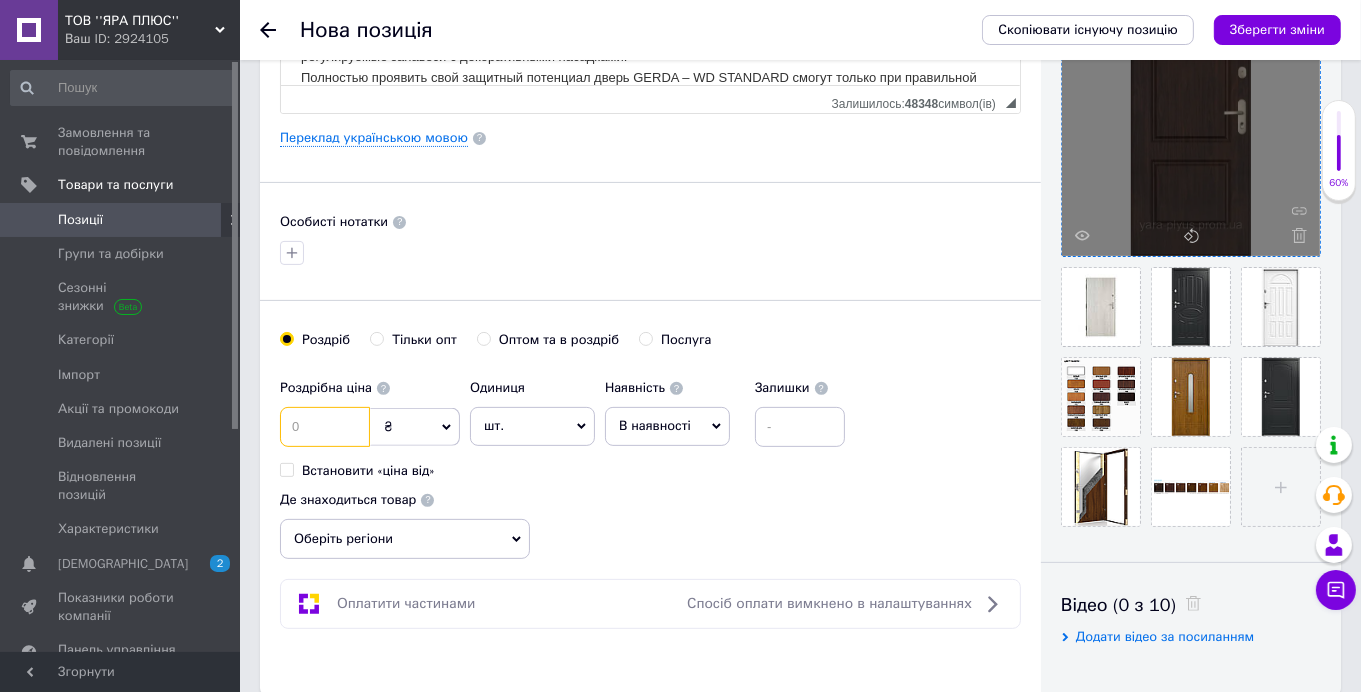 click at bounding box center (325, 427) 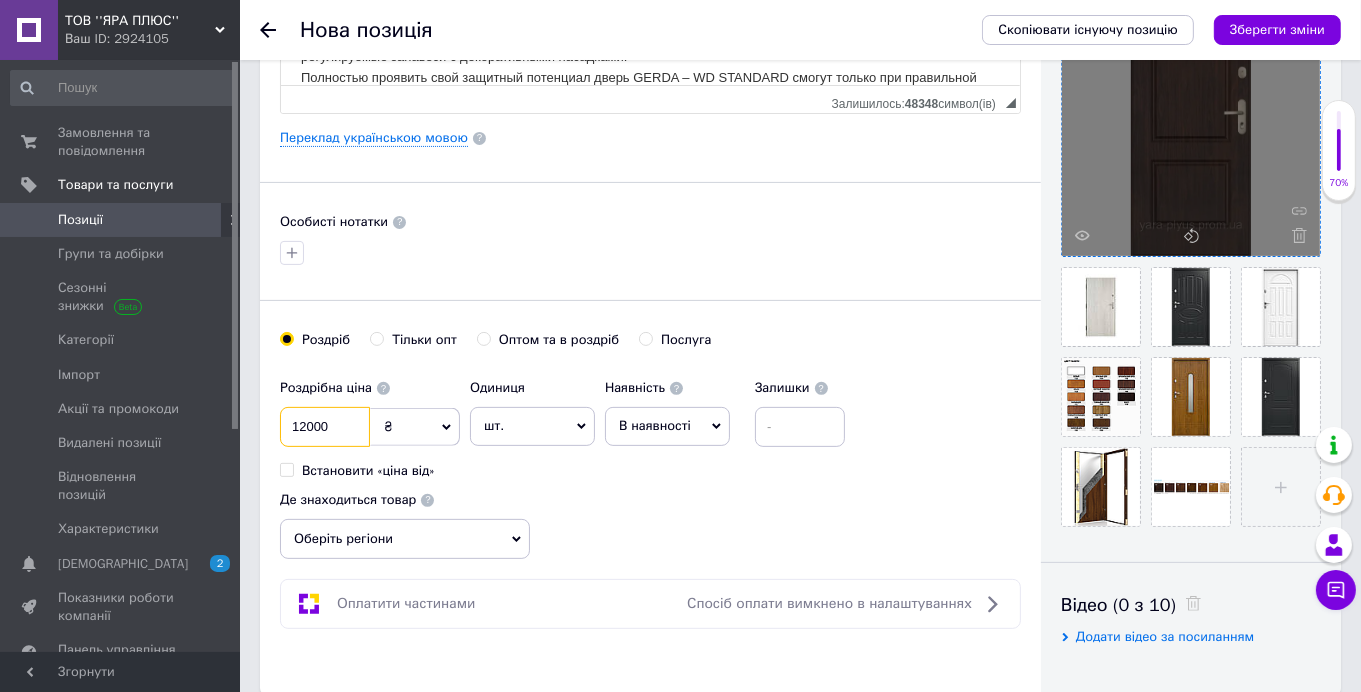 type on "12000" 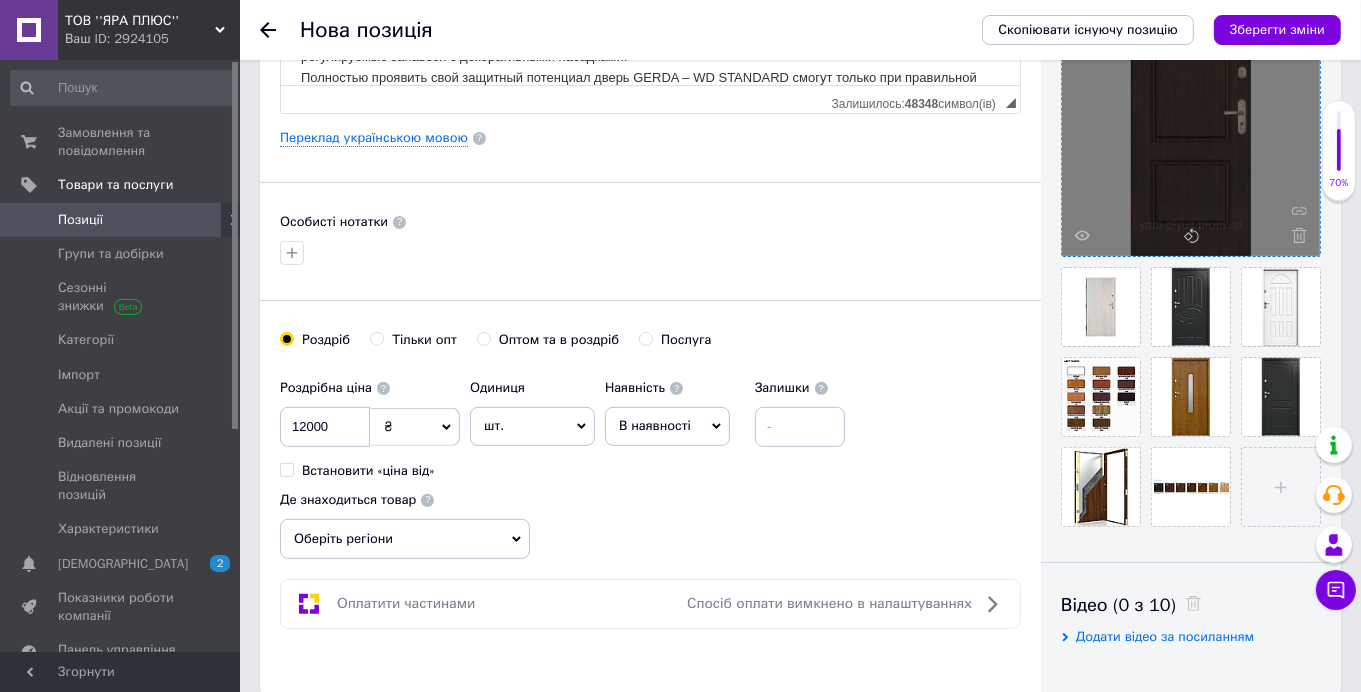 click on "Роздрібна ціна 12000 ₴ $ EUR CHF GBP ¥ PLN ₸ MDL HUF KGS CNY TRY KRW lei Встановити «ціна від» Одиниця шт. Популярне комплект упаковка кв.м пара м кг пог.м послуга т а автоцистерна ампула б балон банка блістер бобіна бочка бут бухта в ват виїзд відро г г га година гр/кв.м гігакалорія д дав два місяці день доба доза є єврокуб з зміна к кВт каністра карат кв.дм кв.м кв.см кв.фут квартал кг кг/кв.м км колесо комплект коробка куб.дм куб.м л л лист м м мВт мл мм моток місяць мішок н набір номер о об'єкт од. п палетомісце пара партія пач пог.м послуга посівна одиниця птахомісце півроку р рейс 1" at bounding box center (650, 464) 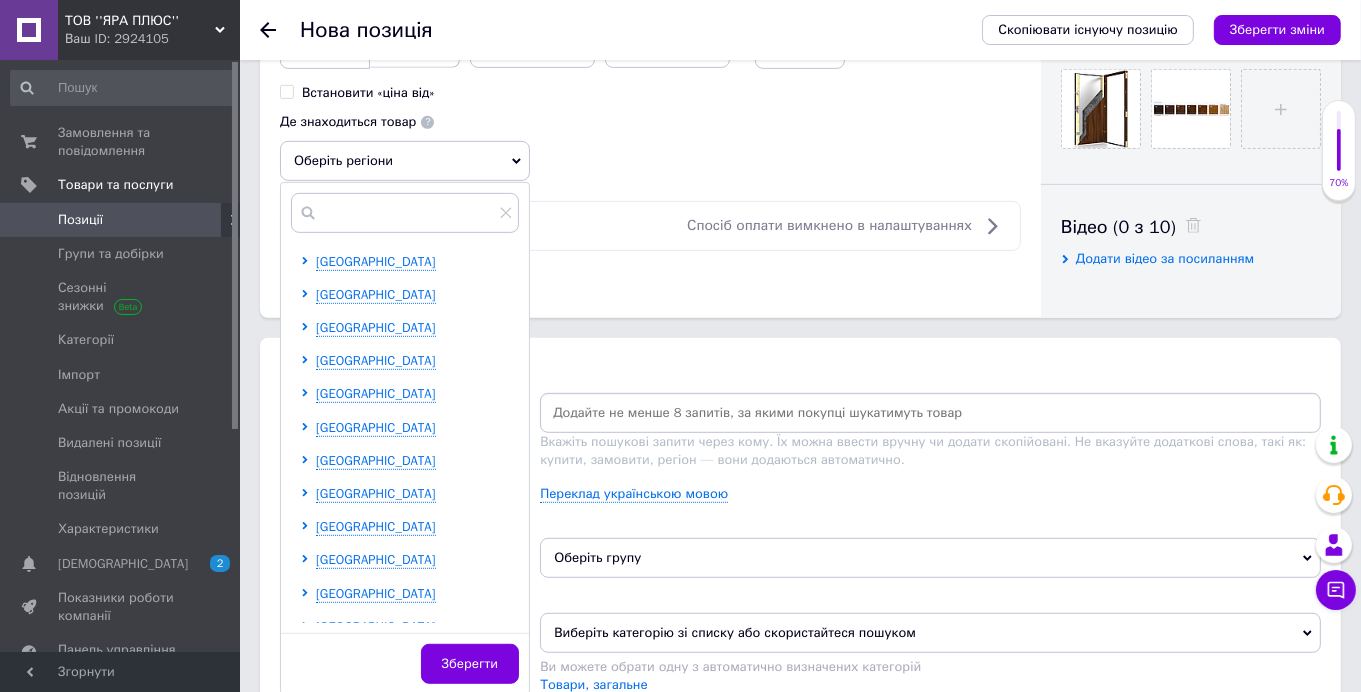 scroll, scrollTop: 899, scrollLeft: 0, axis: vertical 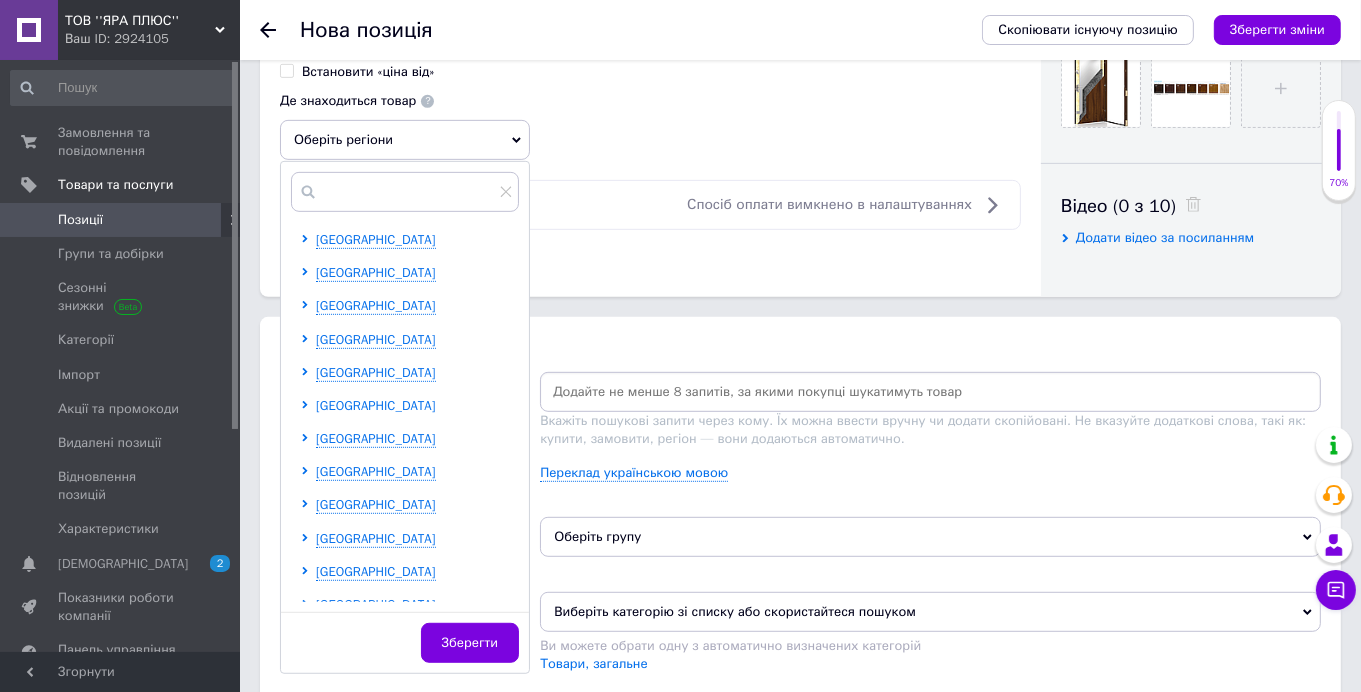 click on "[GEOGRAPHIC_DATA] [GEOGRAPHIC_DATA] [GEOGRAPHIC_DATA] [GEOGRAPHIC_DATA] [GEOGRAPHIC_DATA] [GEOGRAPHIC_DATA] [GEOGRAPHIC_DATA] [GEOGRAPHIC_DATA] [GEOGRAPHIC_DATA] [GEOGRAPHIC_DATA] [GEOGRAPHIC_DATA] [GEOGRAPHIC_DATA] [GEOGRAPHIC_DATA] [GEOGRAPHIC_DATA] [GEOGRAPHIC_DATA] [GEOGRAPHIC_DATA] [GEOGRAPHIC_DATA] [GEOGRAPHIC_DATA] [GEOGRAPHIC_DATA] [GEOGRAPHIC_DATA] [GEOGRAPHIC_DATA] [GEOGRAPHIC_DATA] [GEOGRAPHIC_DATA] [GEOGRAPHIC_DATA]" at bounding box center [409, 224] 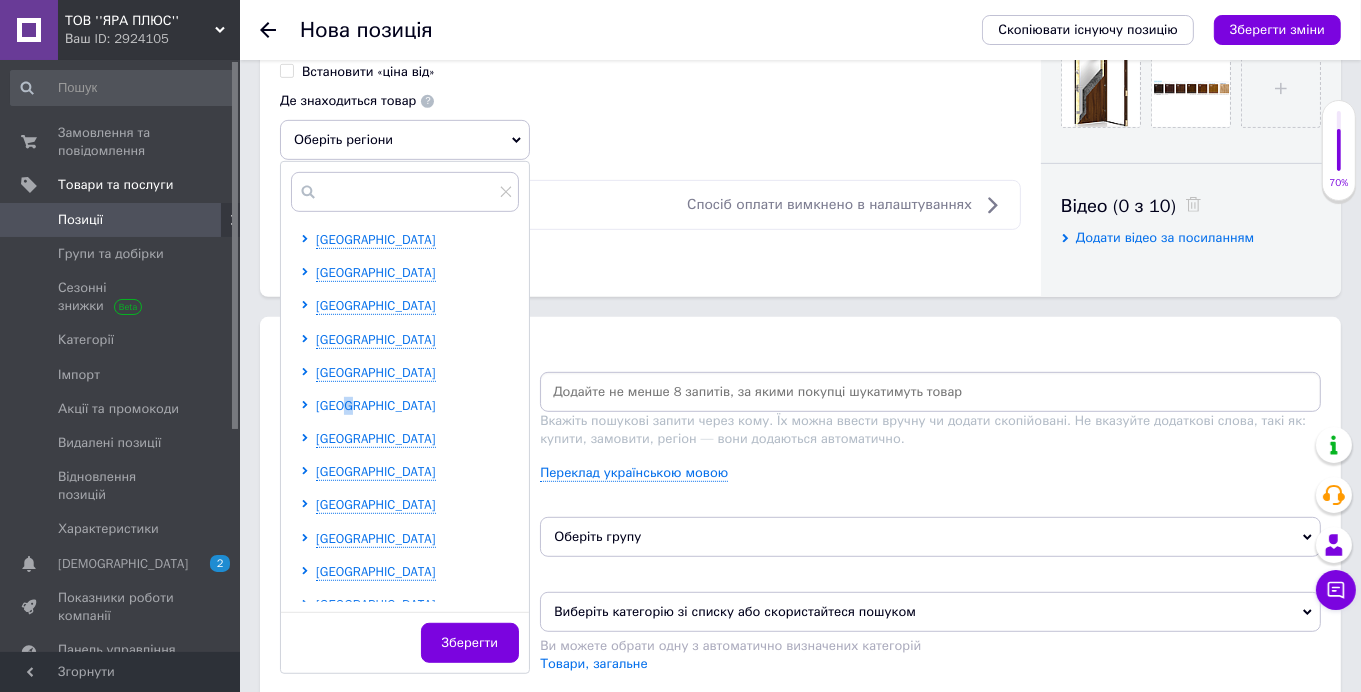click on "[GEOGRAPHIC_DATA]" at bounding box center [376, 405] 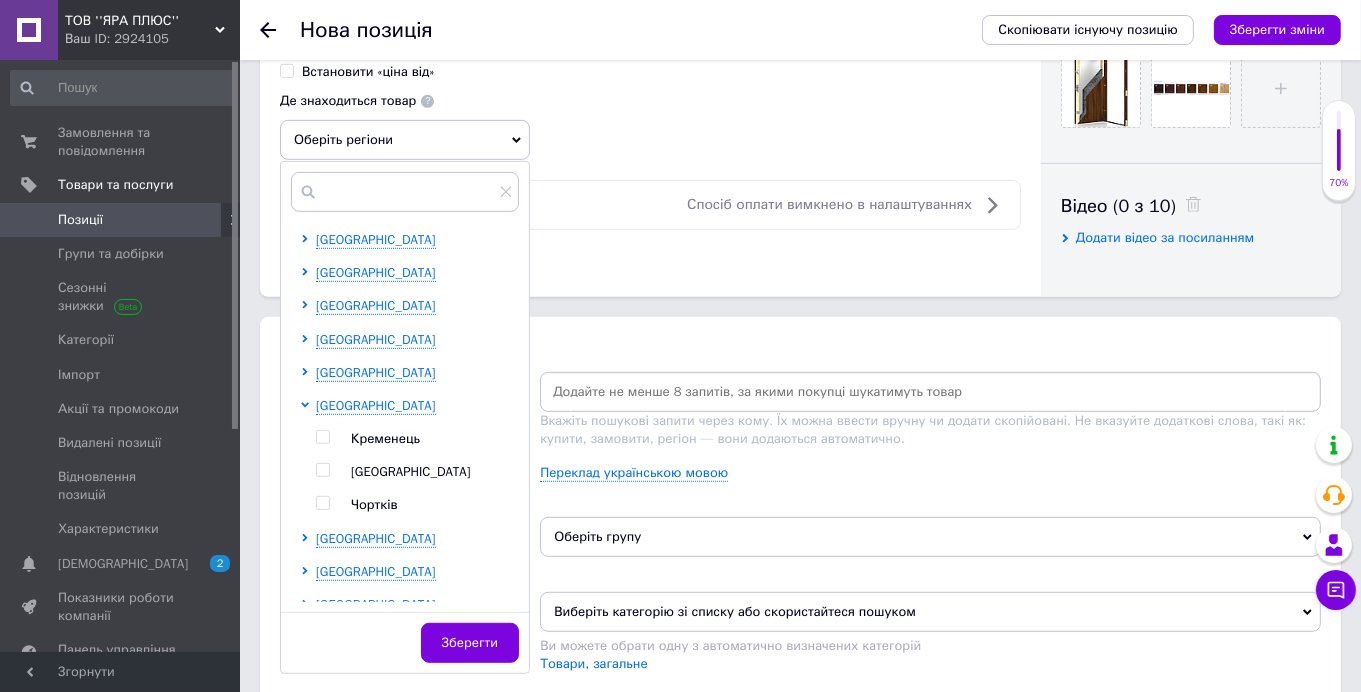 click at bounding box center (343, 472) 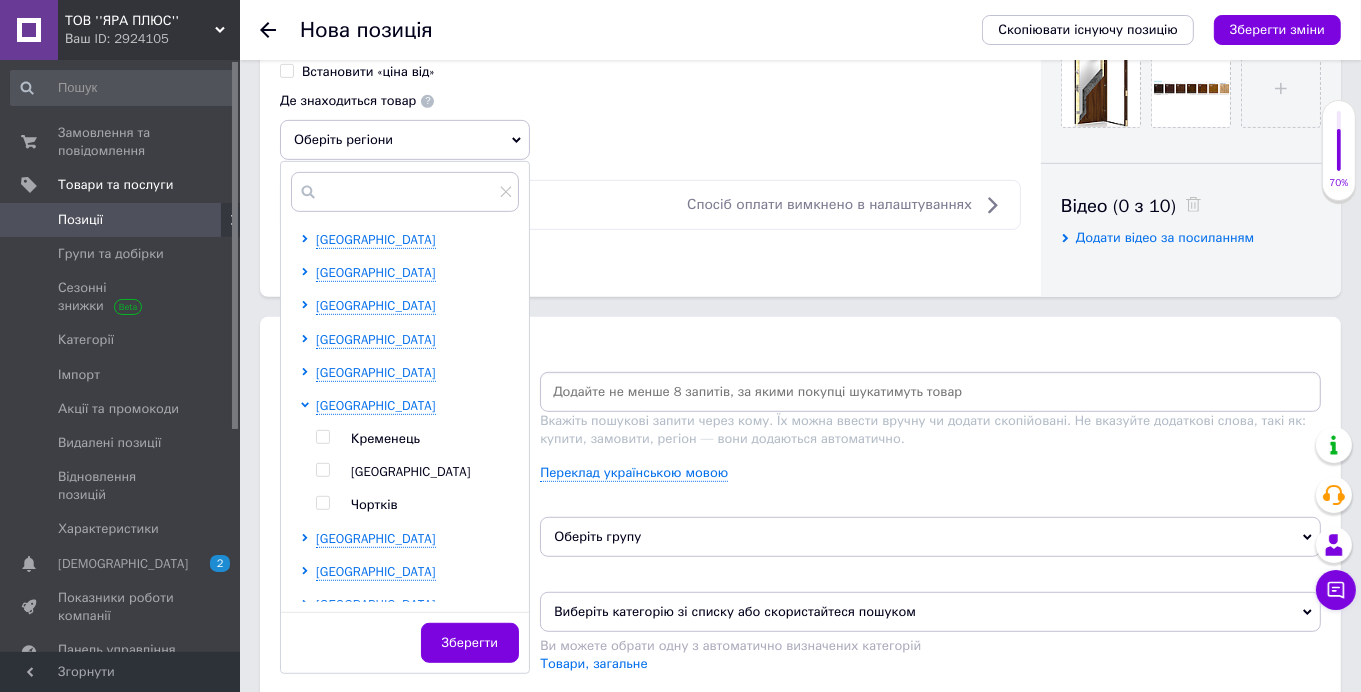 click at bounding box center (322, 470) 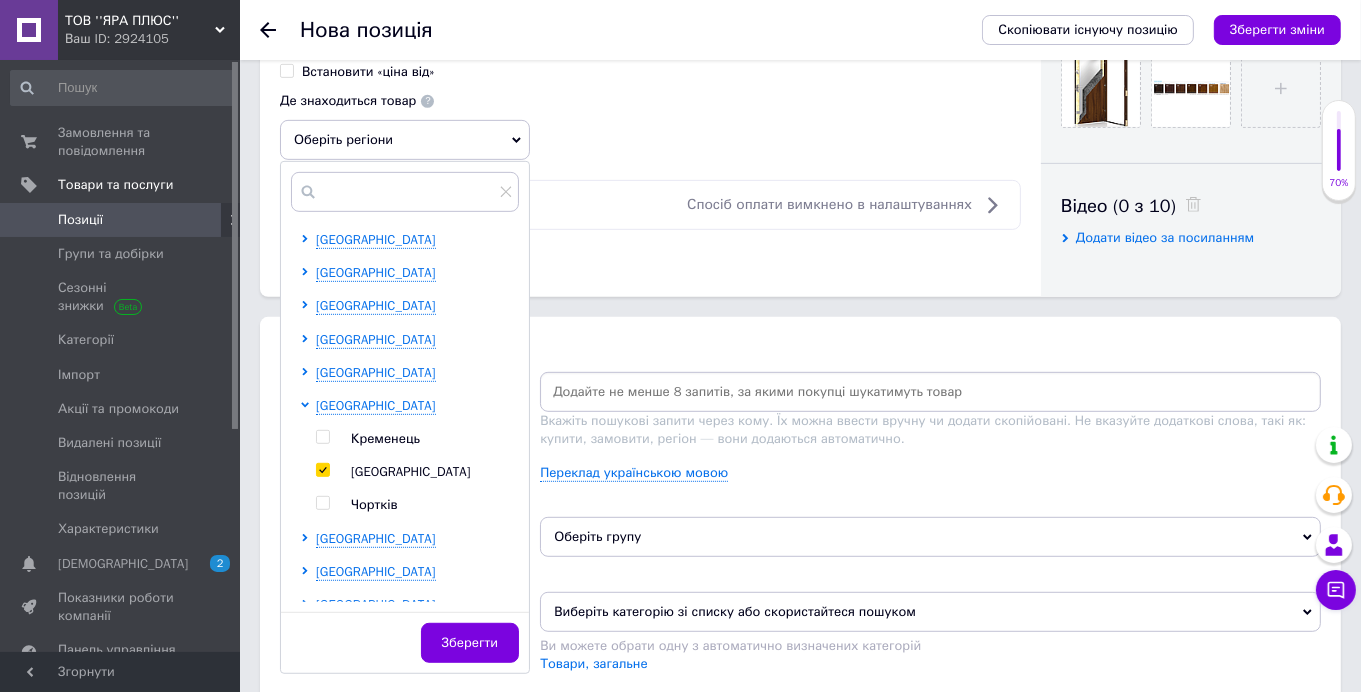 checkbox on "true" 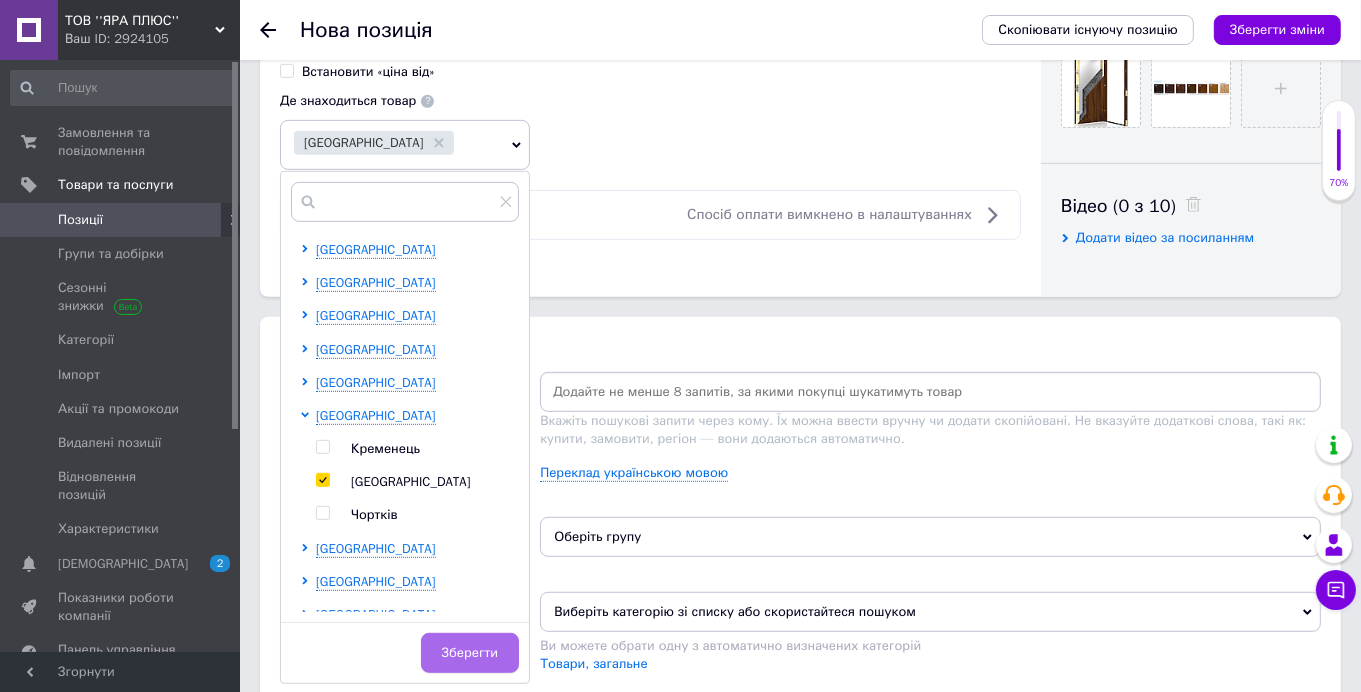 click on "Зберегти" at bounding box center [470, 653] 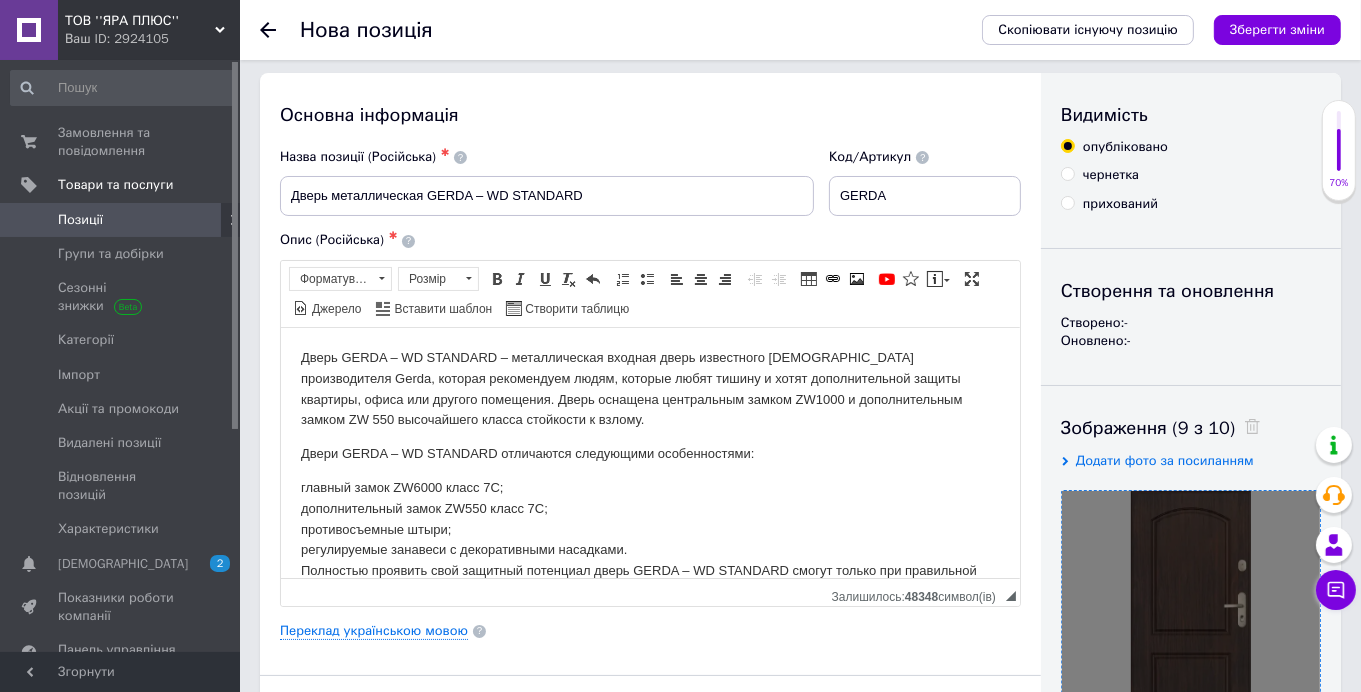 scroll, scrollTop: 0, scrollLeft: 0, axis: both 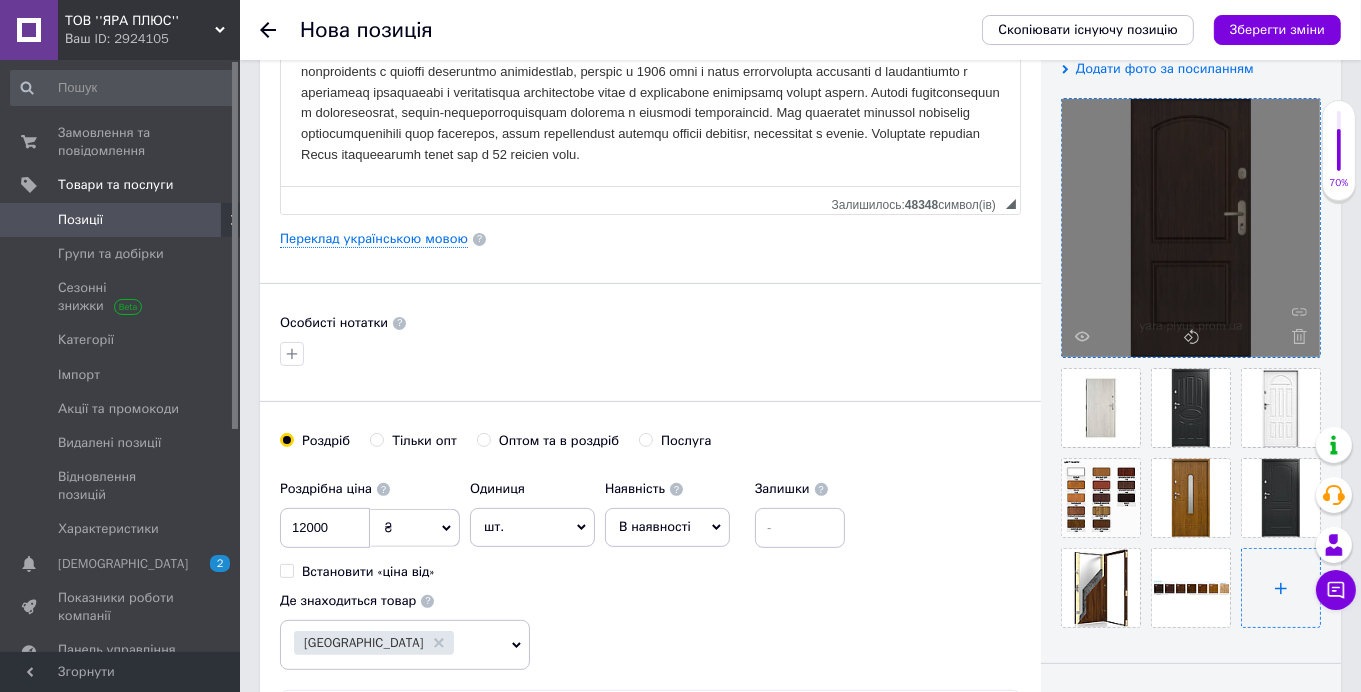 click at bounding box center [1281, 588] 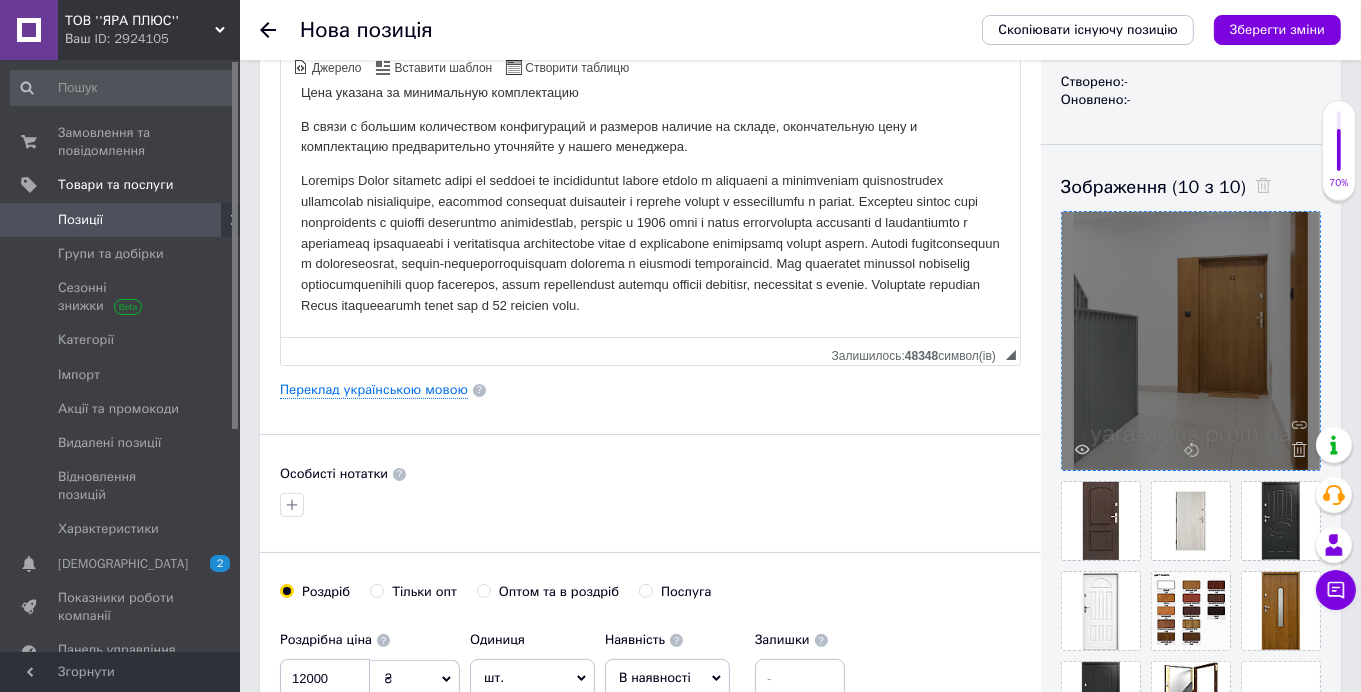 scroll, scrollTop: 199, scrollLeft: 0, axis: vertical 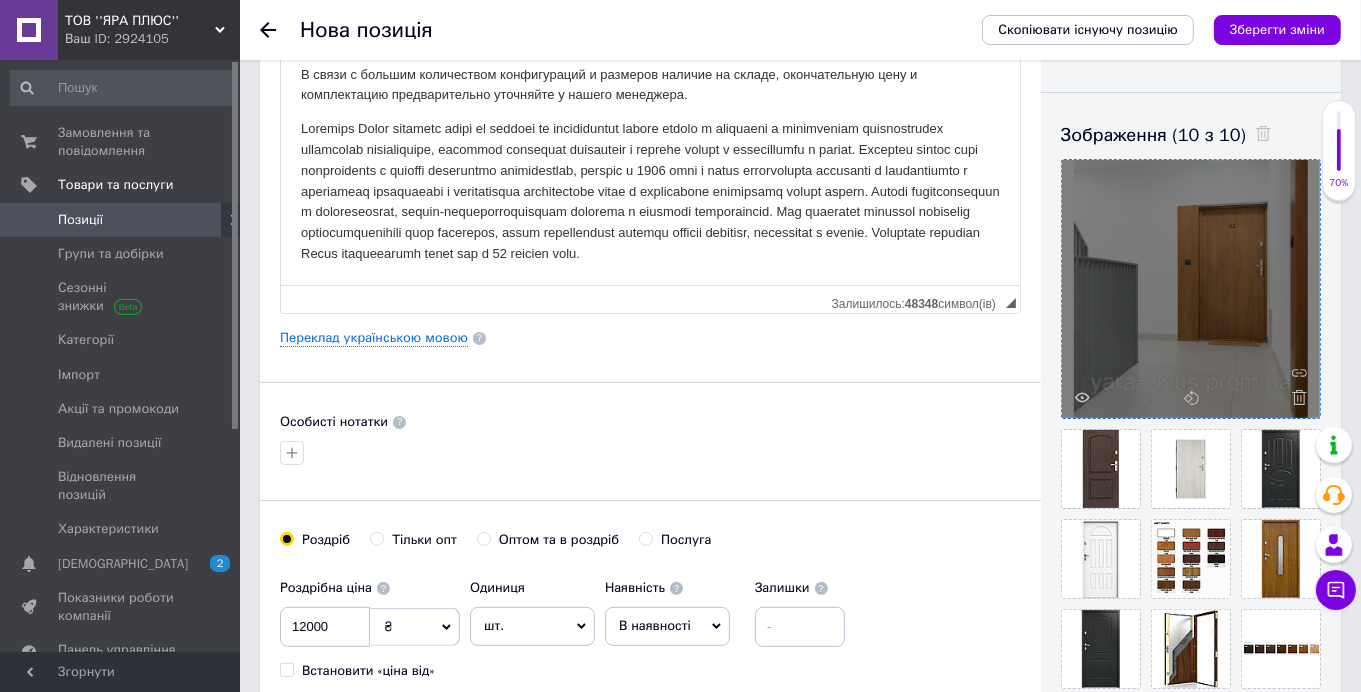 click at bounding box center [649, 191] 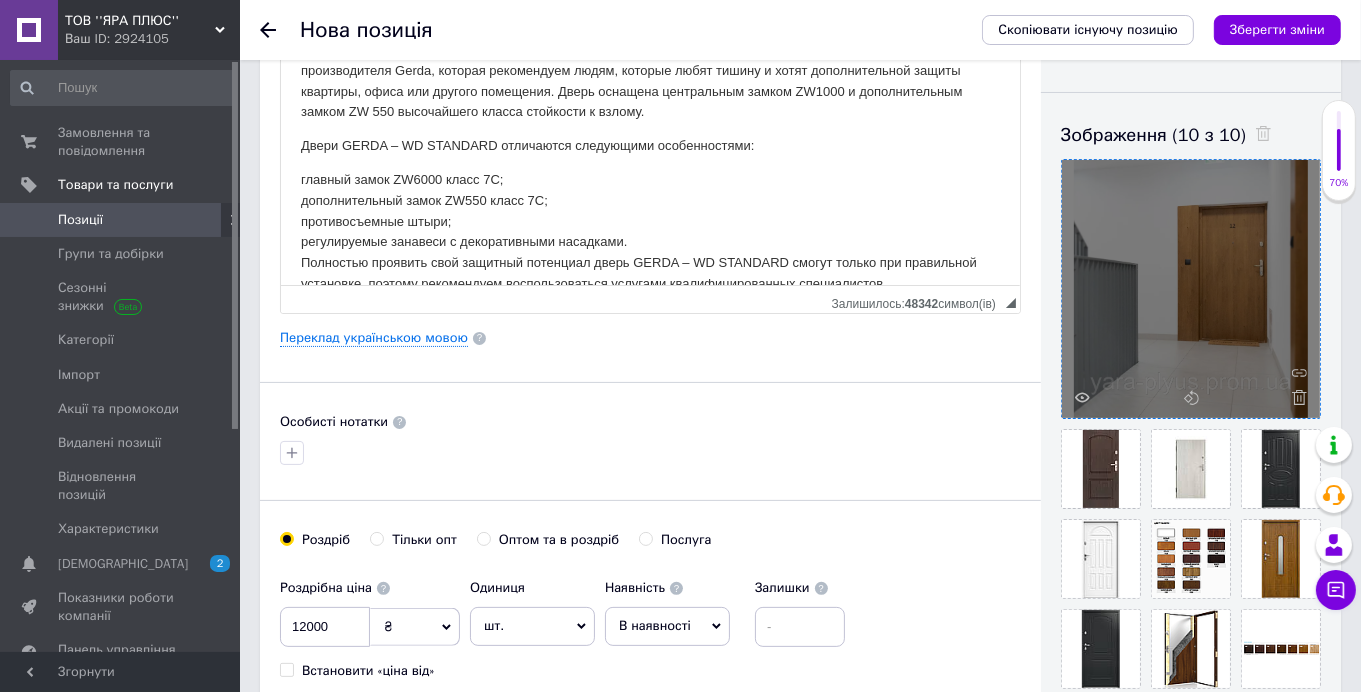 scroll, scrollTop: 0, scrollLeft: 0, axis: both 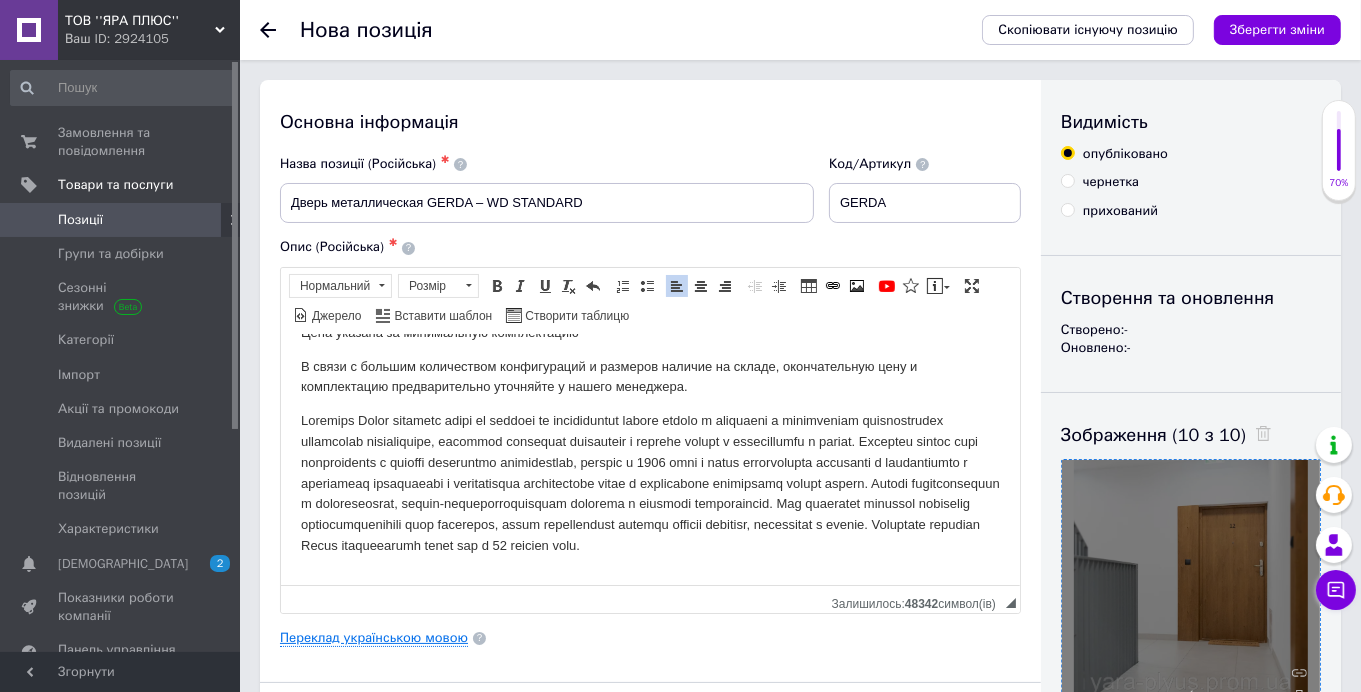 click on "Переклад українською мовою" at bounding box center [374, 638] 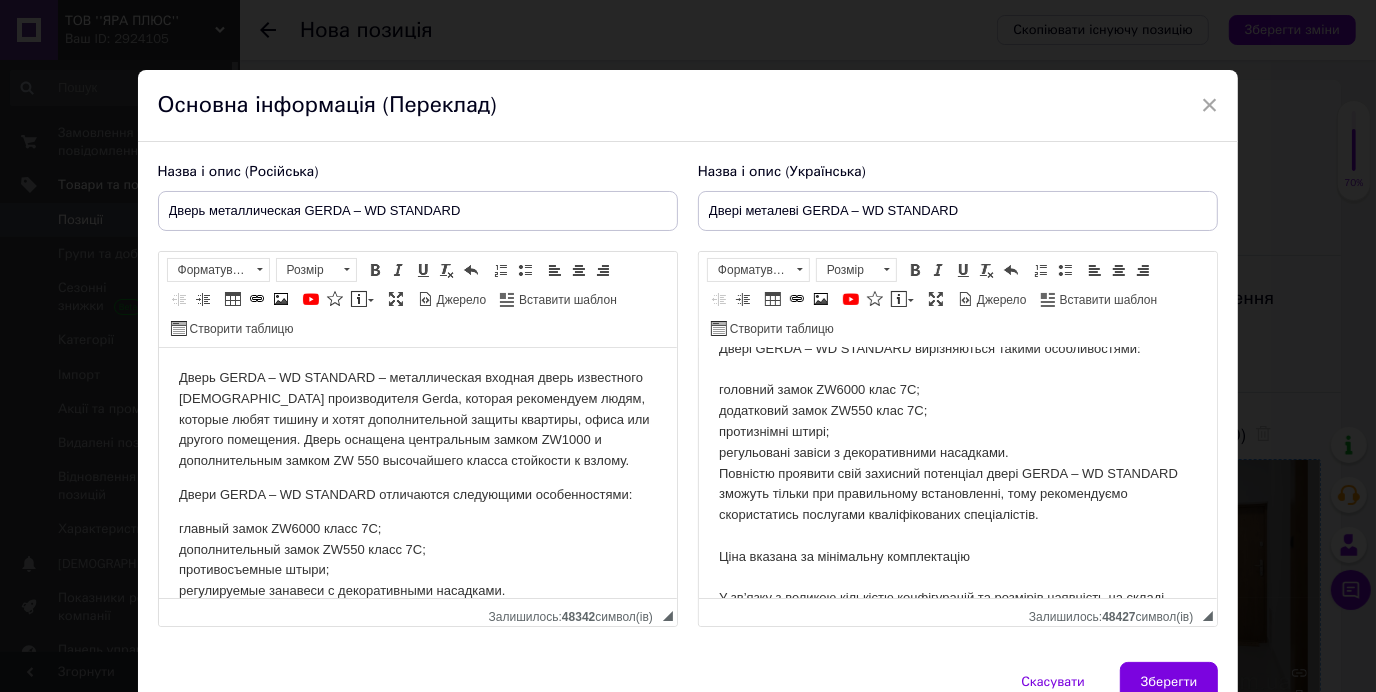 scroll, scrollTop: 455, scrollLeft: 0, axis: vertical 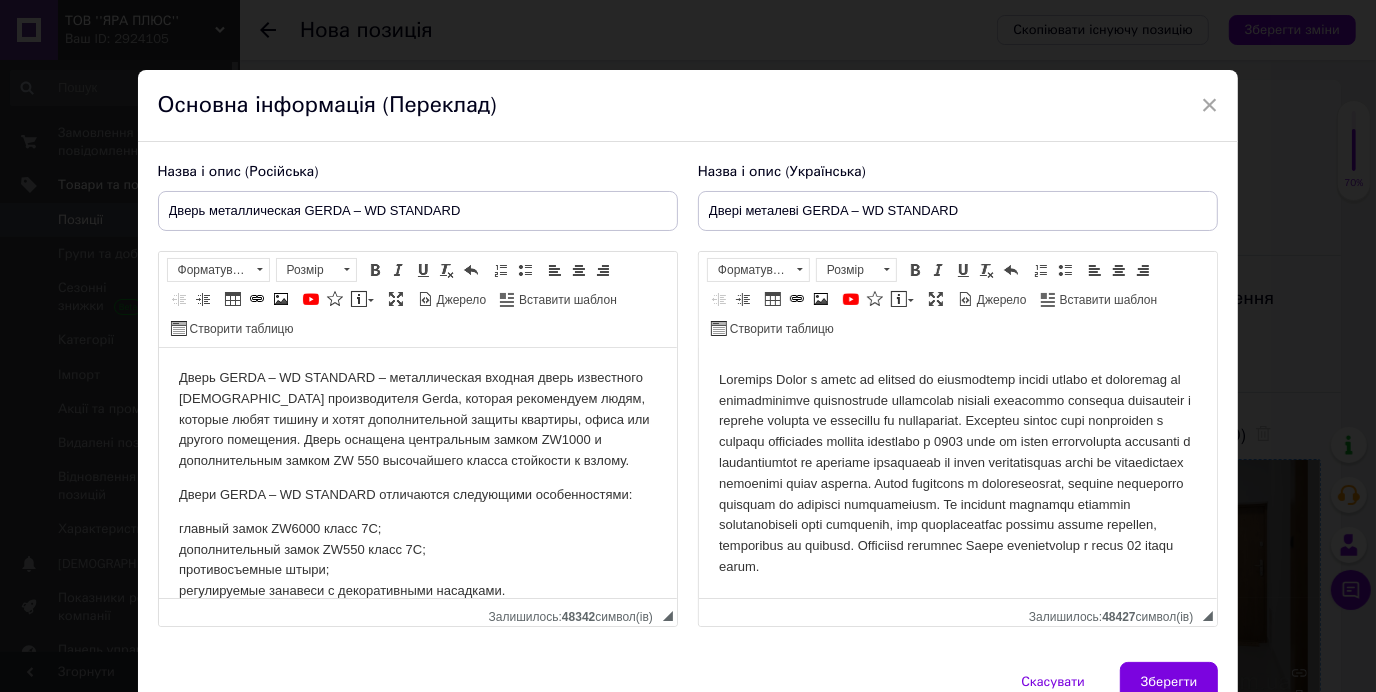 click on "Двері GERDA – WD STANDARD – металеві вхідні двері відомого [DEMOGRAPHIC_DATA] виробника [PERSON_NAME], які рекомендуємо людям, які люблять тишу та хочуть додаткового захисту квартири, офісу або іншого приміщення. Двері оснащені центральним замком ZW1000 і додатковим замком ZW 550 найвищого класу стійкості до взламування. Двері GERDA – WD STANDARD вирізняються такими особливостями: головний замок ZW6000 клас 7C; додатковий замок ZW550 клас 7C; протизнімні штирі; регульовані завіси з декоративними насадками. Ціна вказана за мінімальну комплектацію" at bounding box center (957, 255) 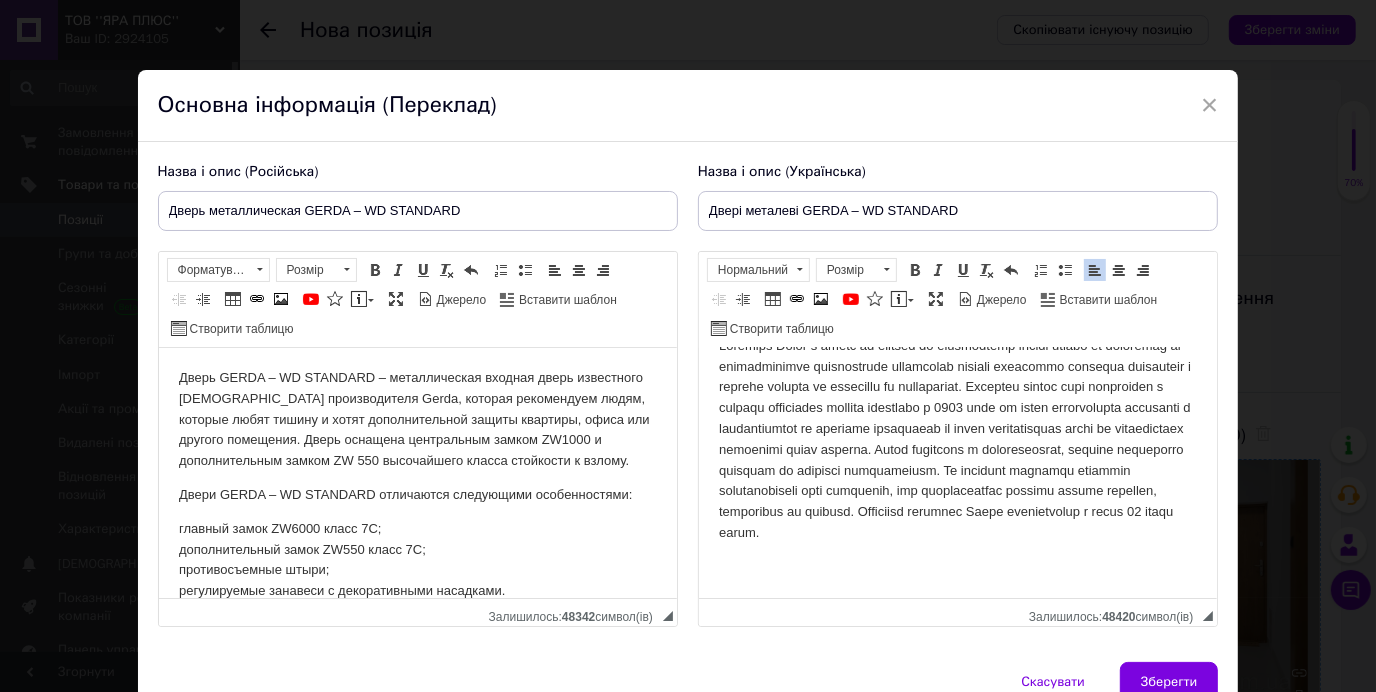 scroll, scrollTop: 489, scrollLeft: 0, axis: vertical 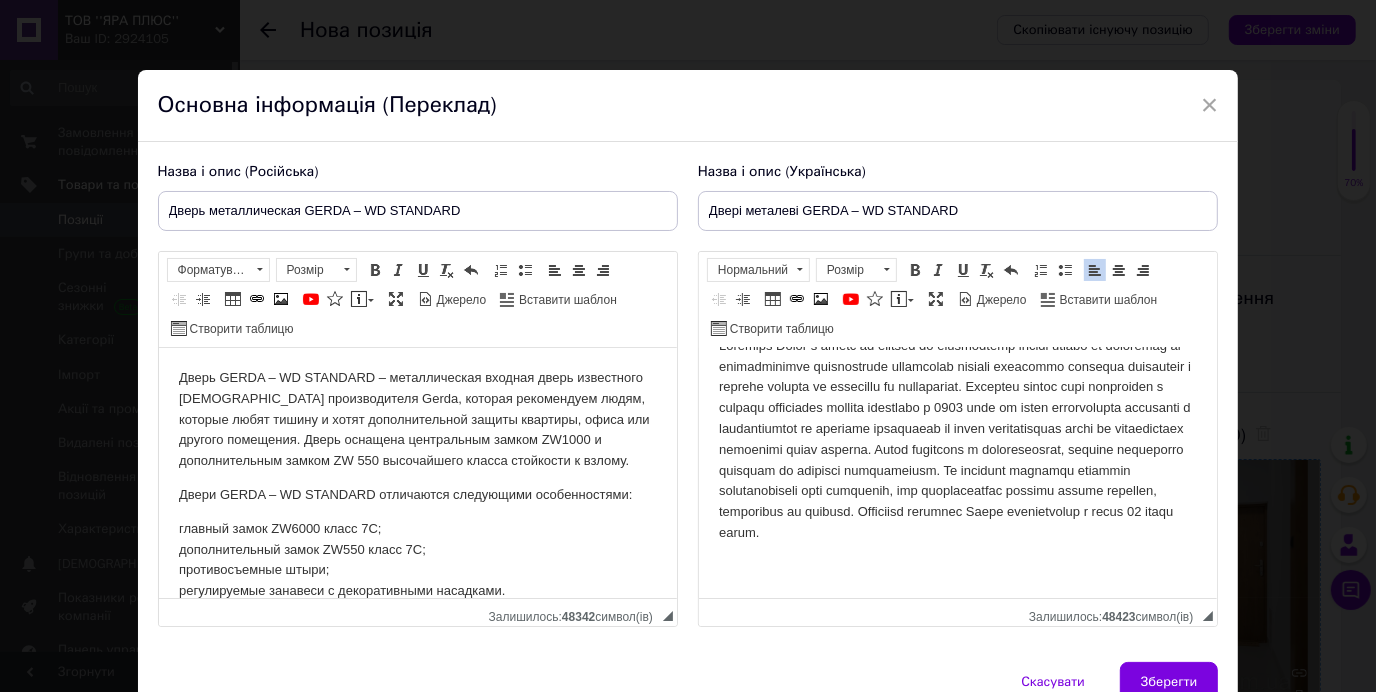 click on "Двері GERDA – WD STANDARD – металеві вхідні двері відомого [DEMOGRAPHIC_DATA] виробника [PERSON_NAME], які рекомендуємо людям, які люблять тишу та хочуть додаткового захисту квартири, офісу або іншого приміщення. Двері оснащені центральним замком ZW1000 і додатковим замком ZW 550 найвищого класу стійкості до взламування. Двері GERDA – WD STANDARD вирізняються такими особливостями: головний замок ZW6000 клас 7C; додатковий замок ZW550 клас 7C; протизнімні штирі; регульовані завіси з декоративними насадками. Ціна вказана за мінімальну комплектацію" at bounding box center (957, 238) 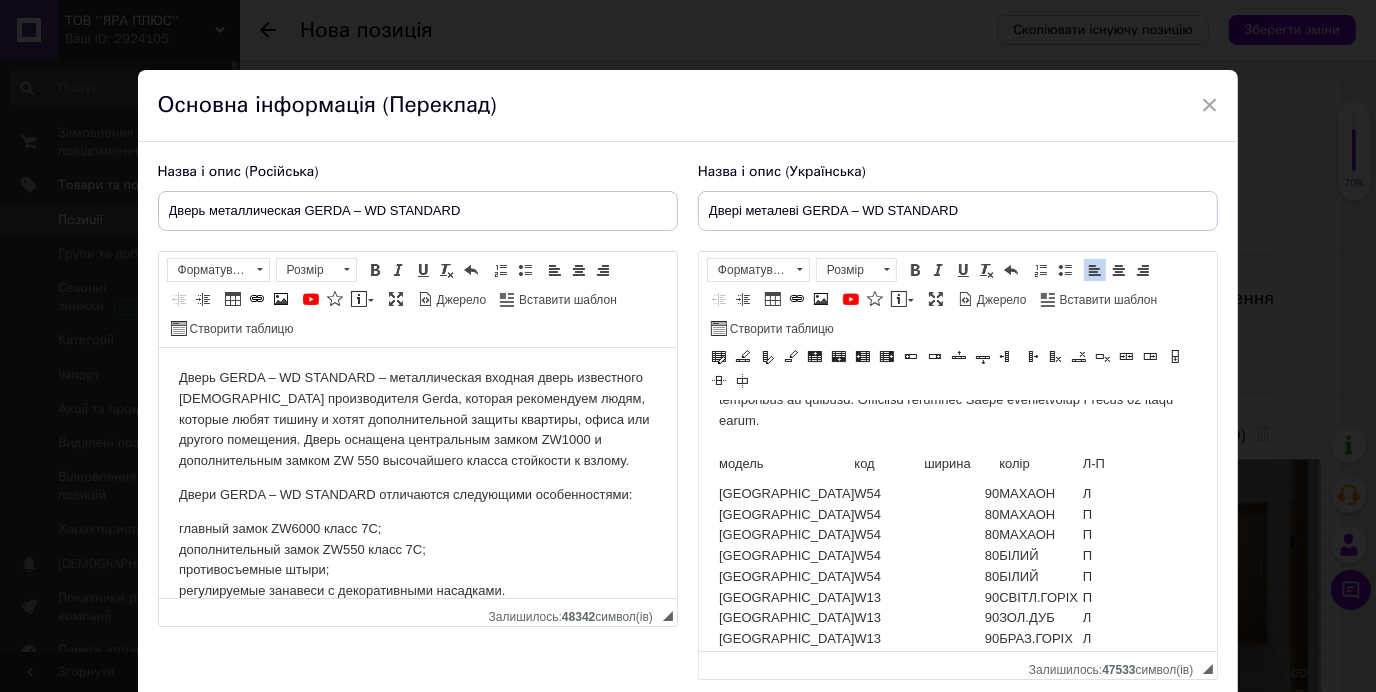 scroll, scrollTop: 590, scrollLeft: 0, axis: vertical 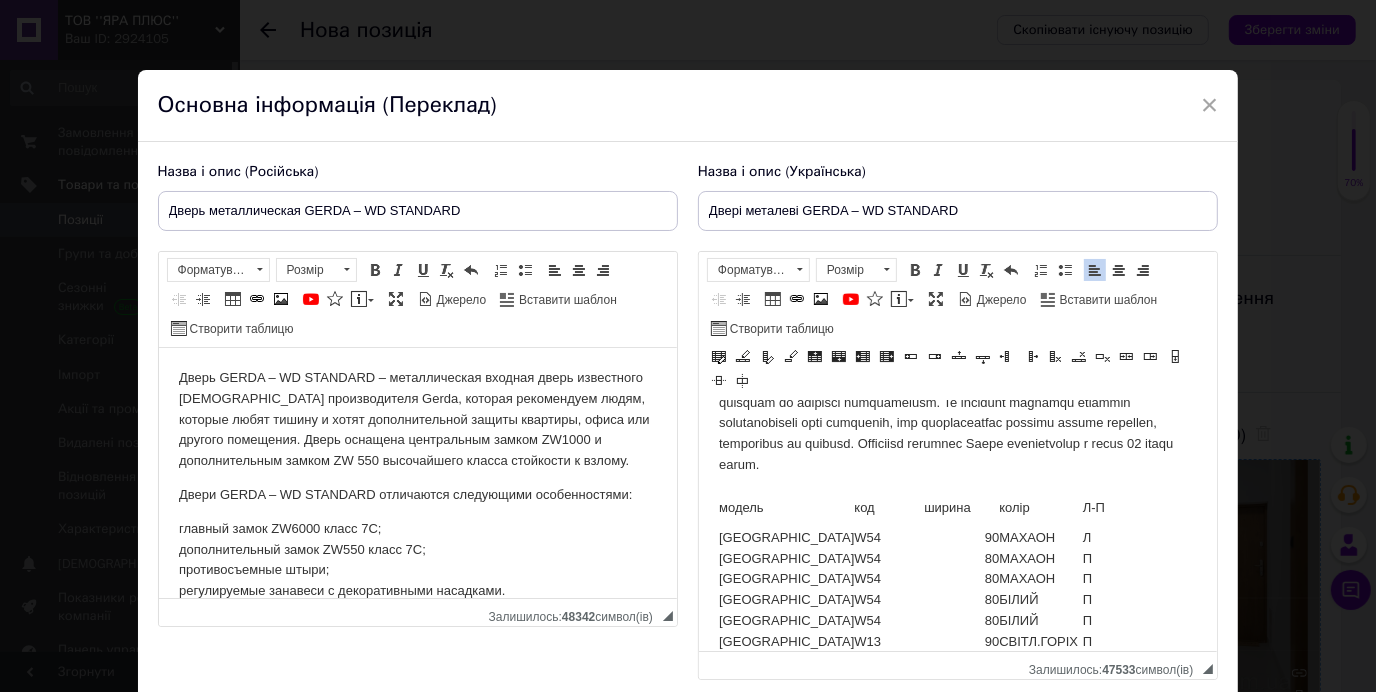 click on "модель" at bounding box center [785, 508] 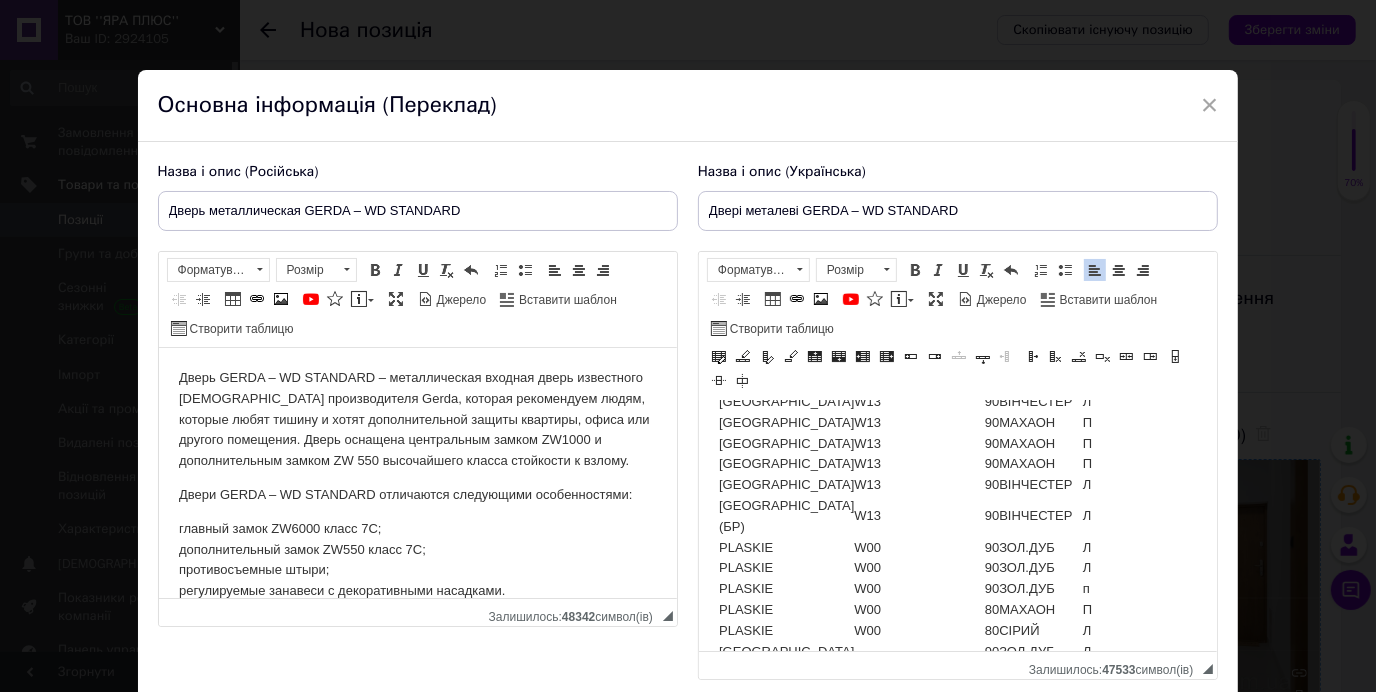 scroll, scrollTop: 1214, scrollLeft: 0, axis: vertical 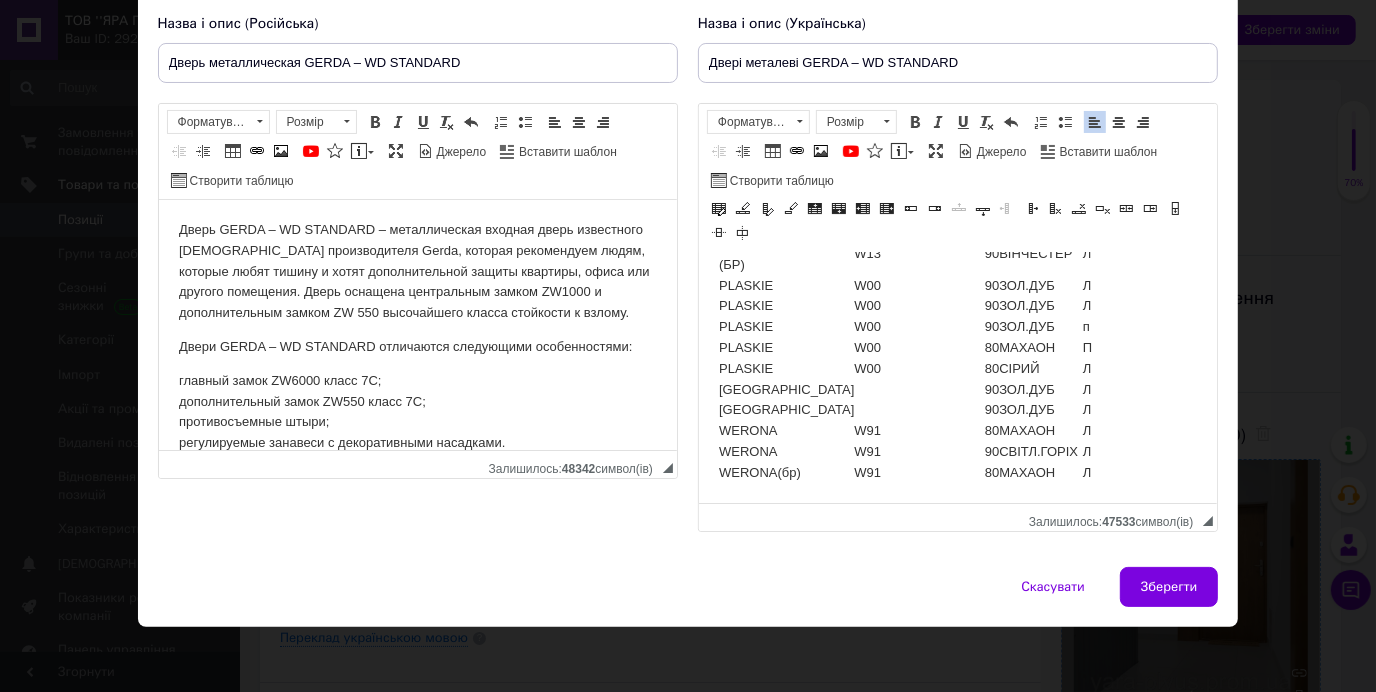 drag, startPoint x: 719, startPoint y: 376, endPoint x: 1194, endPoint y: 722, distance: 587.6572 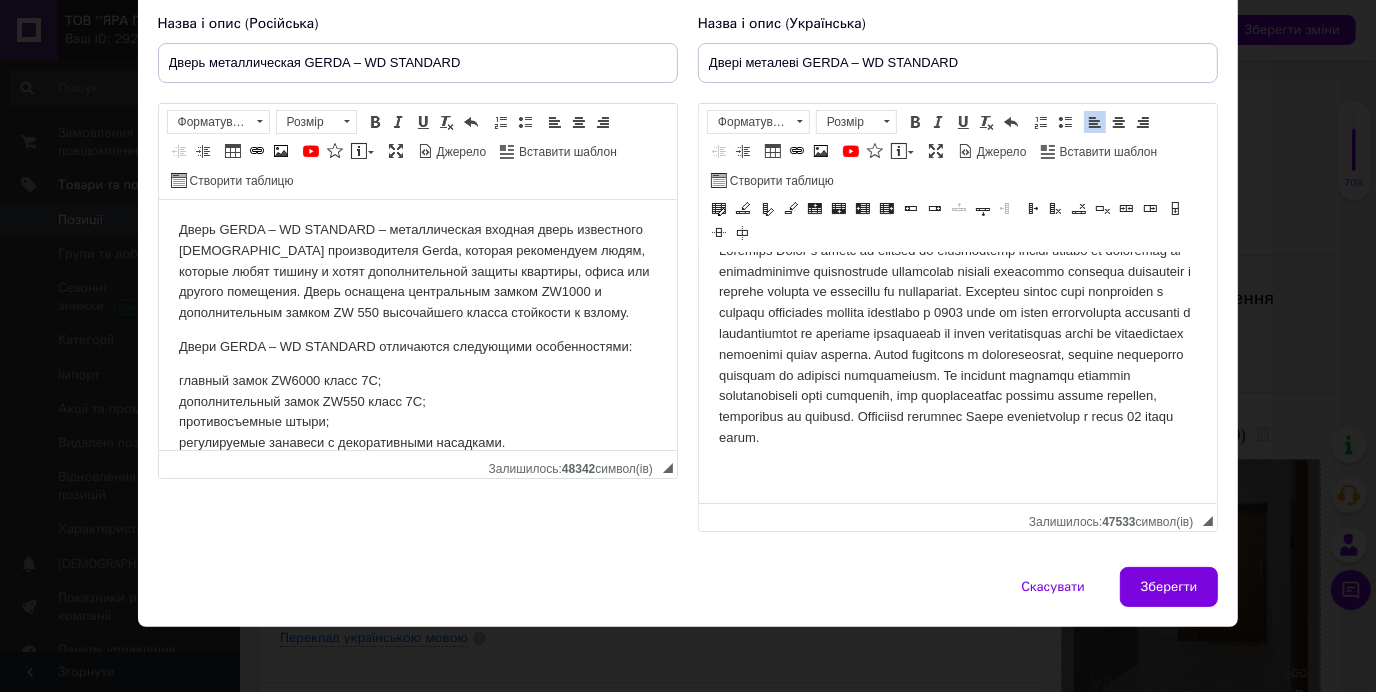 scroll, scrollTop: 489, scrollLeft: 0, axis: vertical 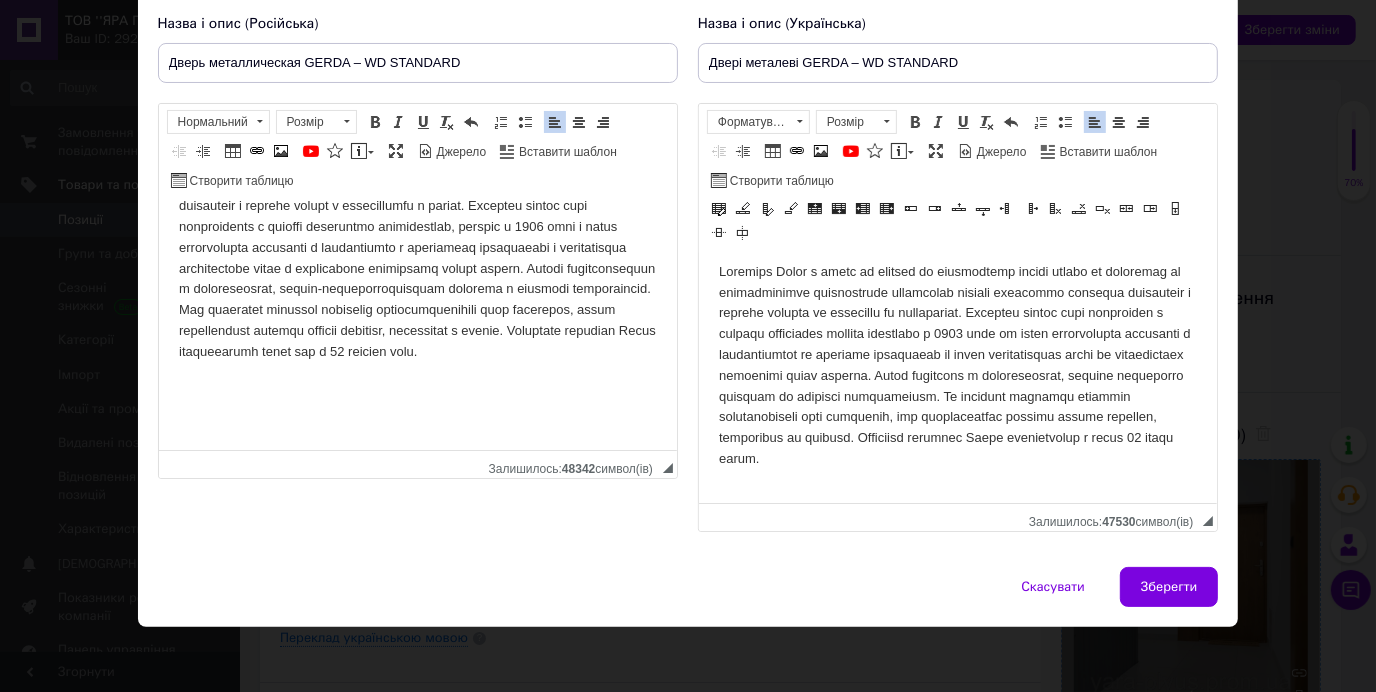 click on "Дверь GERDA – WD STANDARD – металлическая входная дверь известного [DEMOGRAPHIC_DATA] производителя Gerda, которая рекомендуем людям, которые любят тишину и хотят дополнительной защиты квартиры, офиса или другого помещения. Дверь оснащена центральным замком ZW1000 и дополнительным замком ZW 550 высочайшего класса стойкости к взлому. Двери GERDA – WD STANDARD отличаются следующими особенностями: главный замок ZW6000 класс 7C; дополнительный замок ZW550 класс 7C; противосъемные штыри; регулируемые занавеси с декоративными насадками. Цена указана за минимальную комплектацию" at bounding box center (417, 83) 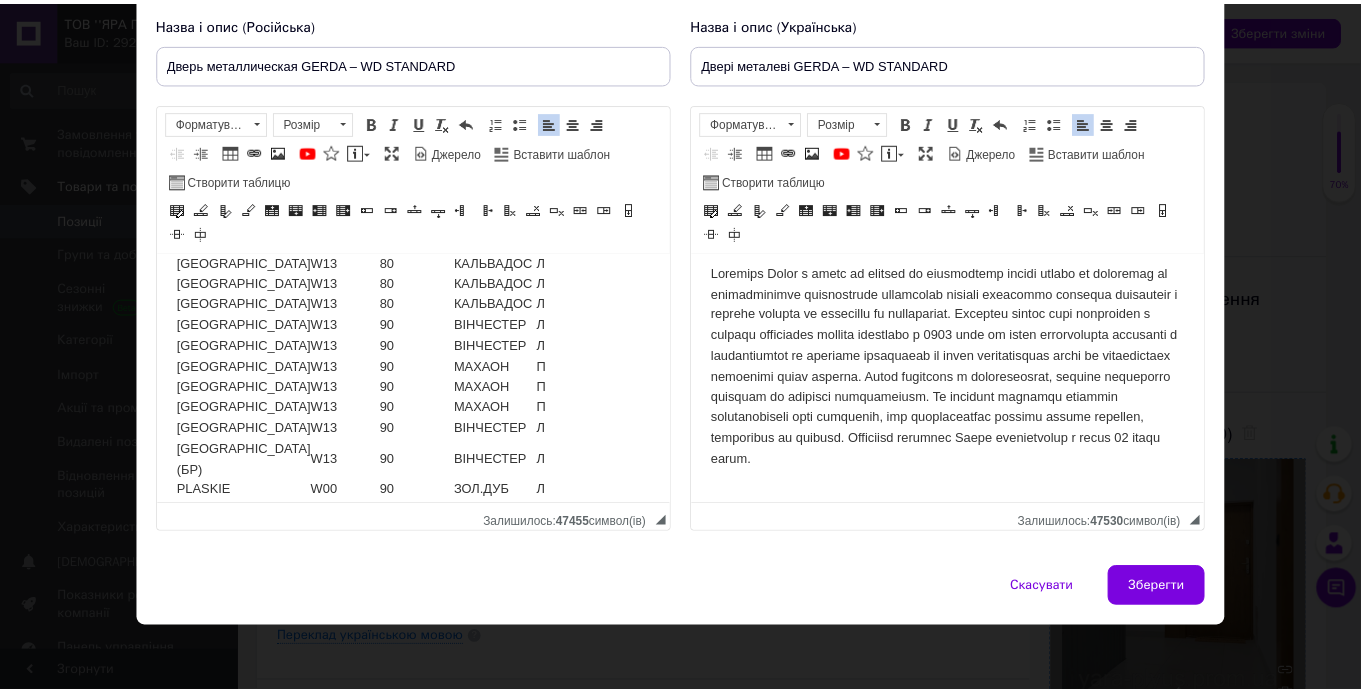scroll, scrollTop: 914, scrollLeft: 0, axis: vertical 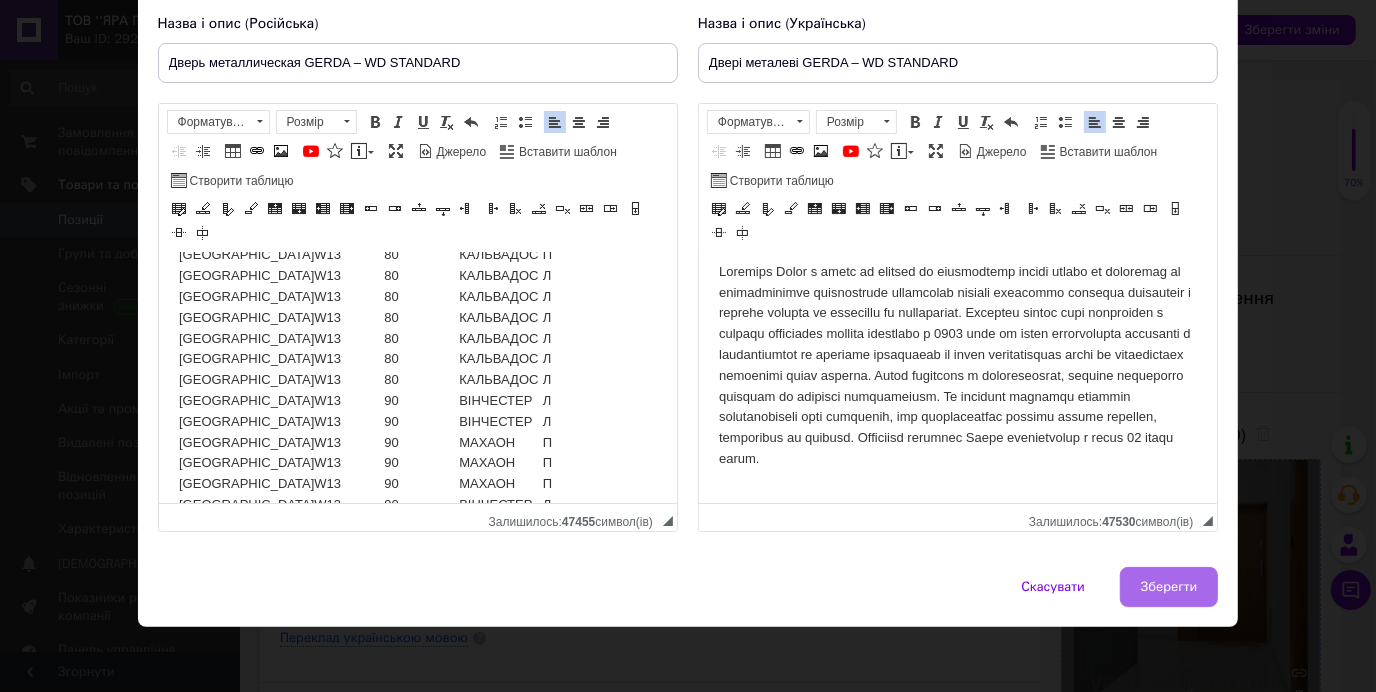 click on "Зберегти" at bounding box center (1169, 587) 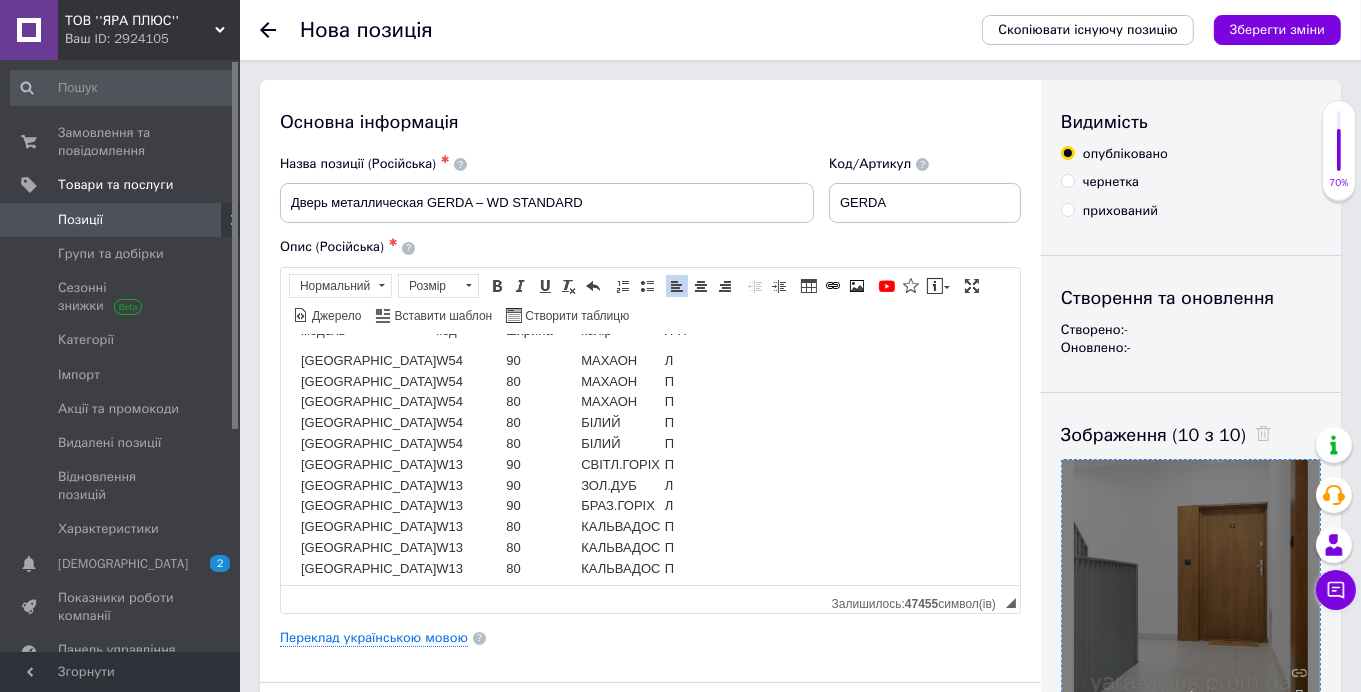 scroll, scrollTop: 371, scrollLeft: 0, axis: vertical 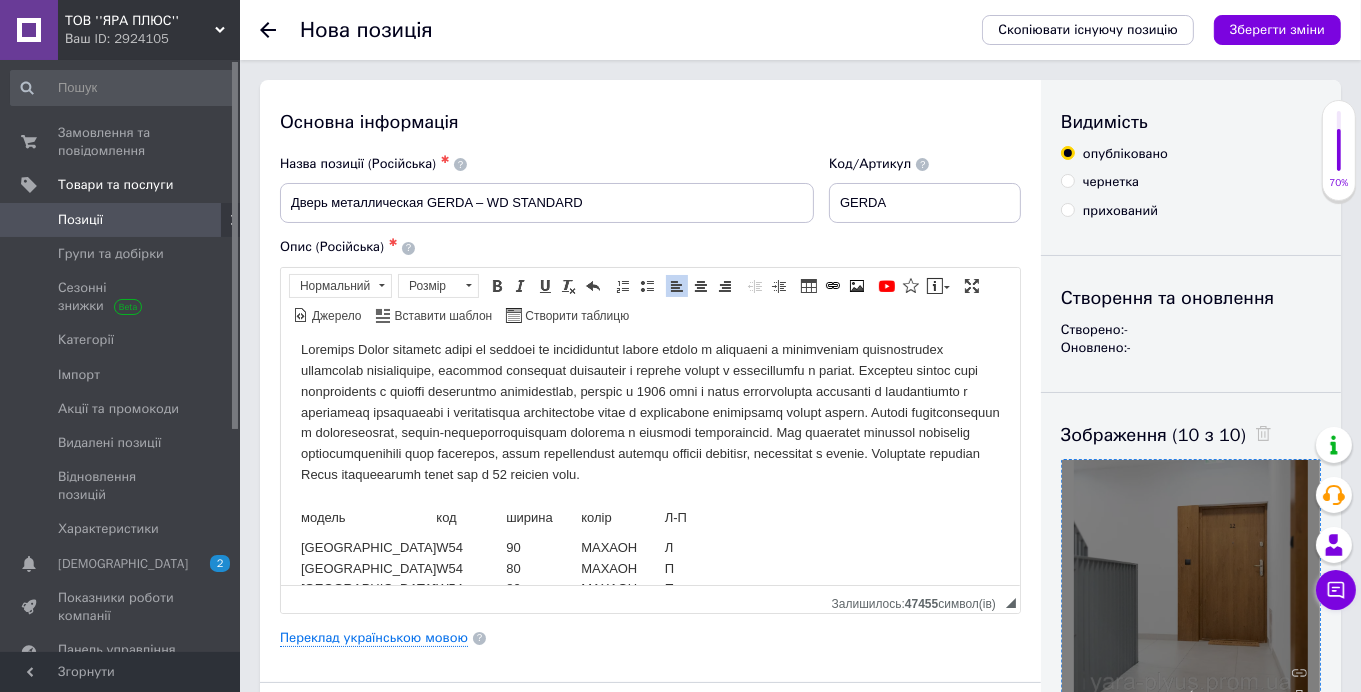 click at bounding box center (649, 412) 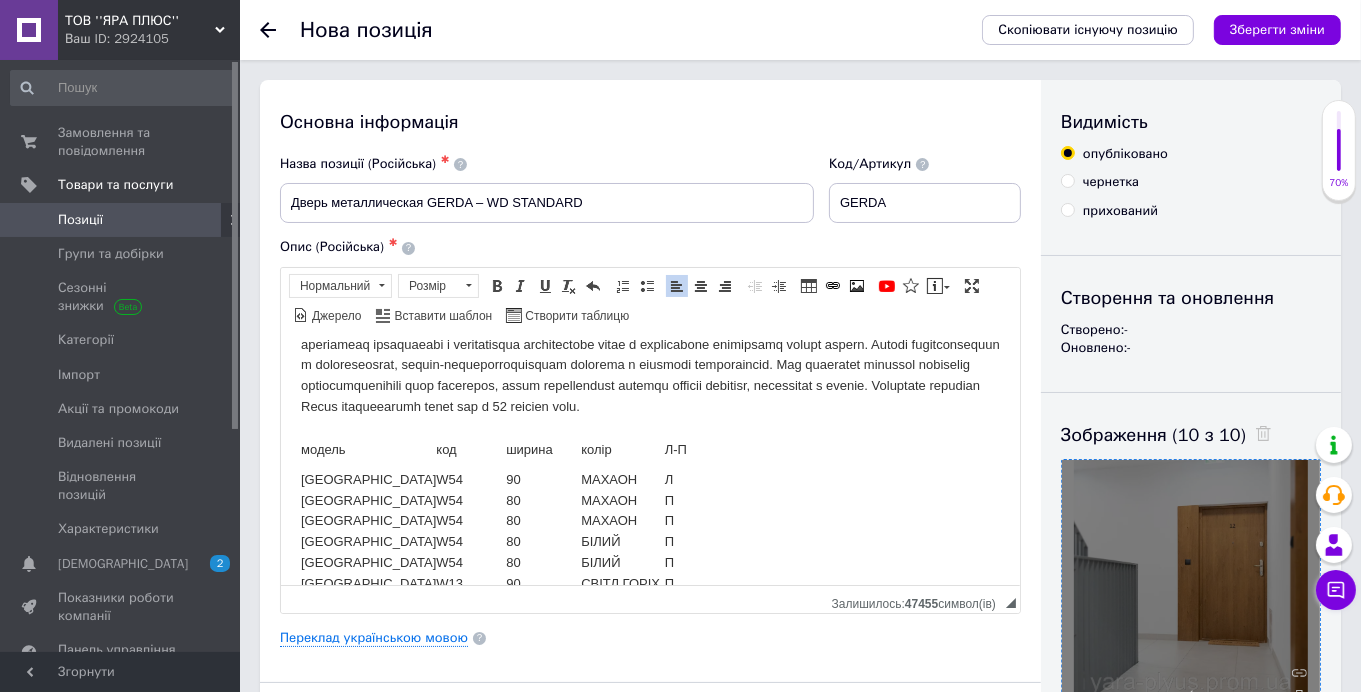 scroll, scrollTop: 471, scrollLeft: 0, axis: vertical 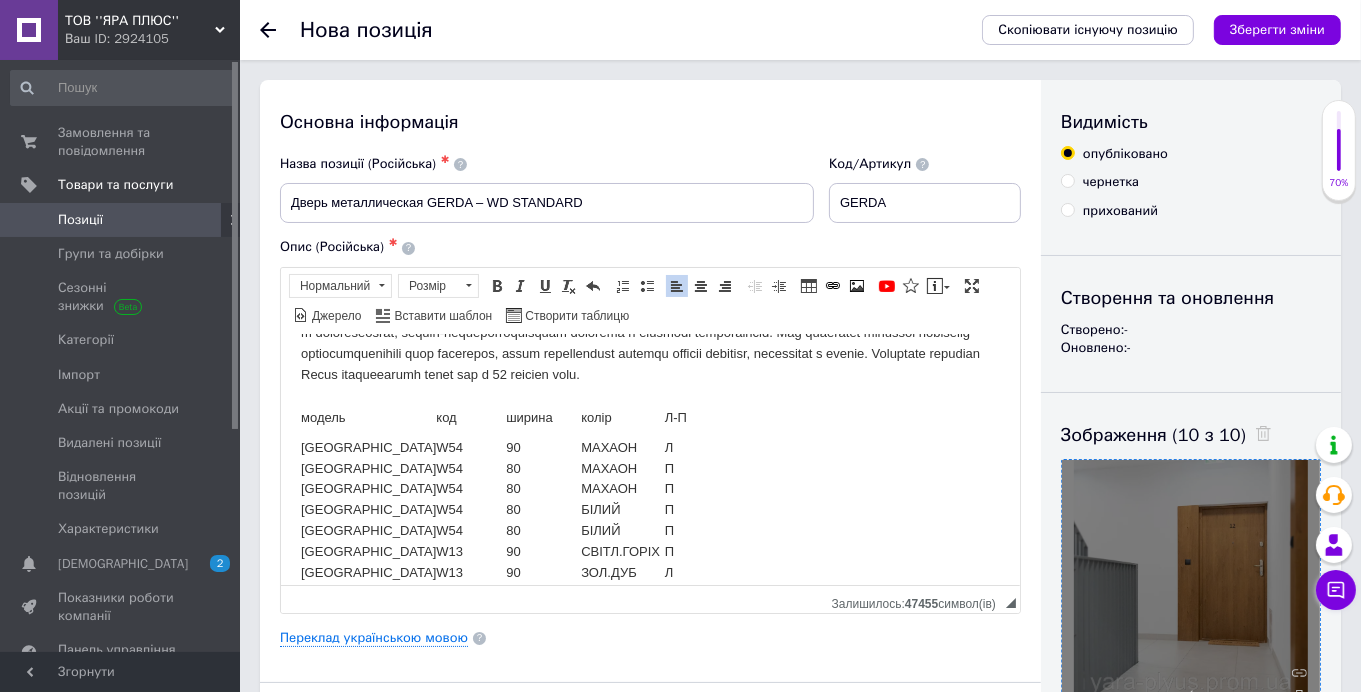 click on "Опис (Російська) ✱ Дверь GERDA – WD STANDARD – металлическая входная дверь известного [DEMOGRAPHIC_DATA] производителя Gerda, которая рекомендуем людям, которые любят тишину и хотят дополнительной защиты квартиры, офиса или другого помещения. Дверь оснащена центральным замком ZW1000 и дополнительным замком ZW 550 высочайшего класса стойкости к взлому.
Двери GERDA – WD STANDARD отличаются следующими особенностями:
главный замок ZW6000 класс 7C;
дополнительный замок ZW550 класс 7C;
противосъемные штыри;
регулируемые занавеси с декоративными насадками.
модель
код
90" at bounding box center (650, 425) 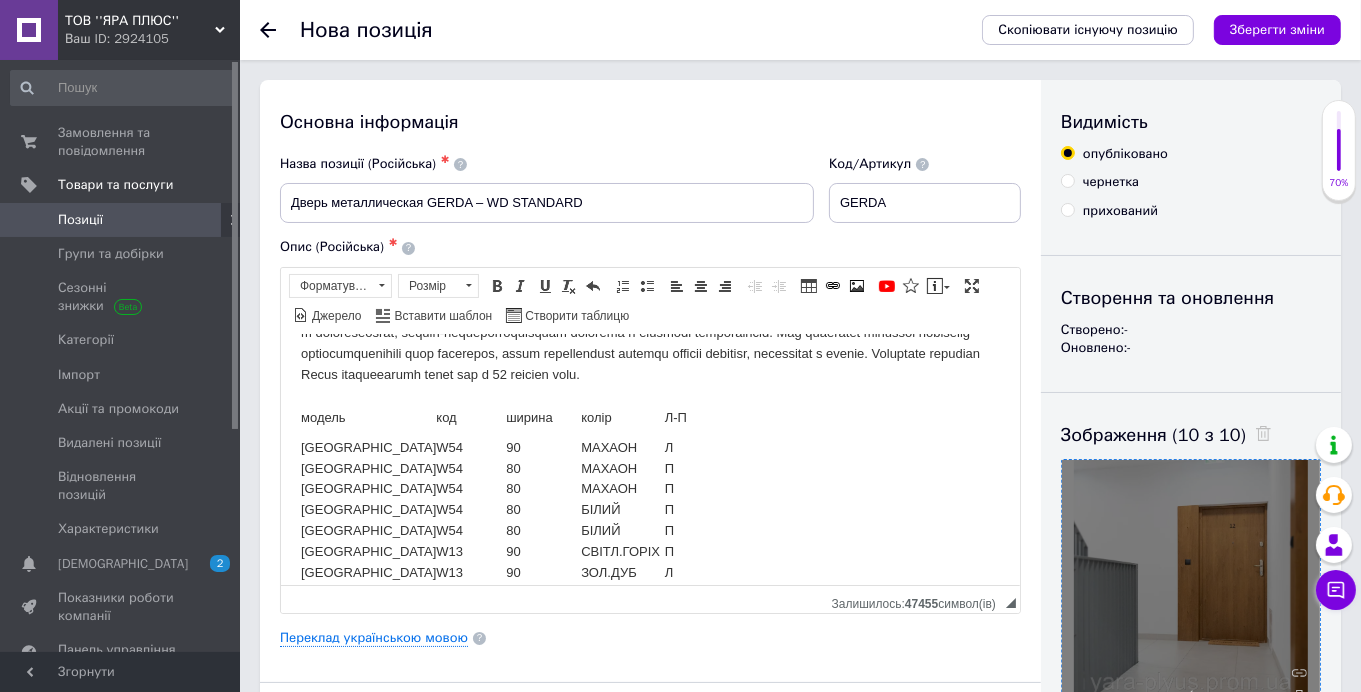 click on "Дверь GERDA – WD STANDARD – металлическая входная дверь известного [DEMOGRAPHIC_DATA] производителя Gerda, которая рекомендуем людям, которые любят тишину и хотят дополнительной защиты квартиры, офиса или другого помещения. Дверь оснащена центральным замком ZW1000 и дополнительным замком ZW 550 высочайшего класса стойкости к взлому. Двери GERDA – WD STANDARD отличаются следующими особенностями: главный замок ZW6000 класс 7C; дополнительный замок ZW550 класс 7C; противосъемные штыри; регулируемые занавеси с декоративными насадками. Цена указана за минимальную комплектацию модель код Л-П" at bounding box center [649, 524] 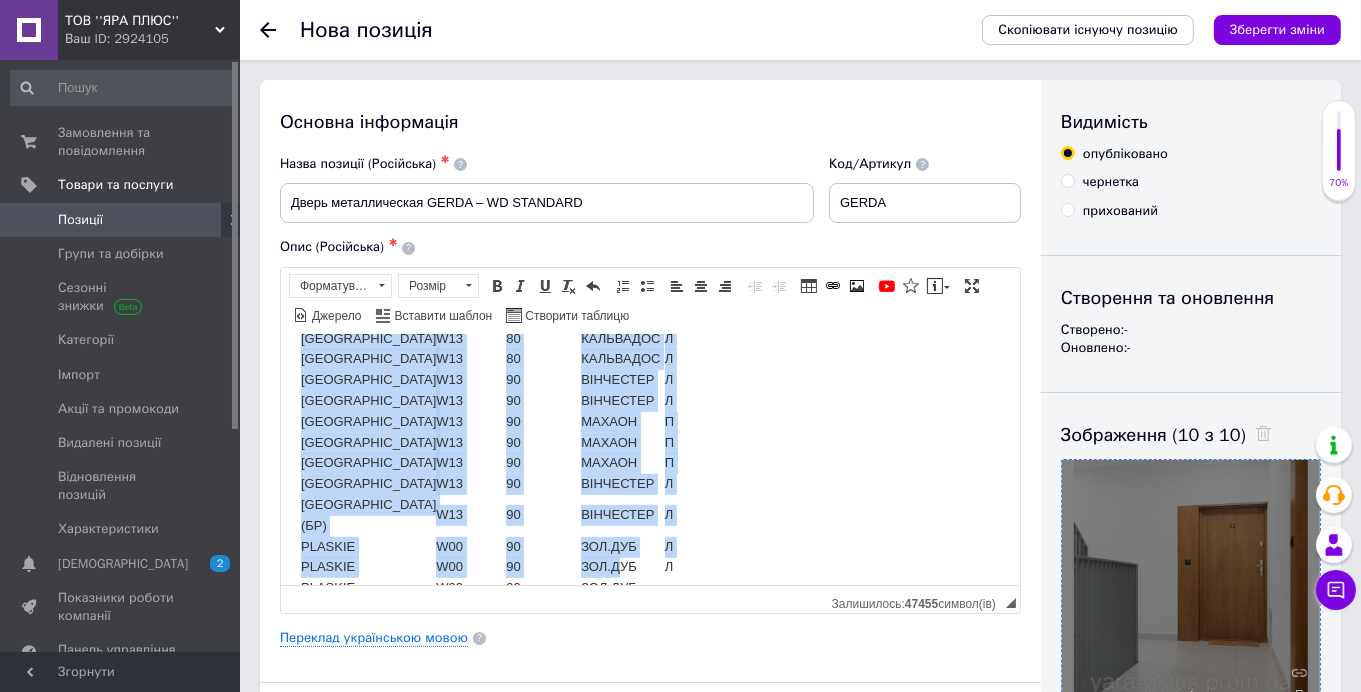 scroll, scrollTop: 1071, scrollLeft: 0, axis: vertical 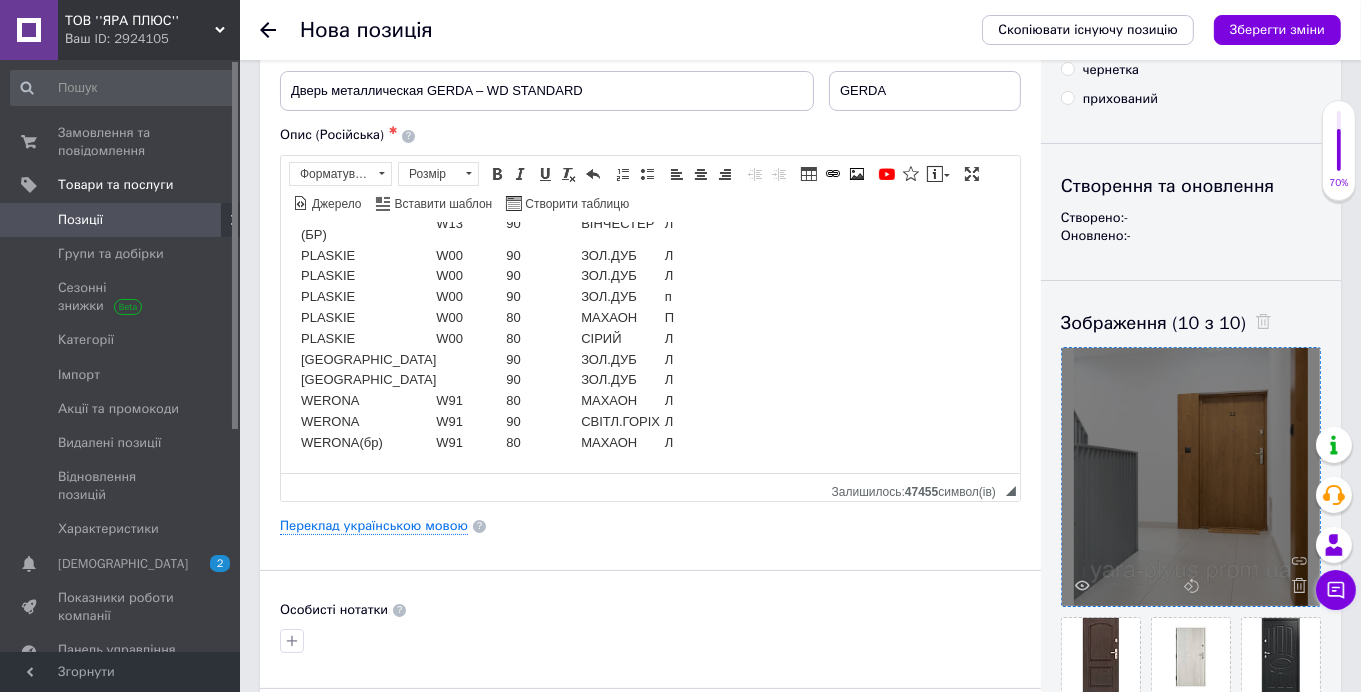 drag, startPoint x: 303, startPoint y: 327, endPoint x: 821, endPoint y: 494, distance: 544.2545 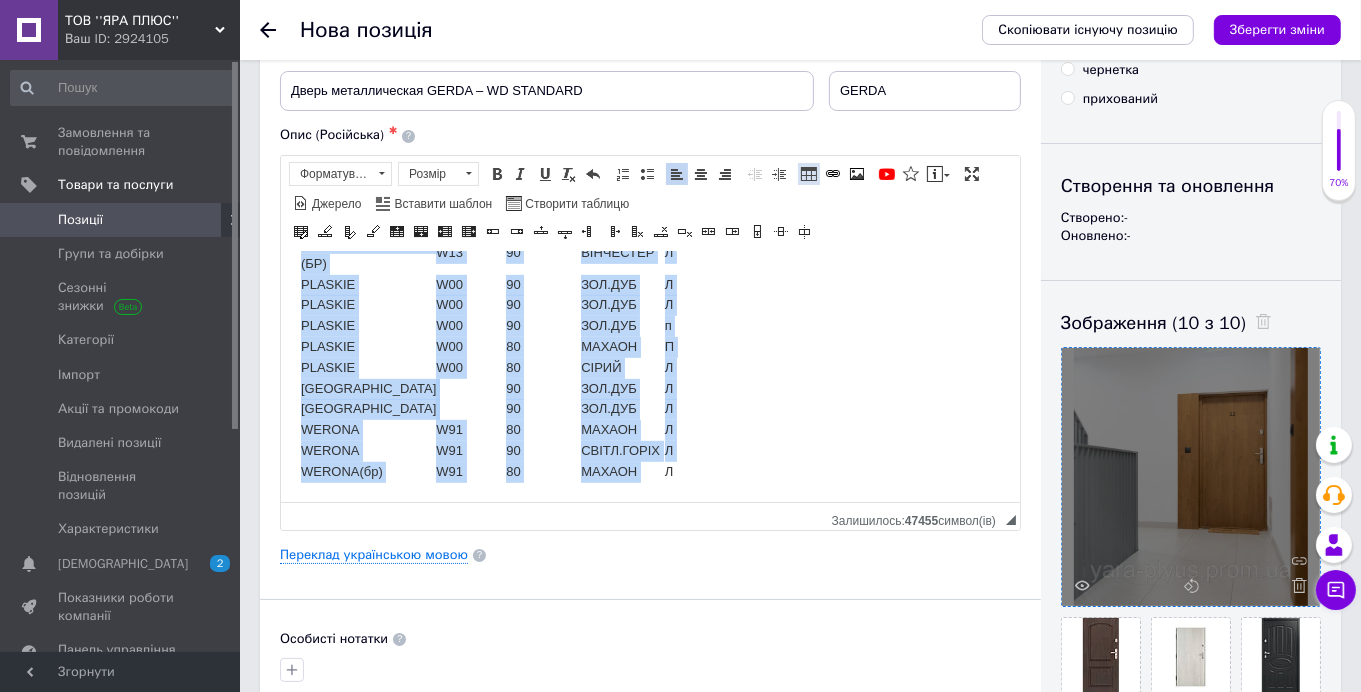 click at bounding box center [809, 174] 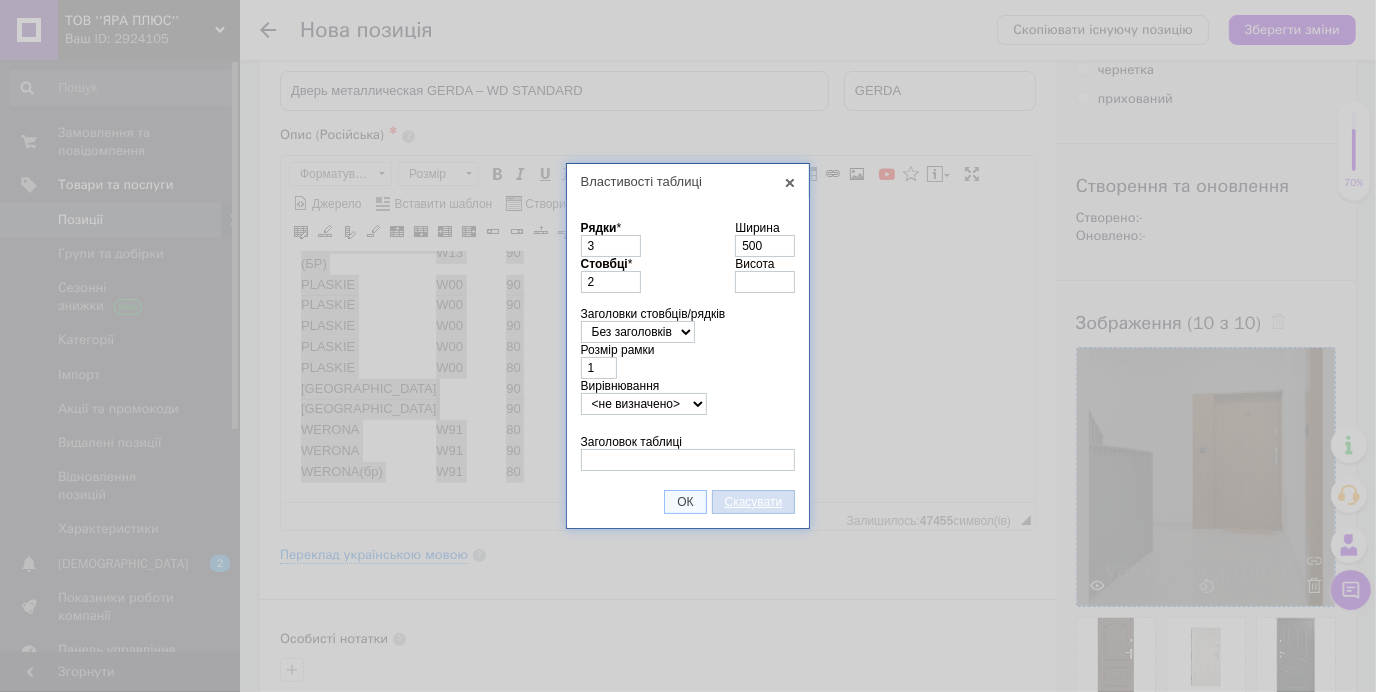 click on "Скасувати" at bounding box center [754, 502] 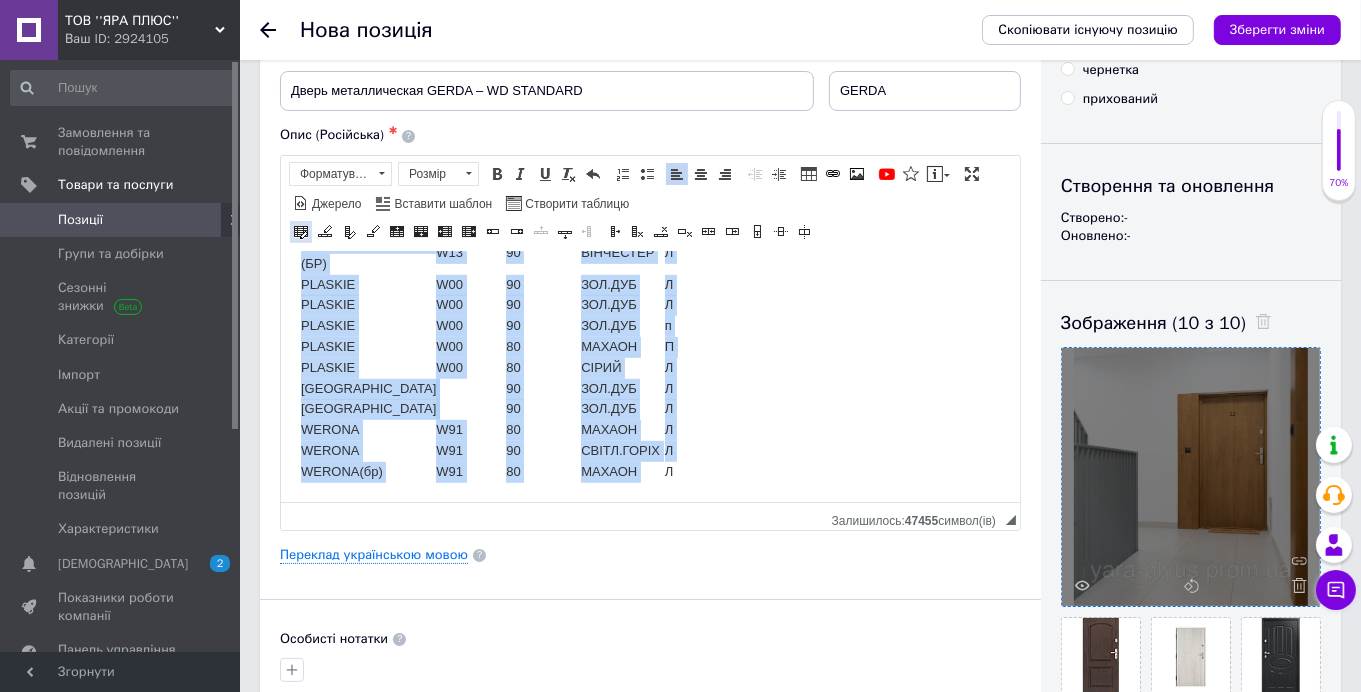 click at bounding box center [301, 232] 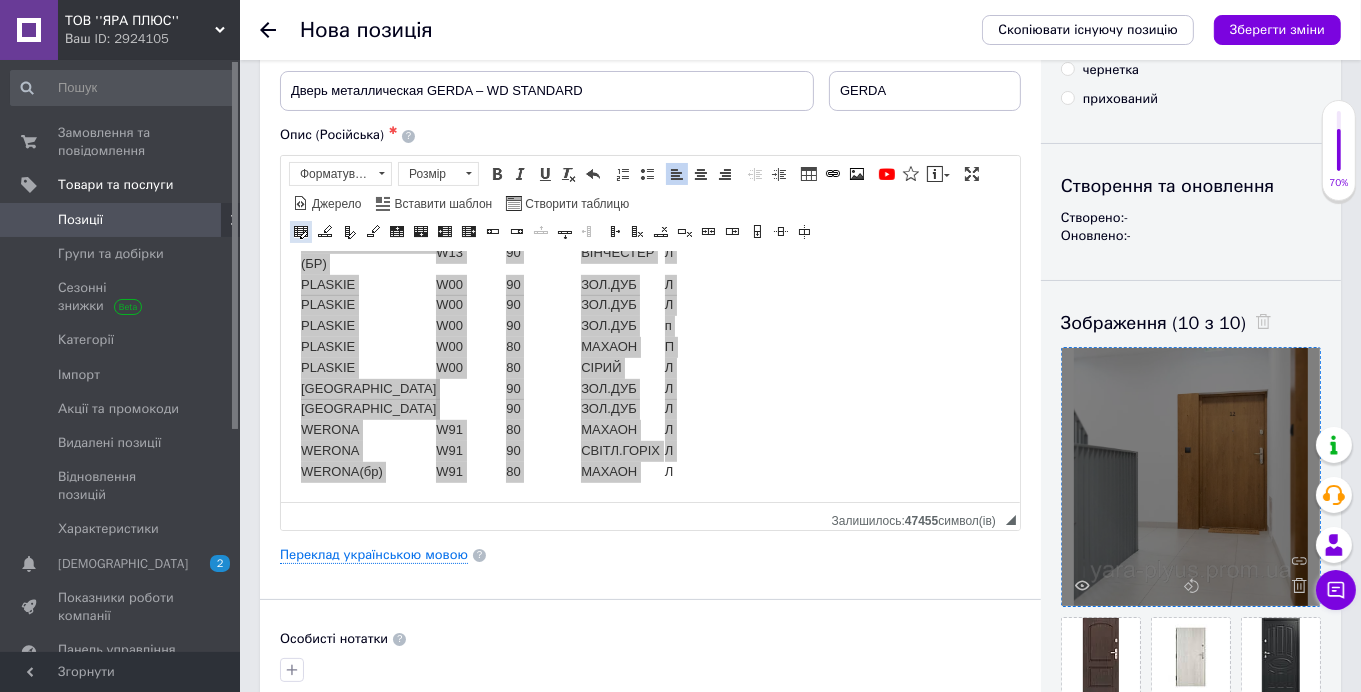 select on "removed" 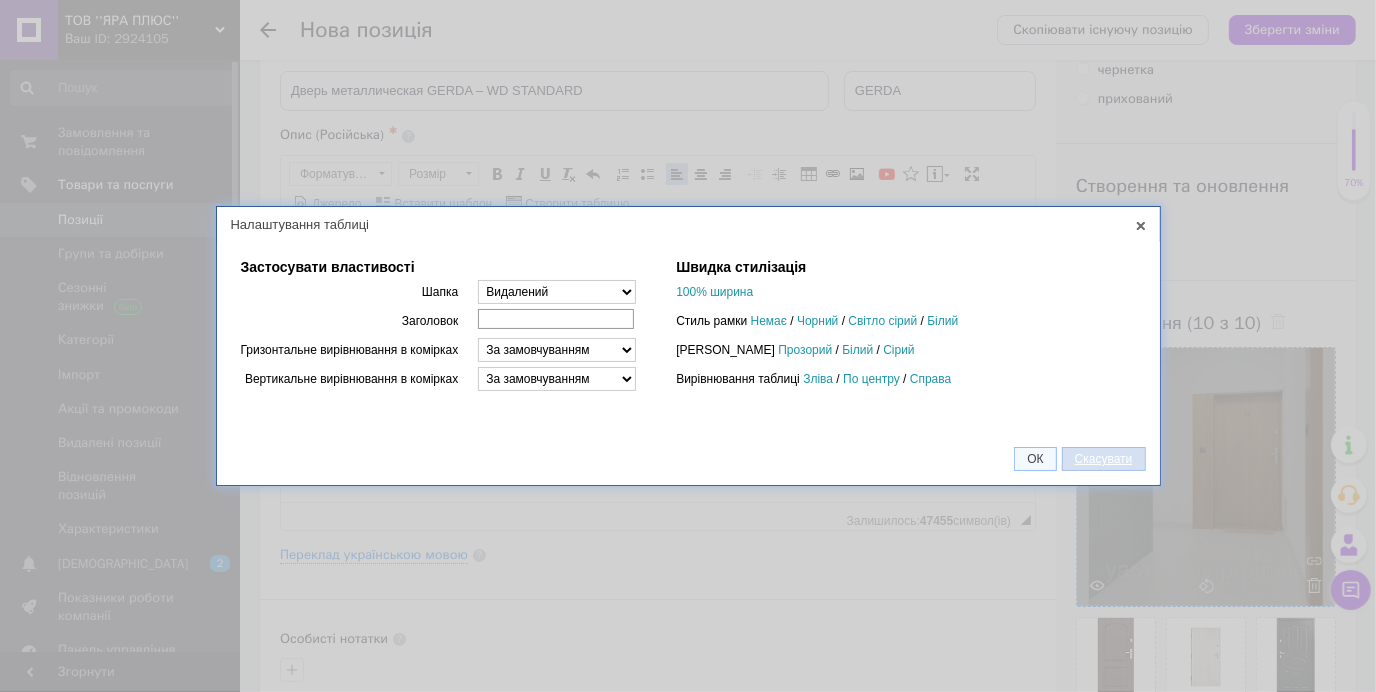 drag, startPoint x: 1096, startPoint y: 458, endPoint x: 479, endPoint y: 133, distance: 697.3622 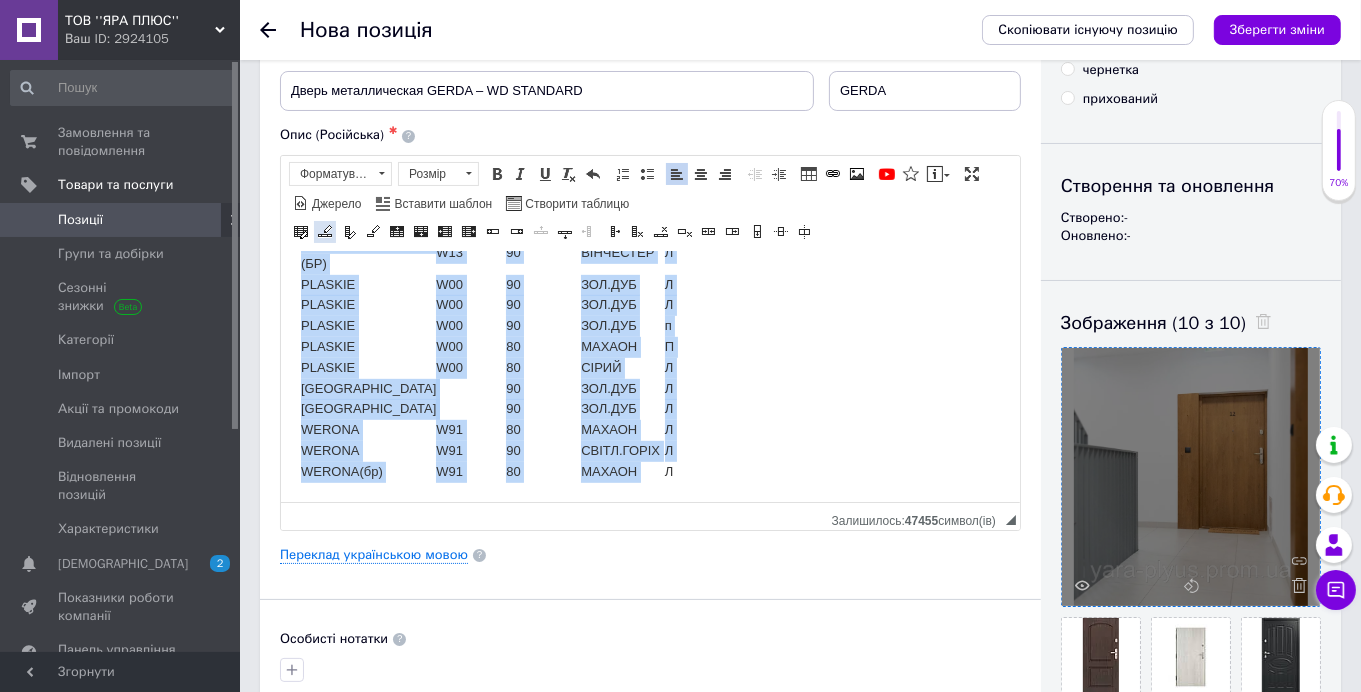 click at bounding box center (325, 232) 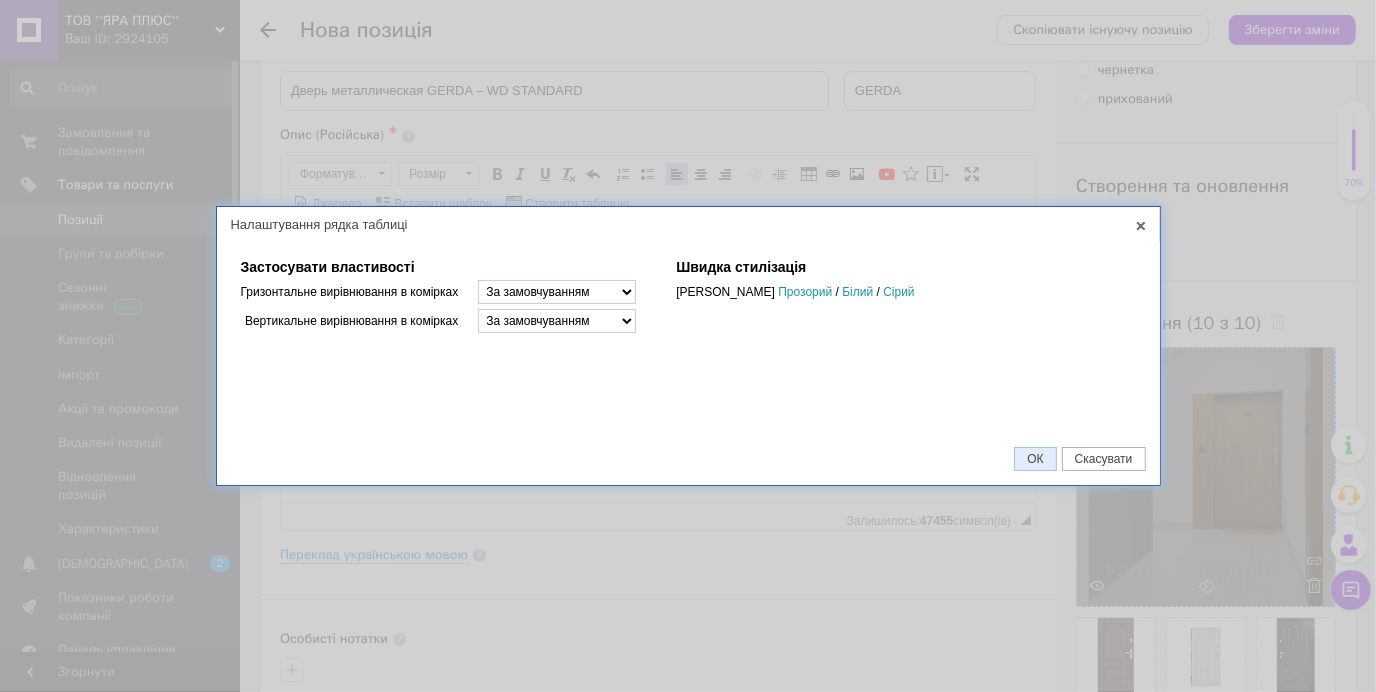 click on "ОК" at bounding box center [1035, 459] 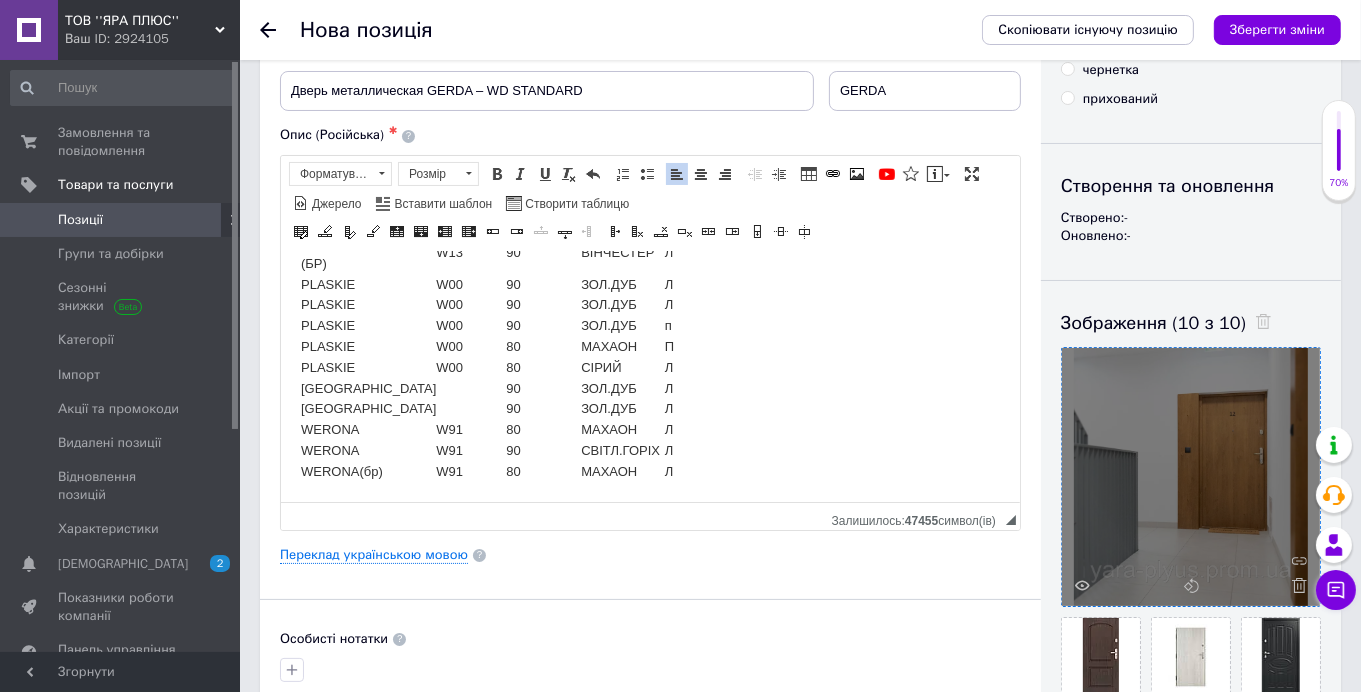 click on "Дверь GERDA – WD STANDARD – металлическая входная дверь известного [DEMOGRAPHIC_DATA] производителя Gerda, которая рекомендуем людям, которые любят тишину и хотят дополнительной защиты квартиры, офиса или другого помещения. Дверь оснащена центральным замком ZW1000 и дополнительным замком ZW 550 высочайшего класса стойкости к взлому. Двери GERDA – WD STANDARD отличаются следующими особенностями: главный замок ZW6000 класс 7C; дополнительный замок ZW550 класс 7C; противосъемные штыри; регулируемые занавеси с декоративными насадками. Цена указана за минимальную комплектацию модель код Л-П" at bounding box center [649, -159] 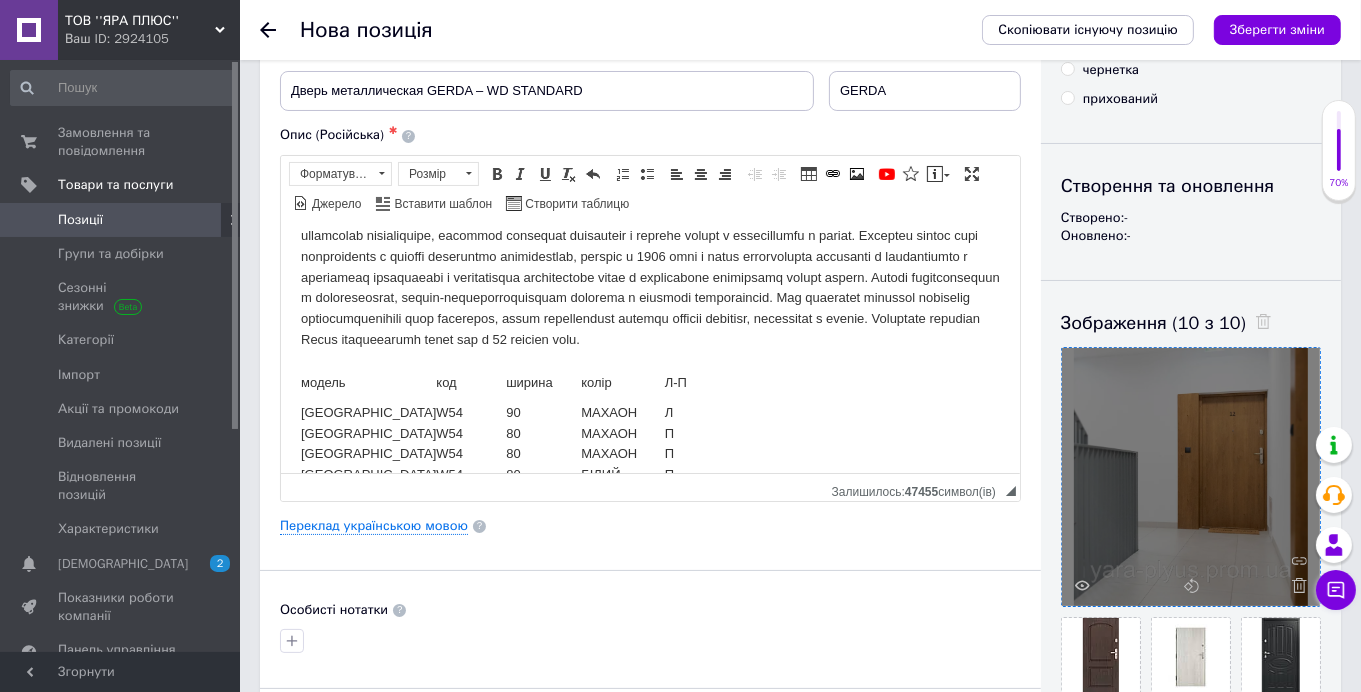 scroll, scrollTop: 371, scrollLeft: 0, axis: vertical 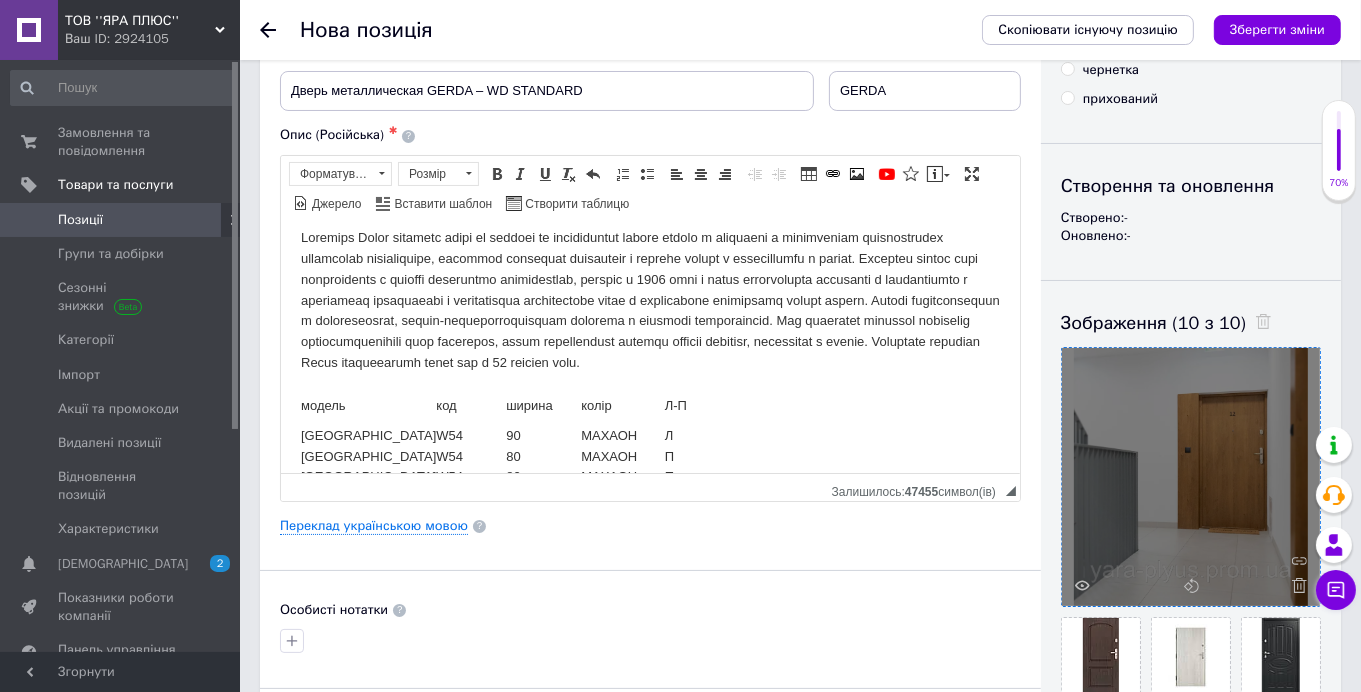 click at bounding box center (649, 300) 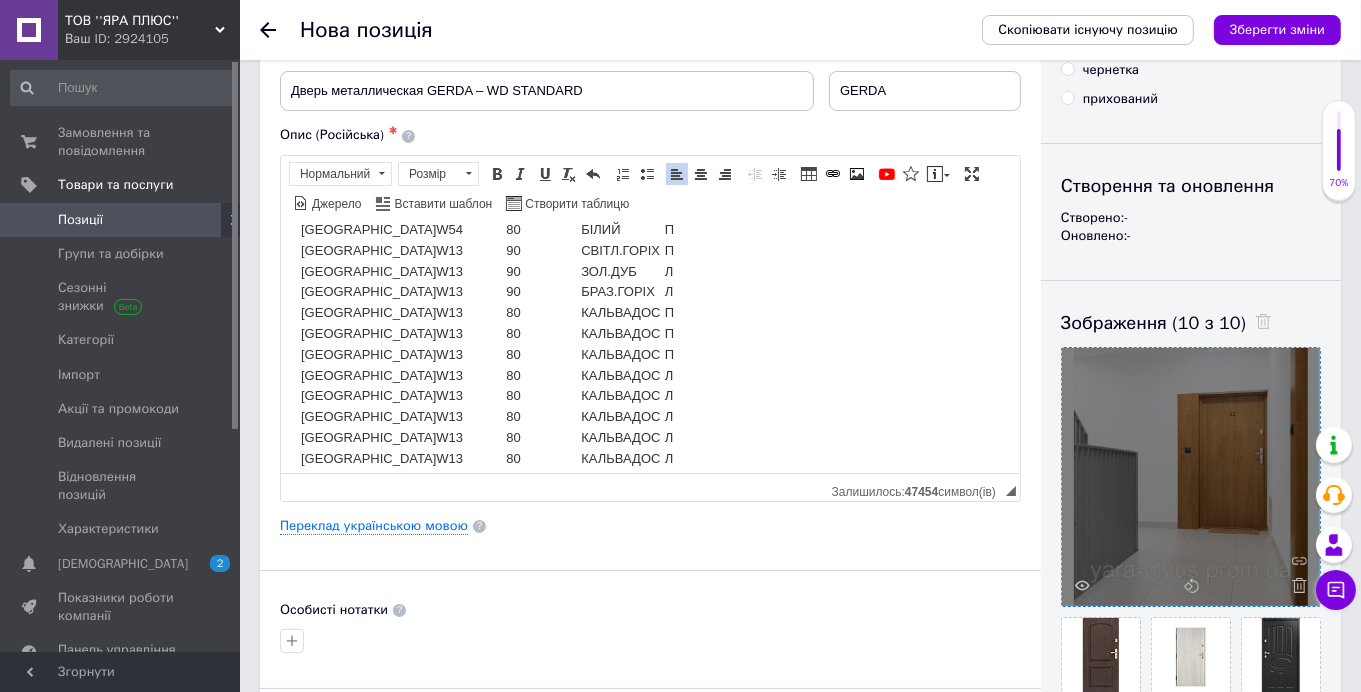 scroll, scrollTop: 571, scrollLeft: 0, axis: vertical 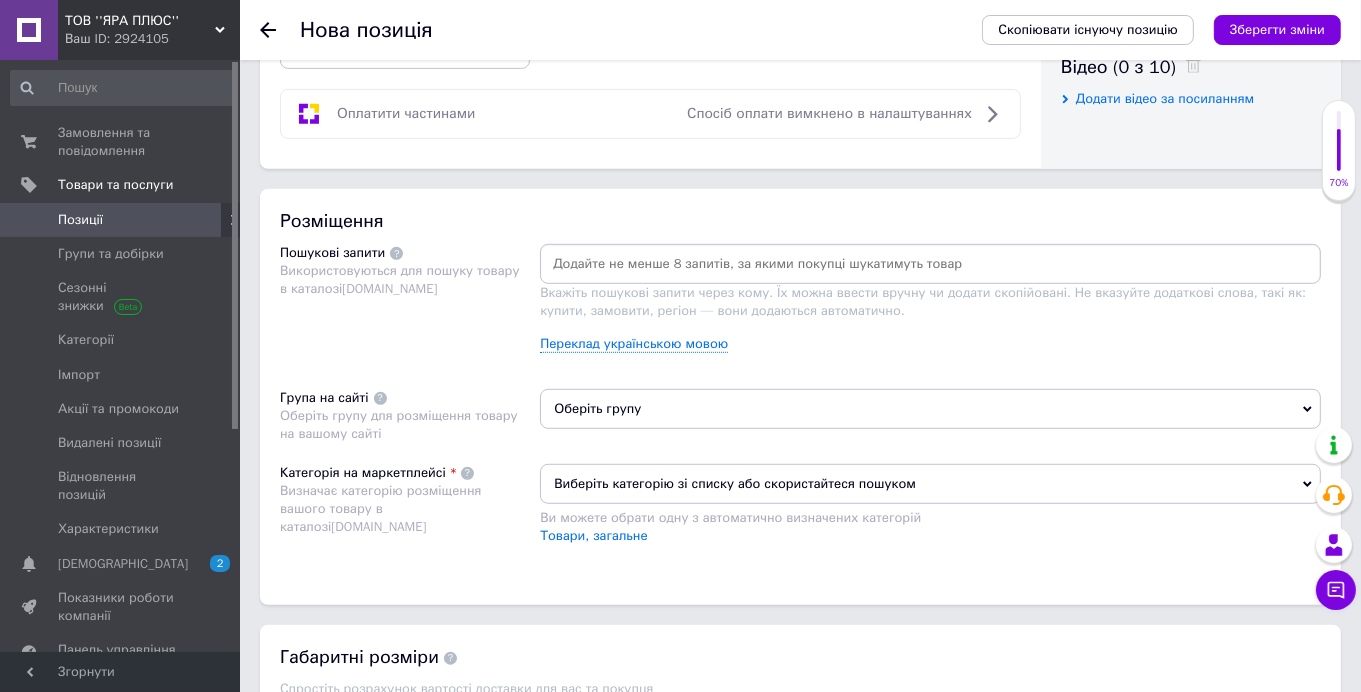click on "Оберіть групу" at bounding box center (930, 409) 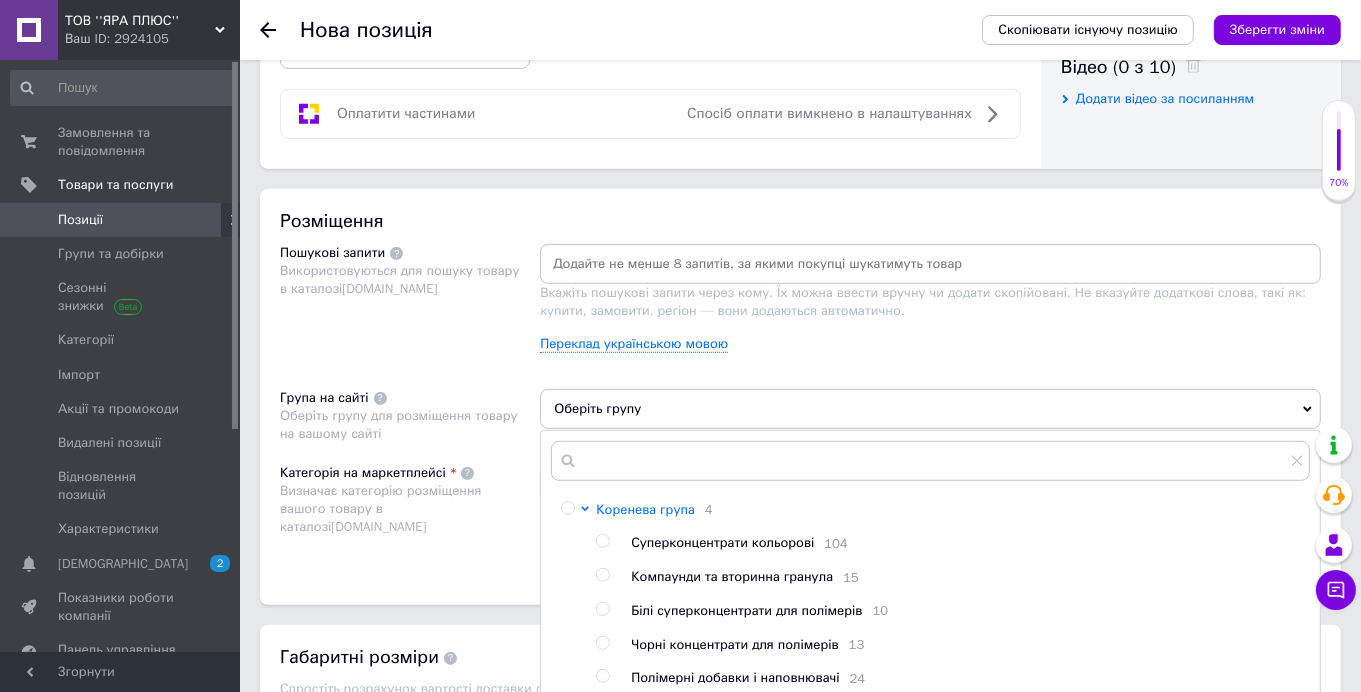 scroll, scrollTop: 2, scrollLeft: 0, axis: vertical 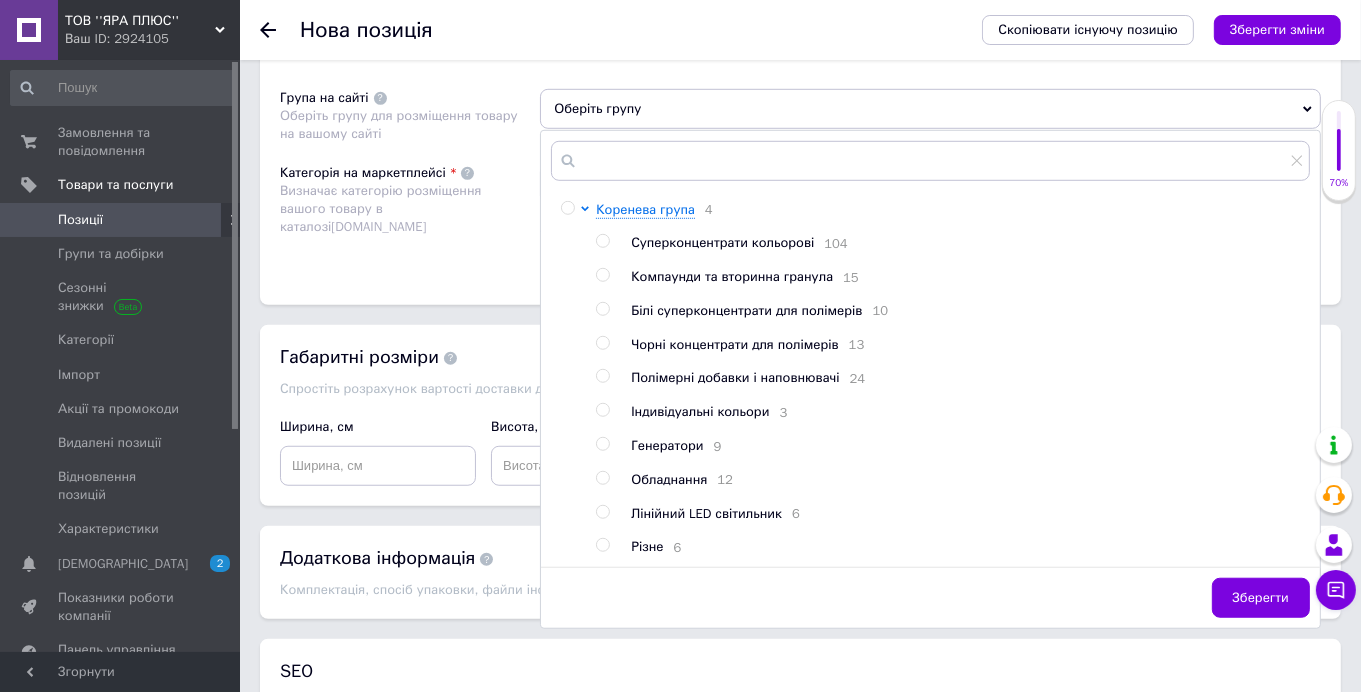click at bounding box center (603, 545) 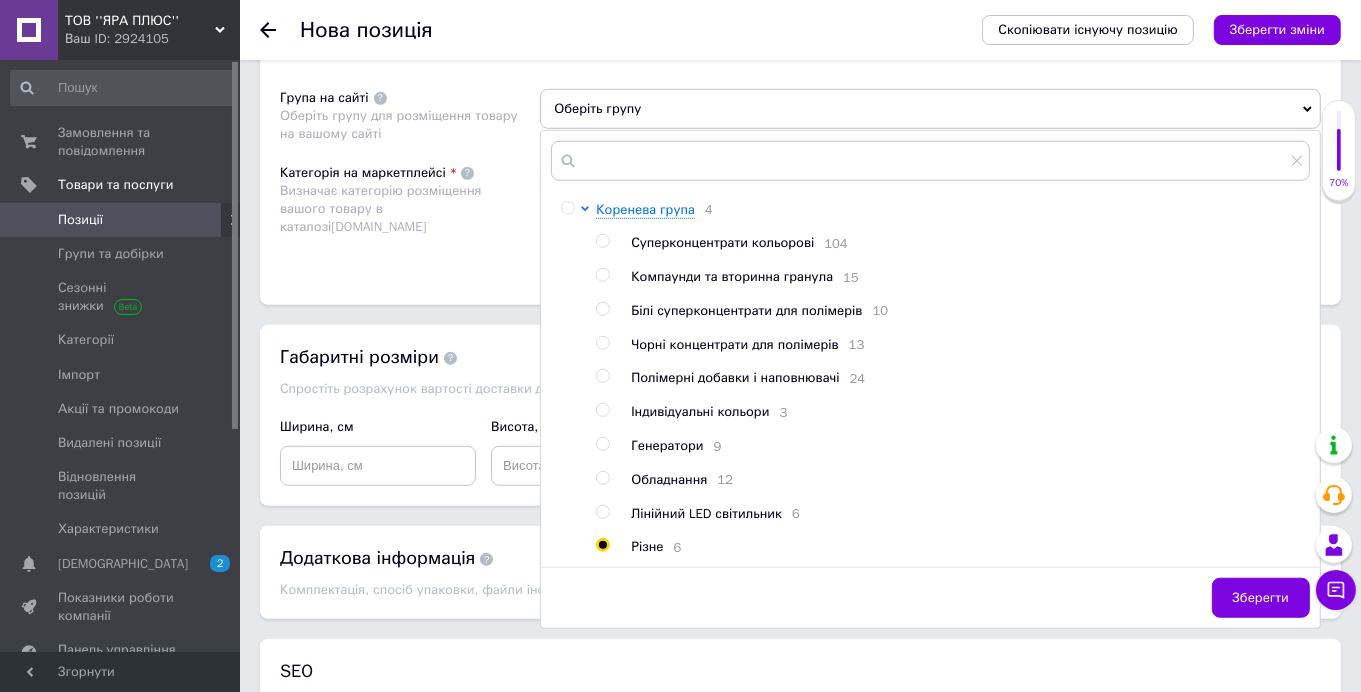 radio on "true" 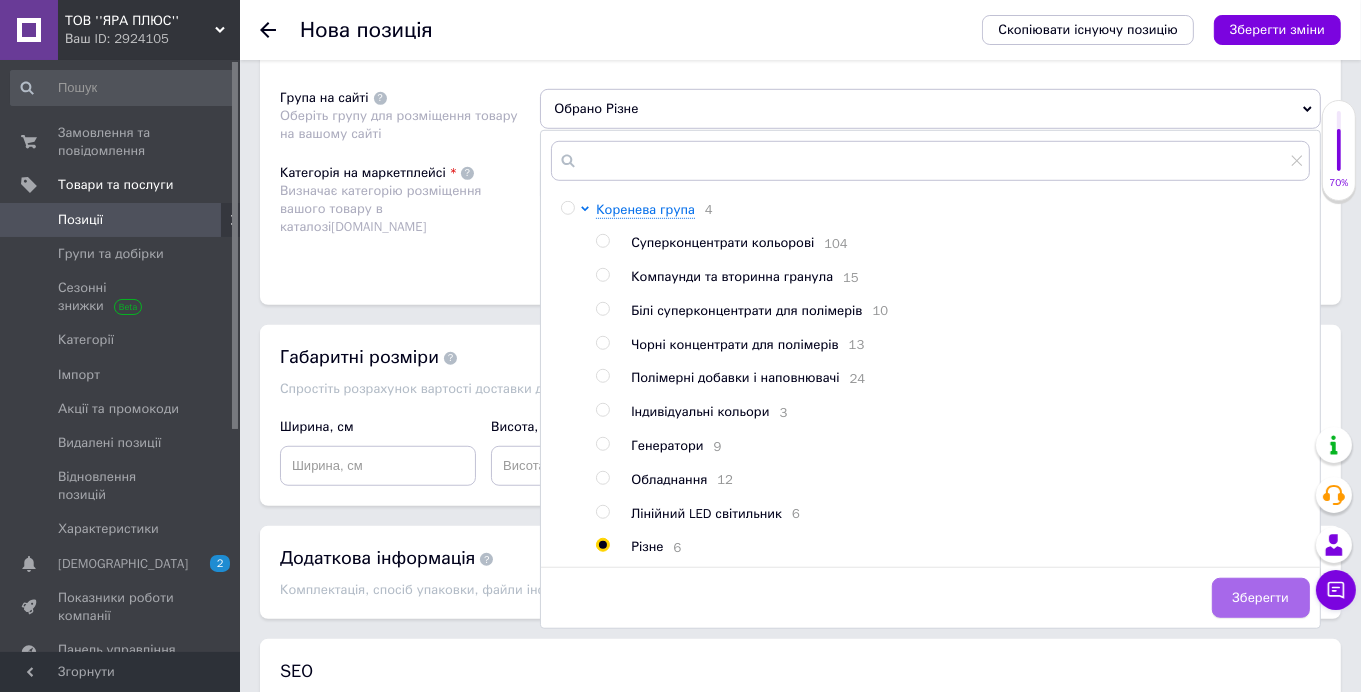 click on "Зберегти" at bounding box center (1261, 598) 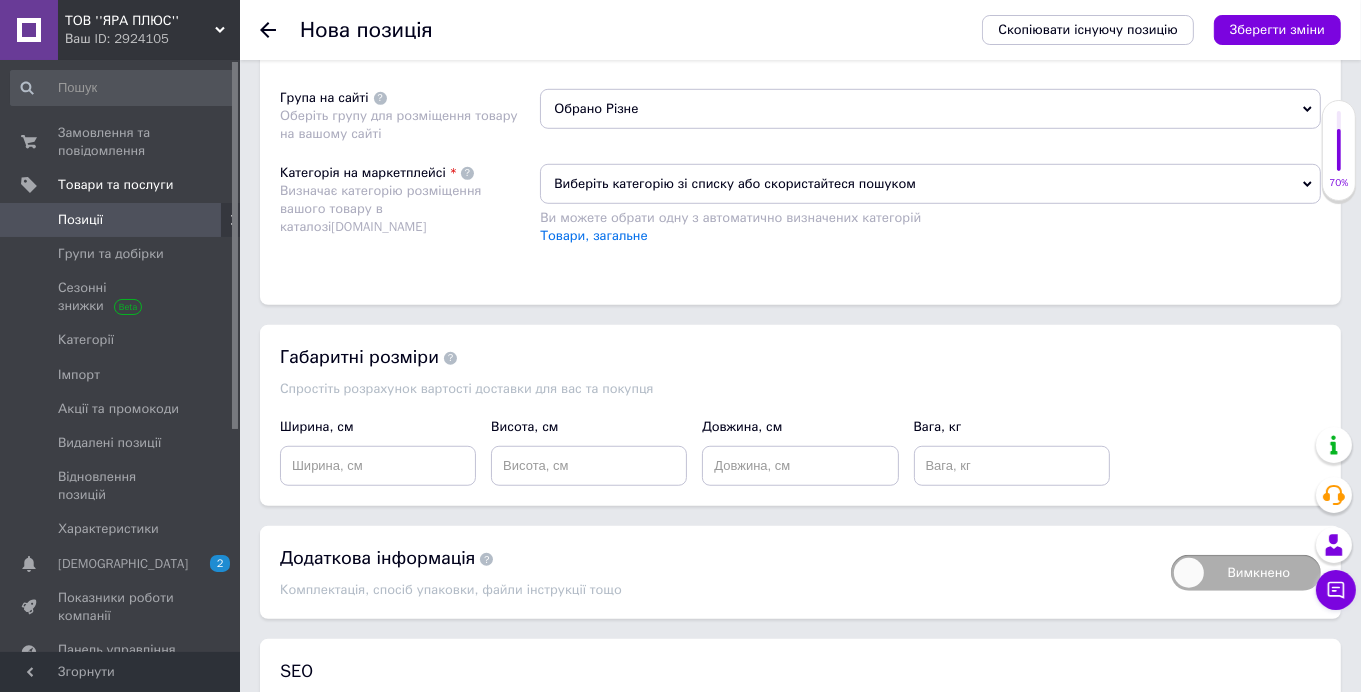 click on "Виберіть категорію зі списку або скористайтеся пошуком" at bounding box center [930, 184] 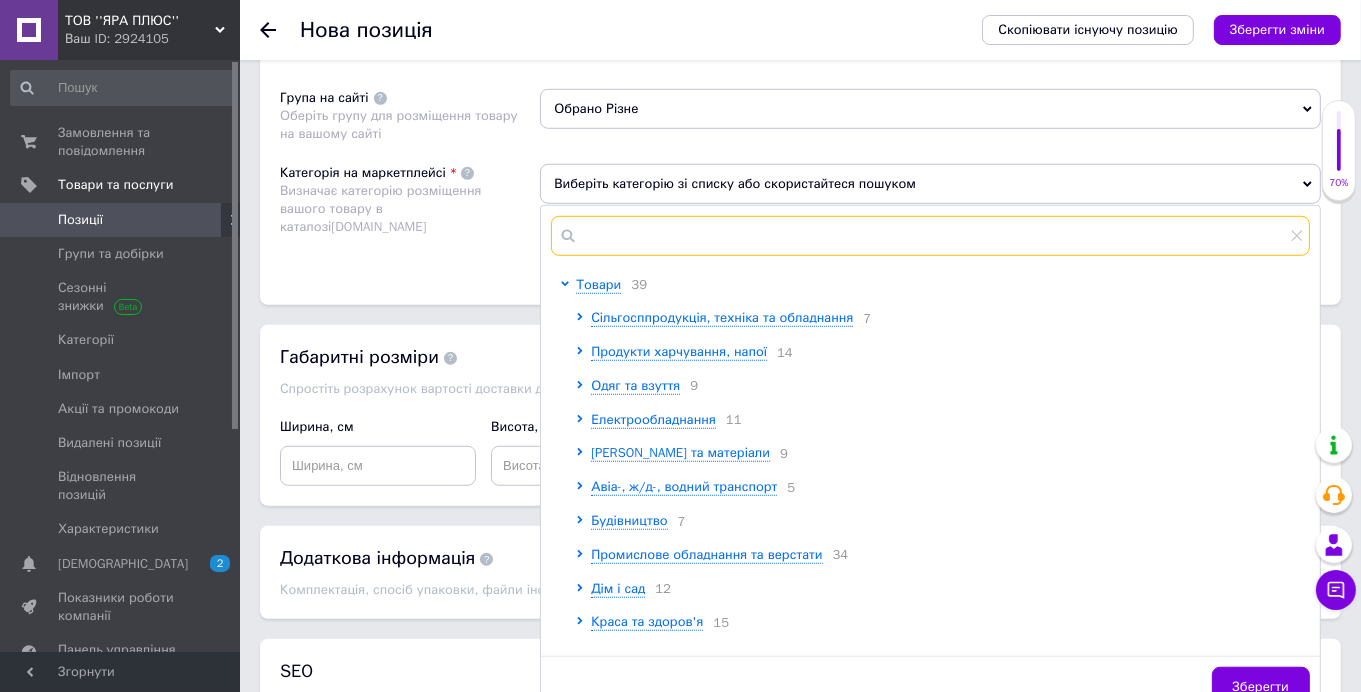click at bounding box center (930, 236) 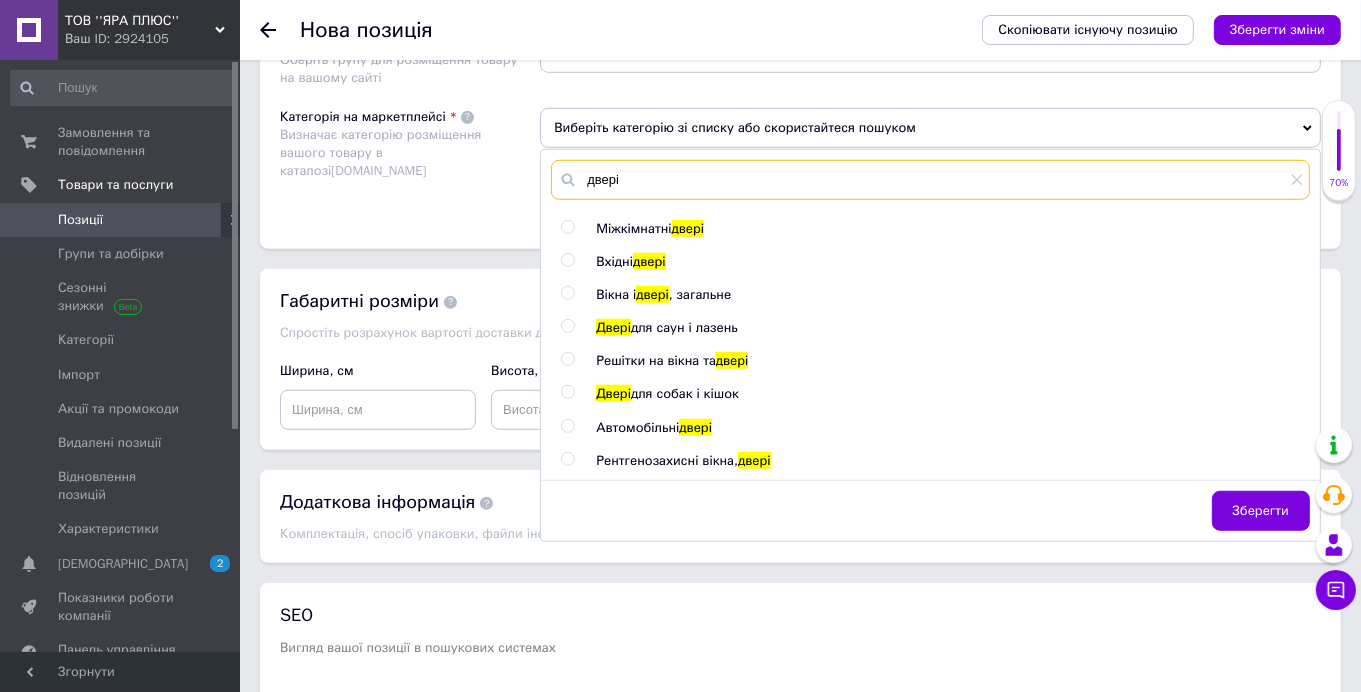 scroll, scrollTop: 1399, scrollLeft: 0, axis: vertical 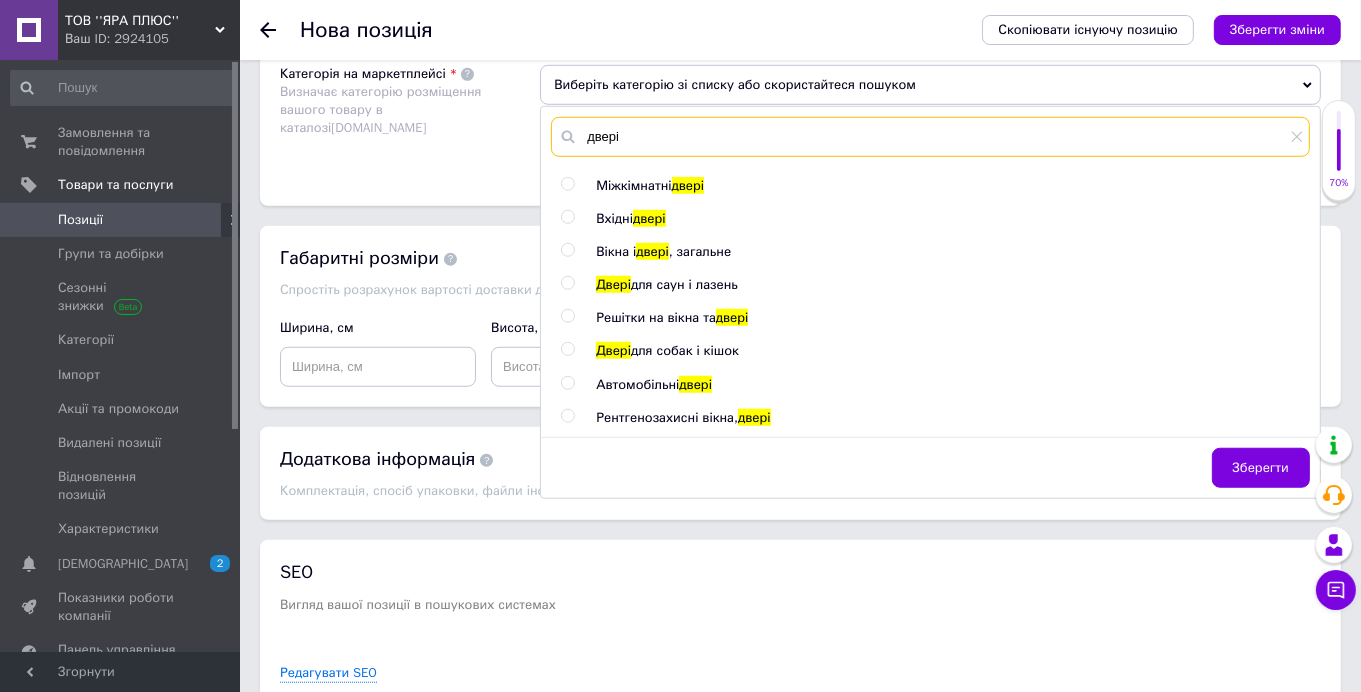 type on "двері" 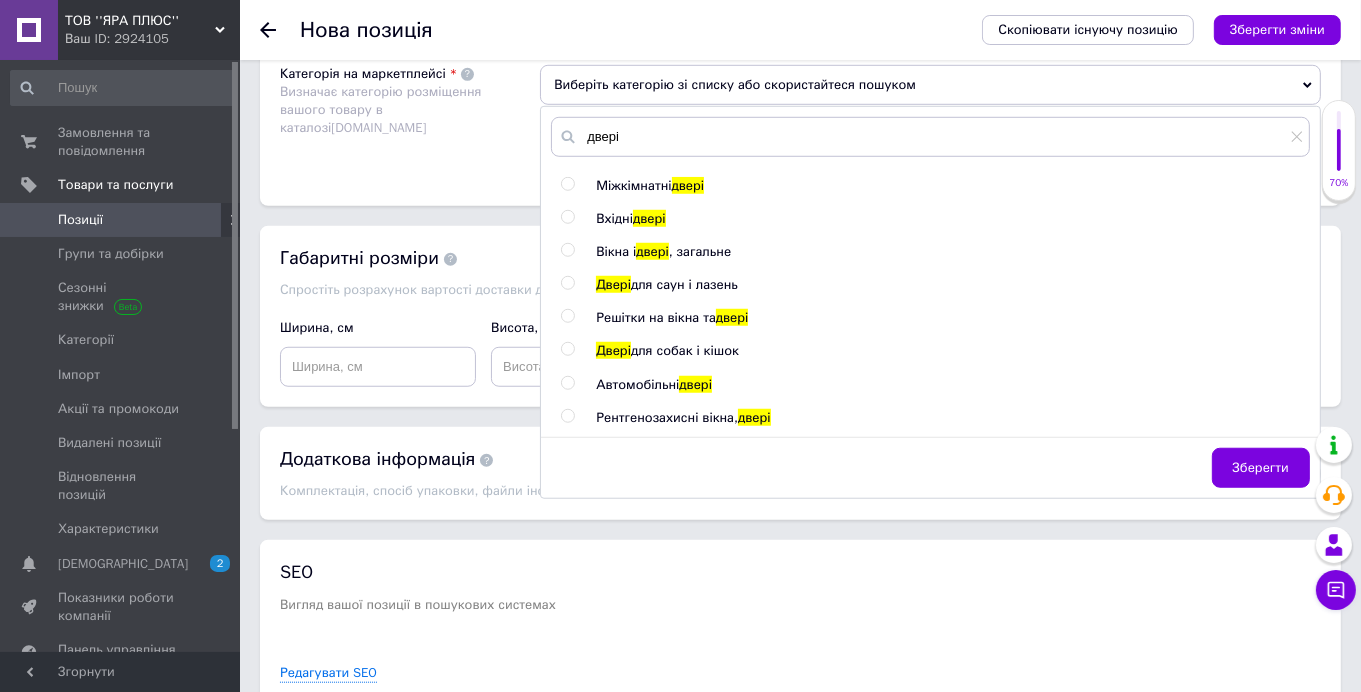 click on "Вхідні" at bounding box center (614, 218) 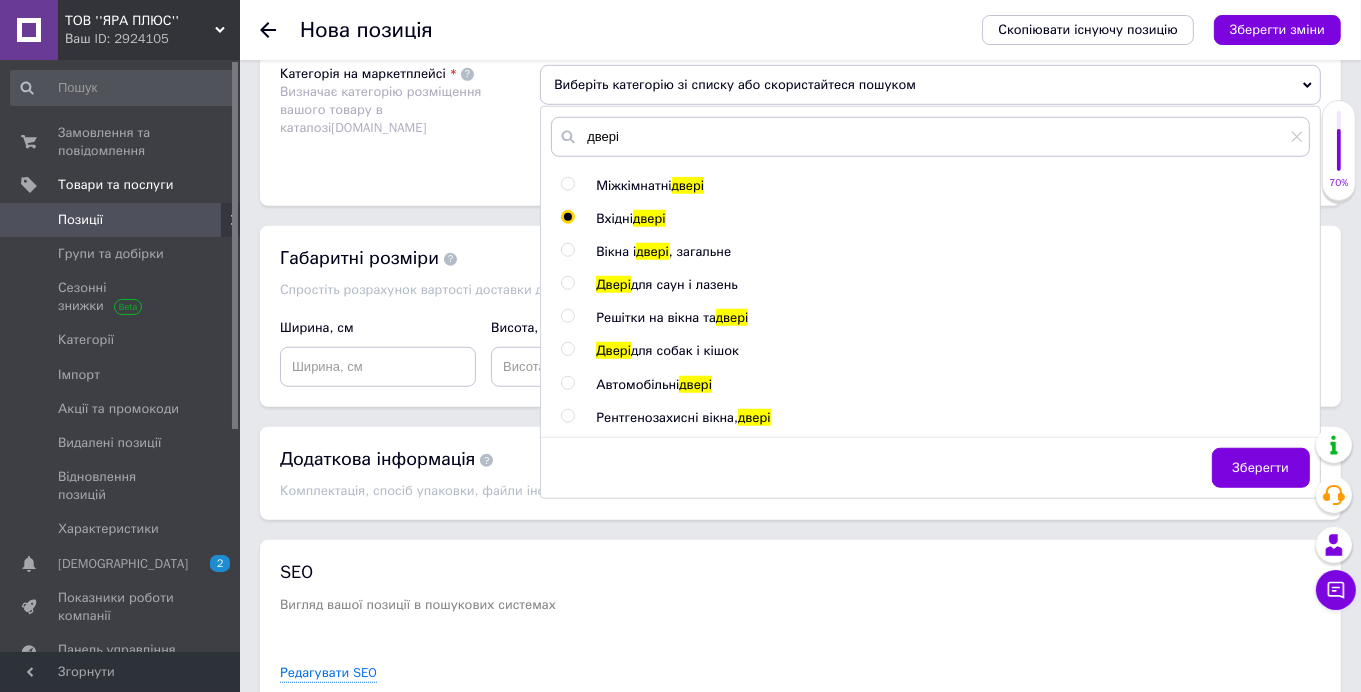 radio on "true" 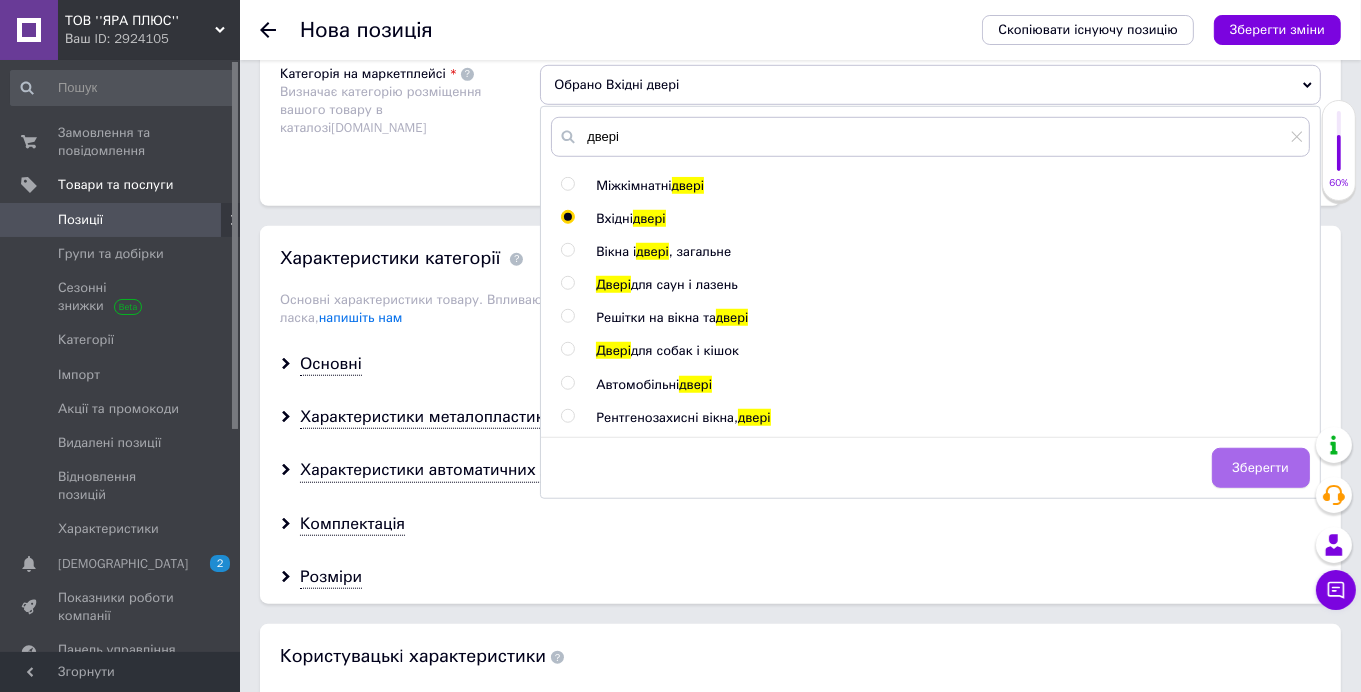 click on "Зберегти" at bounding box center [1261, 468] 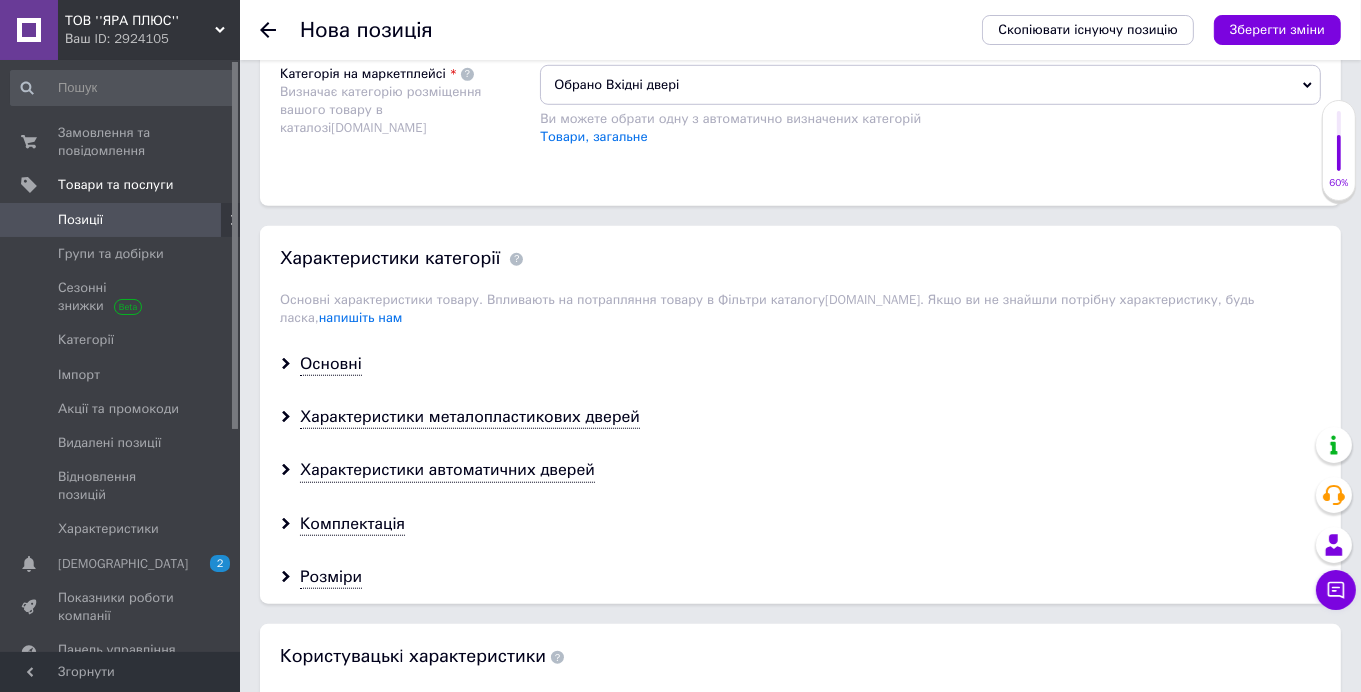 scroll, scrollTop: 1300, scrollLeft: 0, axis: vertical 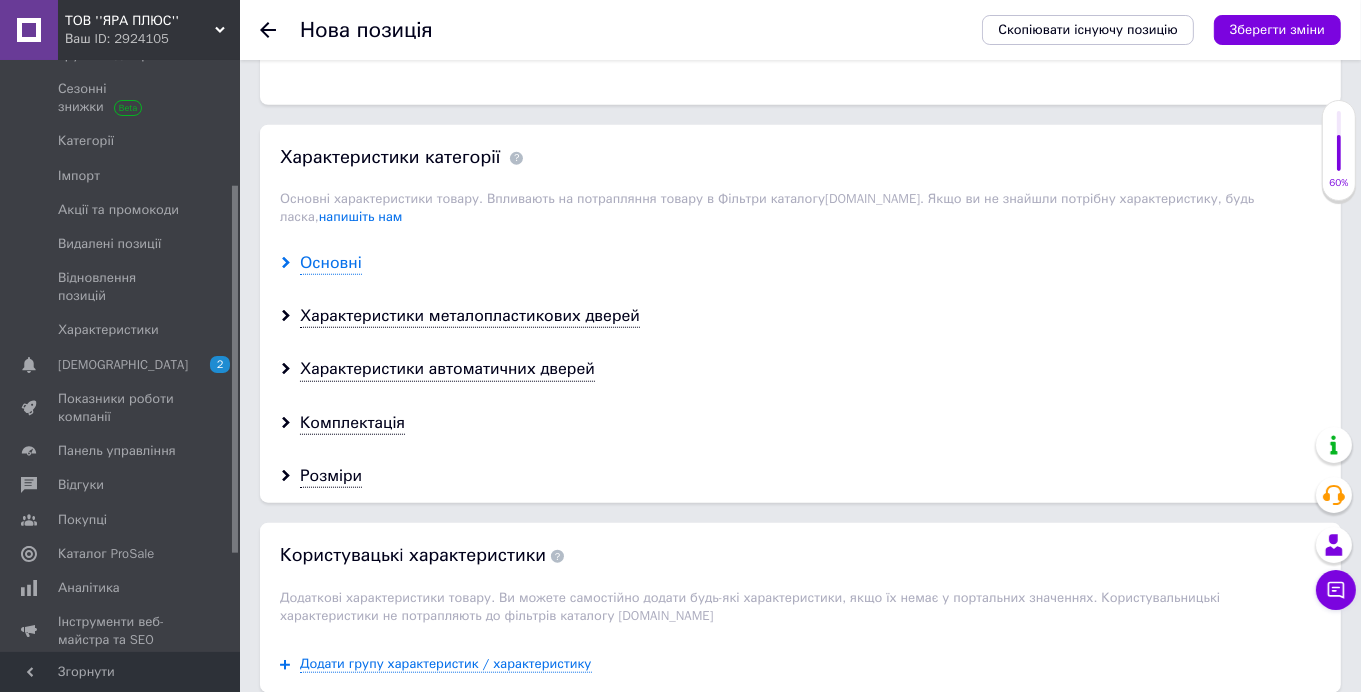 click on "Основні" at bounding box center (331, 263) 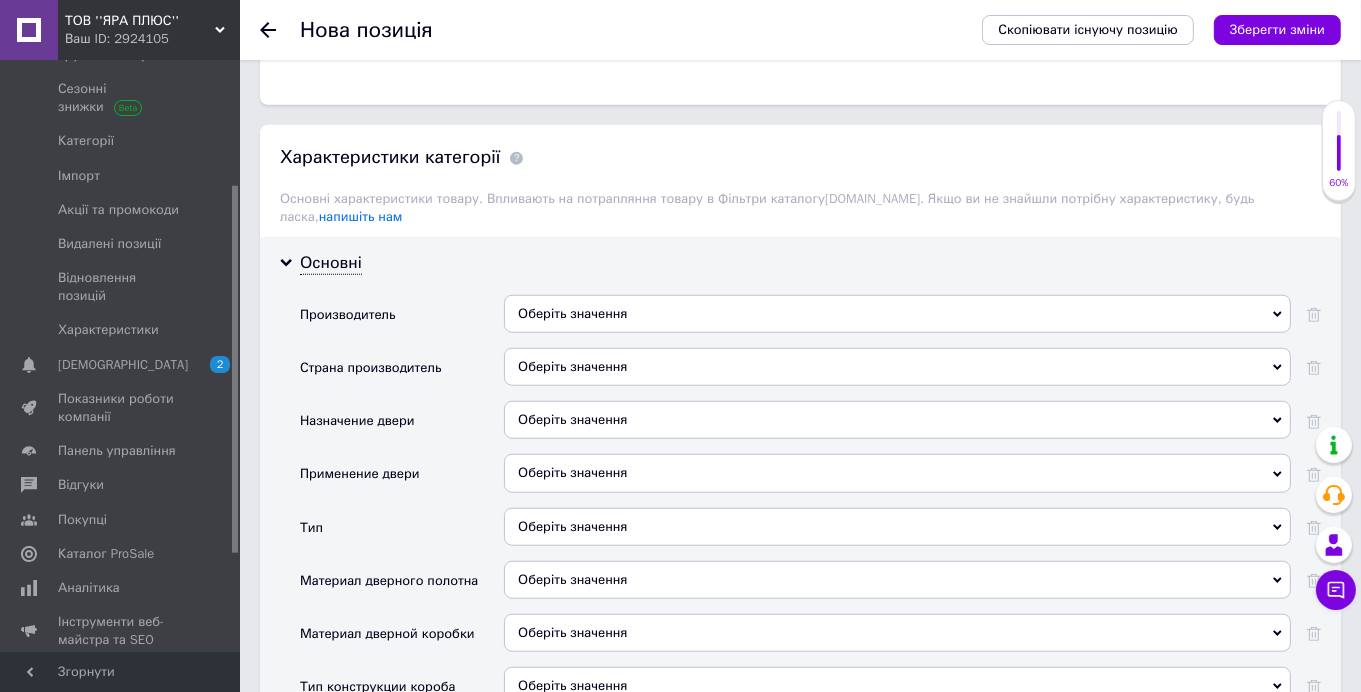 click on "Оберіть значення" at bounding box center [897, 321] 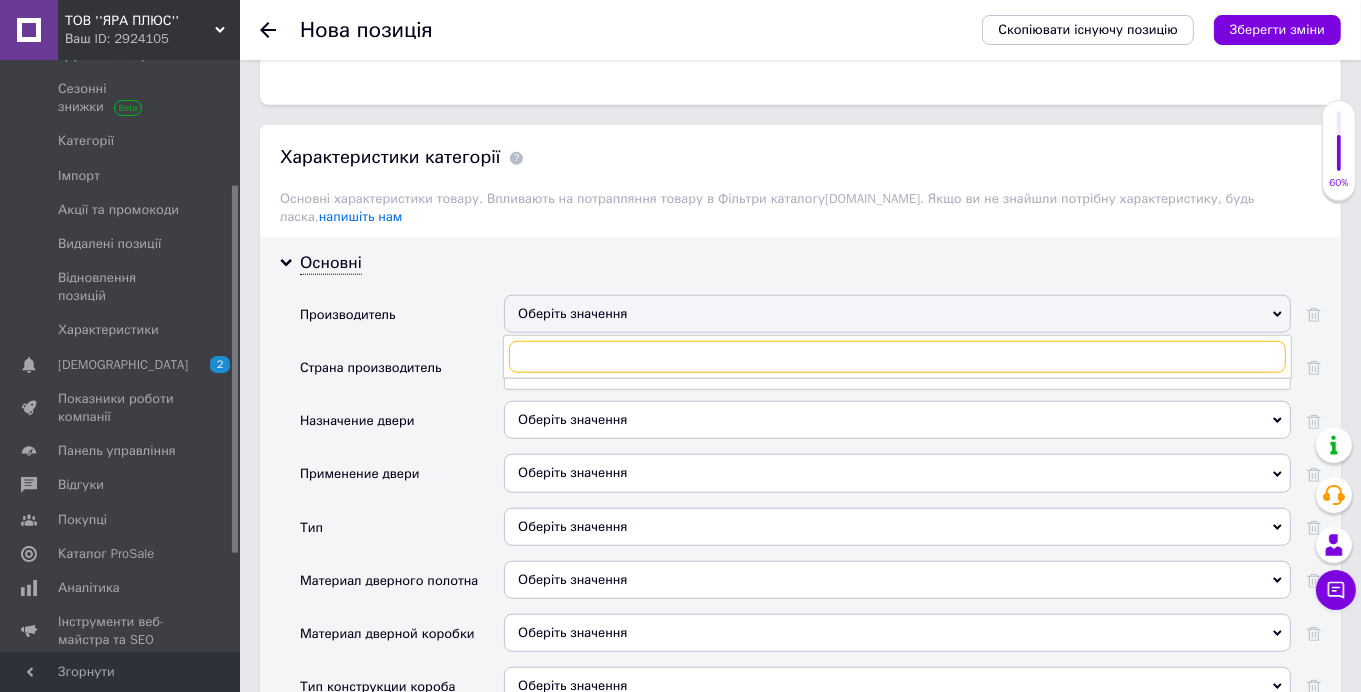 click at bounding box center [897, 357] 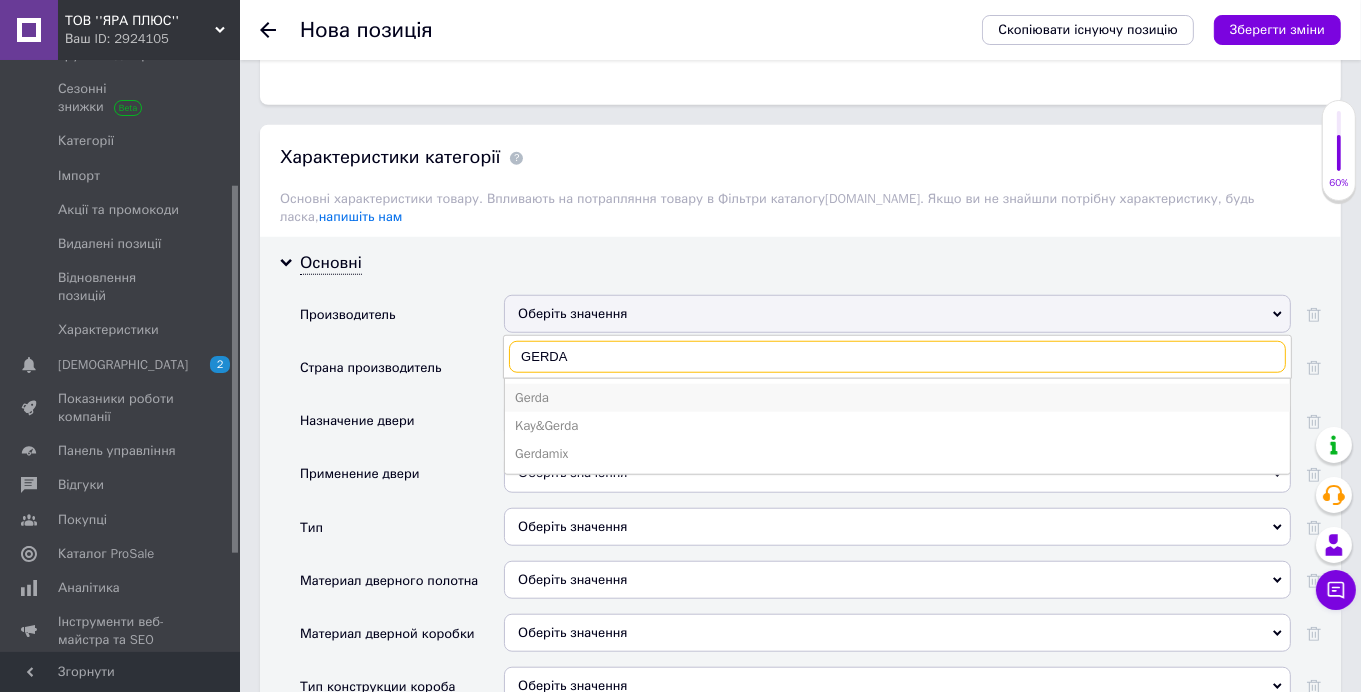 type on "GERDA" 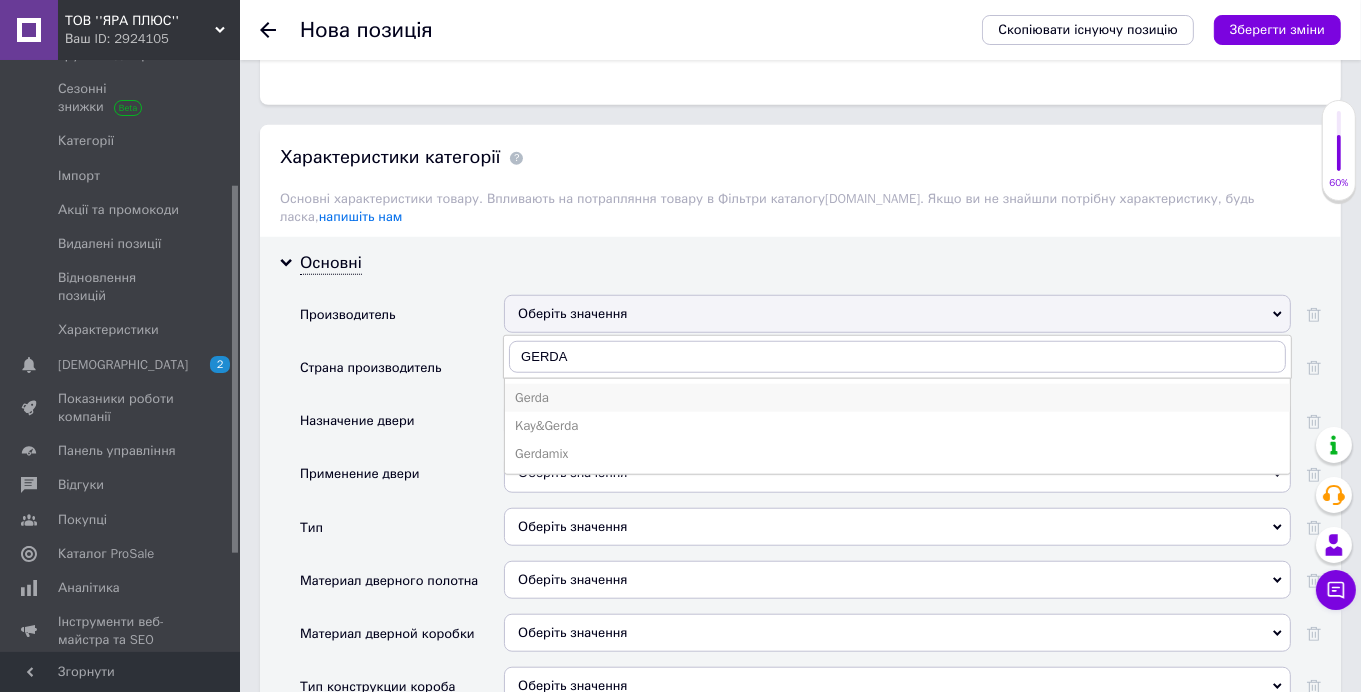 click on "Gerda" at bounding box center [897, 398] 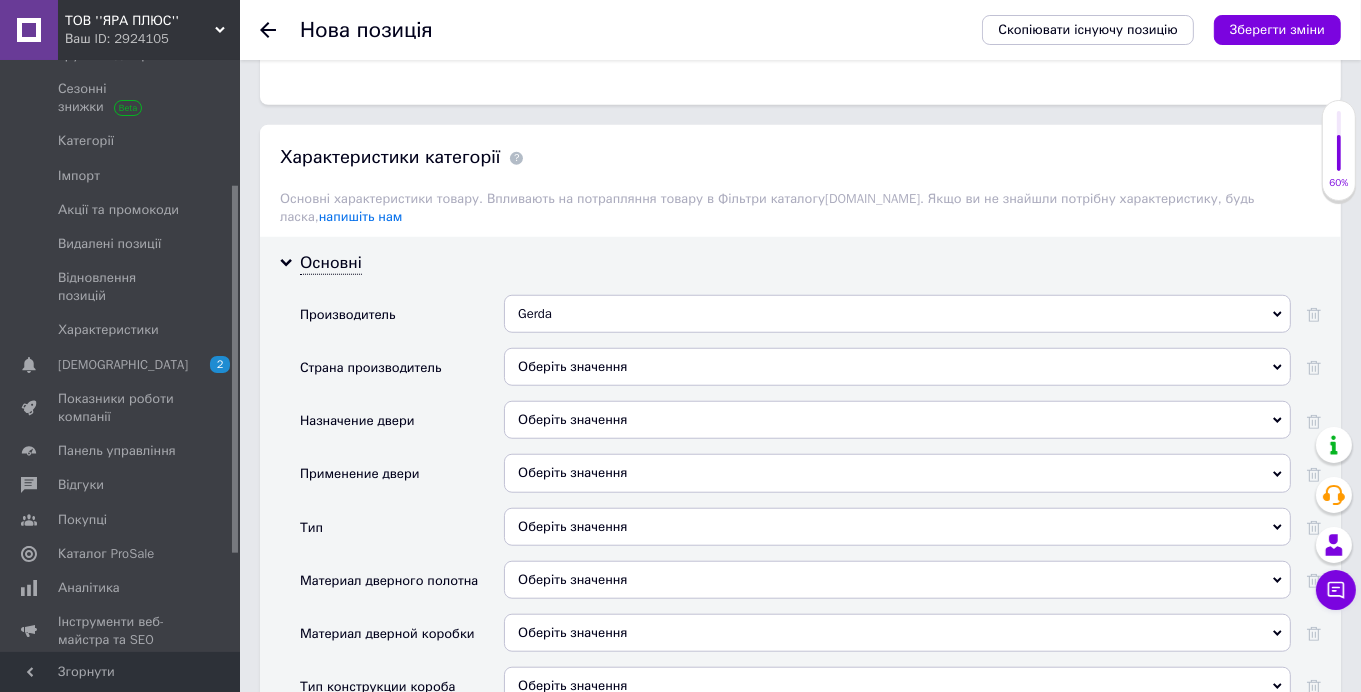 click on "Оберіть значення" at bounding box center (897, 367) 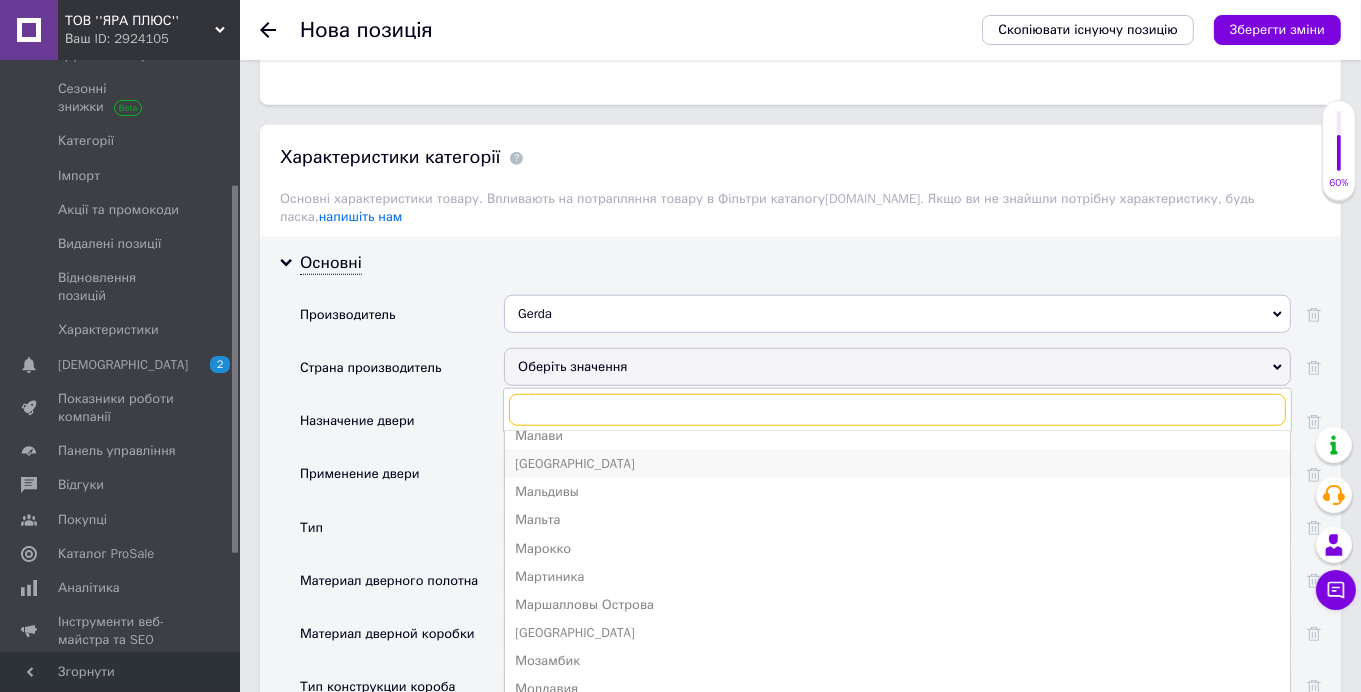 scroll, scrollTop: 2528, scrollLeft: 0, axis: vertical 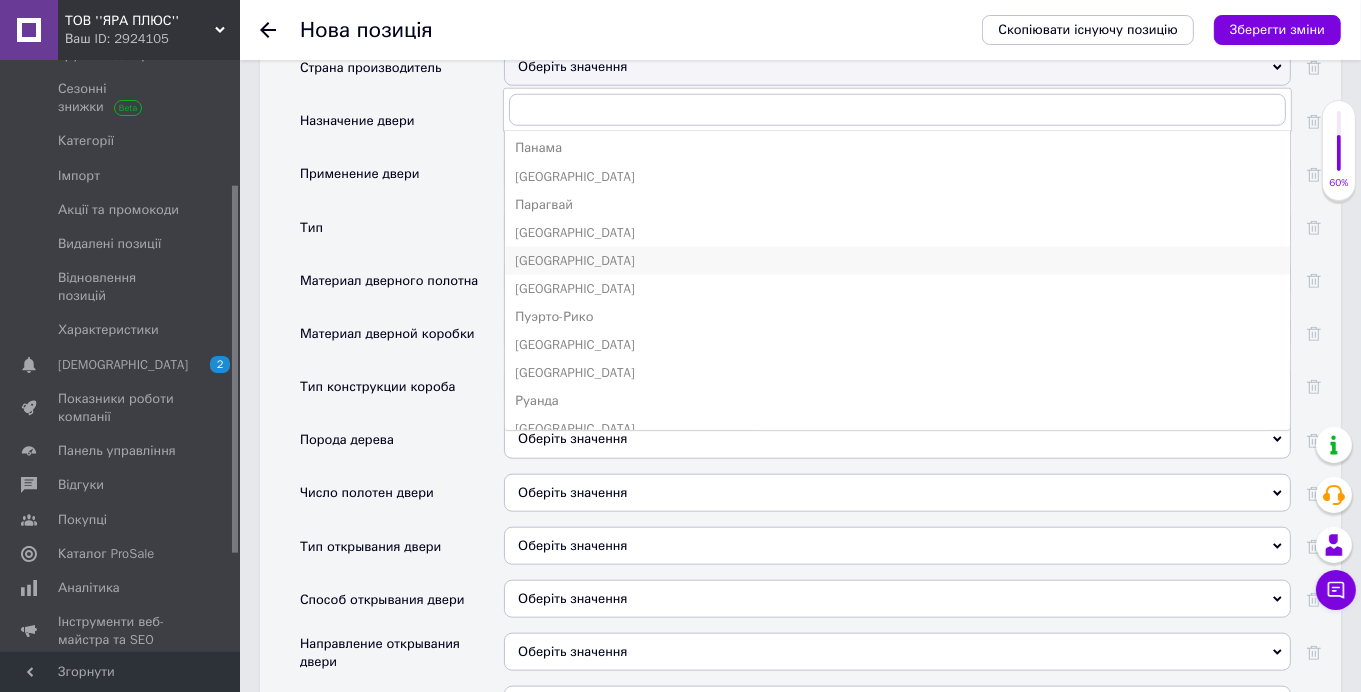 click on "[GEOGRAPHIC_DATA]" at bounding box center [897, 261] 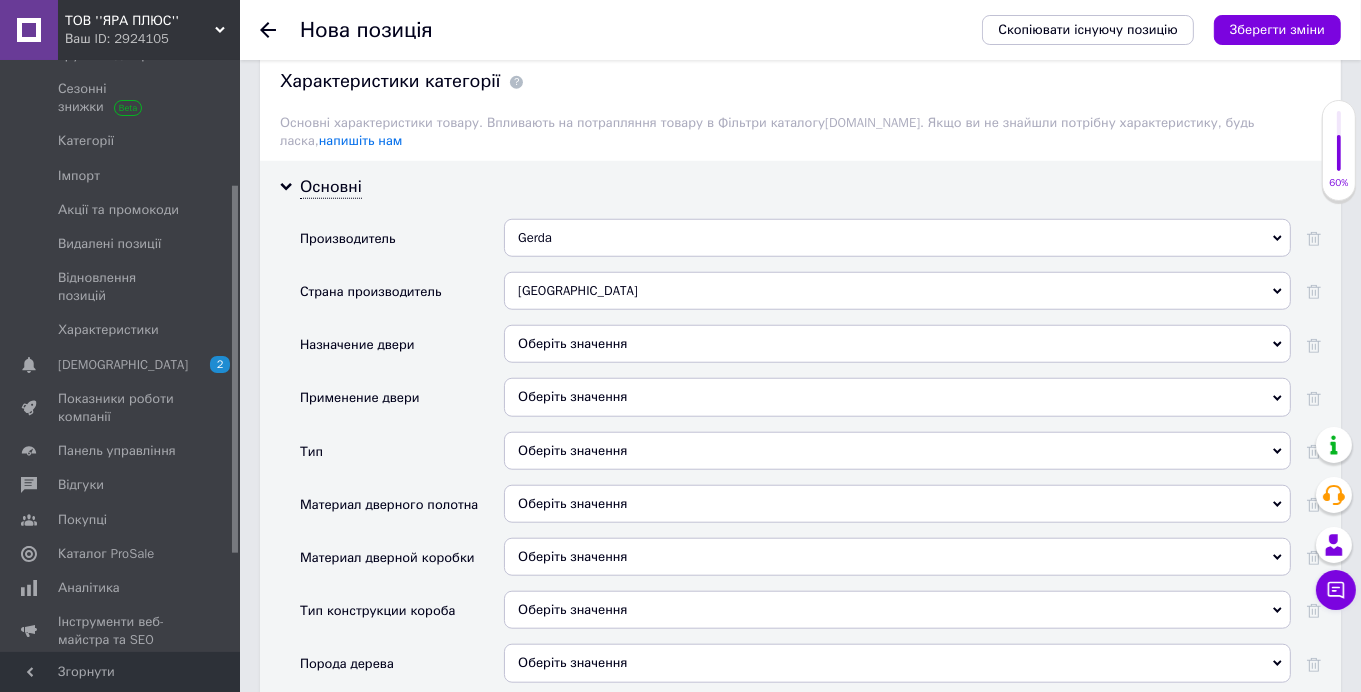 scroll, scrollTop: 1500, scrollLeft: 0, axis: vertical 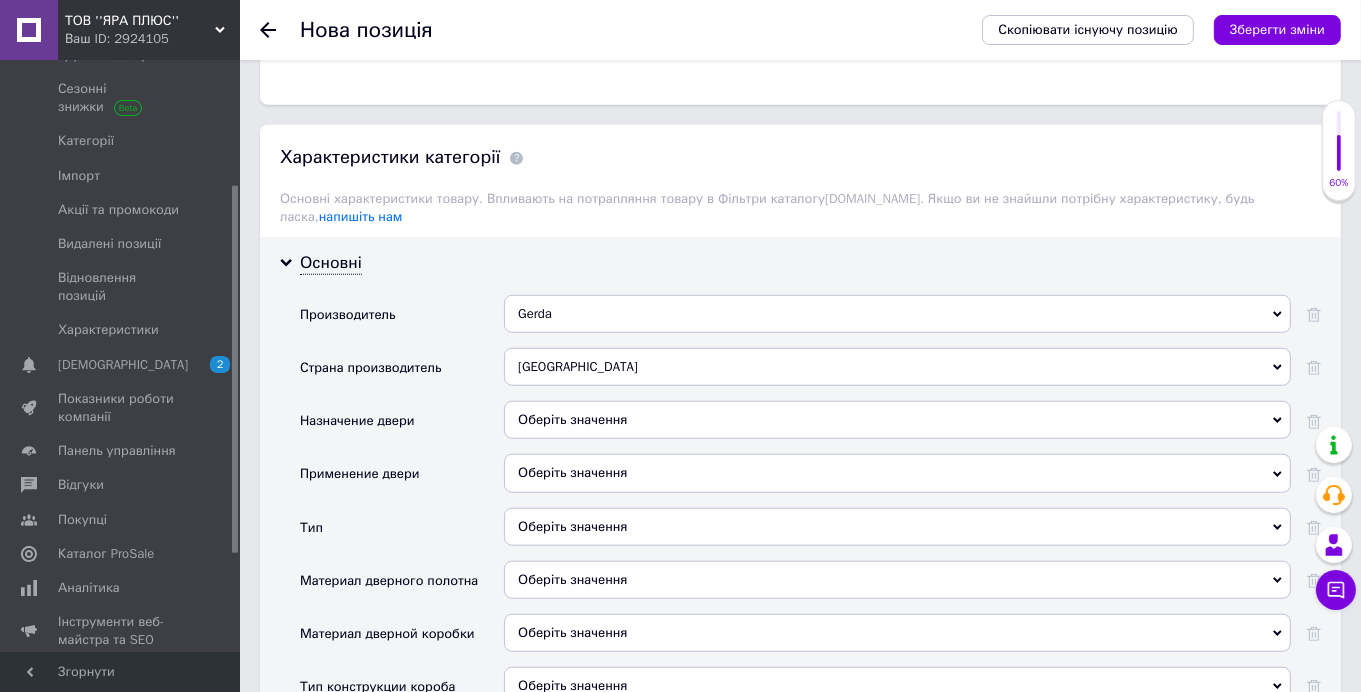 click on "Оберіть значення" at bounding box center (897, 420) 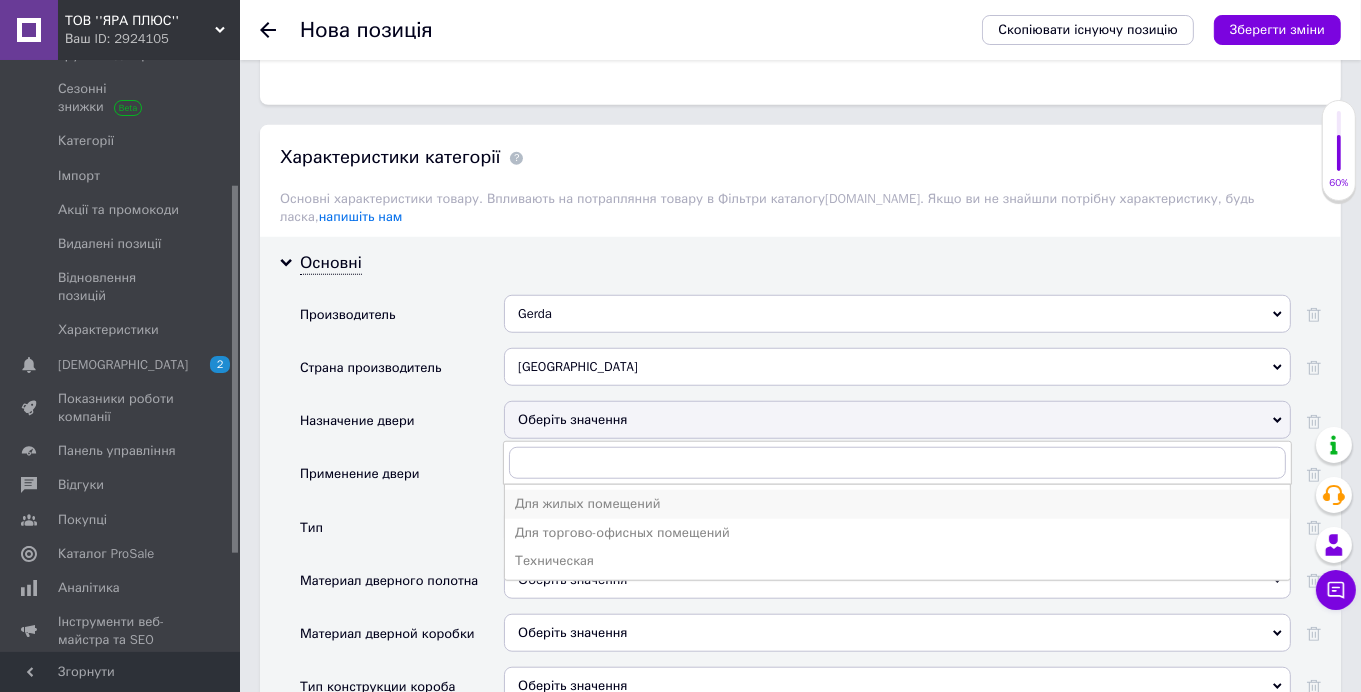 click on "Для жилых помещений" at bounding box center [897, 504] 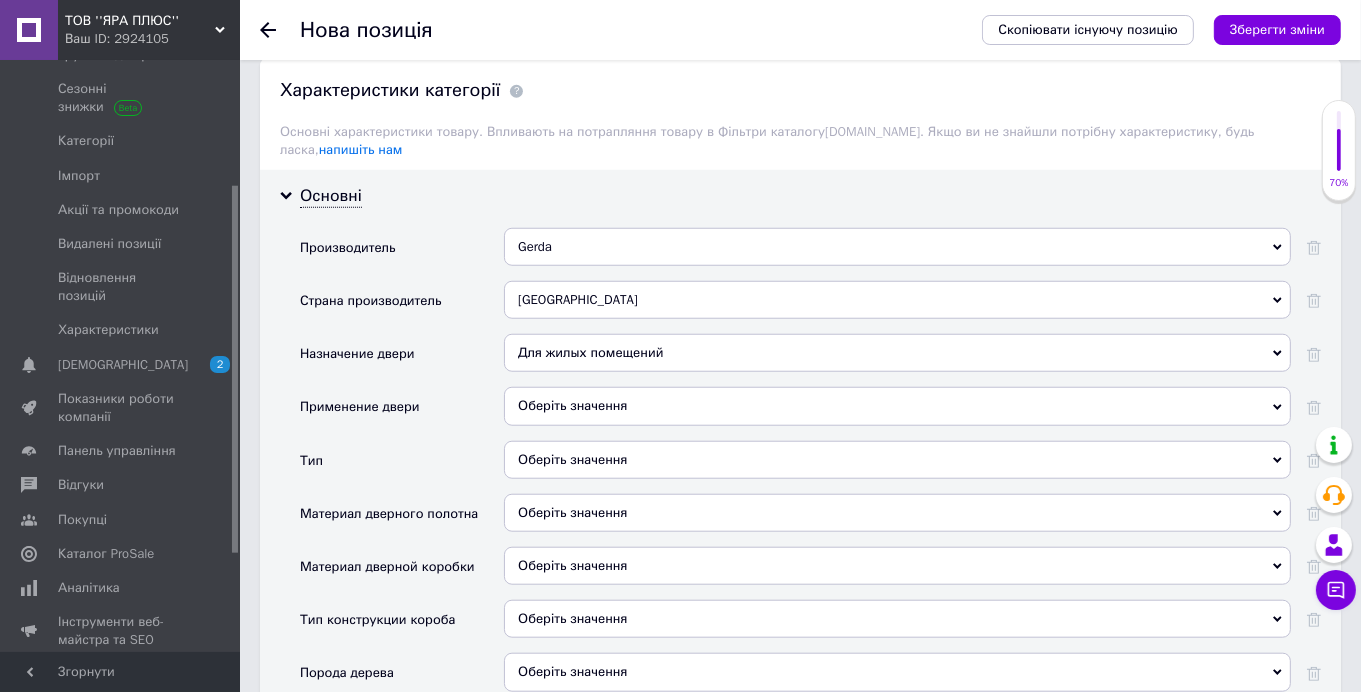 scroll, scrollTop: 1599, scrollLeft: 0, axis: vertical 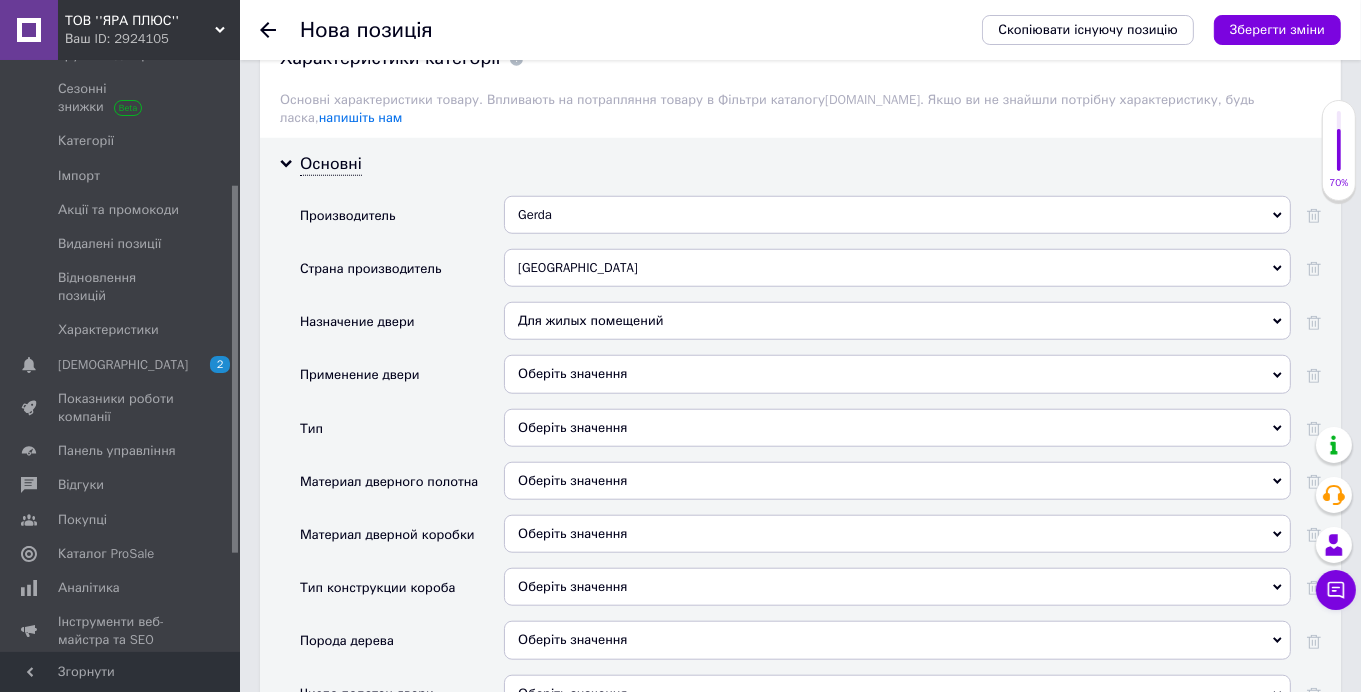 click on "Оберіть значення" at bounding box center (897, 374) 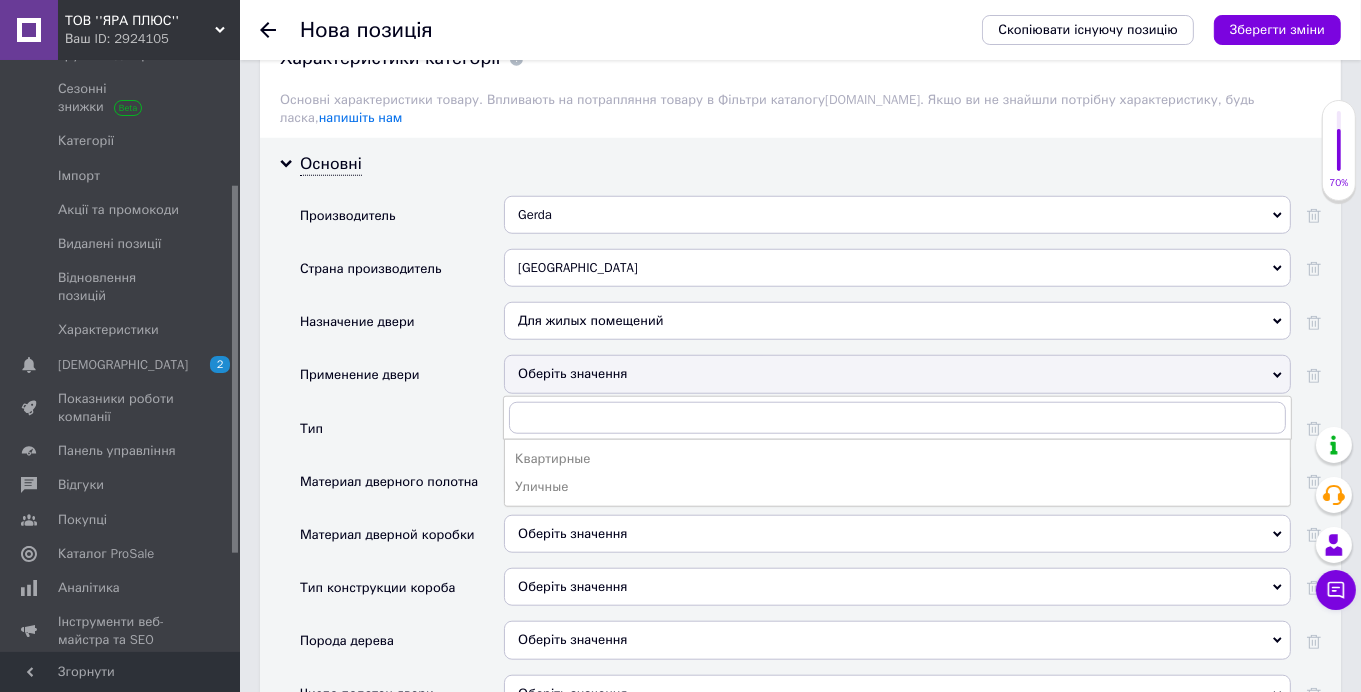 click on "Уличные" at bounding box center (897, 487) 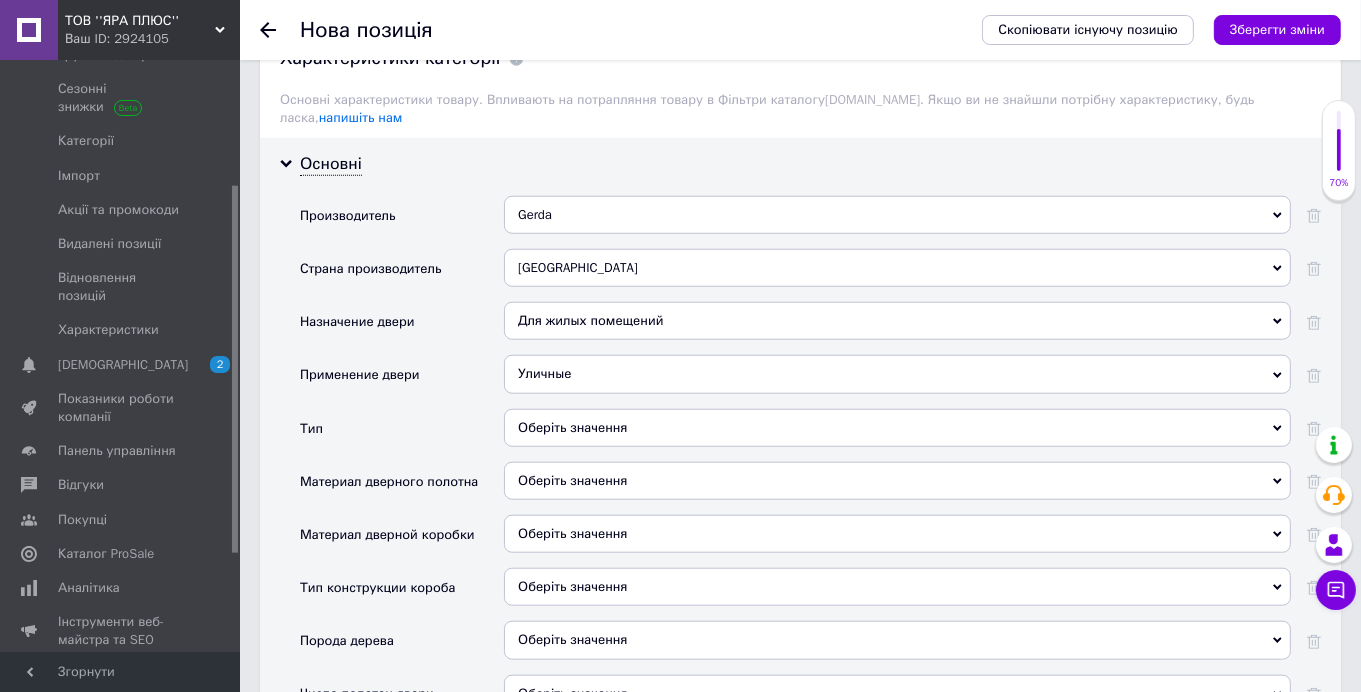 click on "Оберіть значення" at bounding box center (897, 428) 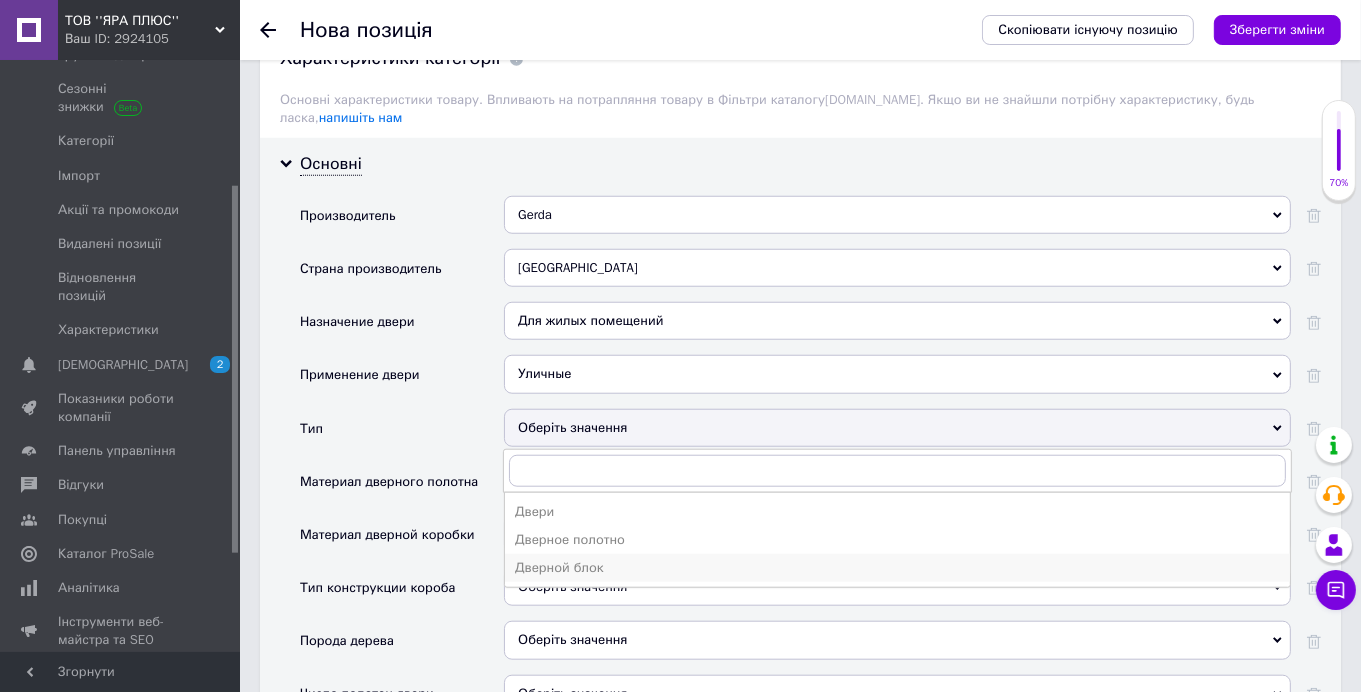 click on "Дверной блок" at bounding box center [897, 568] 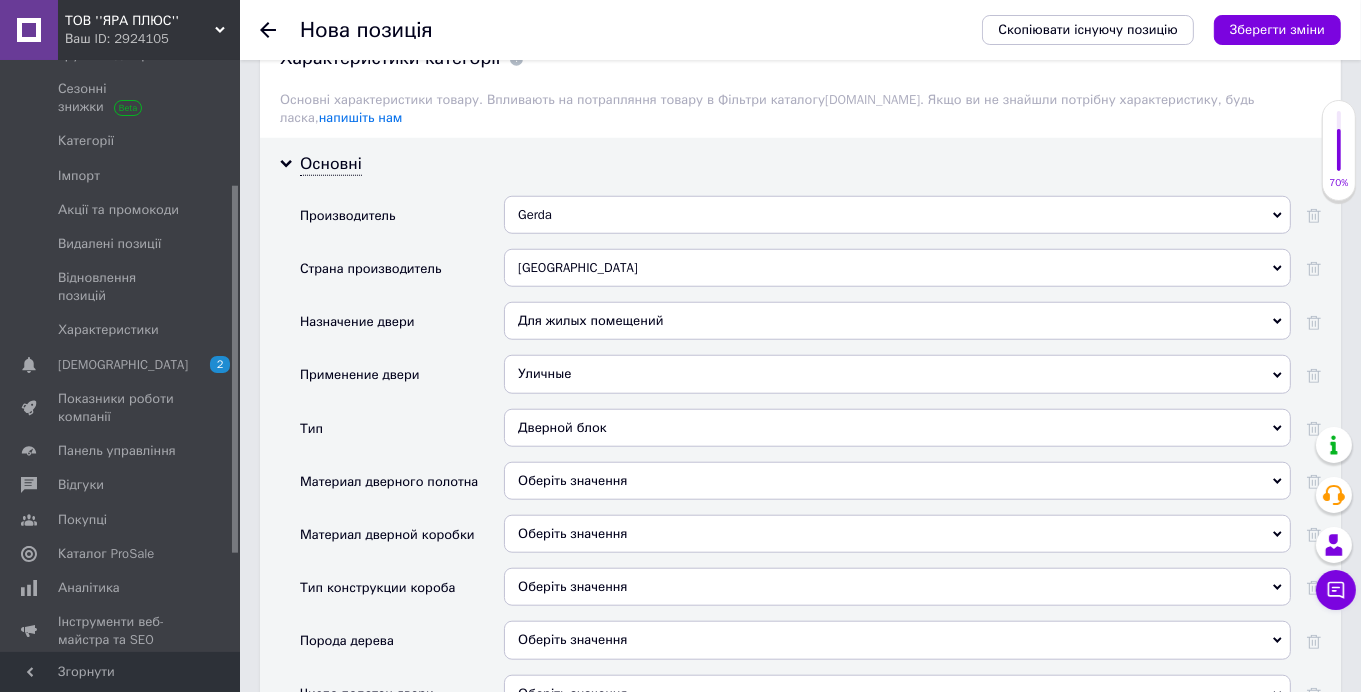 click on "Дверной блок" at bounding box center (897, 428) 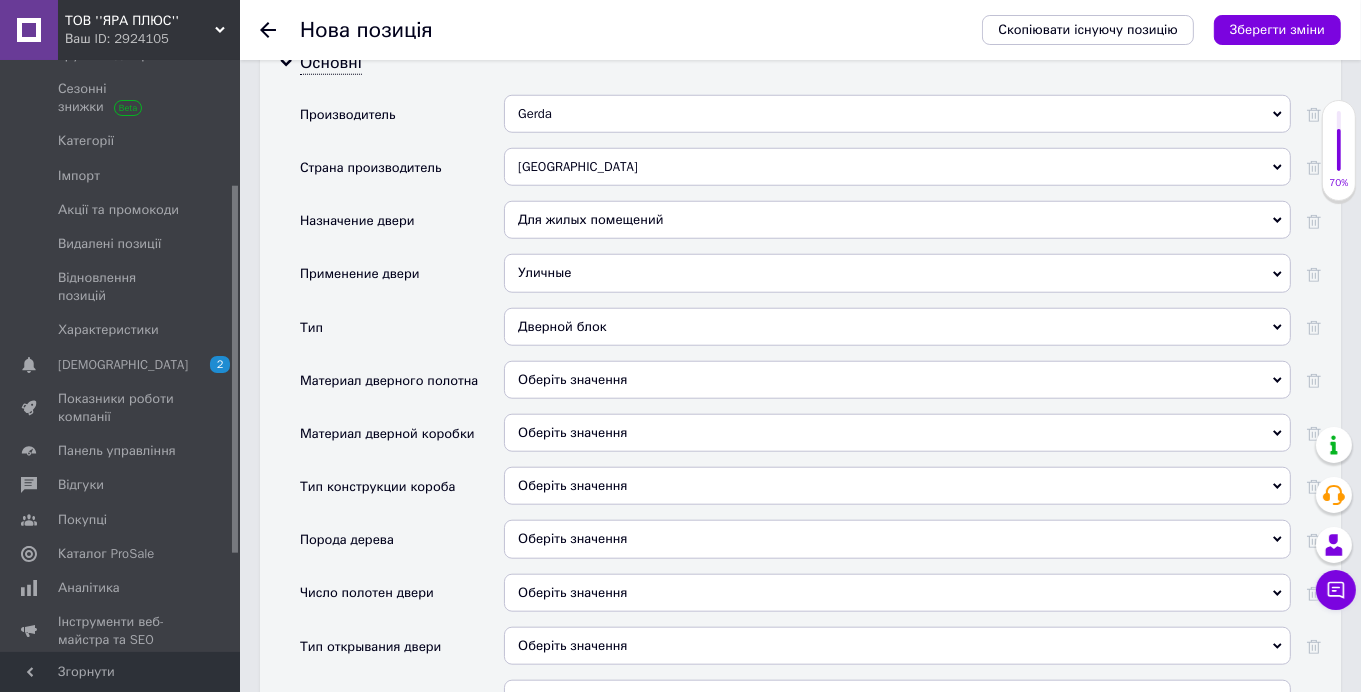 click on "Оберіть значення" at bounding box center (897, 380) 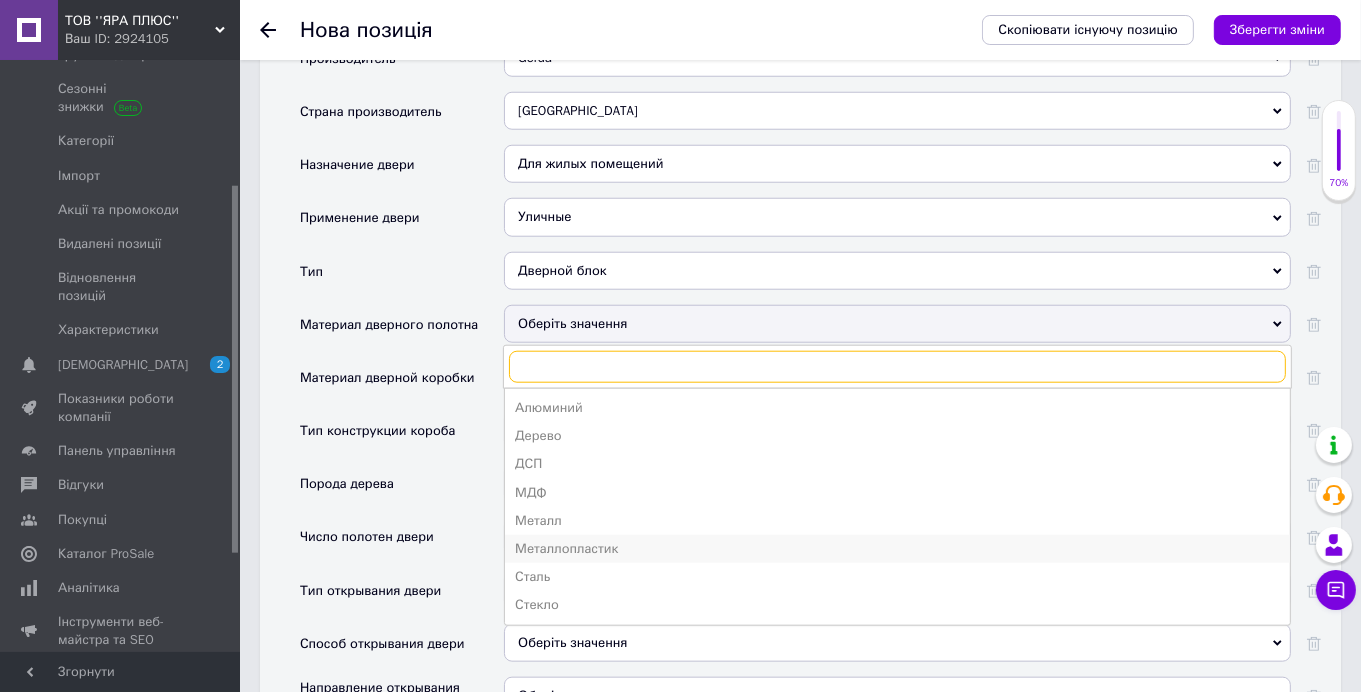 scroll, scrollTop: 1800, scrollLeft: 0, axis: vertical 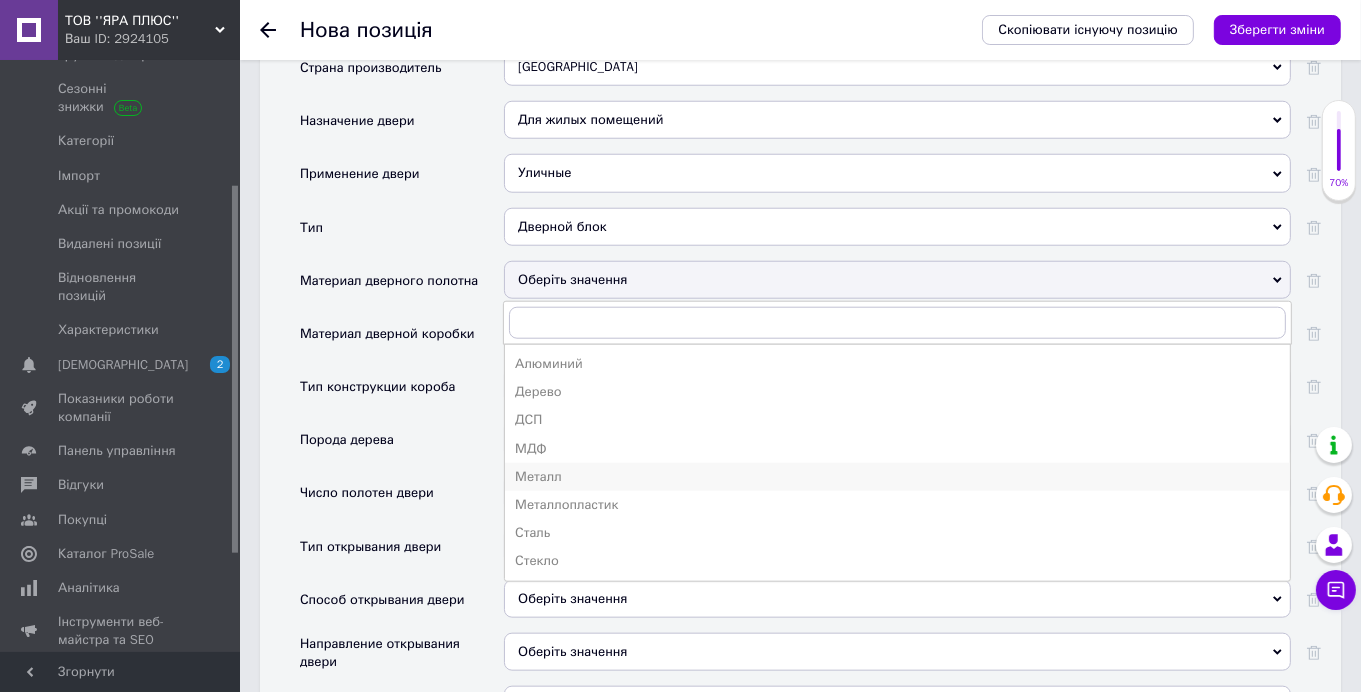 click on "Металл" at bounding box center (897, 477) 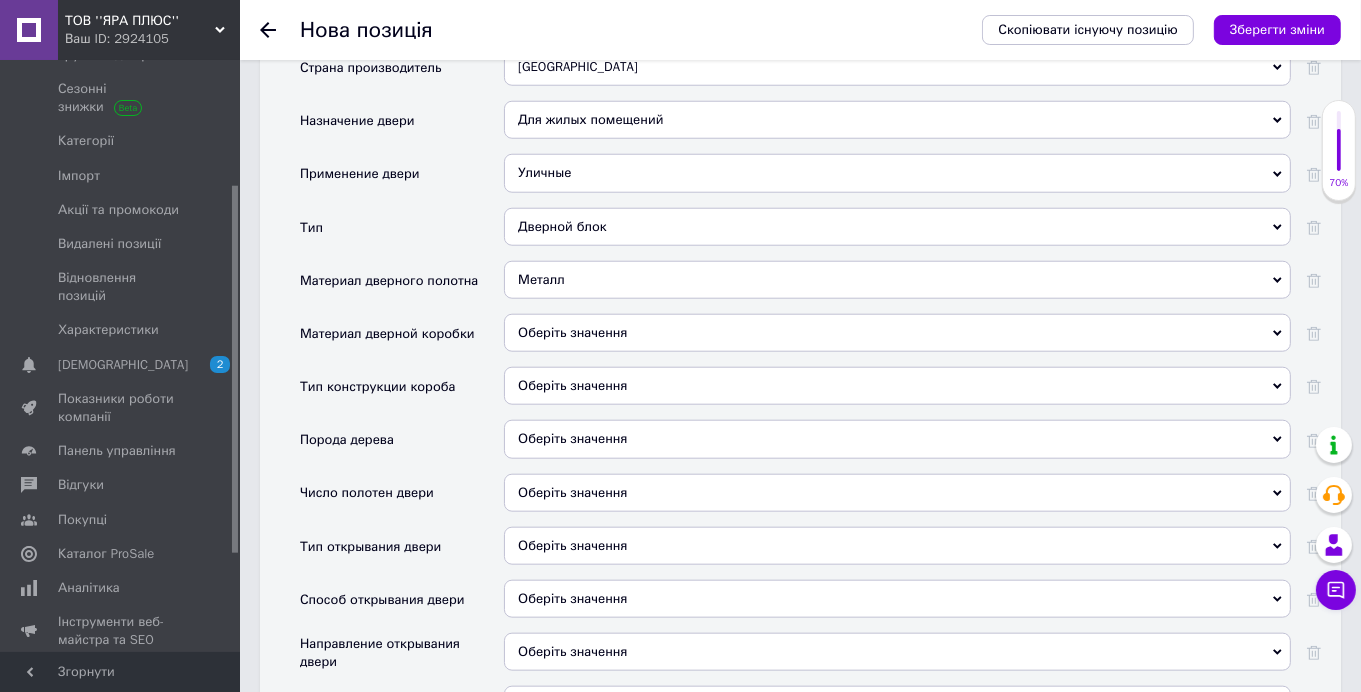 click on "Металл" at bounding box center (897, 280) 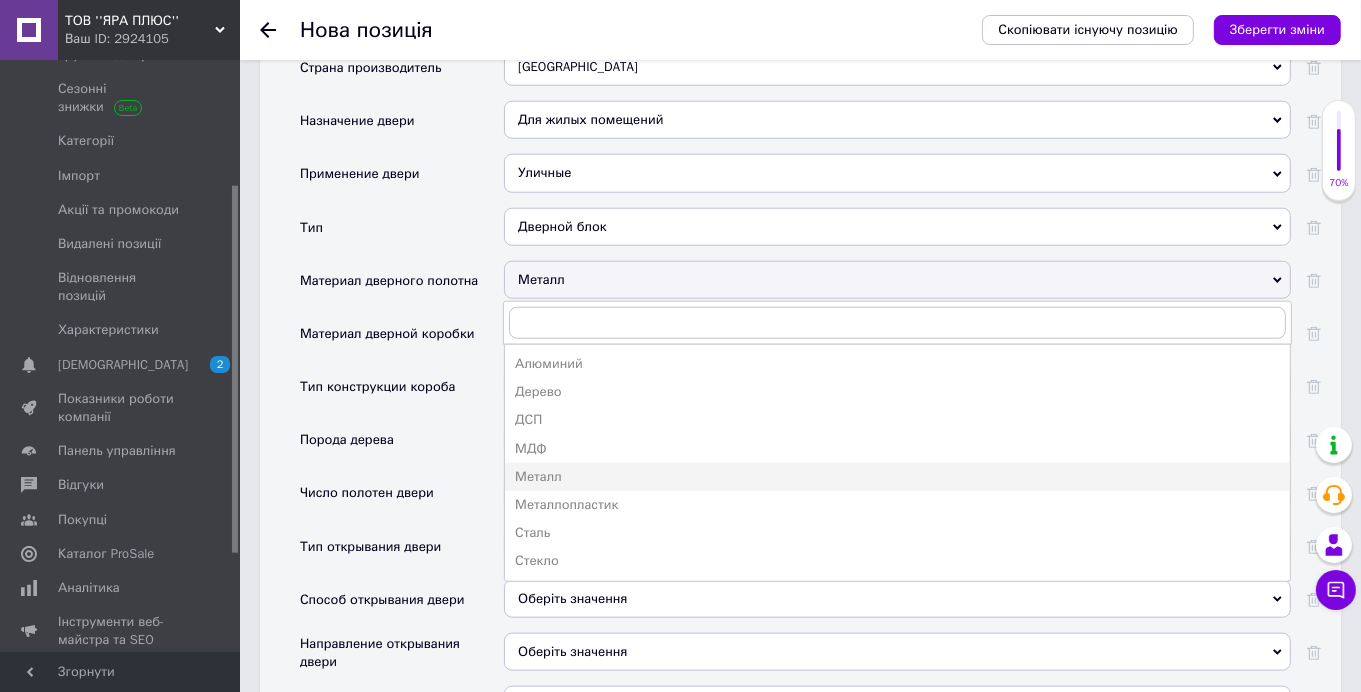 drag, startPoint x: 539, startPoint y: 427, endPoint x: 537, endPoint y: 415, distance: 12.165525 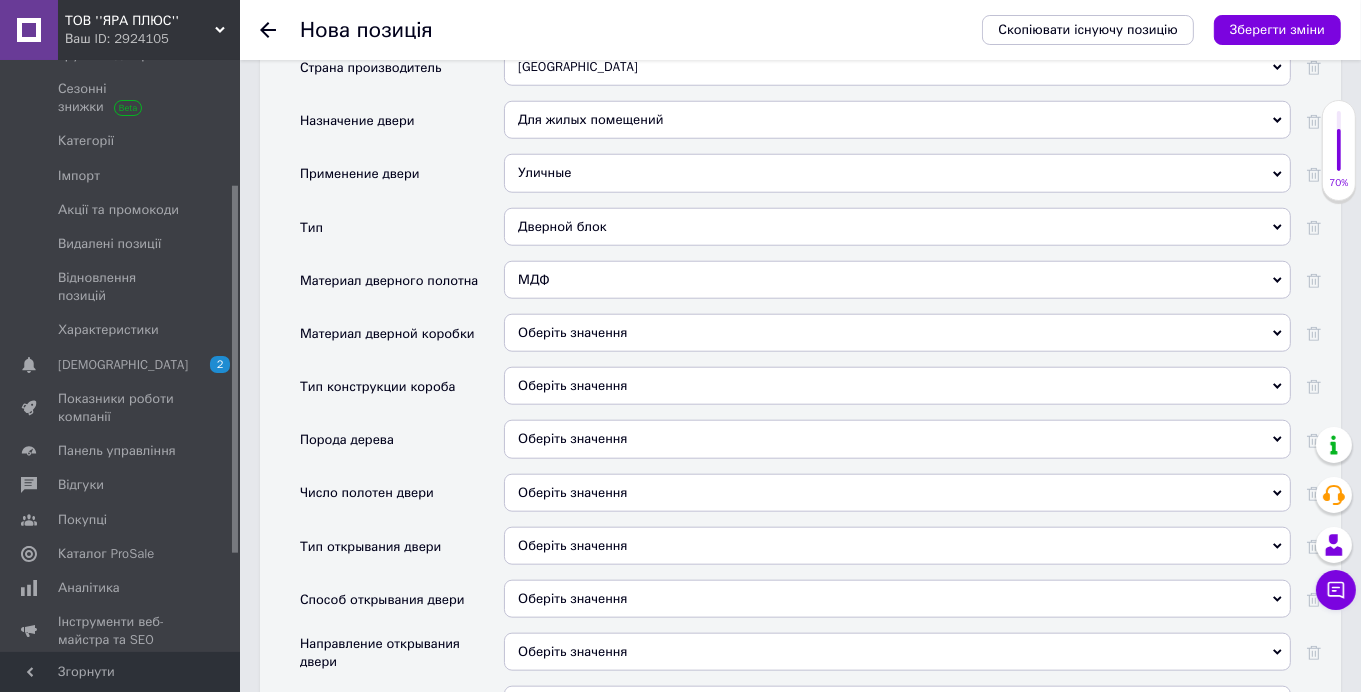 click on "Оберіть значення" at bounding box center (897, 333) 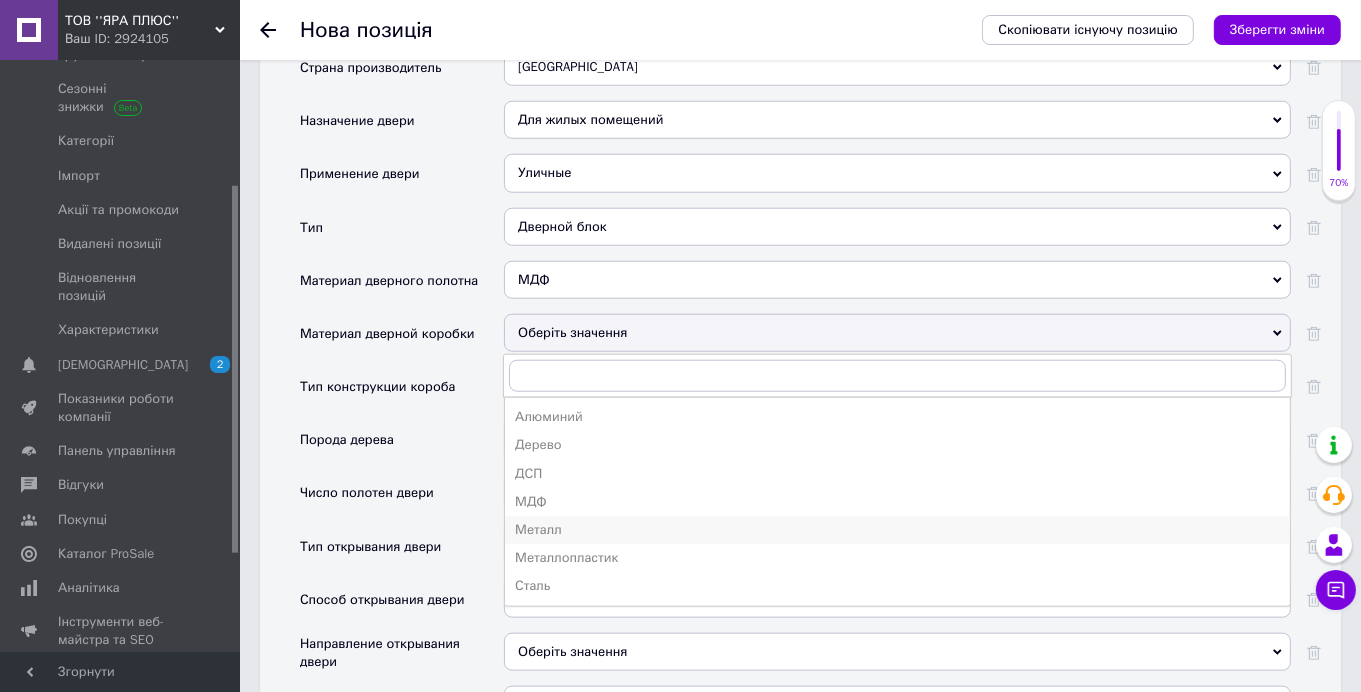 click on "Металл" at bounding box center (897, 530) 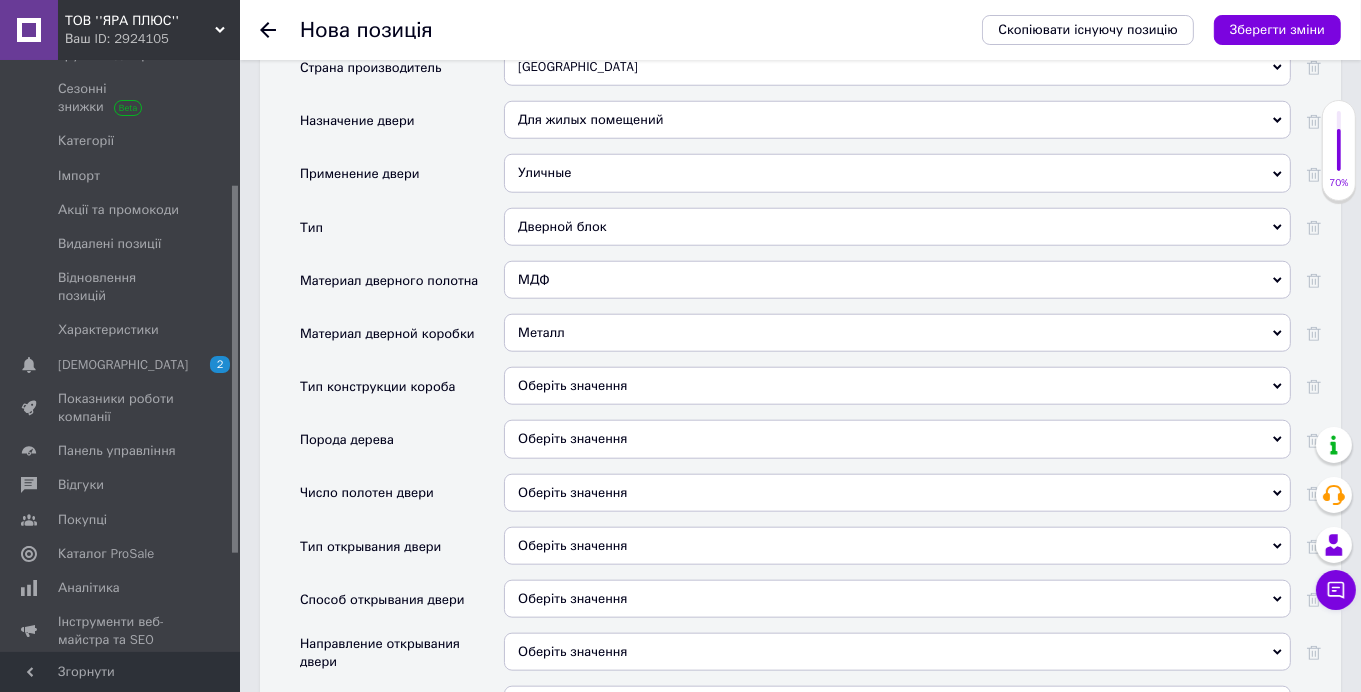 click on "Оберіть значення" at bounding box center [897, 386] 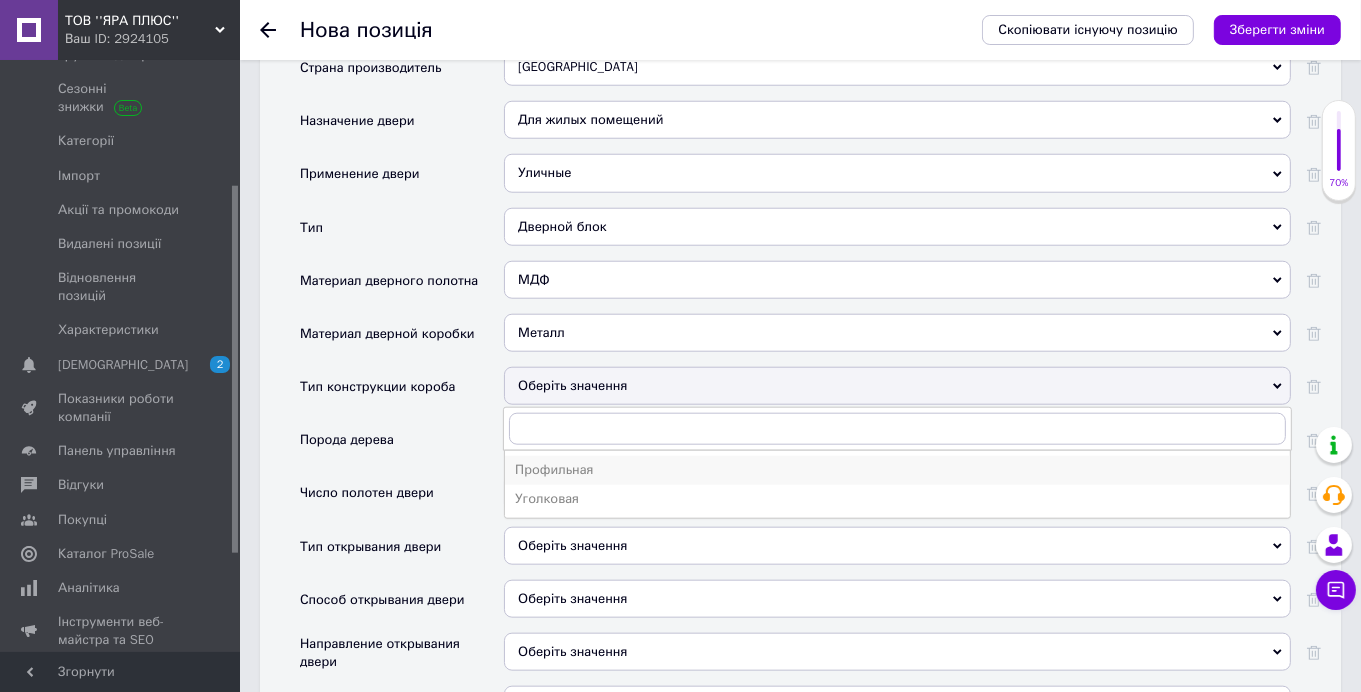 click on "Профильная" at bounding box center [897, 470] 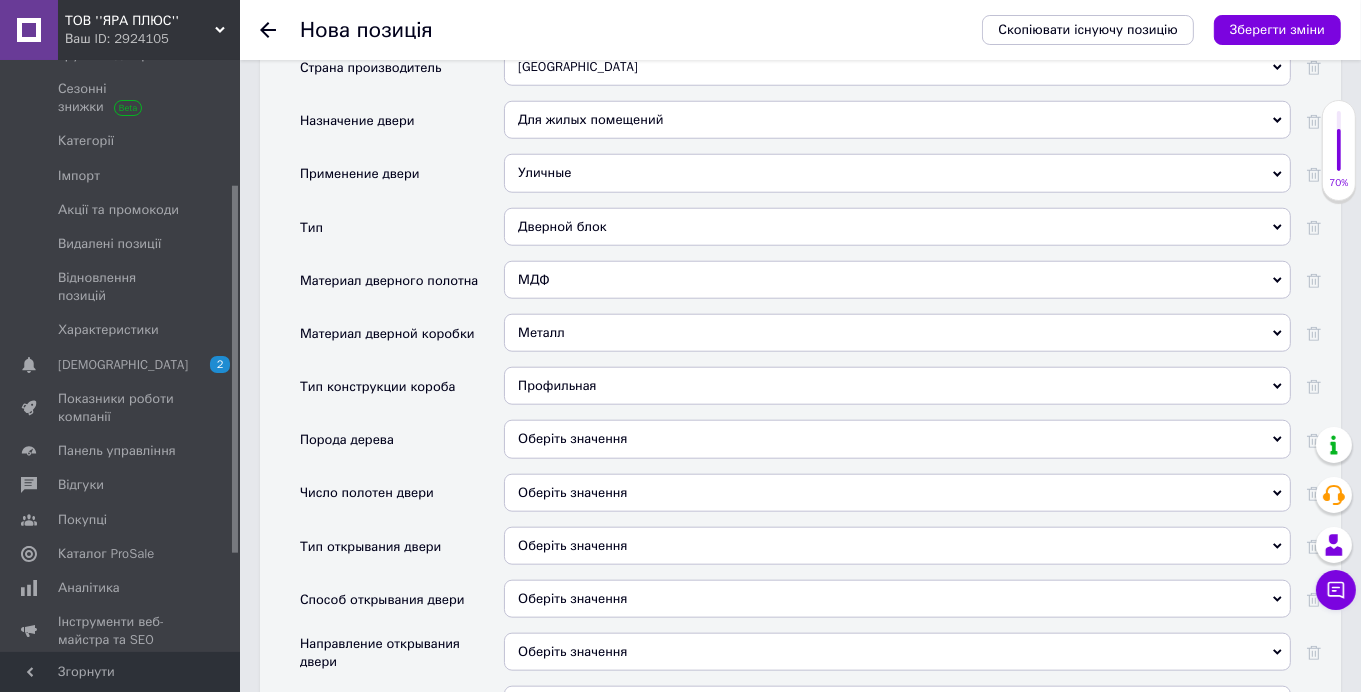 click on "Оберіть значення" at bounding box center [897, 439] 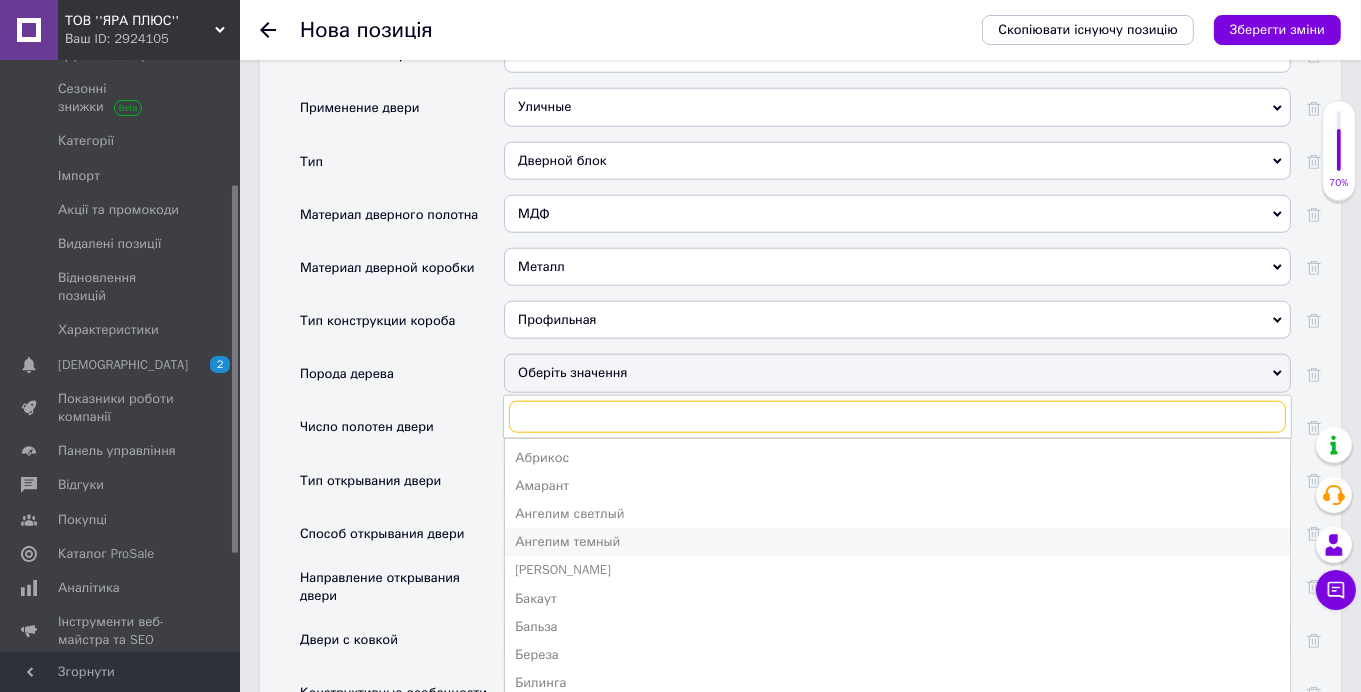 scroll, scrollTop: 1899, scrollLeft: 0, axis: vertical 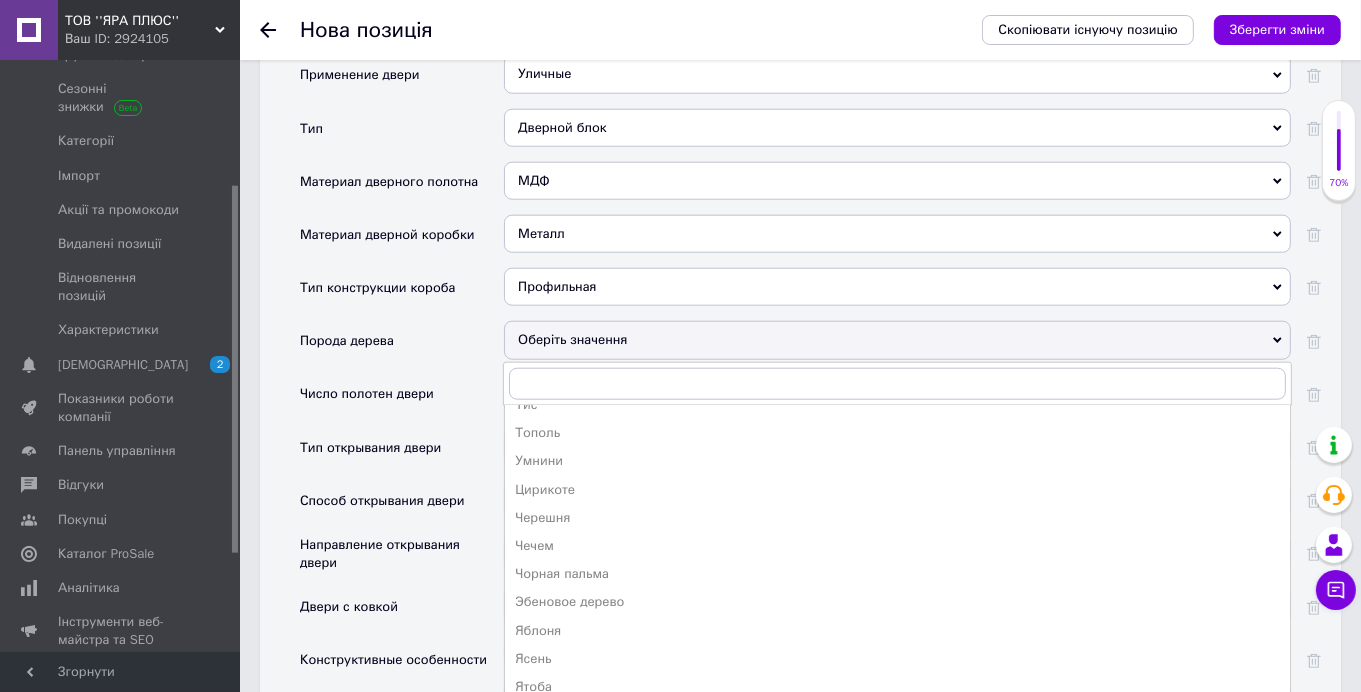 click on "Число полотен двери" at bounding box center (402, 401) 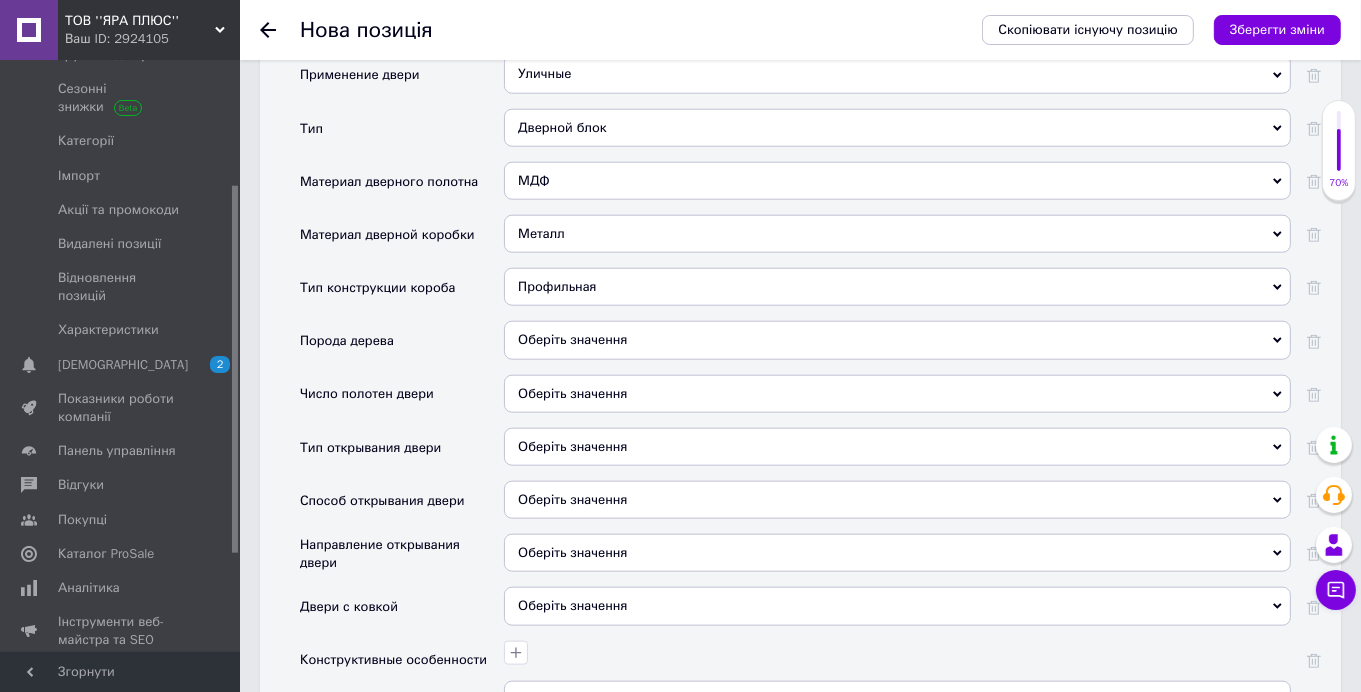 click on "Оберіть значення" at bounding box center (897, 394) 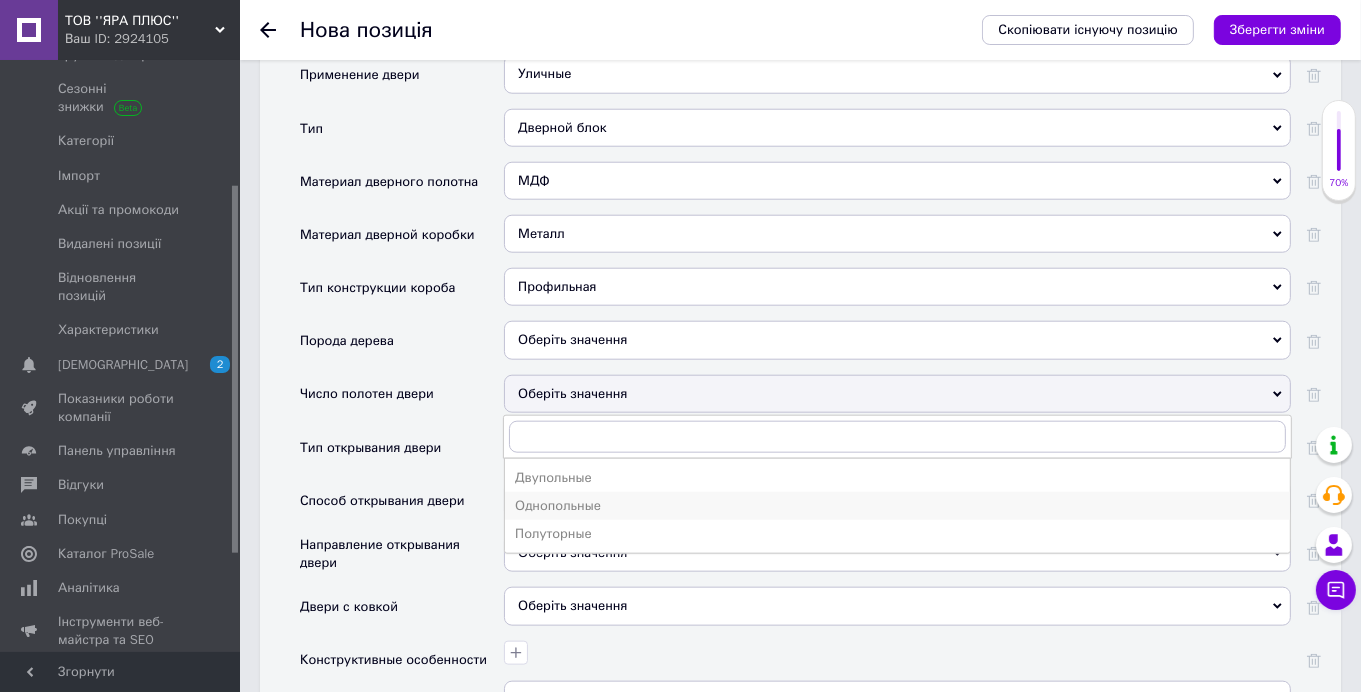 click on "Однопольные" at bounding box center (897, 506) 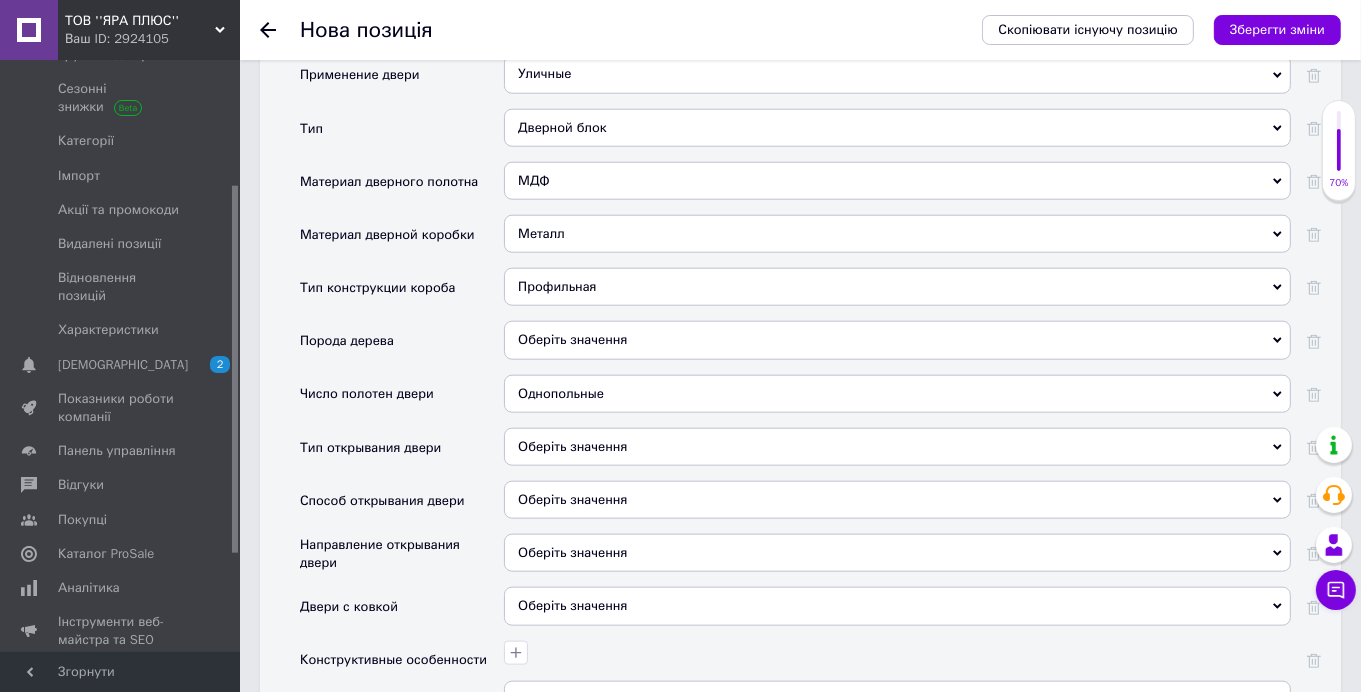 click on "Оберіть значення" at bounding box center [897, 447] 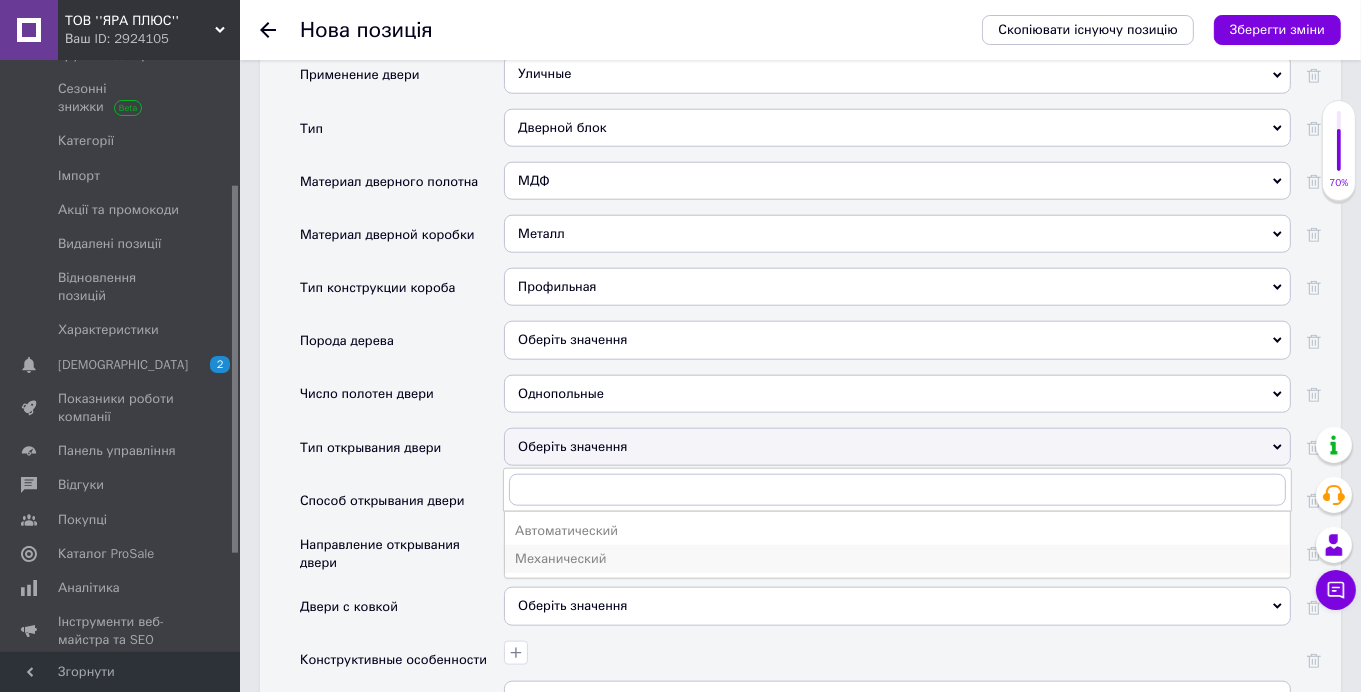 click on "Механический" at bounding box center (897, 559) 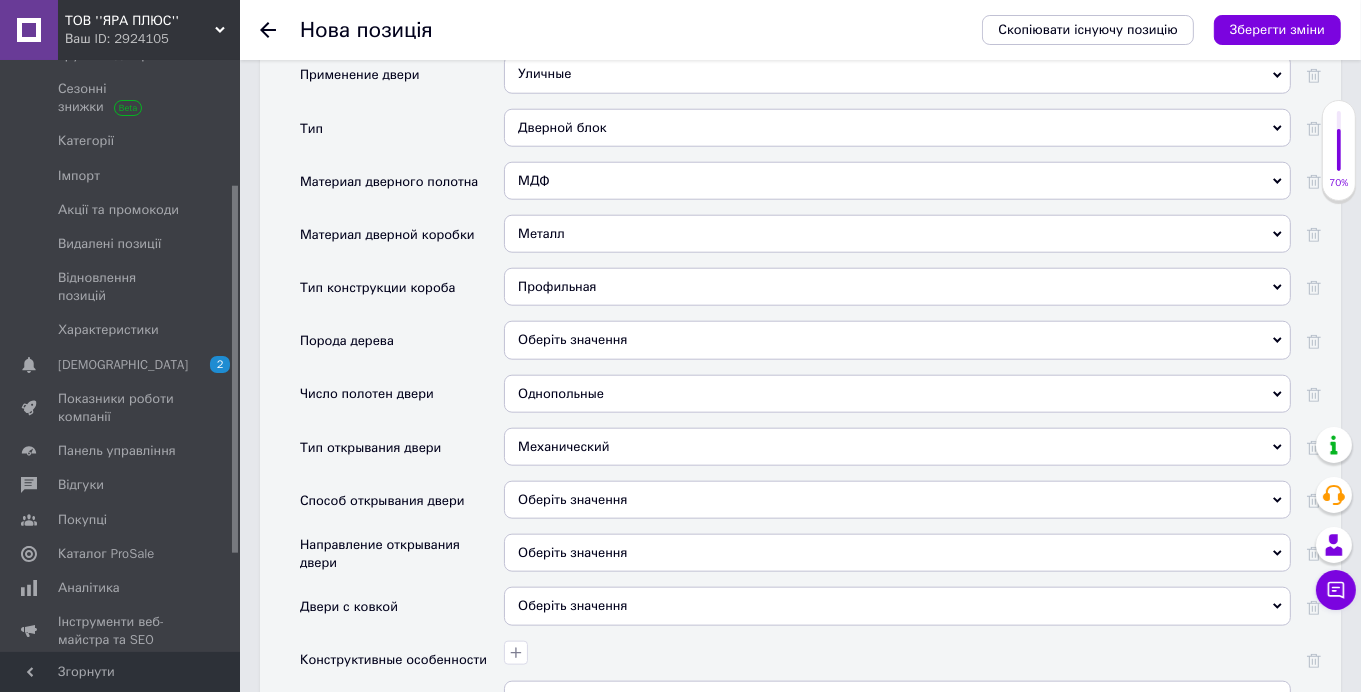click on "Оберіть значення" at bounding box center (897, 500) 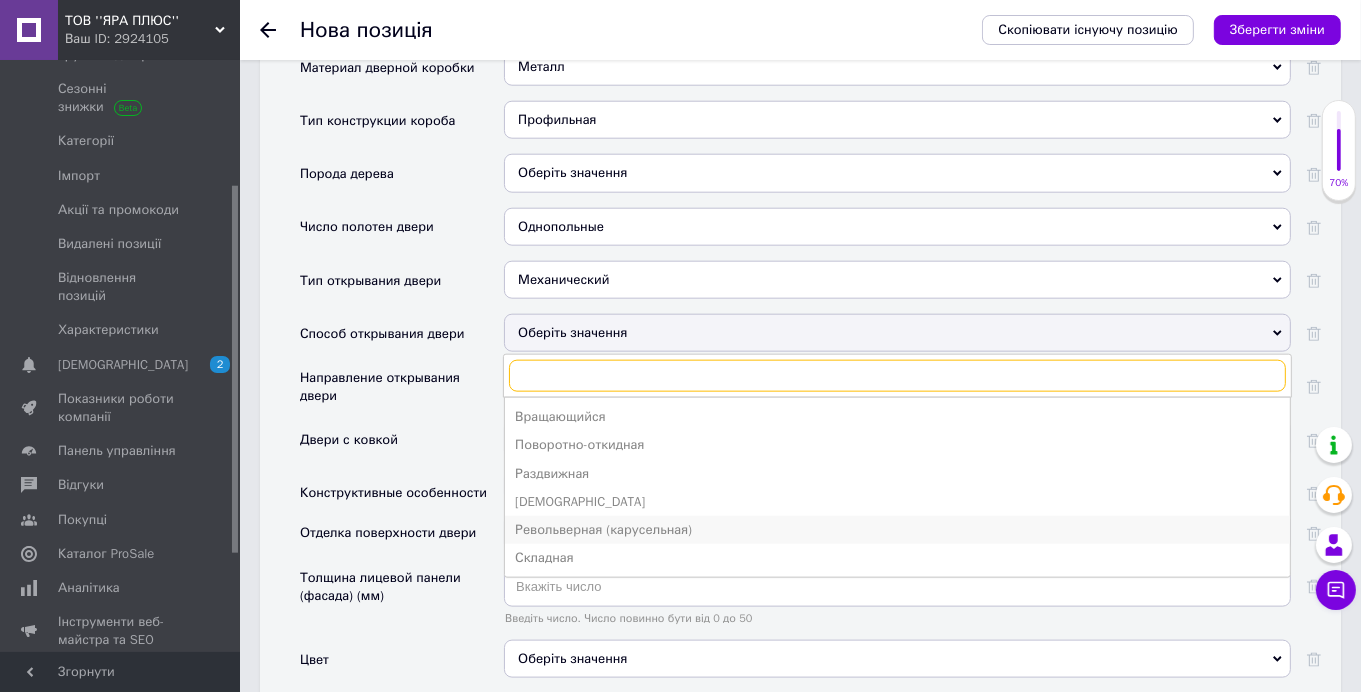 scroll, scrollTop: 2099, scrollLeft: 0, axis: vertical 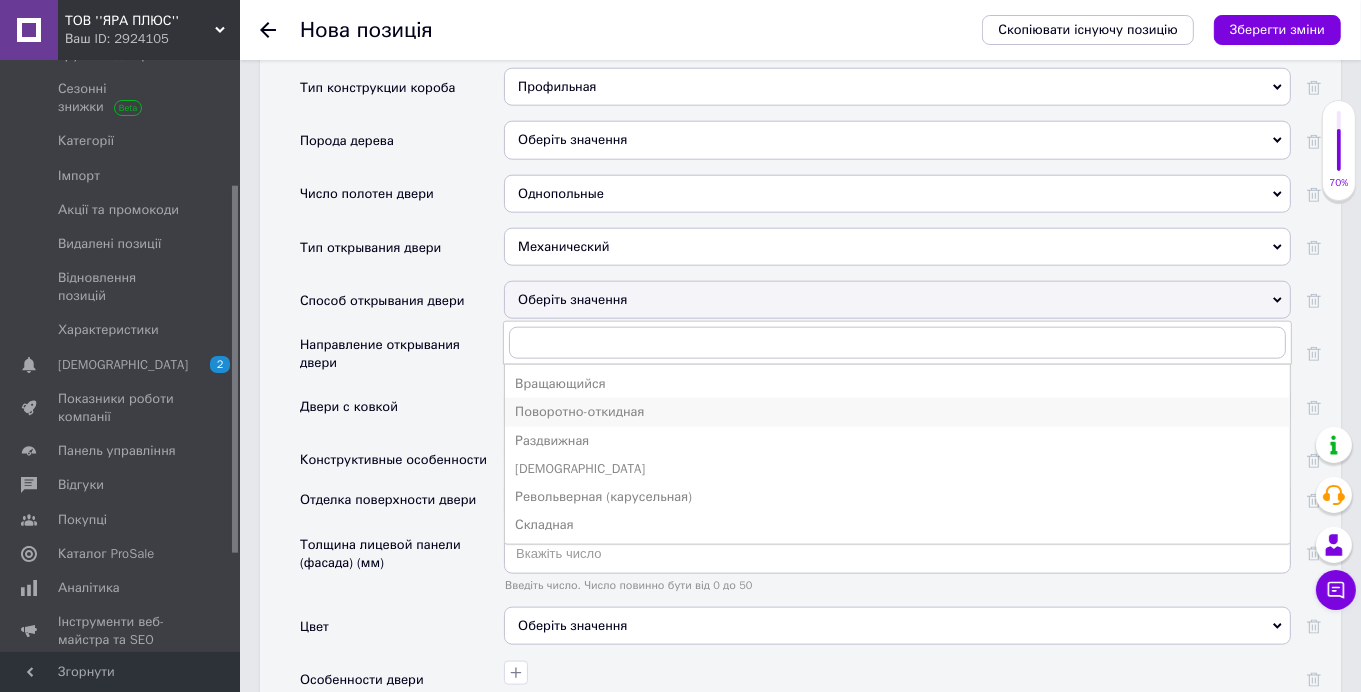 click on "Поворотно-откидная" at bounding box center [897, 412] 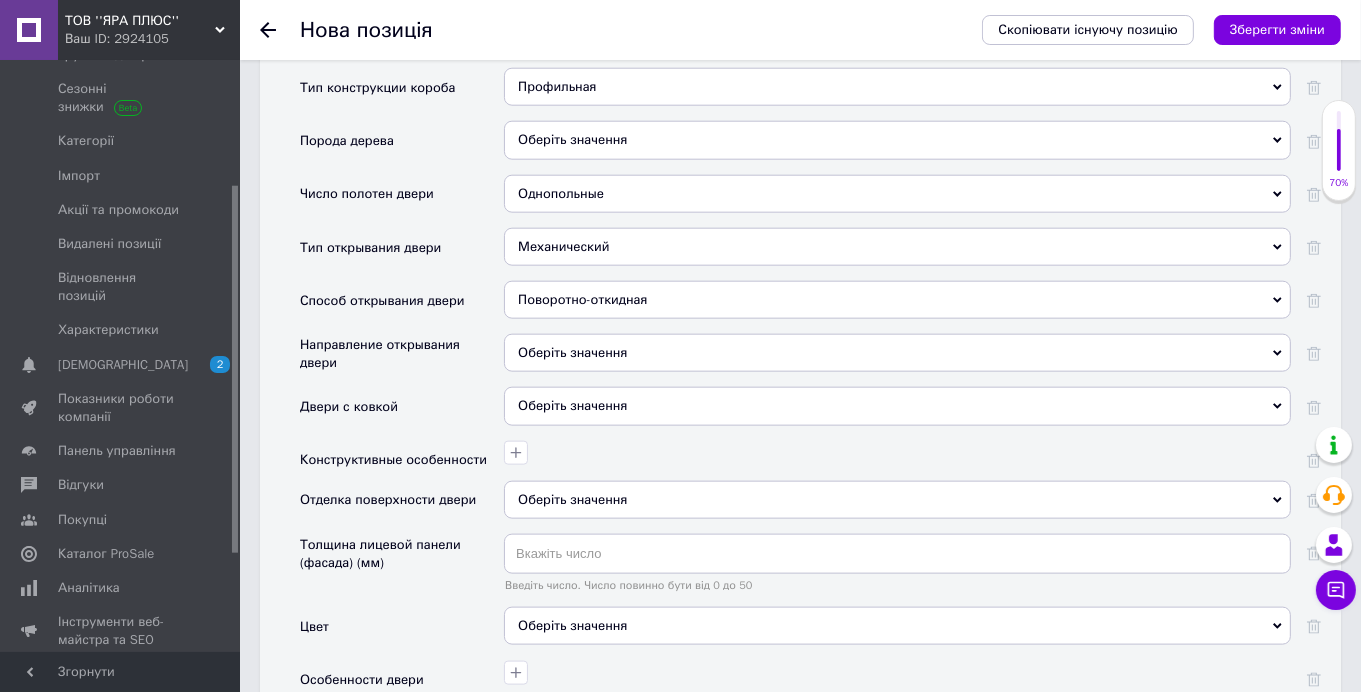 click on "Оберіть значення" at bounding box center [897, 353] 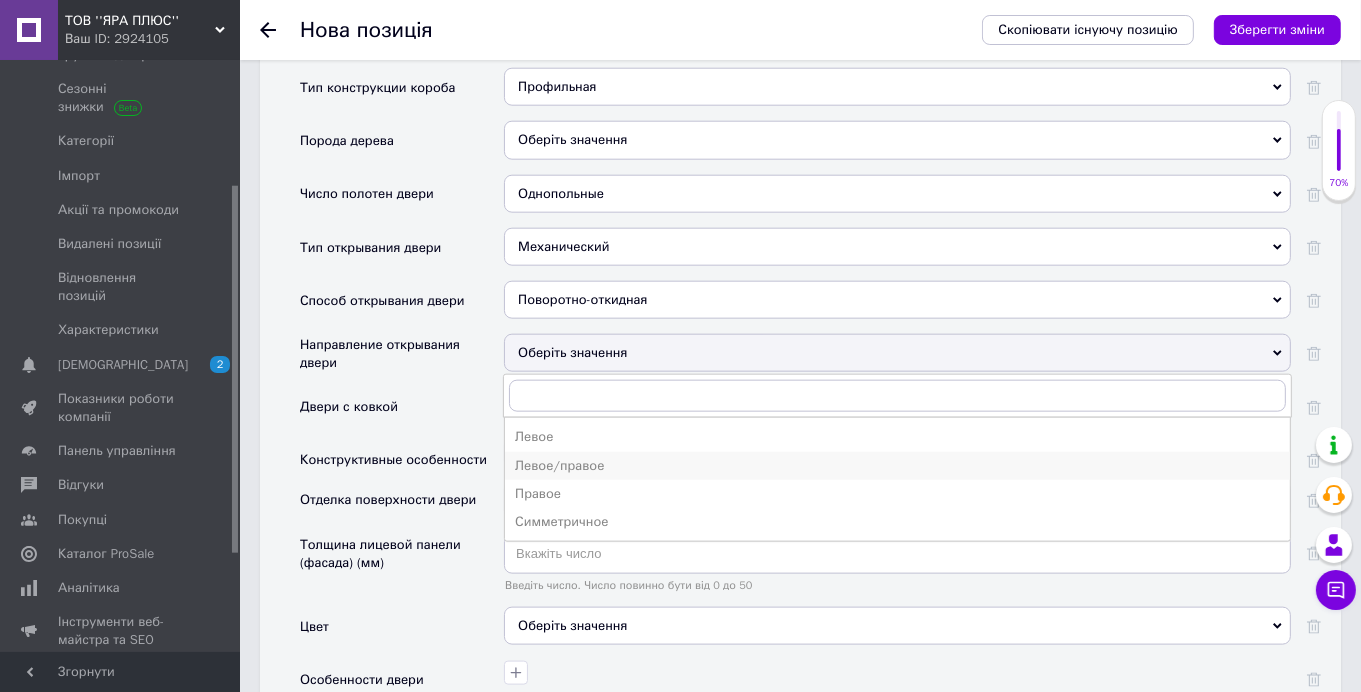 click on "Левое/правое" at bounding box center (897, 466) 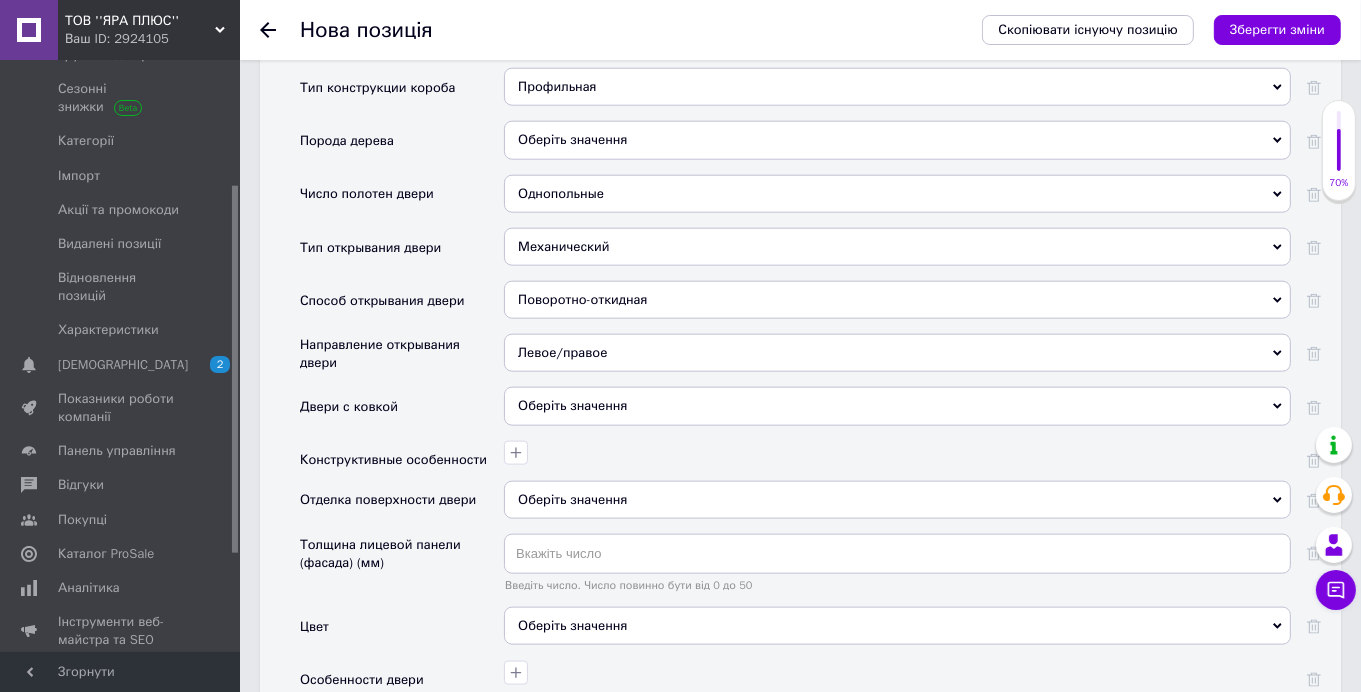 click on "Оберіть значення" at bounding box center (572, 405) 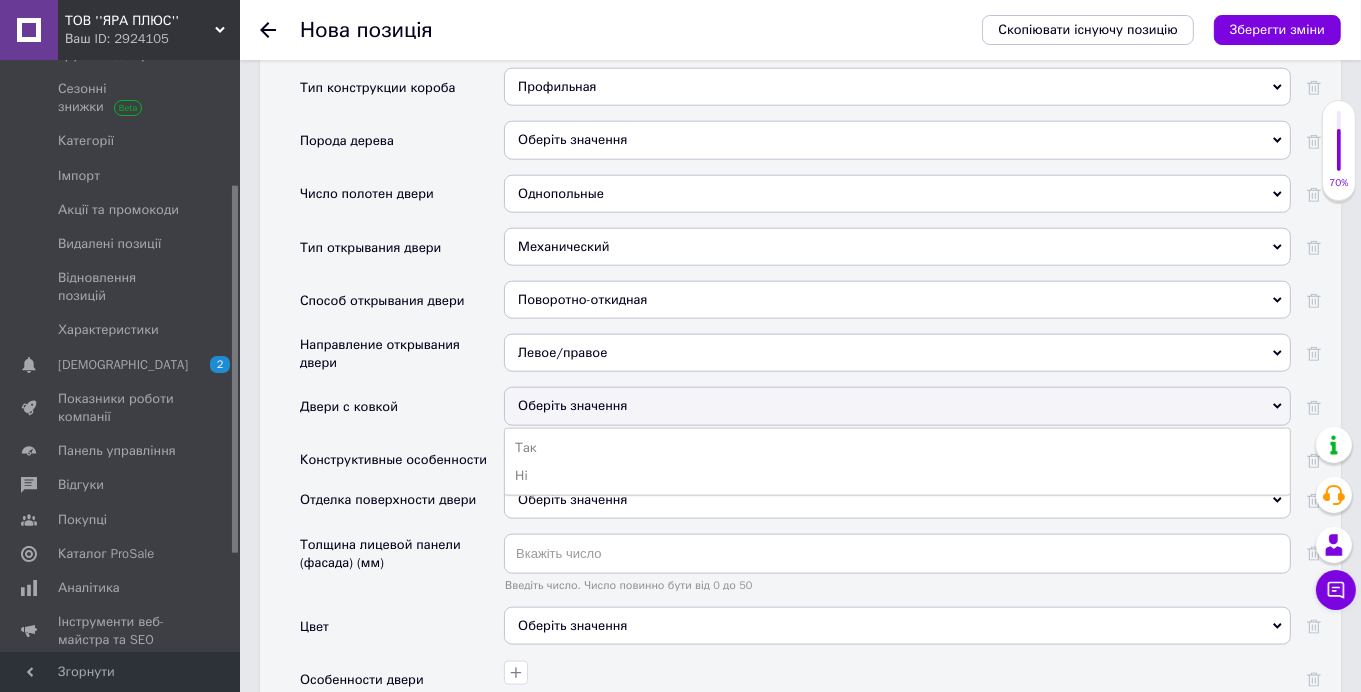 click on "Двери с ковкой" at bounding box center (402, 413) 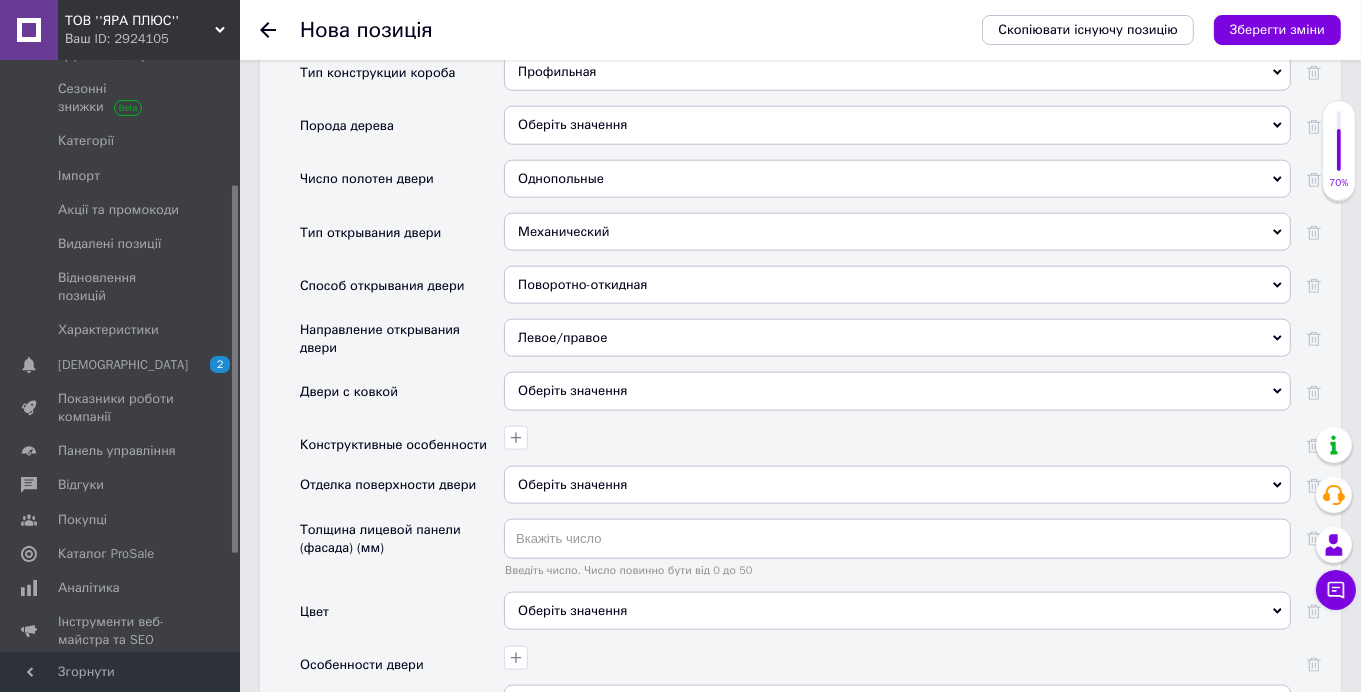 scroll, scrollTop: 2200, scrollLeft: 0, axis: vertical 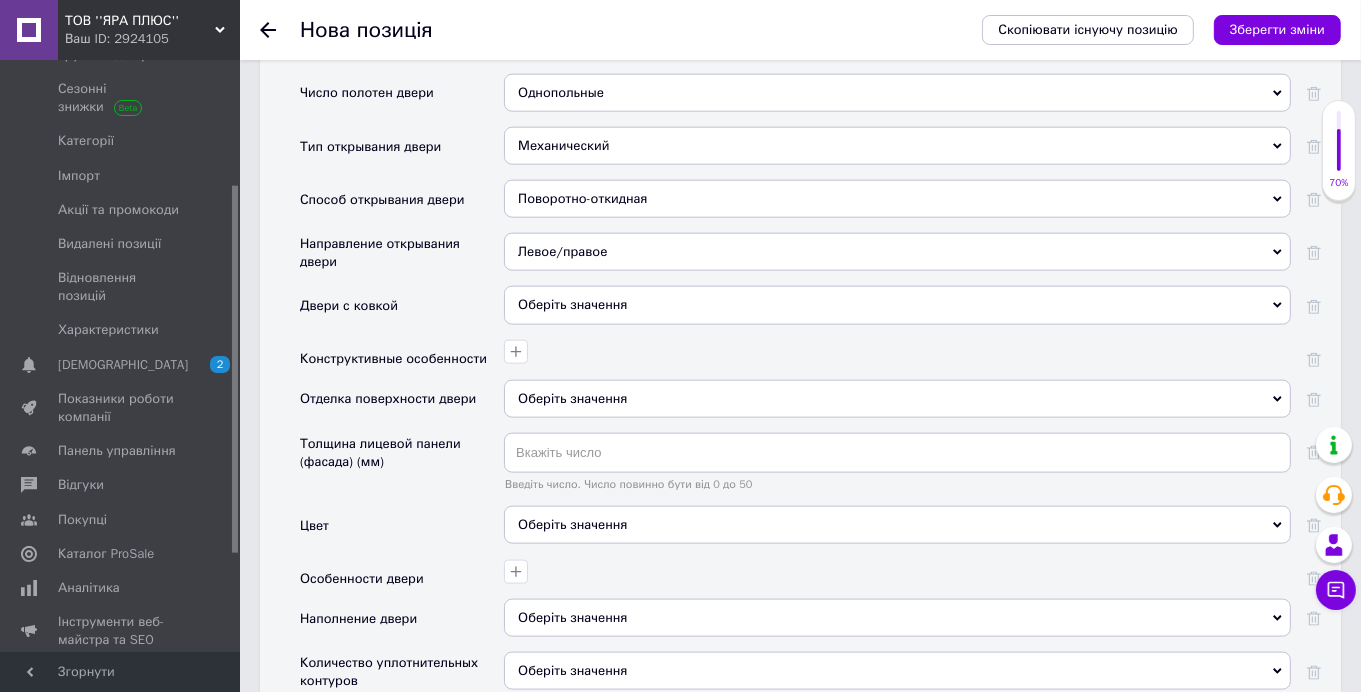 click on "Оберіть значення" at bounding box center (897, 399) 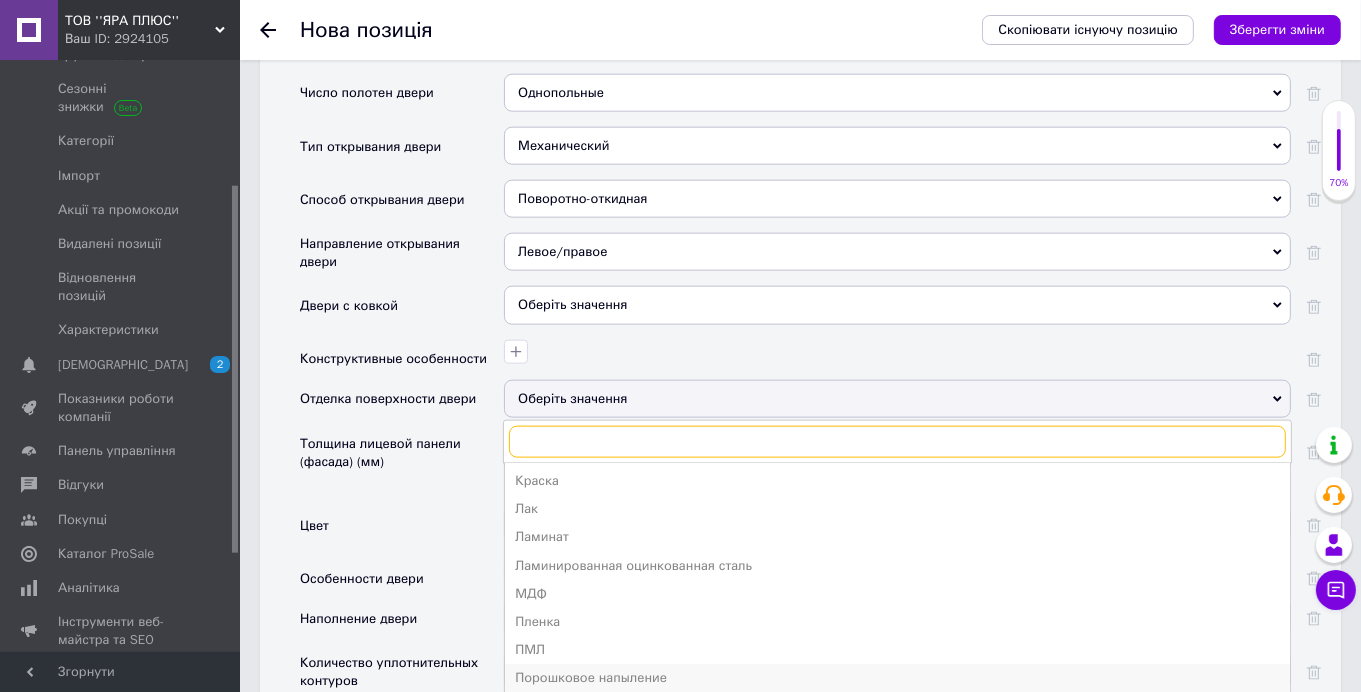 scroll, scrollTop: 100, scrollLeft: 0, axis: vertical 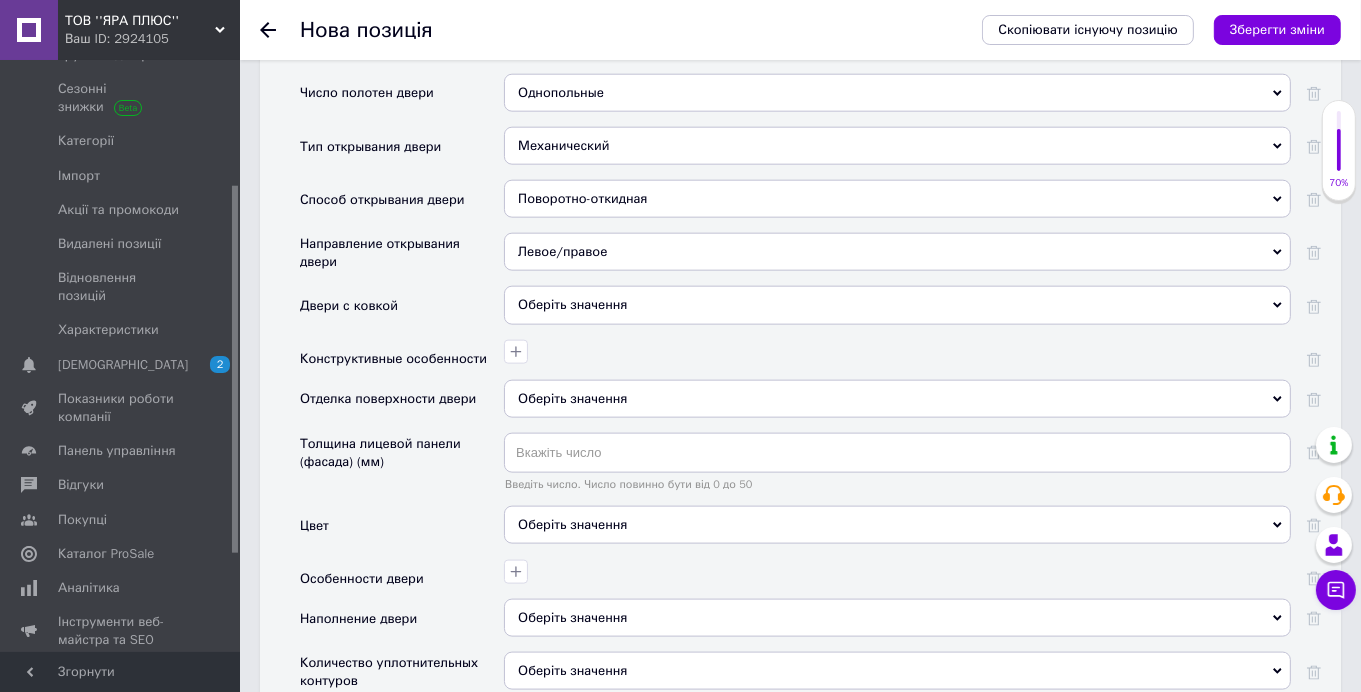 click on "Толщина лицевой панели (фасада) (мм)" at bounding box center [402, 469] 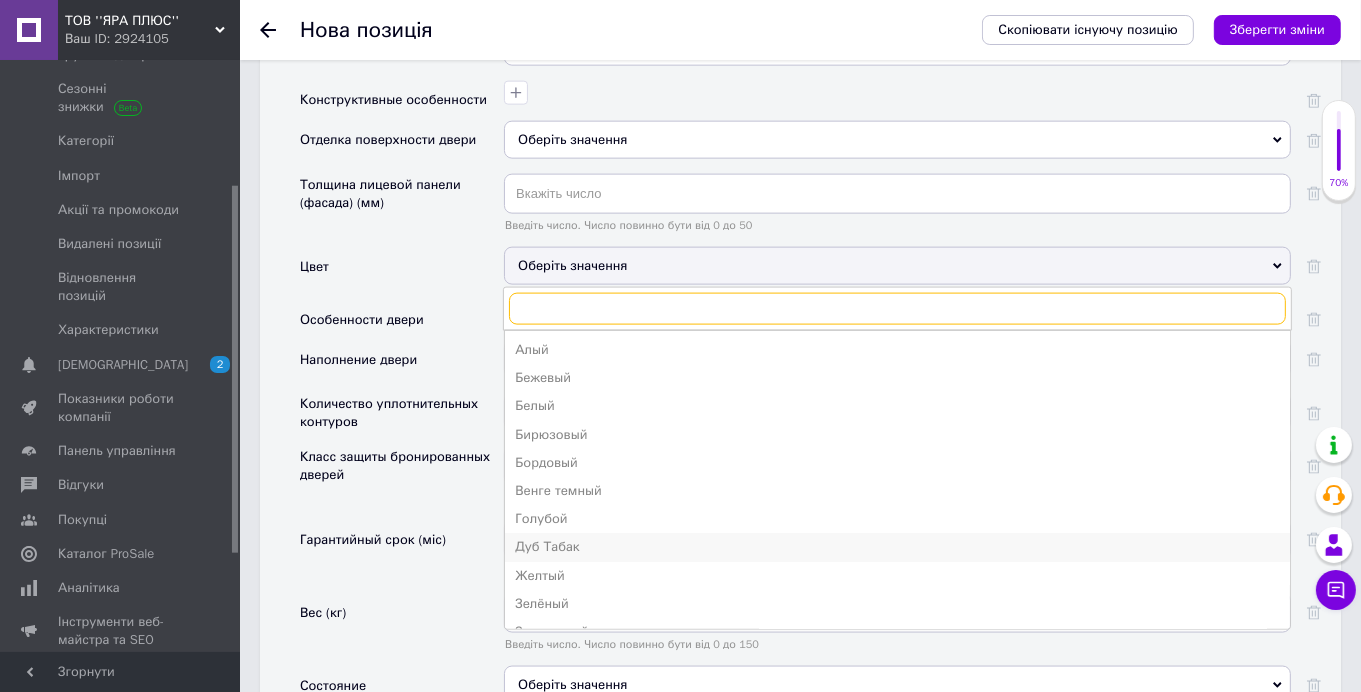 scroll, scrollTop: 2500, scrollLeft: 0, axis: vertical 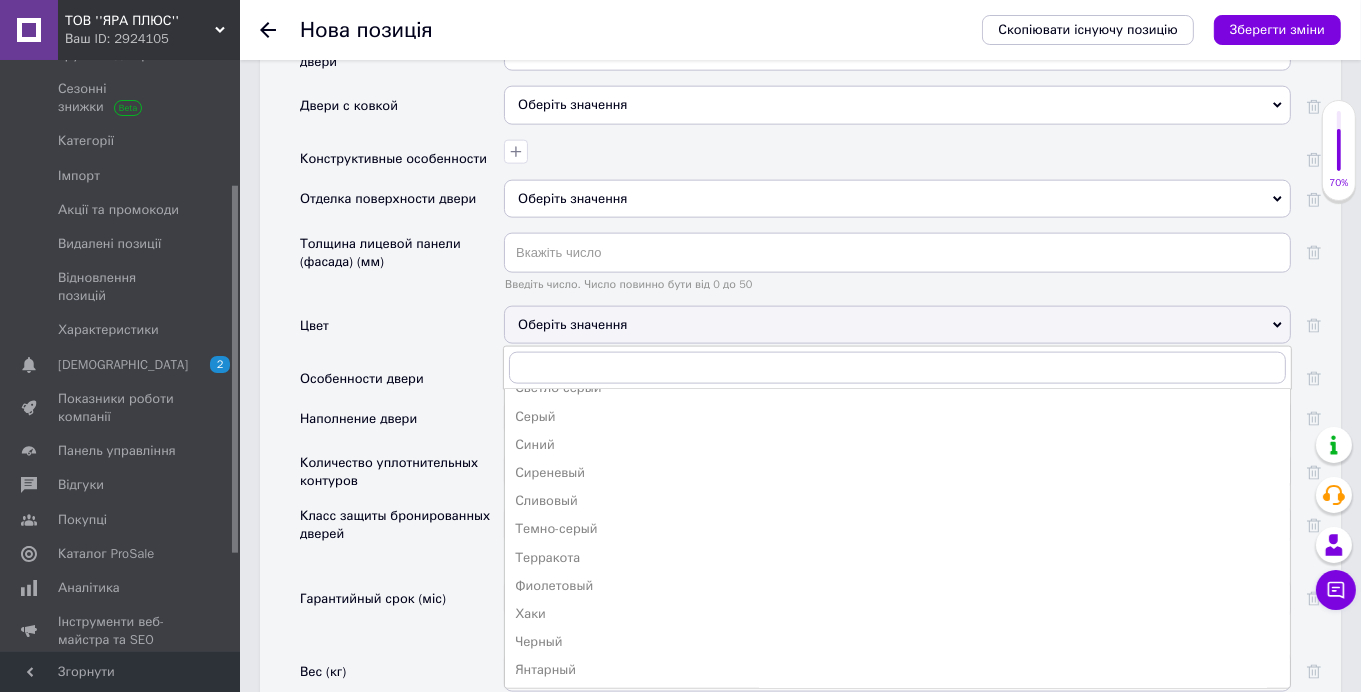 click on "Особенности двери" at bounding box center (402, 379) 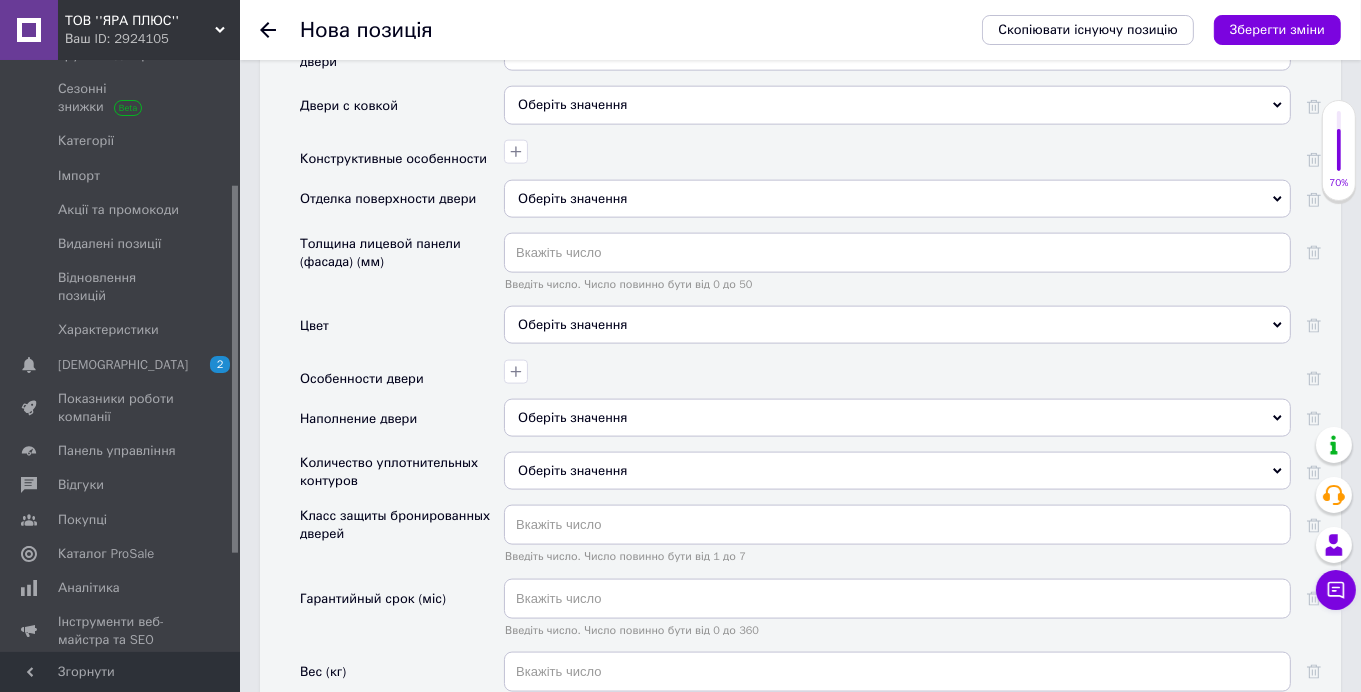click on "Оберіть значення" at bounding box center [897, 418] 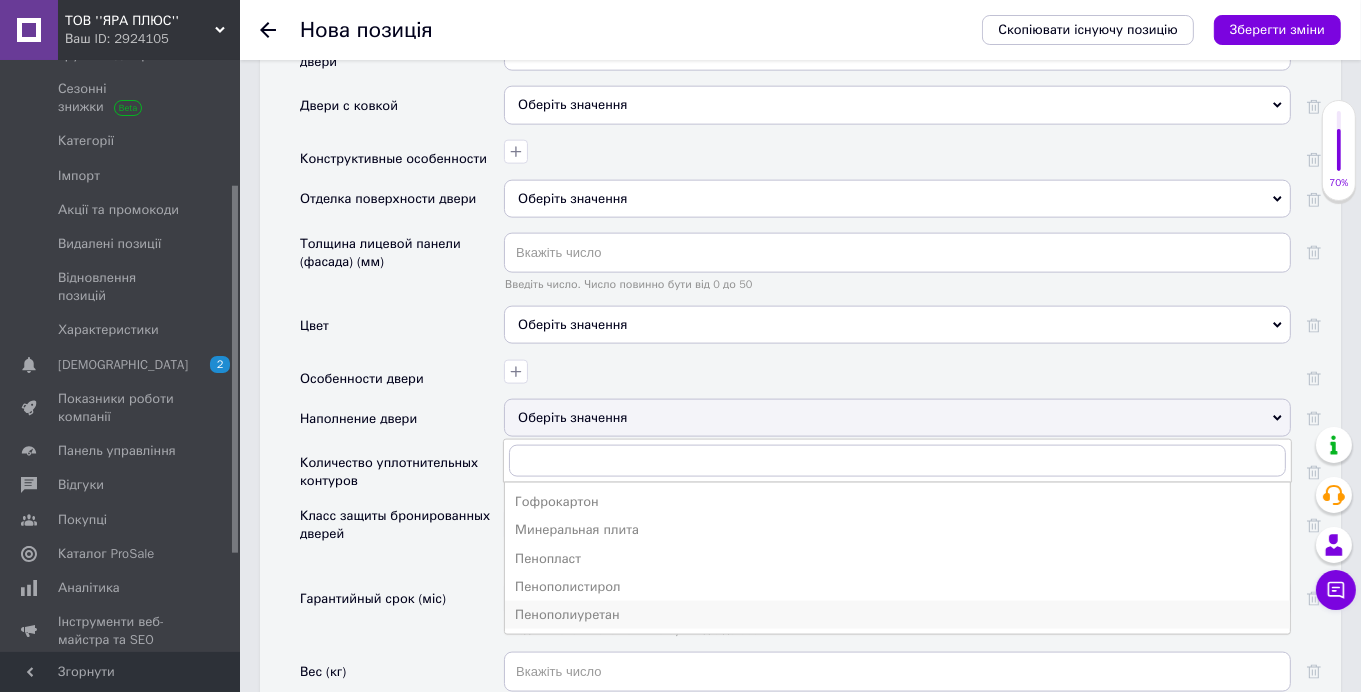 click on "Пенополиуретан" at bounding box center [897, 615] 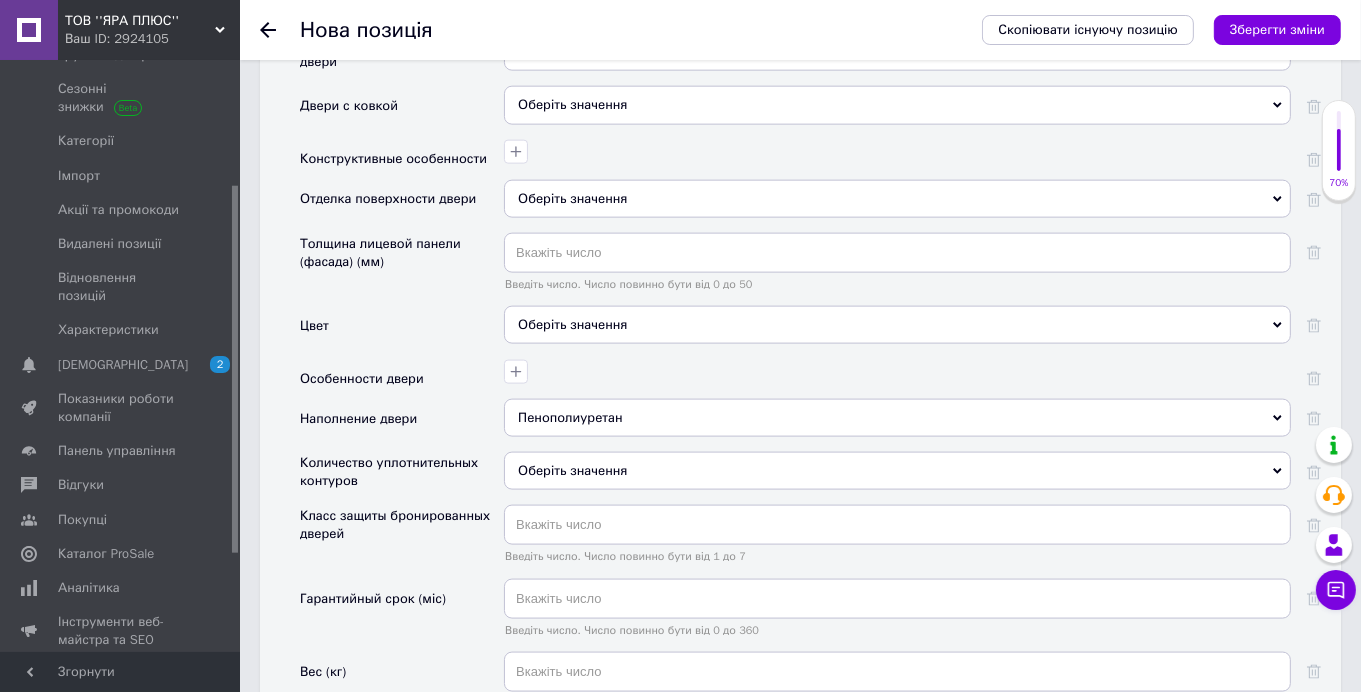 click on "Оберіть значення" at bounding box center (897, 471) 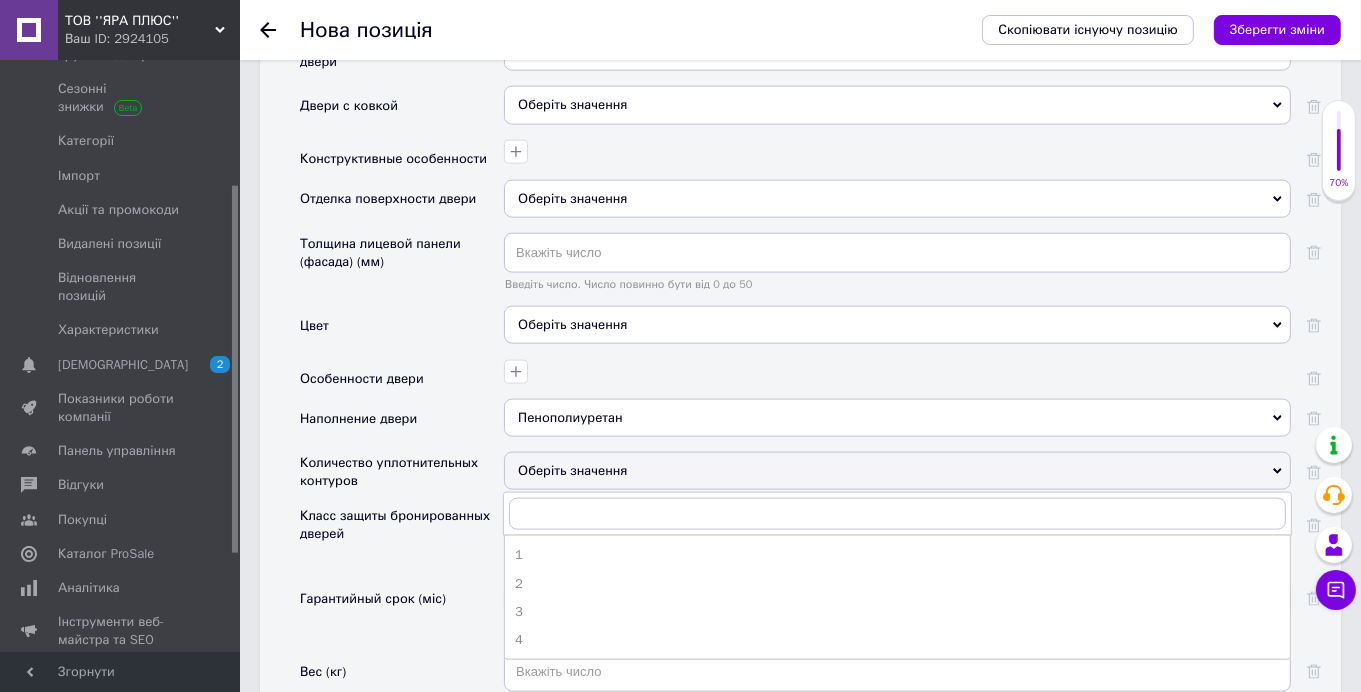 click on "Класс защиты бронированных дверей" at bounding box center [402, 541] 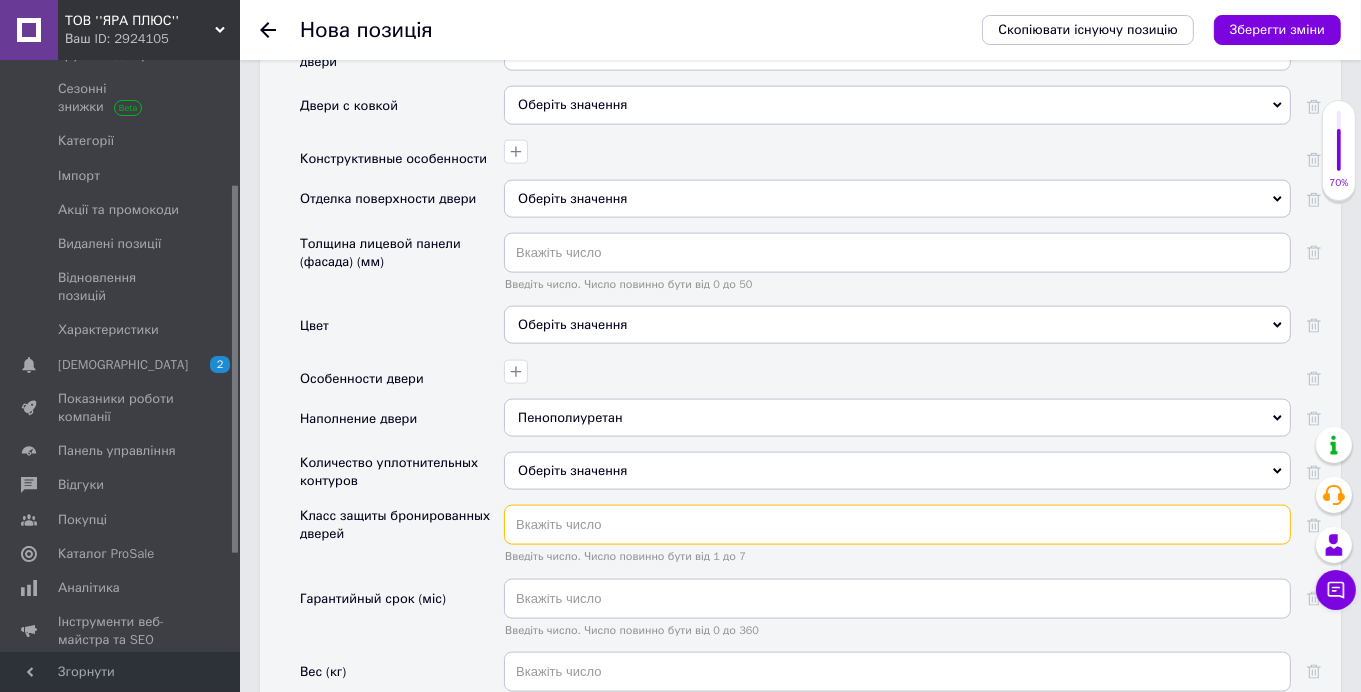 click at bounding box center (897, 525) 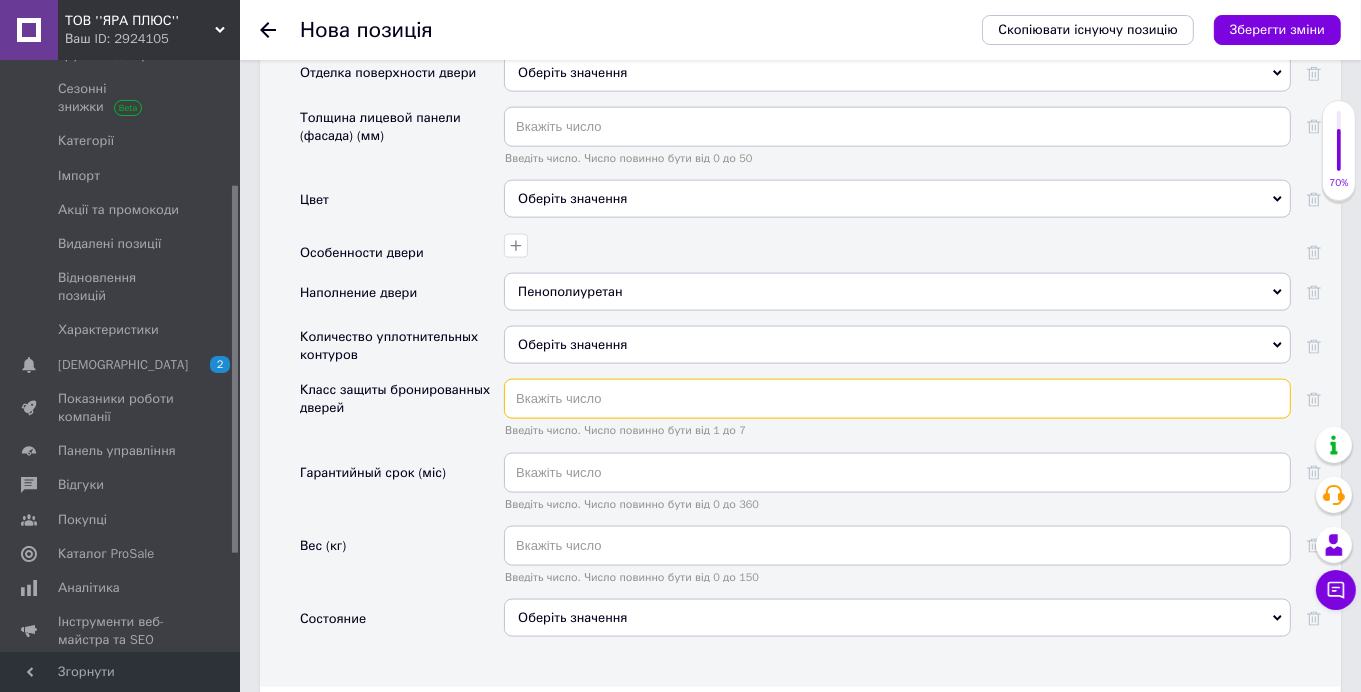 scroll, scrollTop: 2599, scrollLeft: 0, axis: vertical 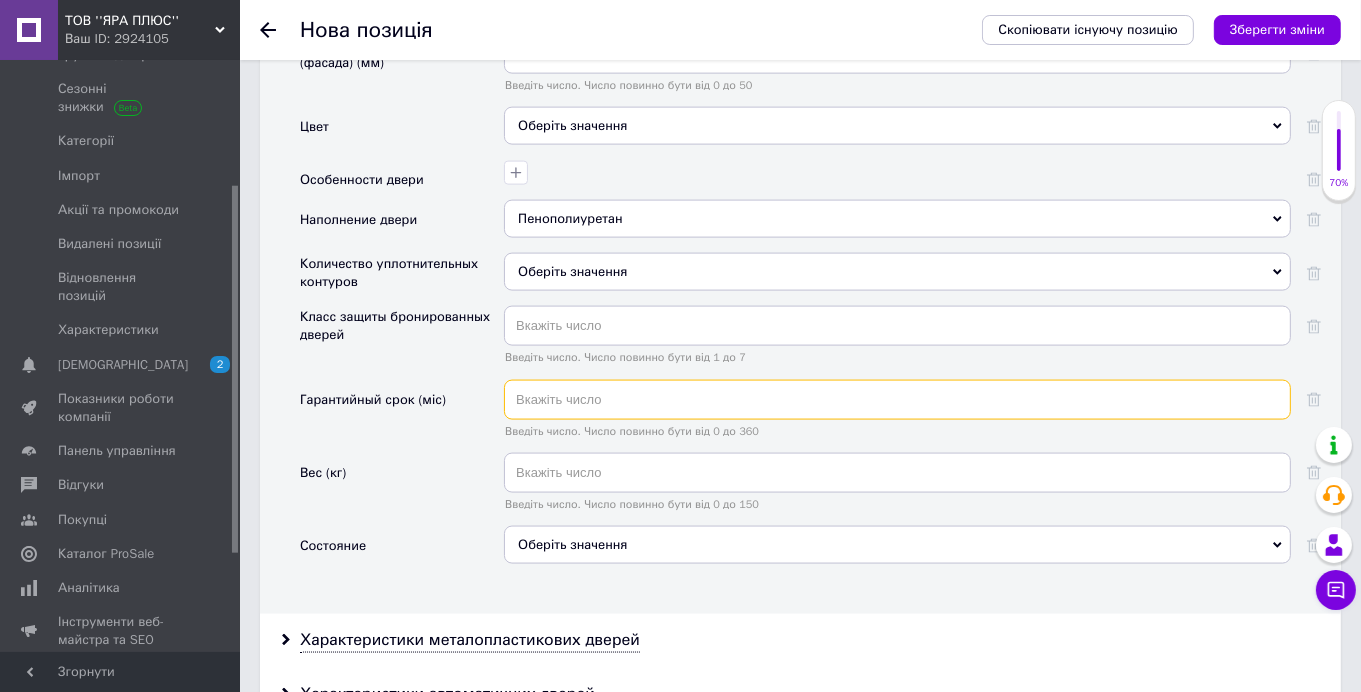click at bounding box center [897, 400] 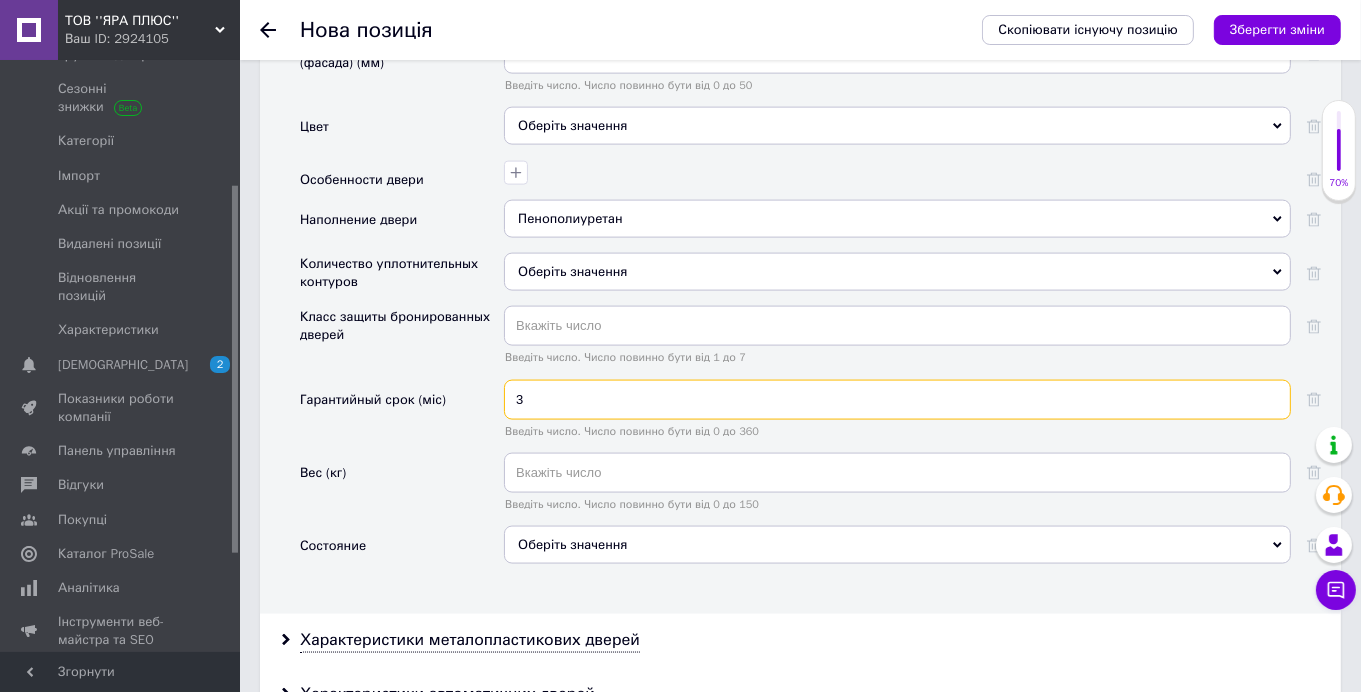 type on "3" 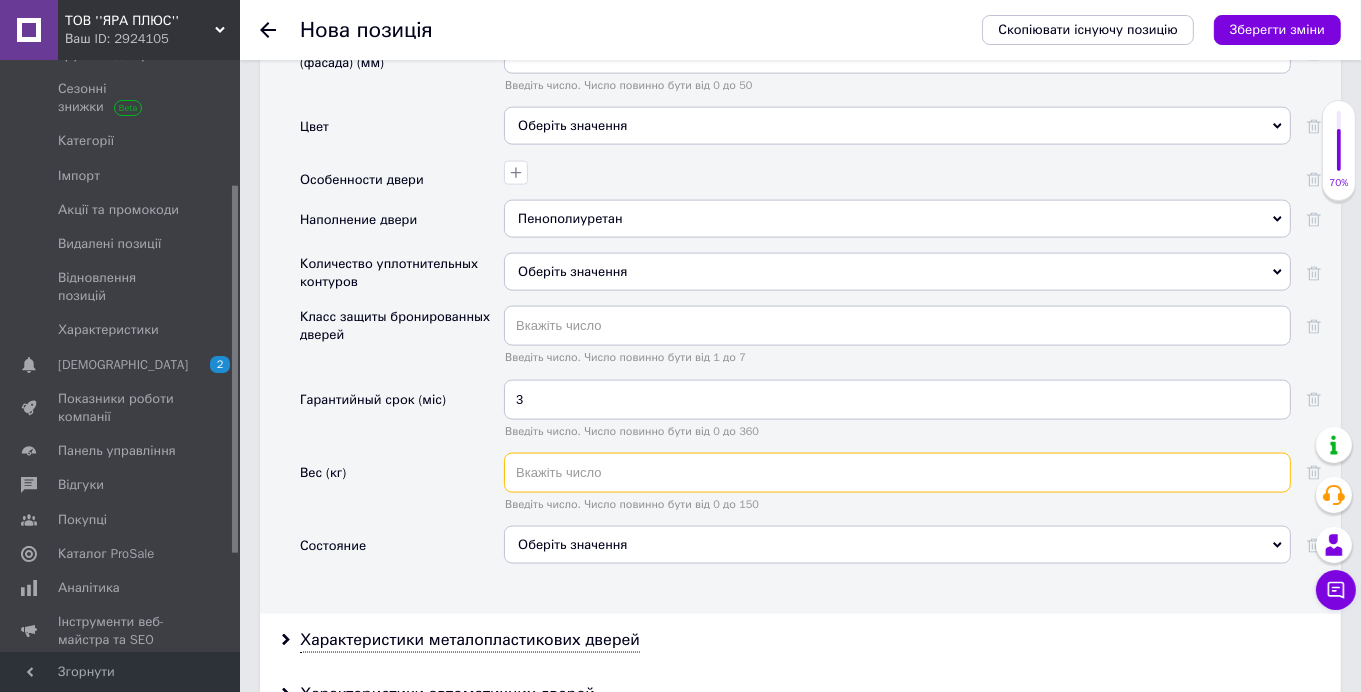 click at bounding box center (897, 473) 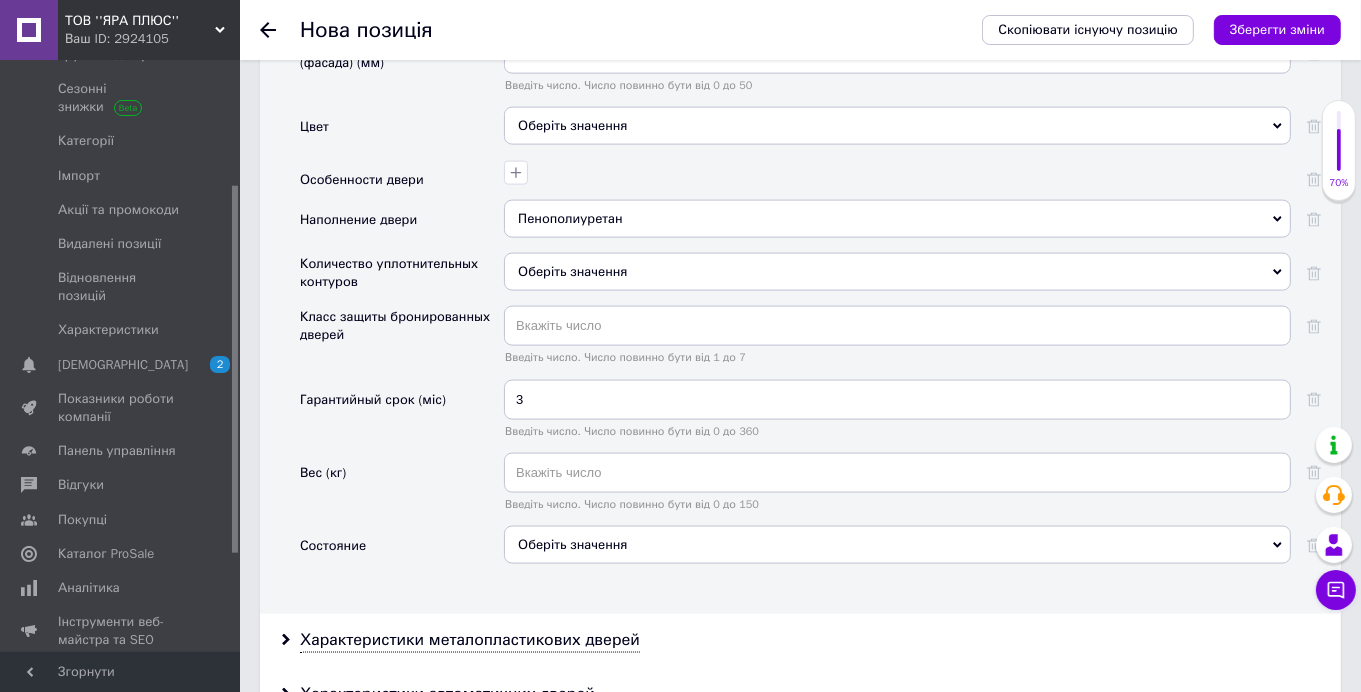 click on "Оберіть значення" at bounding box center [897, 545] 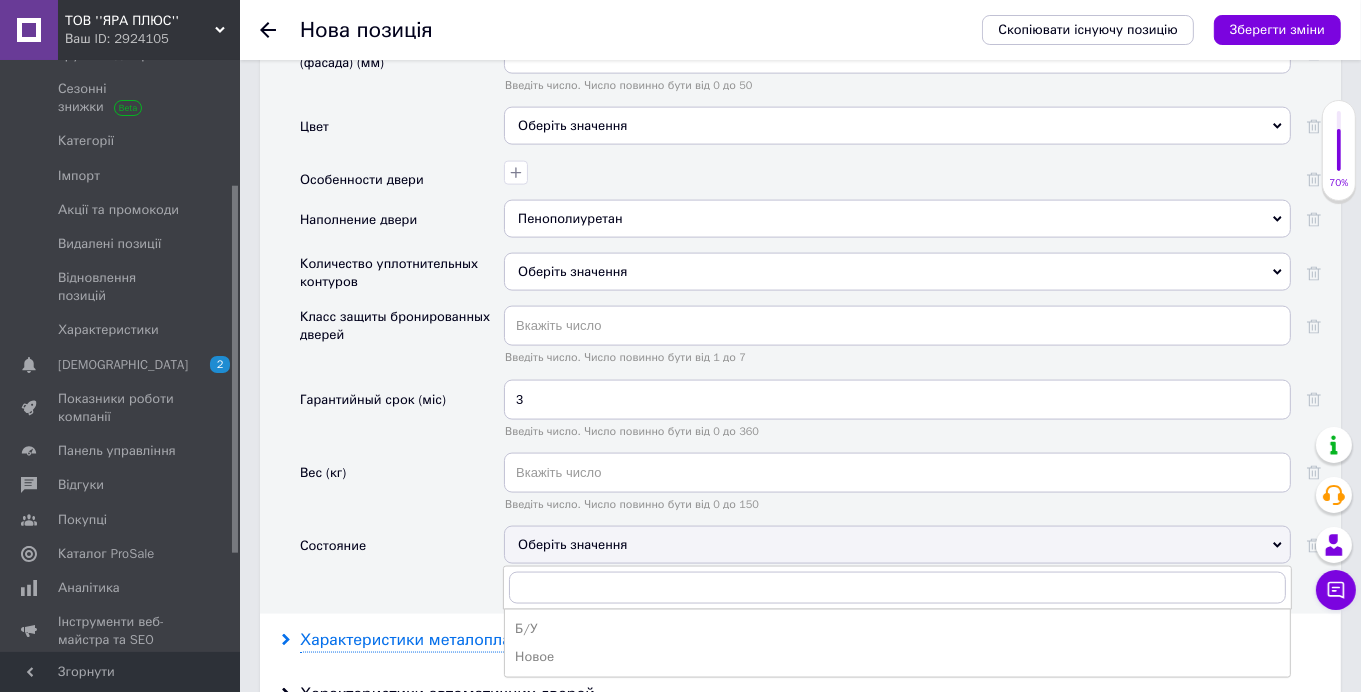 drag, startPoint x: 531, startPoint y: 620, endPoint x: 517, endPoint y: 601, distance: 23.600847 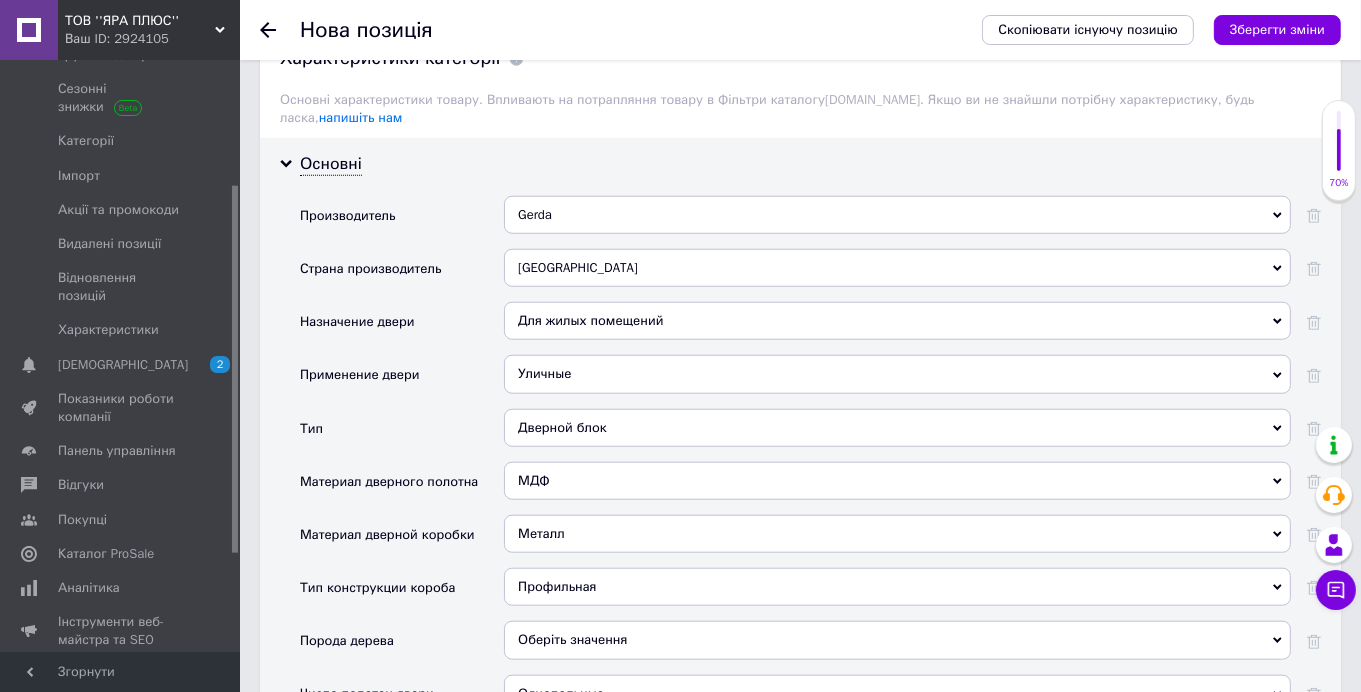 scroll, scrollTop: 1399, scrollLeft: 0, axis: vertical 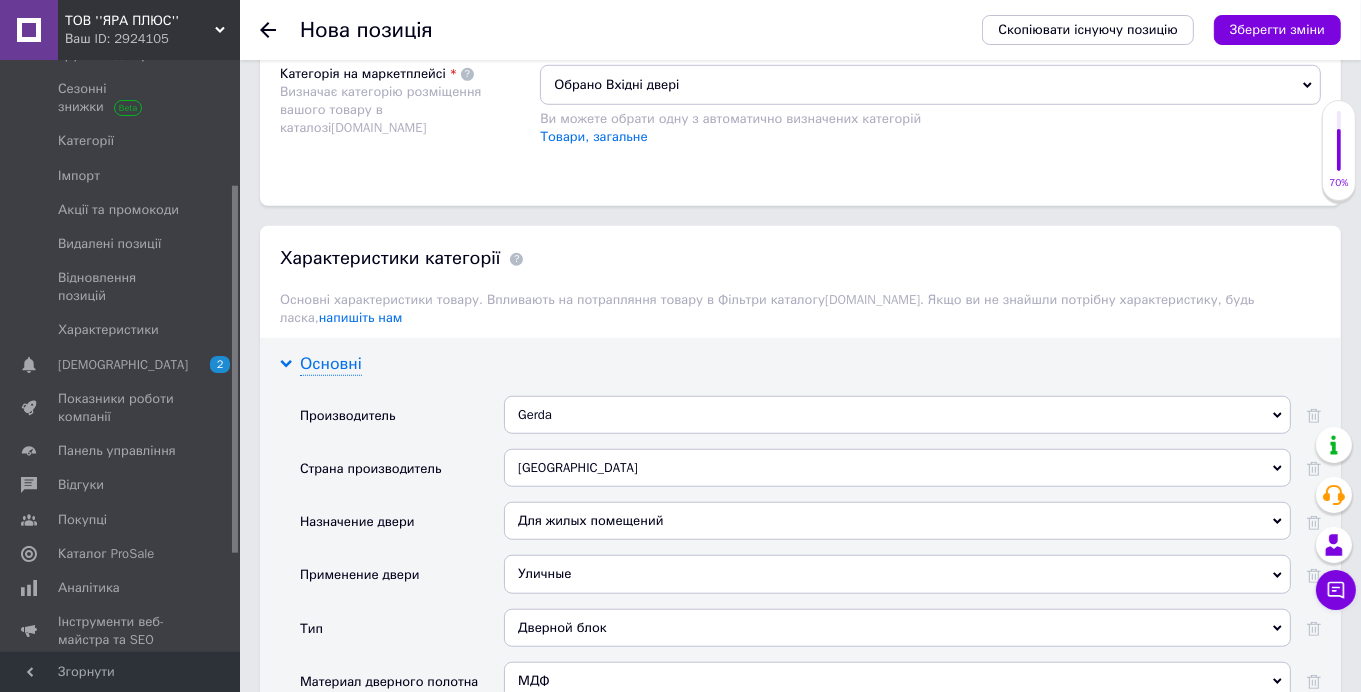 click 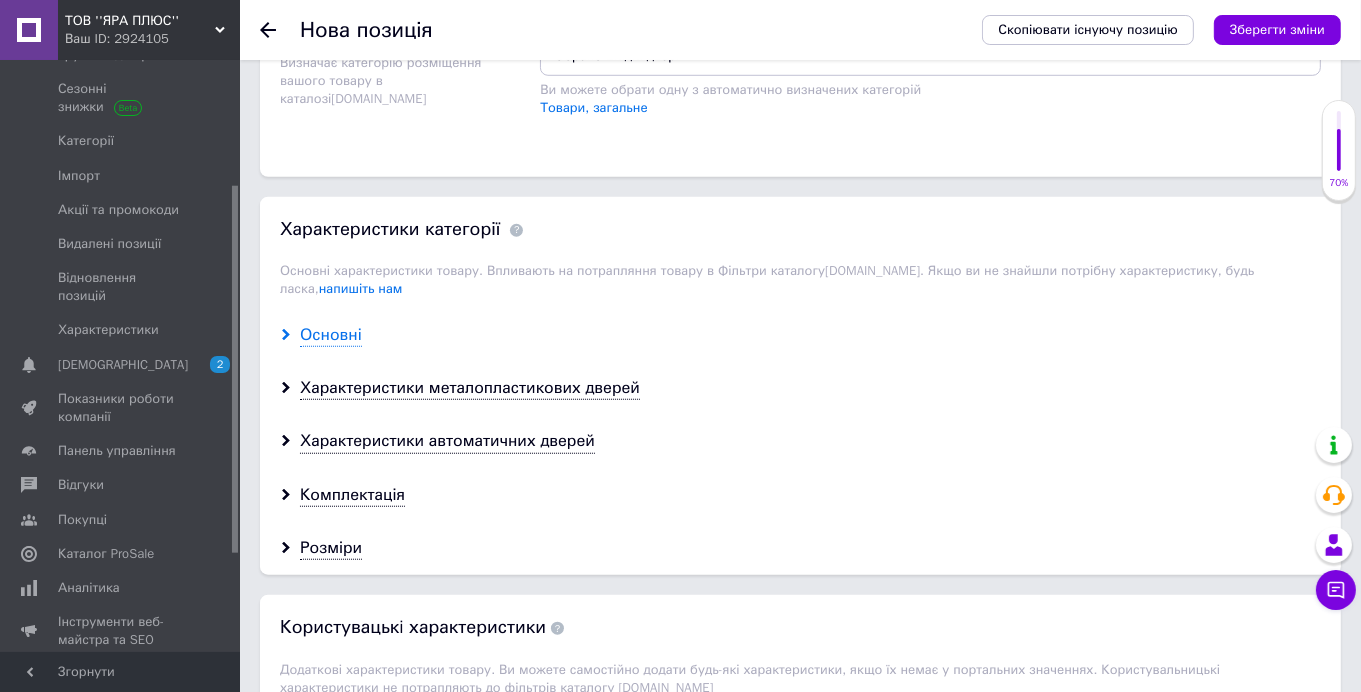 scroll, scrollTop: 1599, scrollLeft: 0, axis: vertical 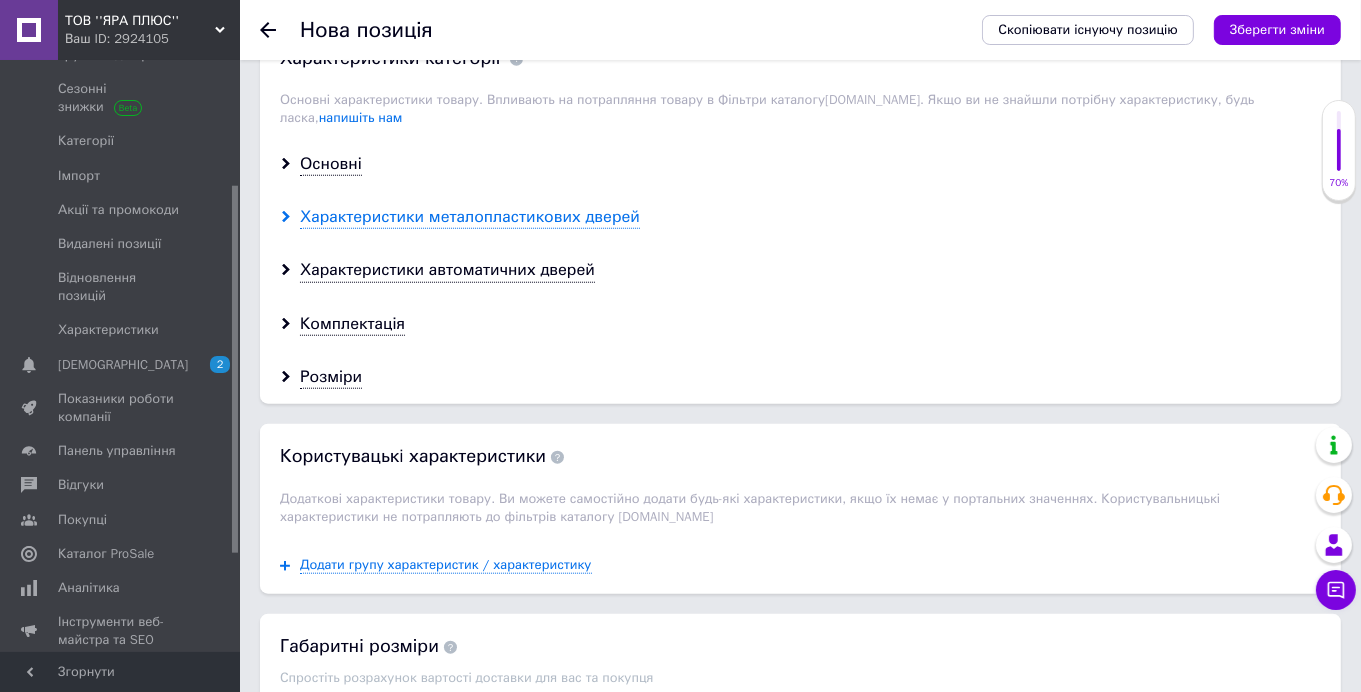 click on "Характеристики металопластикових дверей" at bounding box center (470, 217) 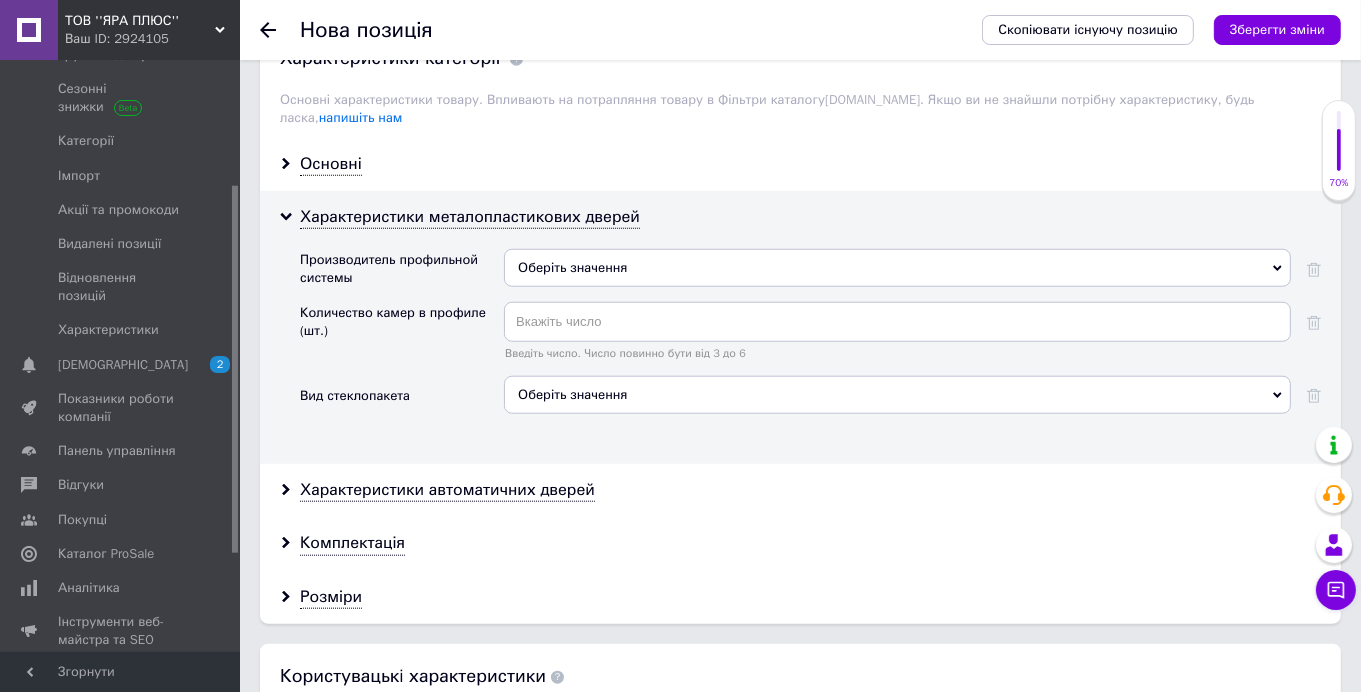 click on "Оберіть значення" at bounding box center (897, 268) 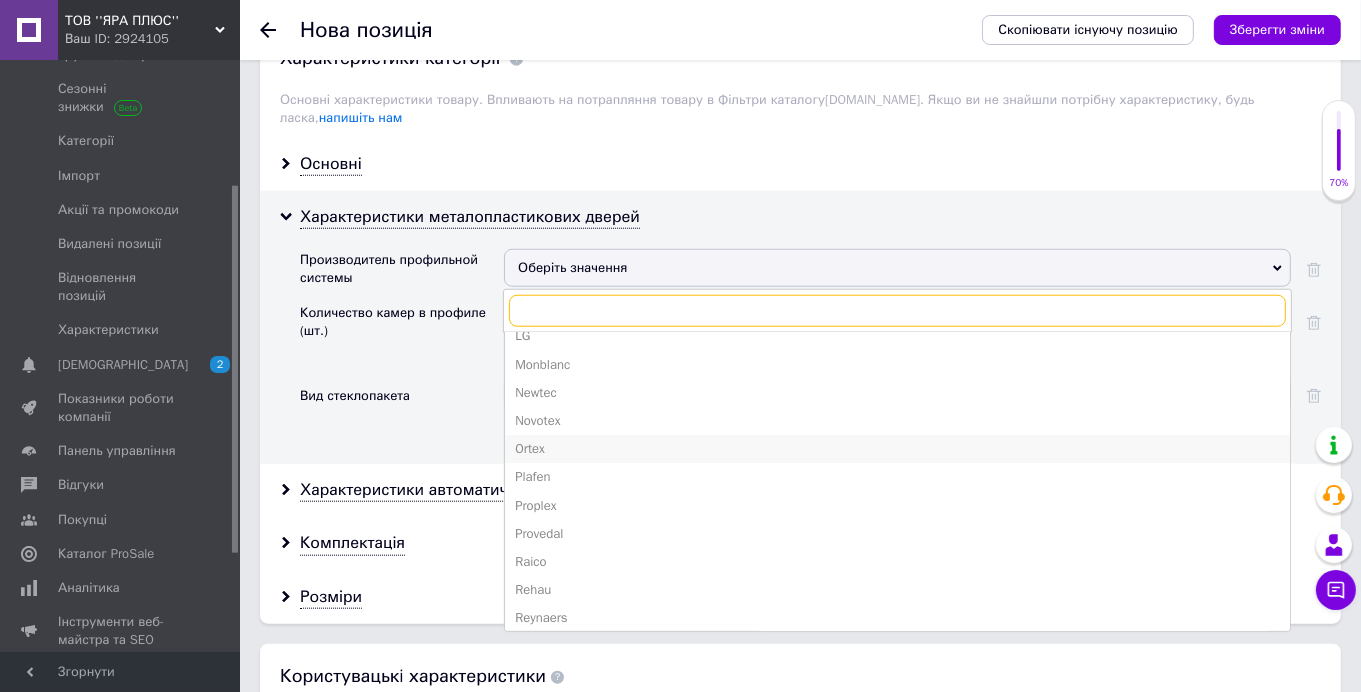 scroll, scrollTop: 500, scrollLeft: 0, axis: vertical 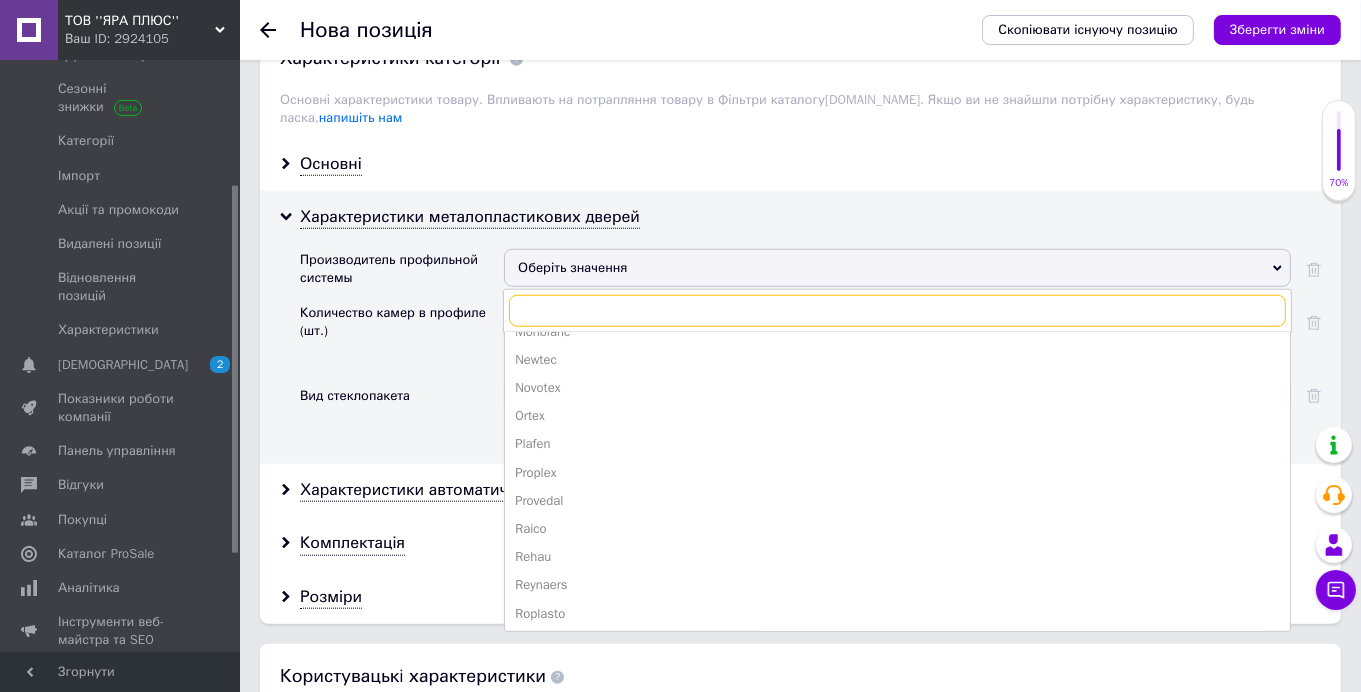 click at bounding box center (897, 311) 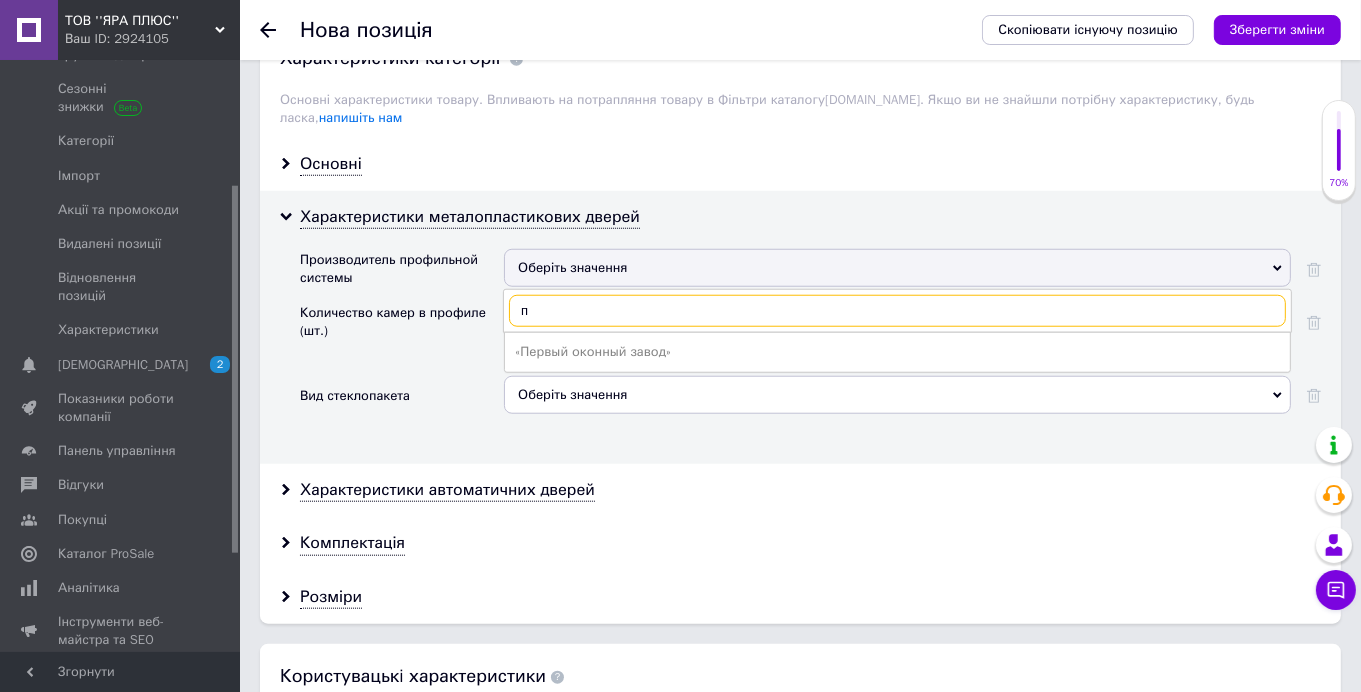 scroll, scrollTop: 0, scrollLeft: 0, axis: both 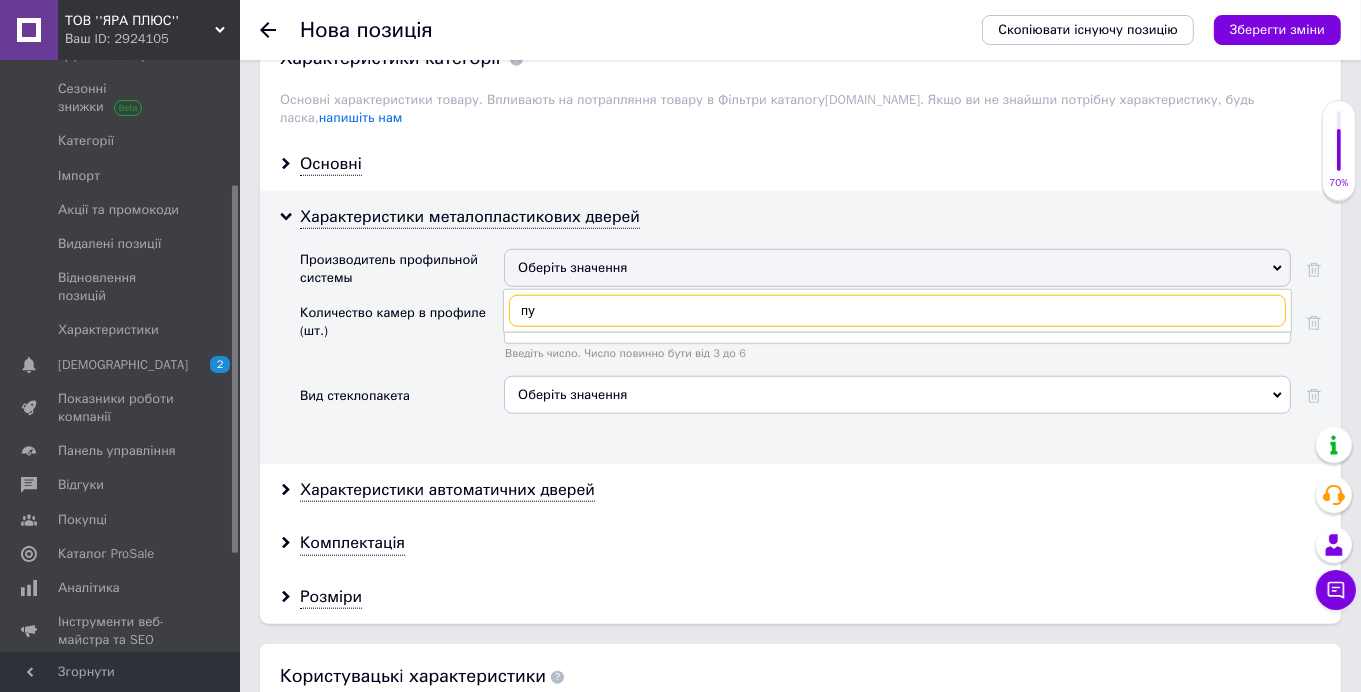 type on "п" 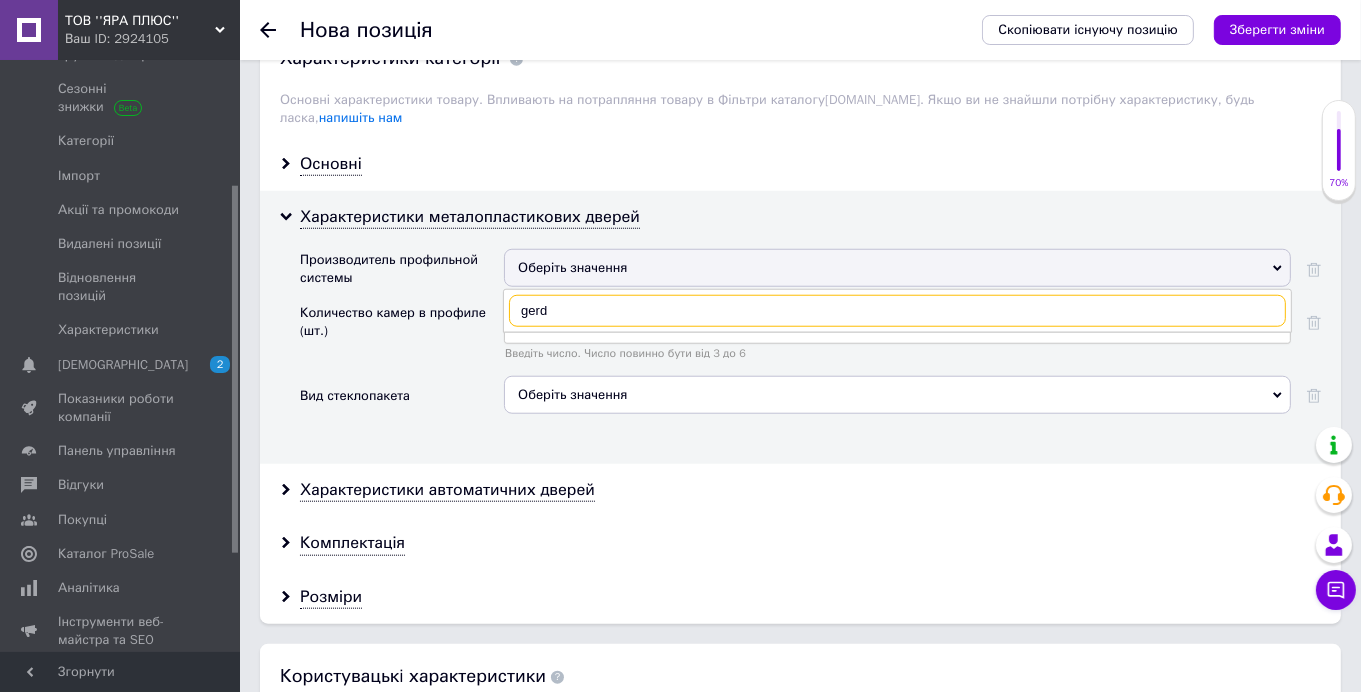 type on "gerda" 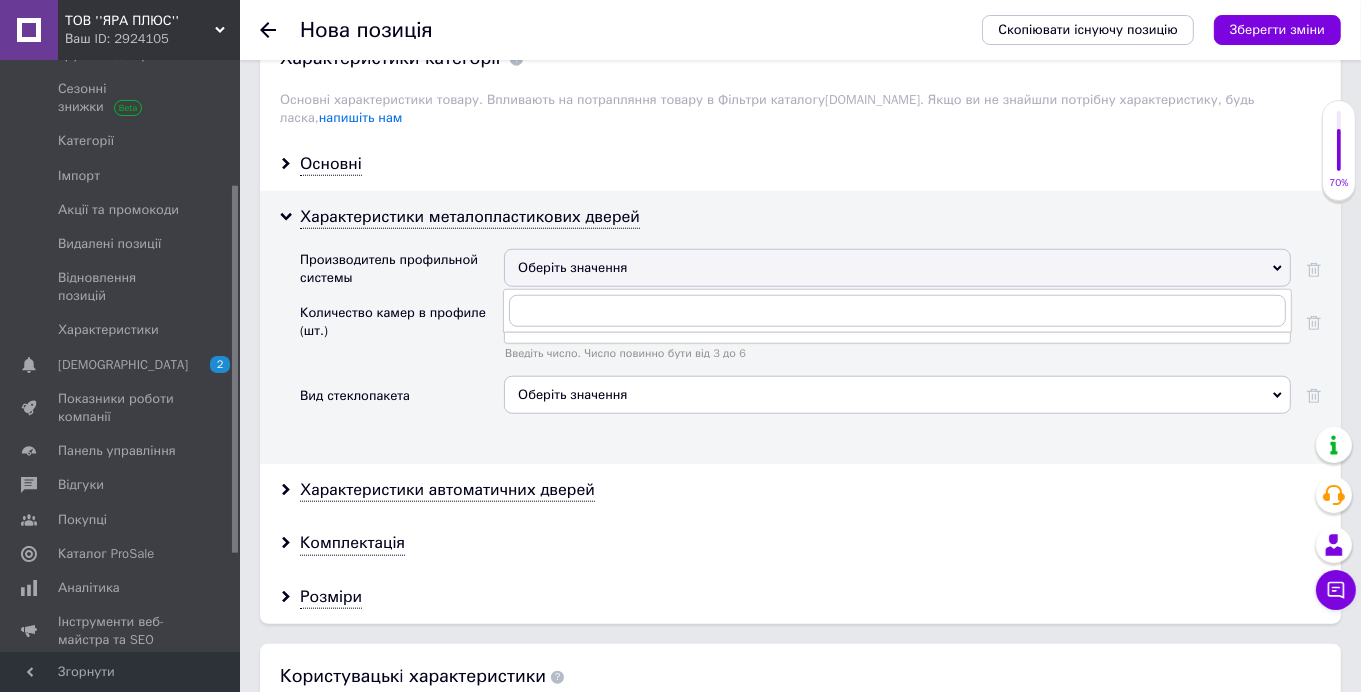 click on "Количество камер в профиле (шт.)" at bounding box center (402, 338) 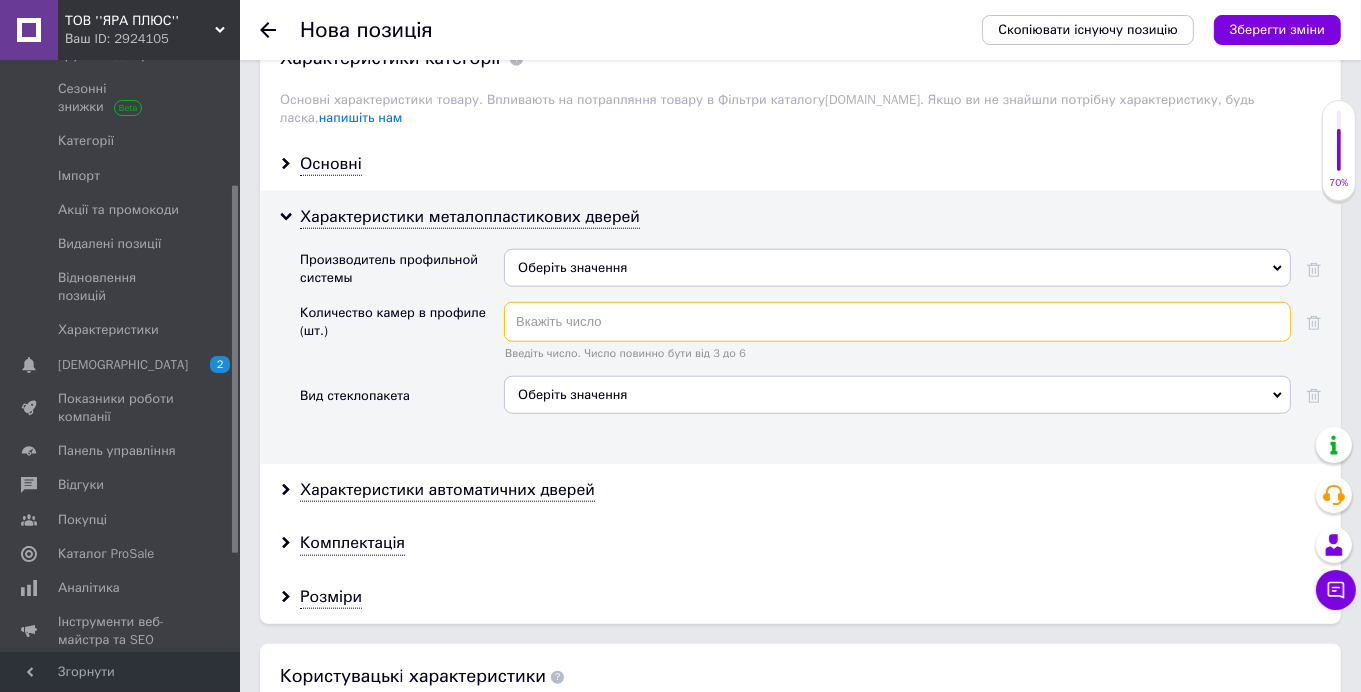 click at bounding box center (897, 322) 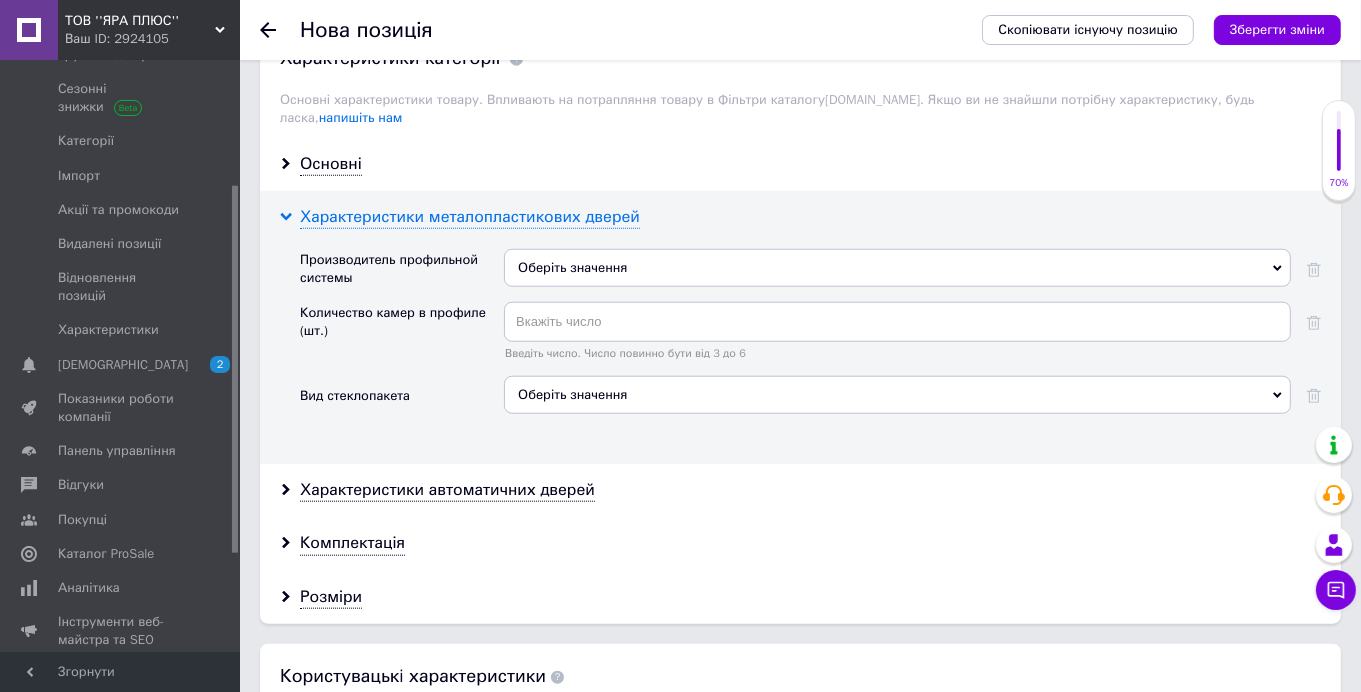 click on "Характеристики металопластикових дверей" at bounding box center (470, 217) 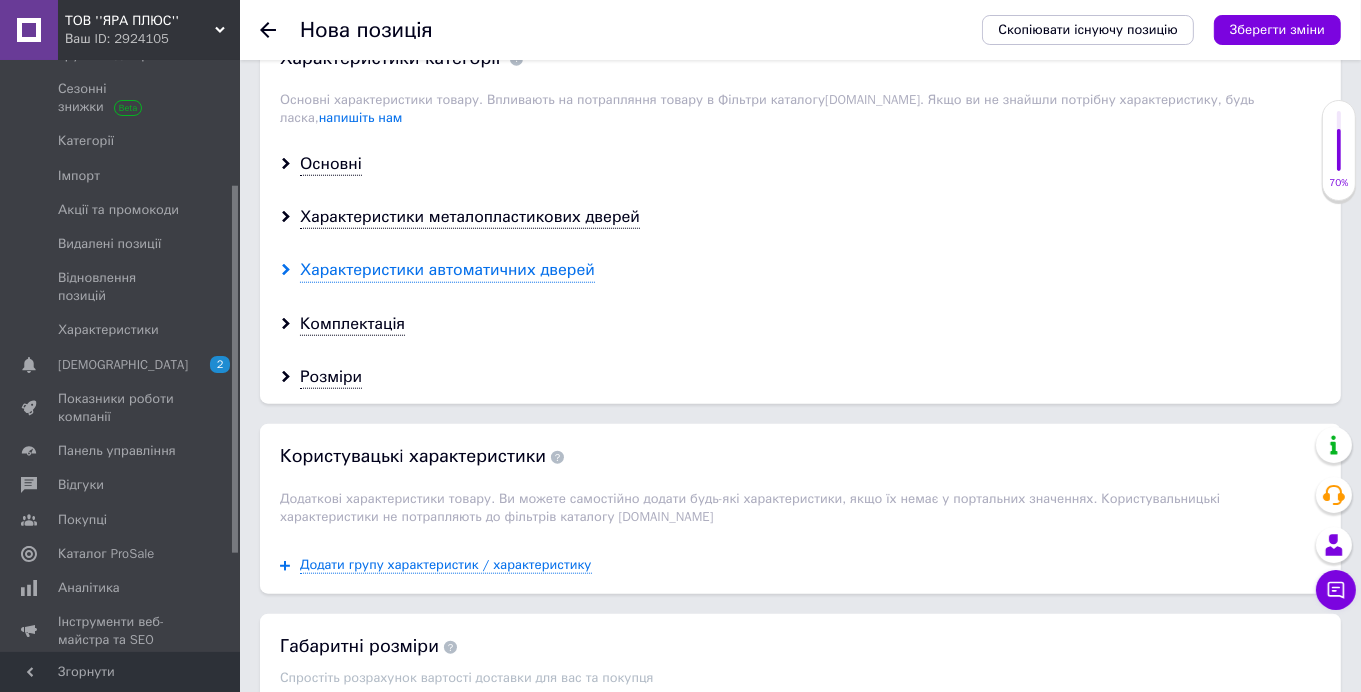 click on "Характеристики автоматичних дверей" at bounding box center [447, 270] 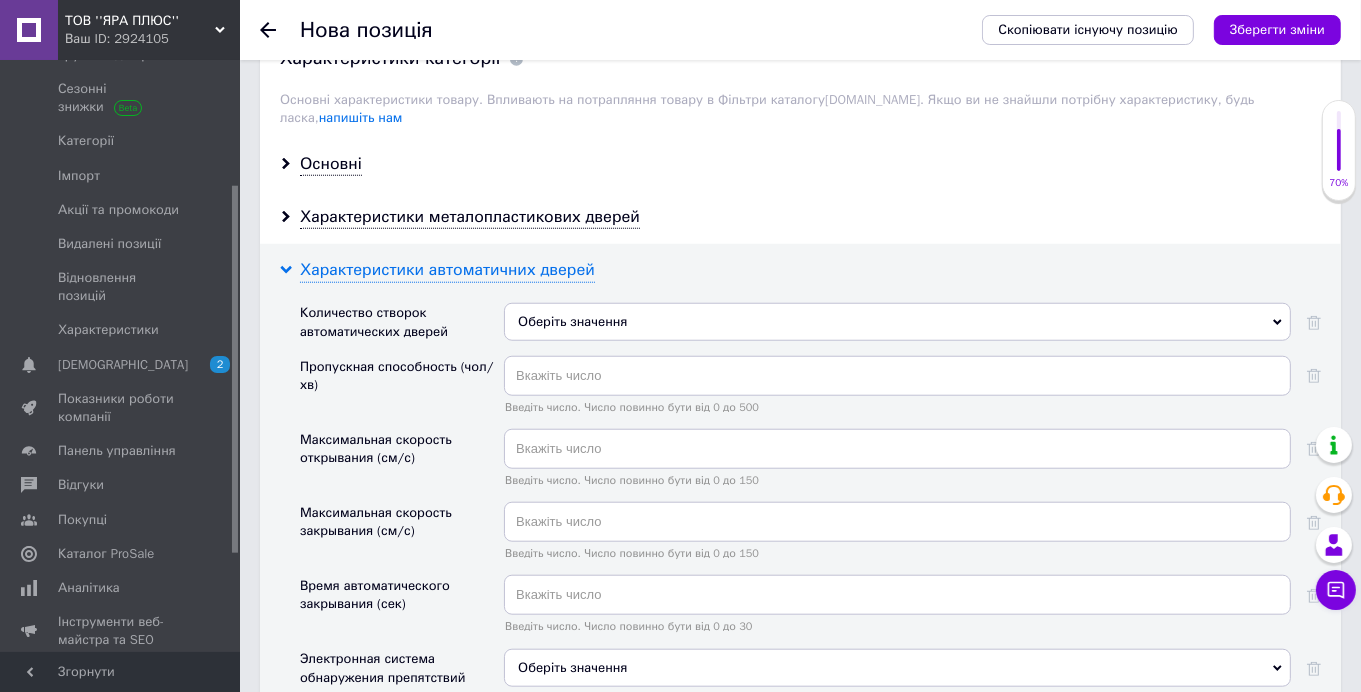 click on "Характеристики автоматичних дверей" at bounding box center [447, 270] 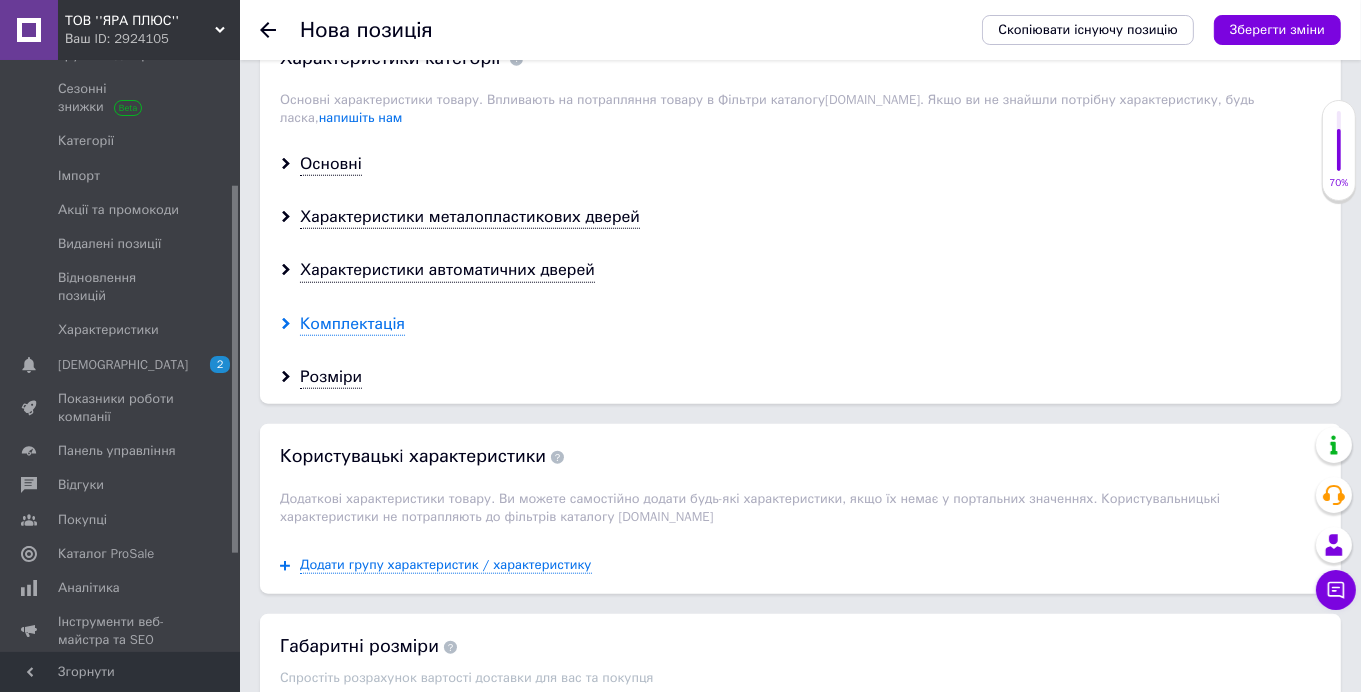 click on "Комплектація" at bounding box center (352, 324) 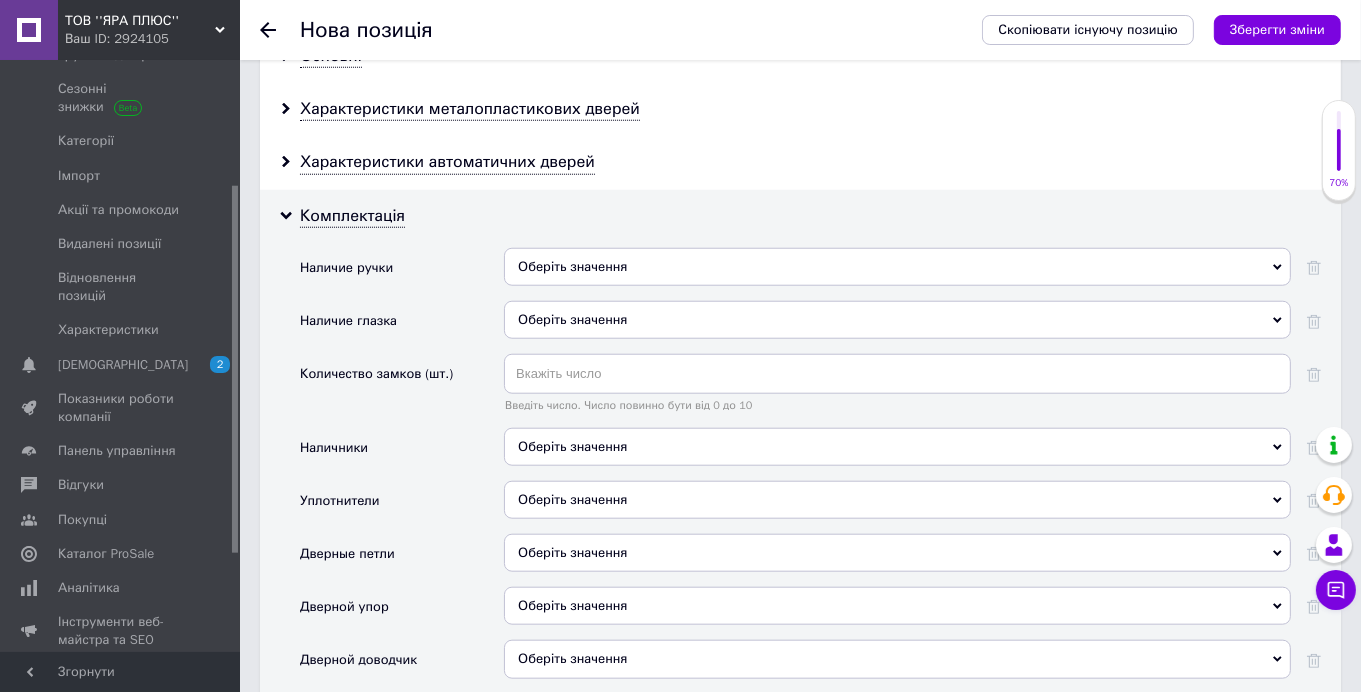 scroll, scrollTop: 1700, scrollLeft: 0, axis: vertical 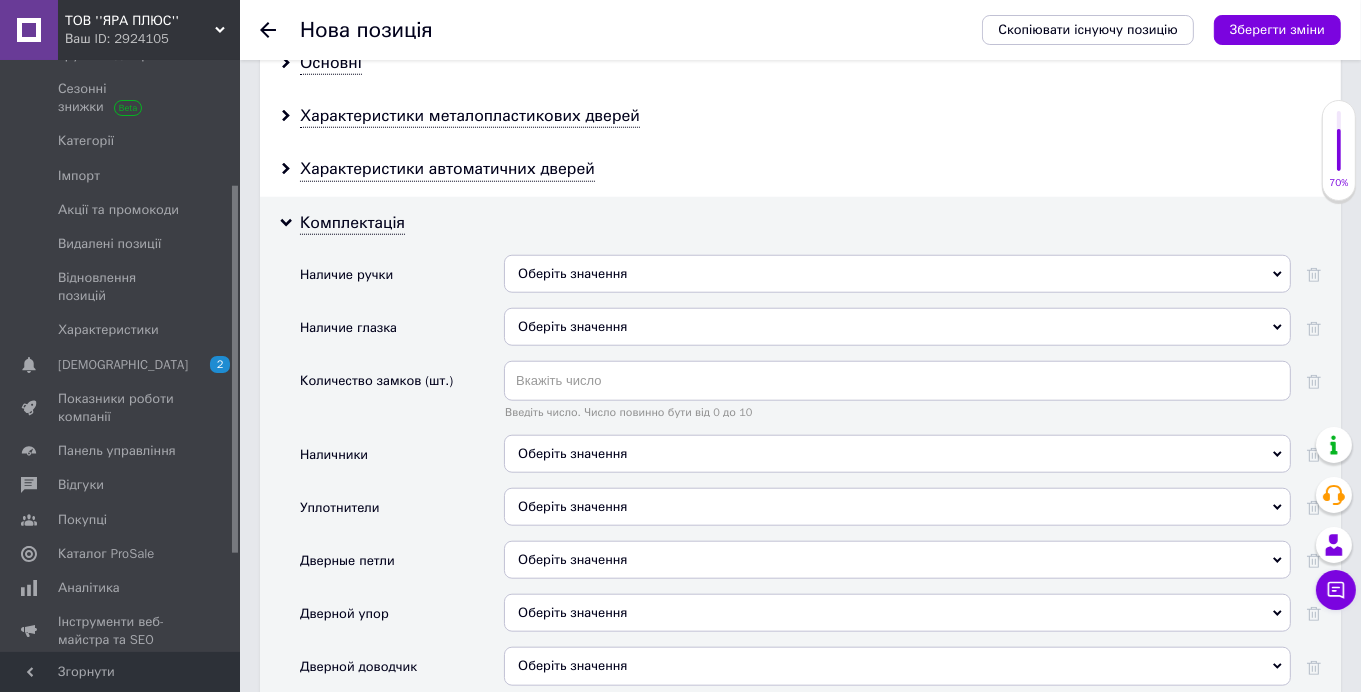click on "Оберіть значення" at bounding box center [572, 273] 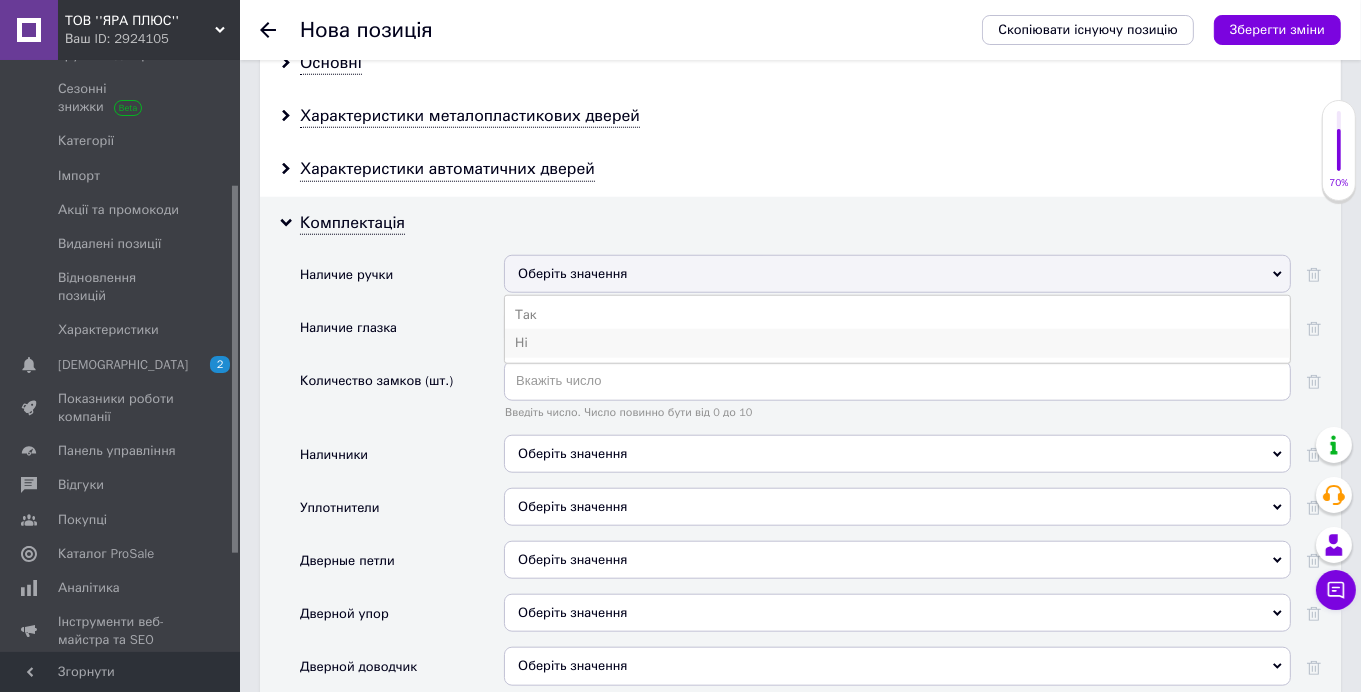 click on "Ні" at bounding box center (897, 343) 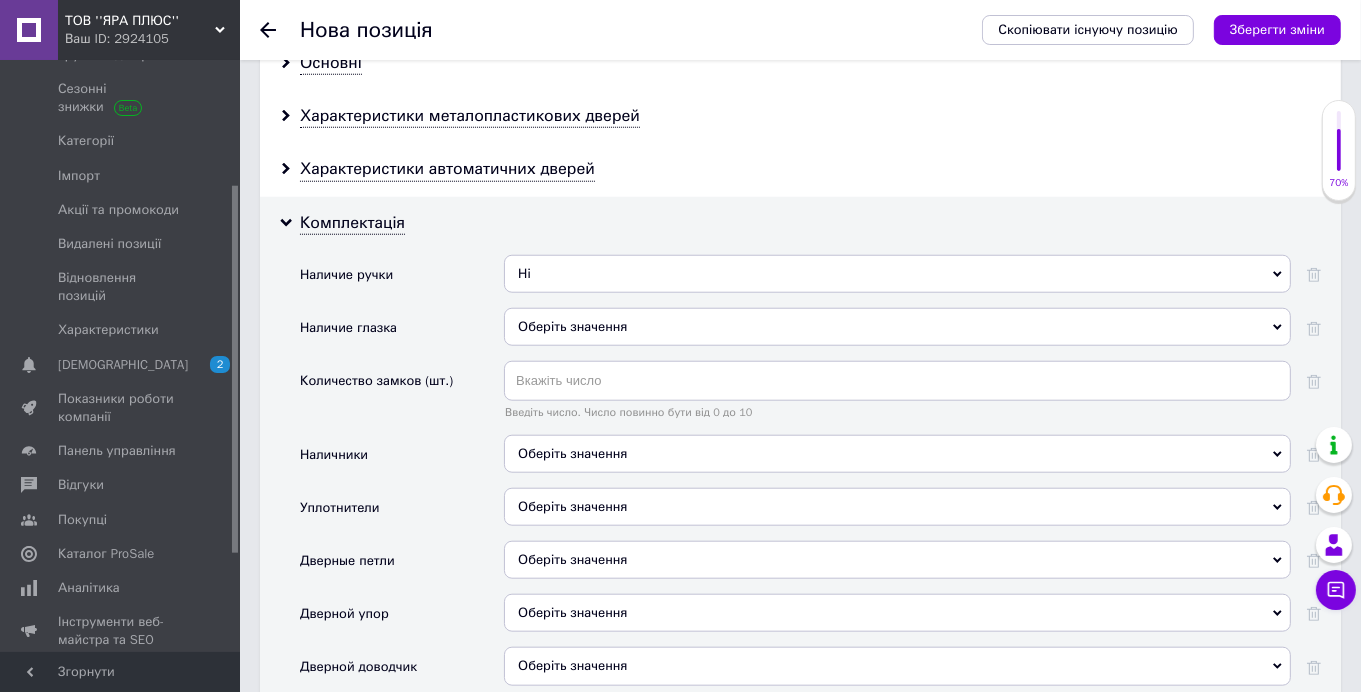 click on "Оберіть значення" at bounding box center [572, 326] 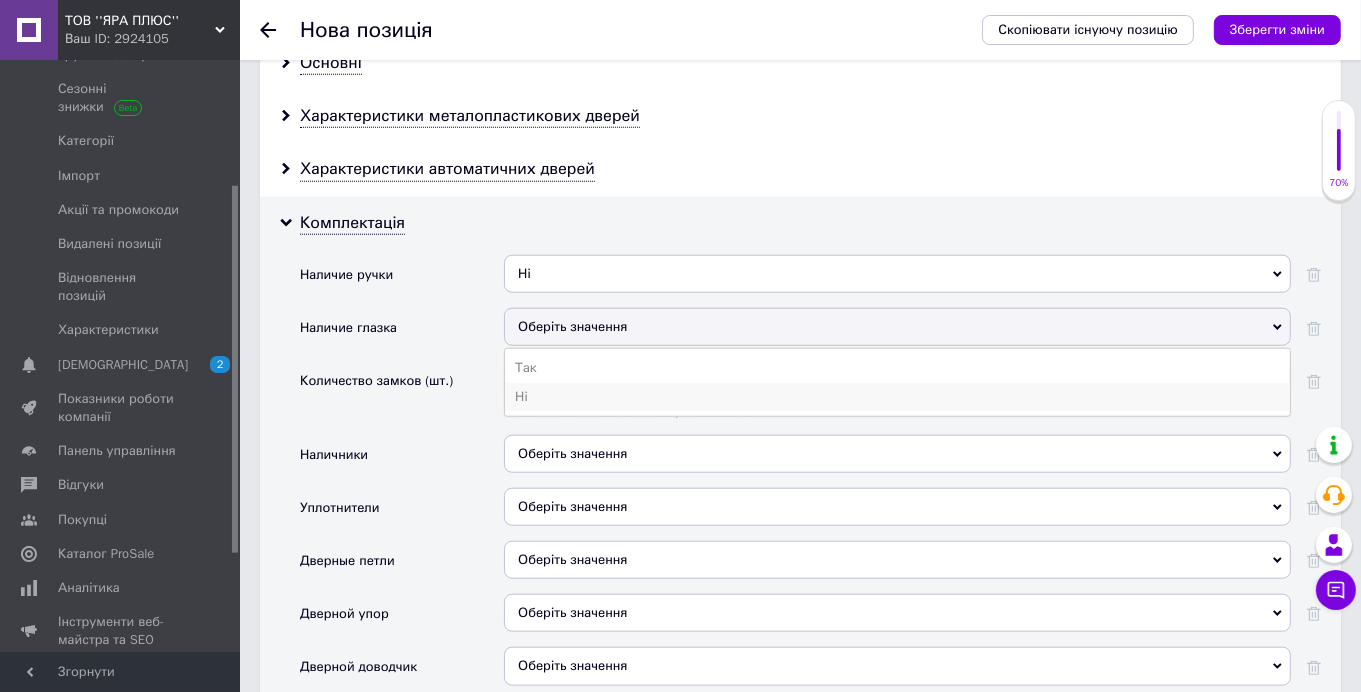 click on "Ні" at bounding box center (897, 397) 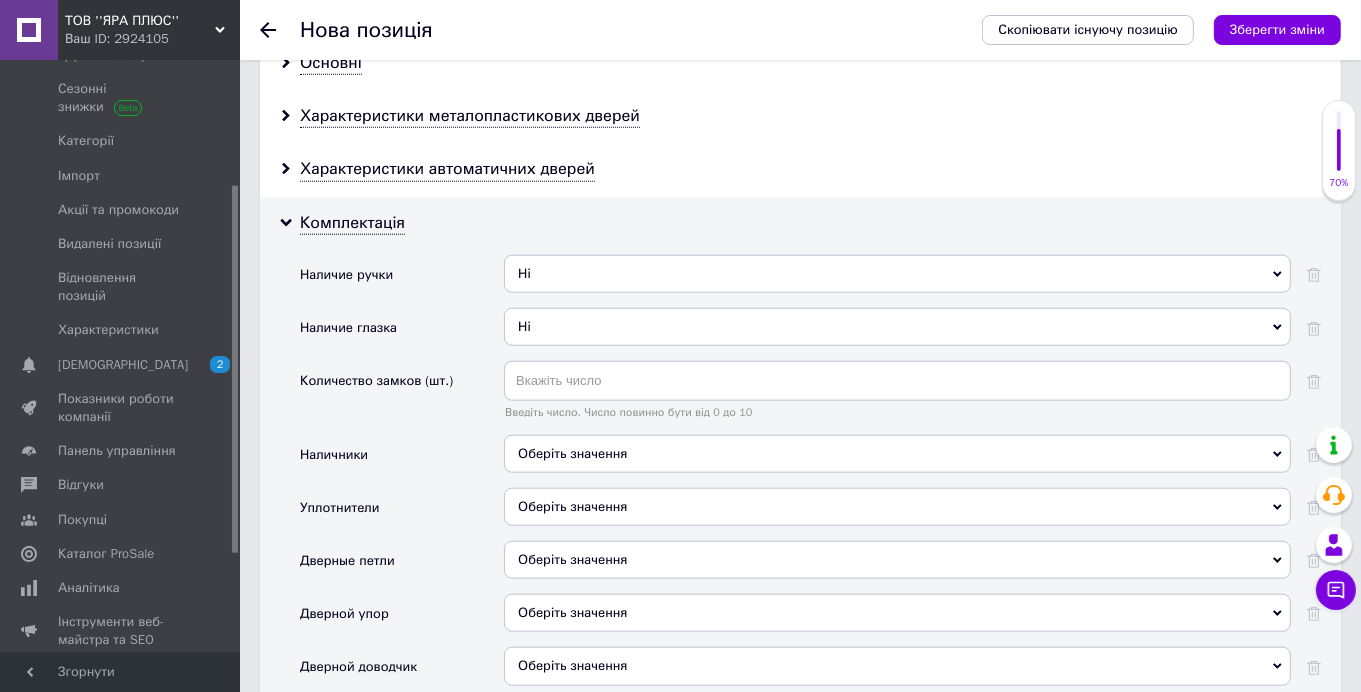 scroll, scrollTop: 1800, scrollLeft: 0, axis: vertical 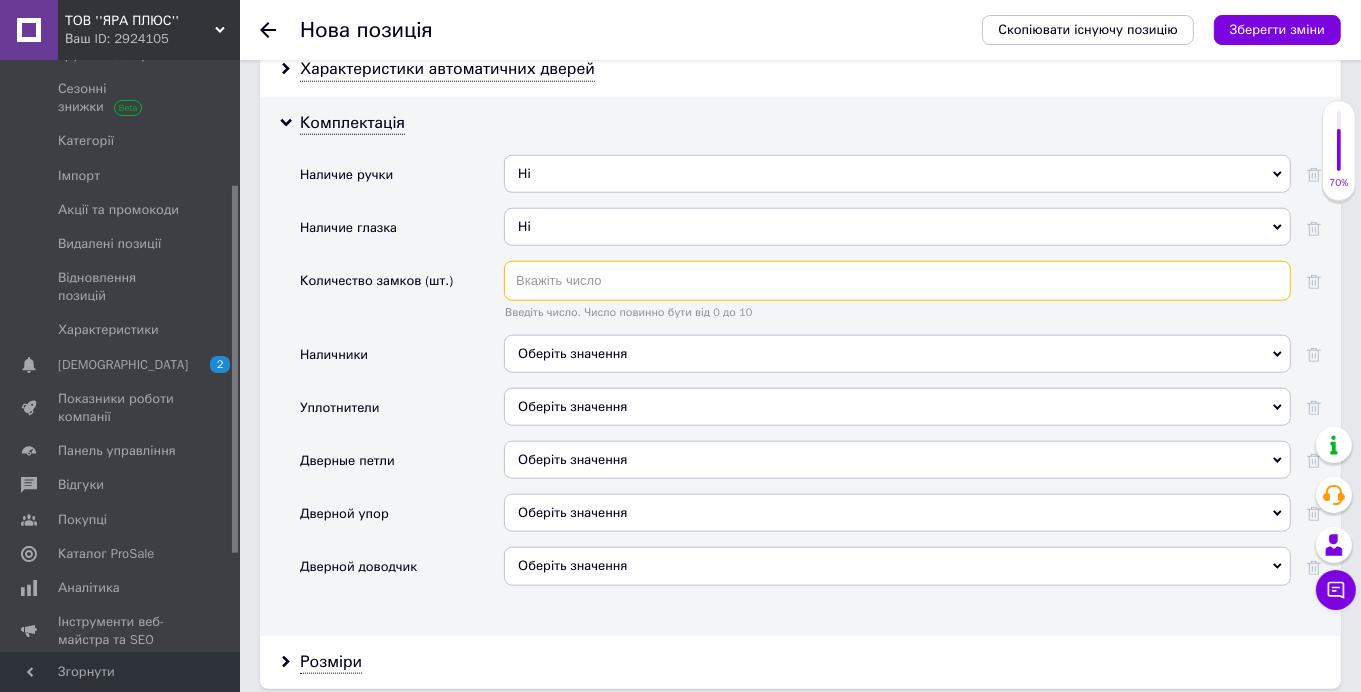 click at bounding box center [897, 281] 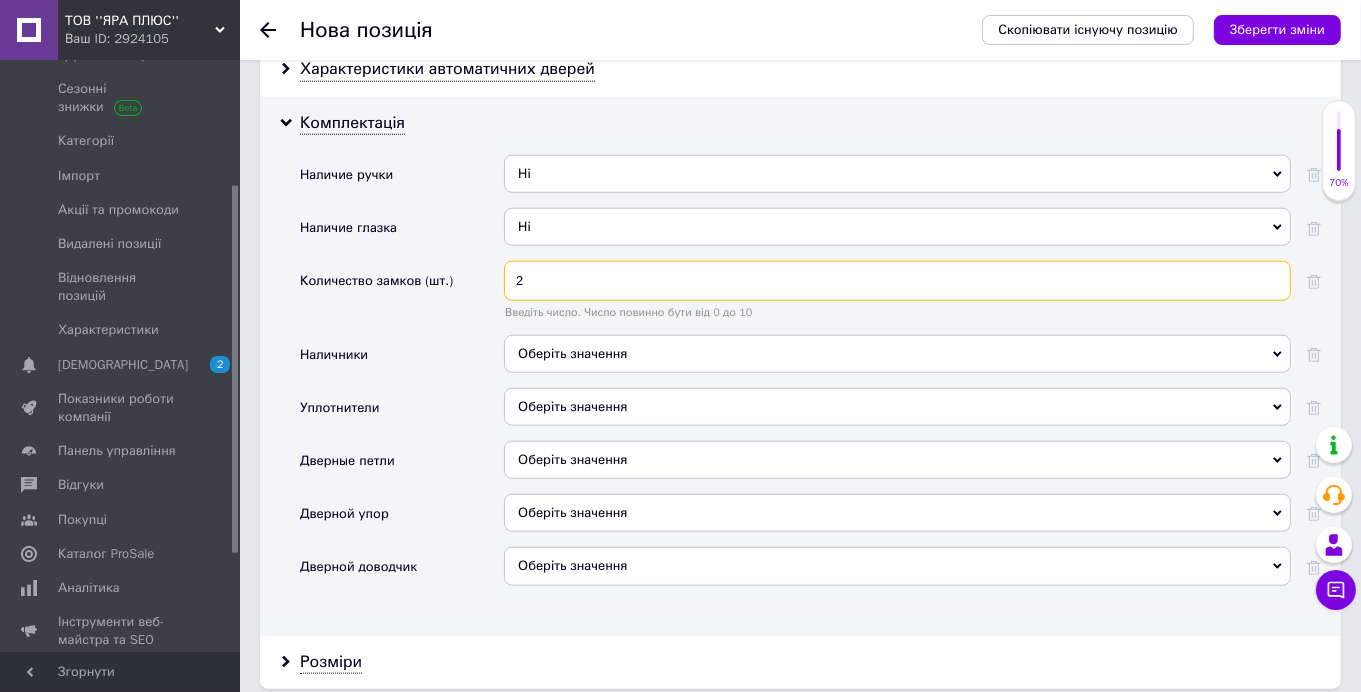 type on "2" 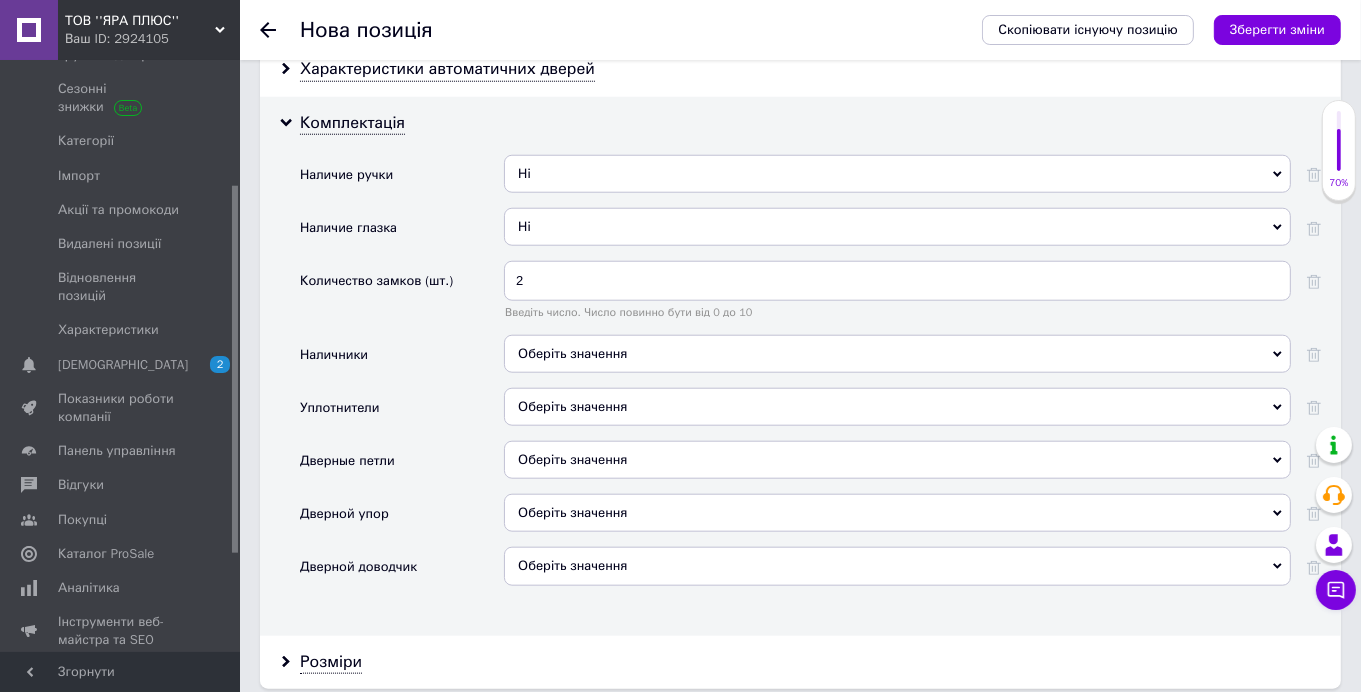 click on "Наличники" at bounding box center [402, 361] 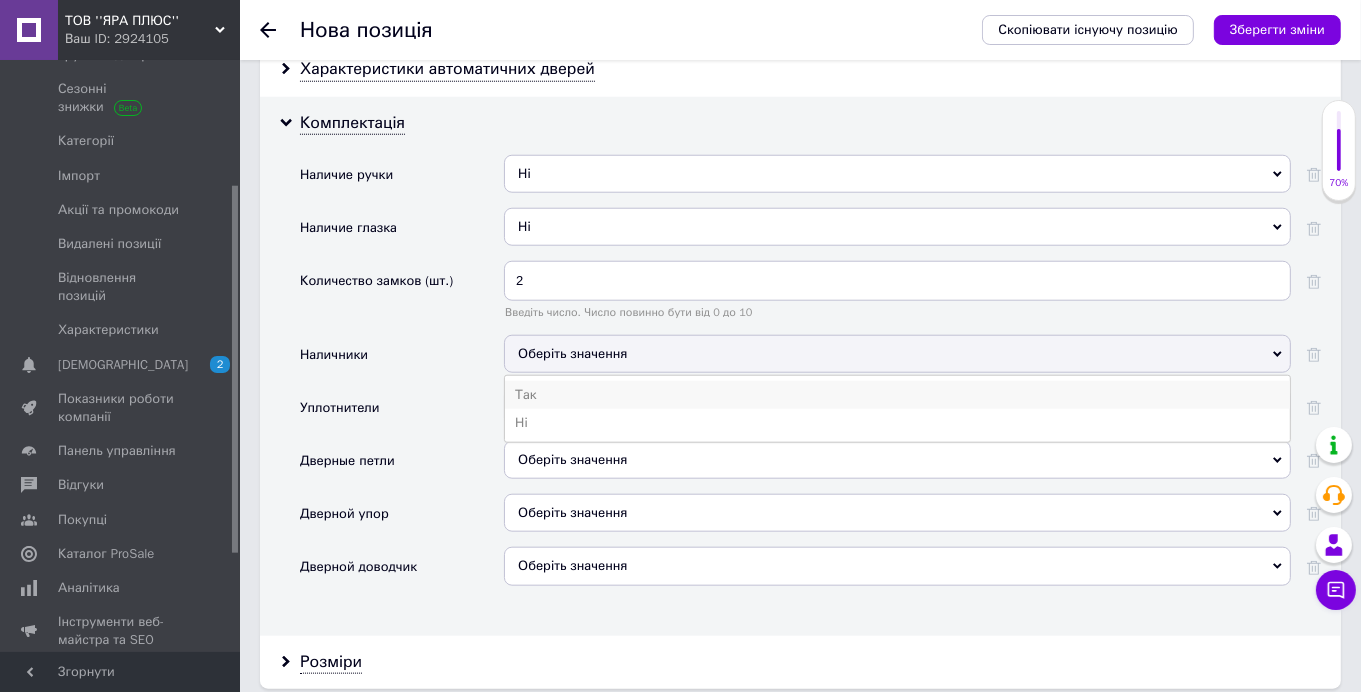 click on "Так" at bounding box center (897, 395) 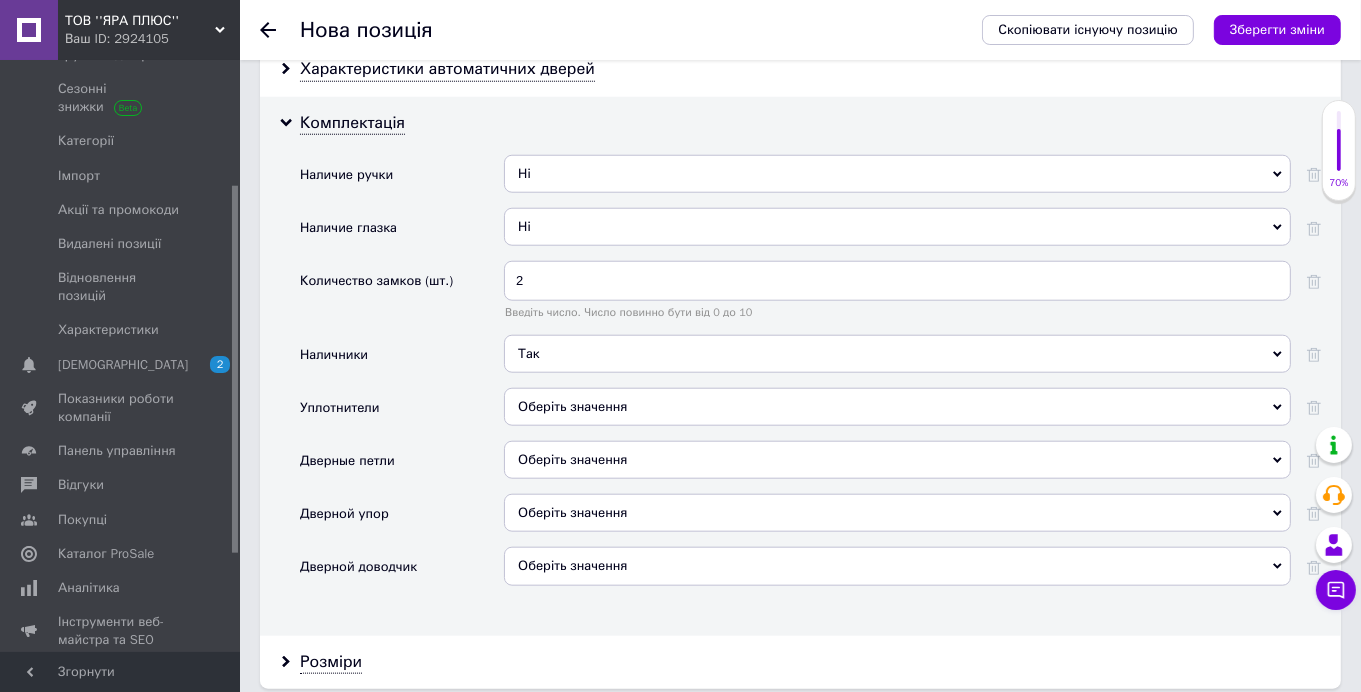 click on "Оберіть значення" at bounding box center (572, 406) 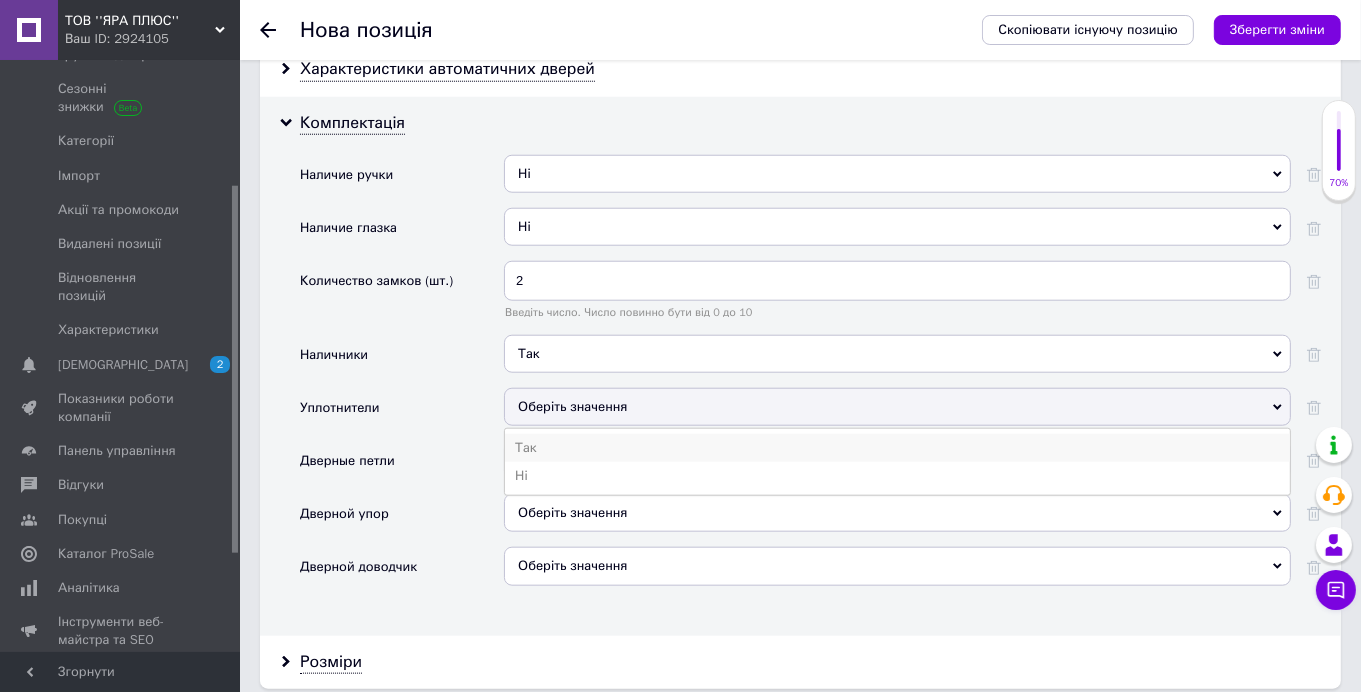 click on "Так" at bounding box center (897, 448) 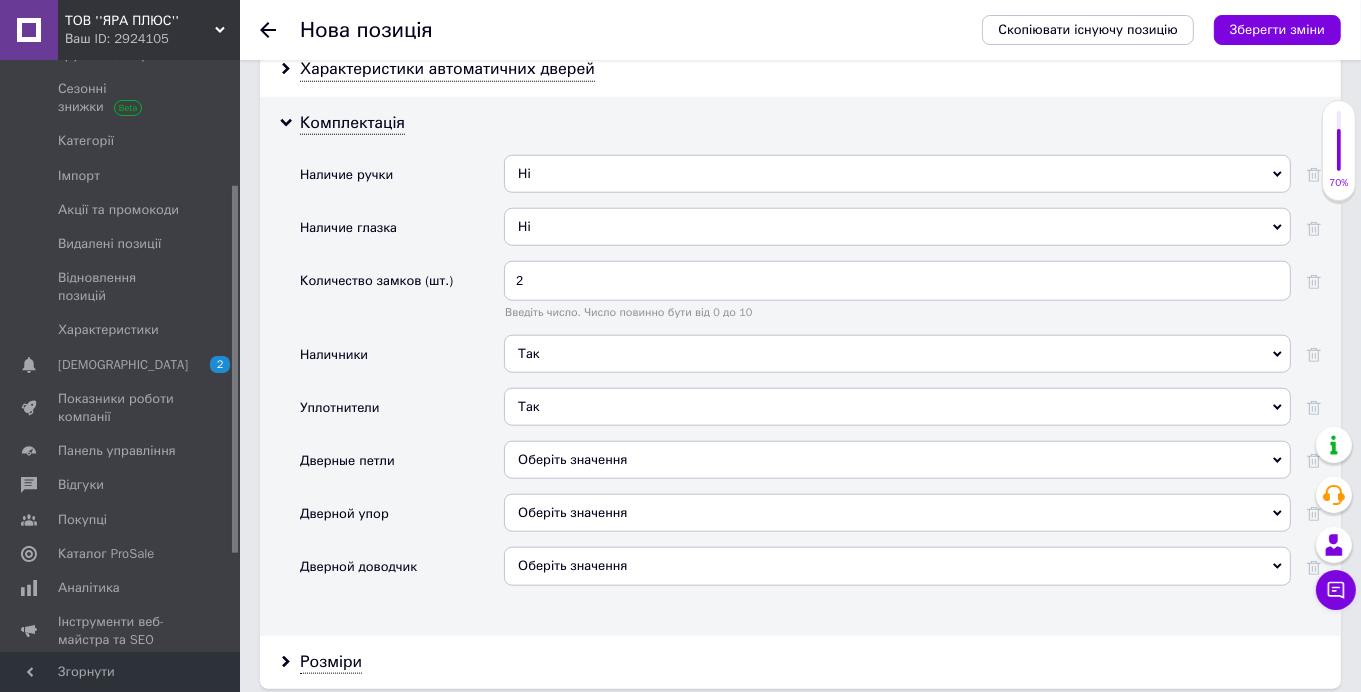 click on "Оберіть значення" at bounding box center [897, 460] 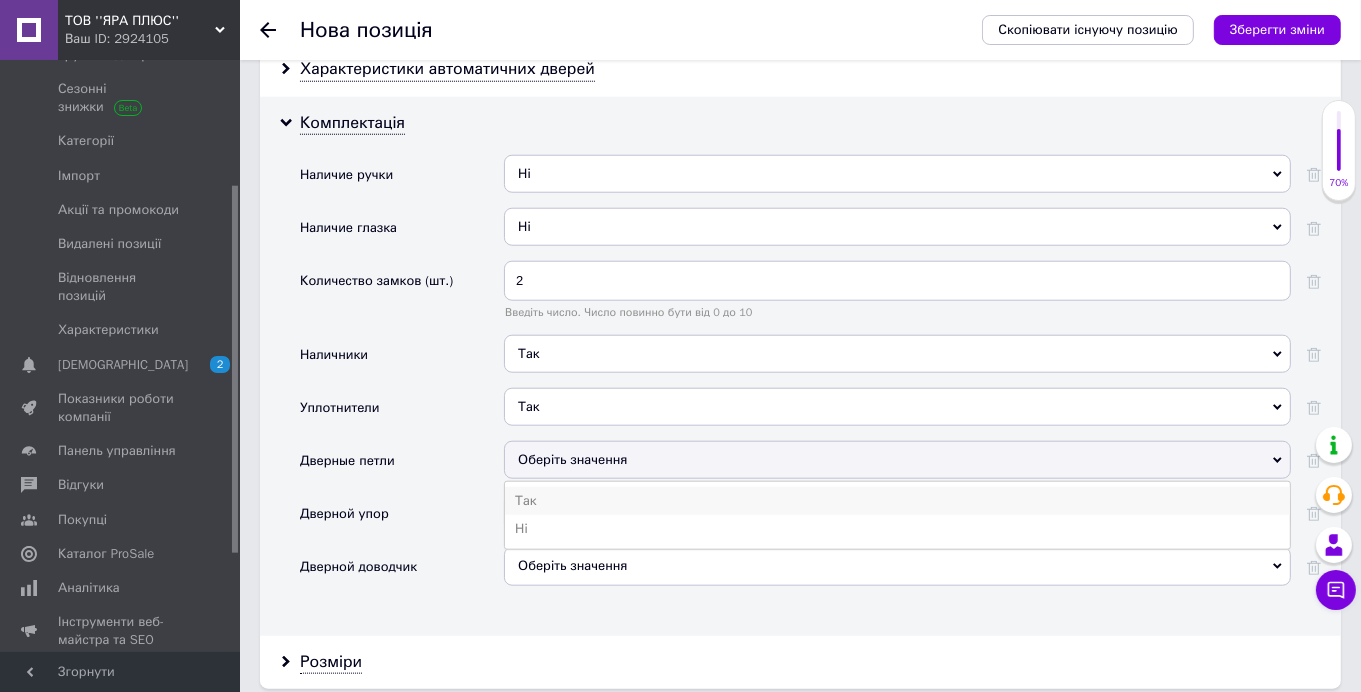 click on "Так" at bounding box center [897, 501] 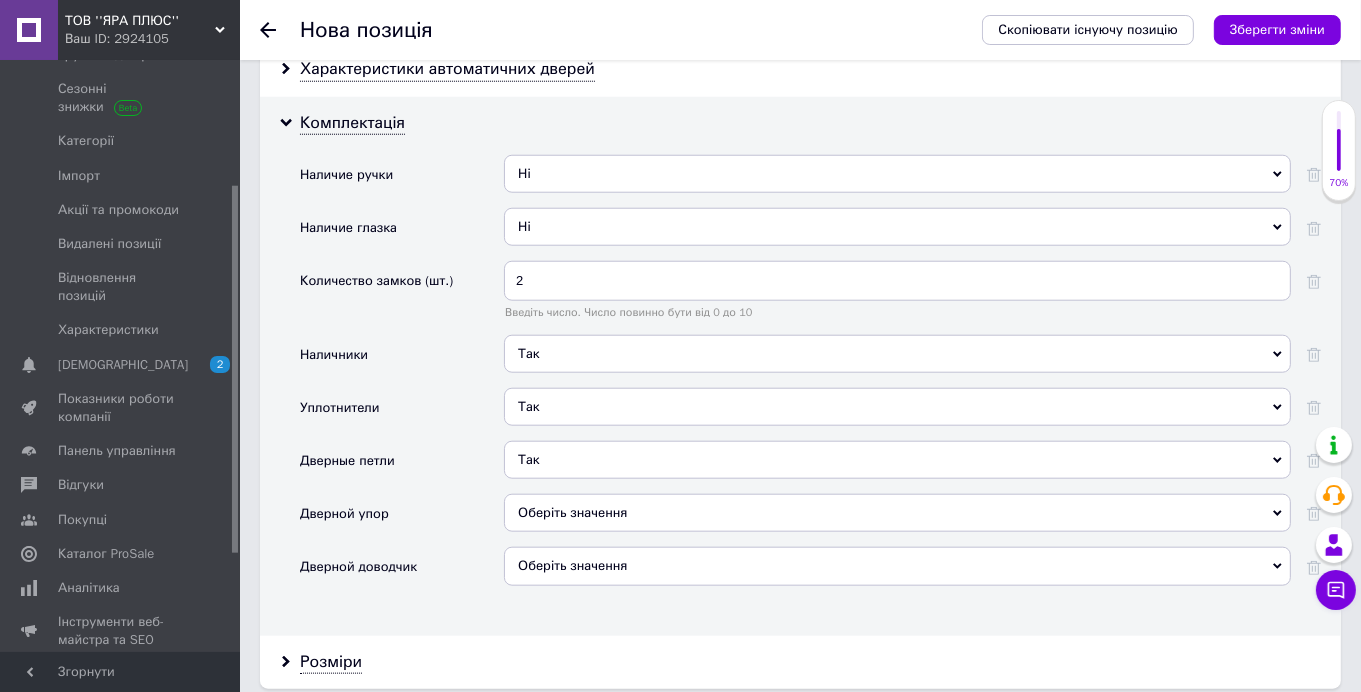 click on "Оберіть значення" at bounding box center [572, 512] 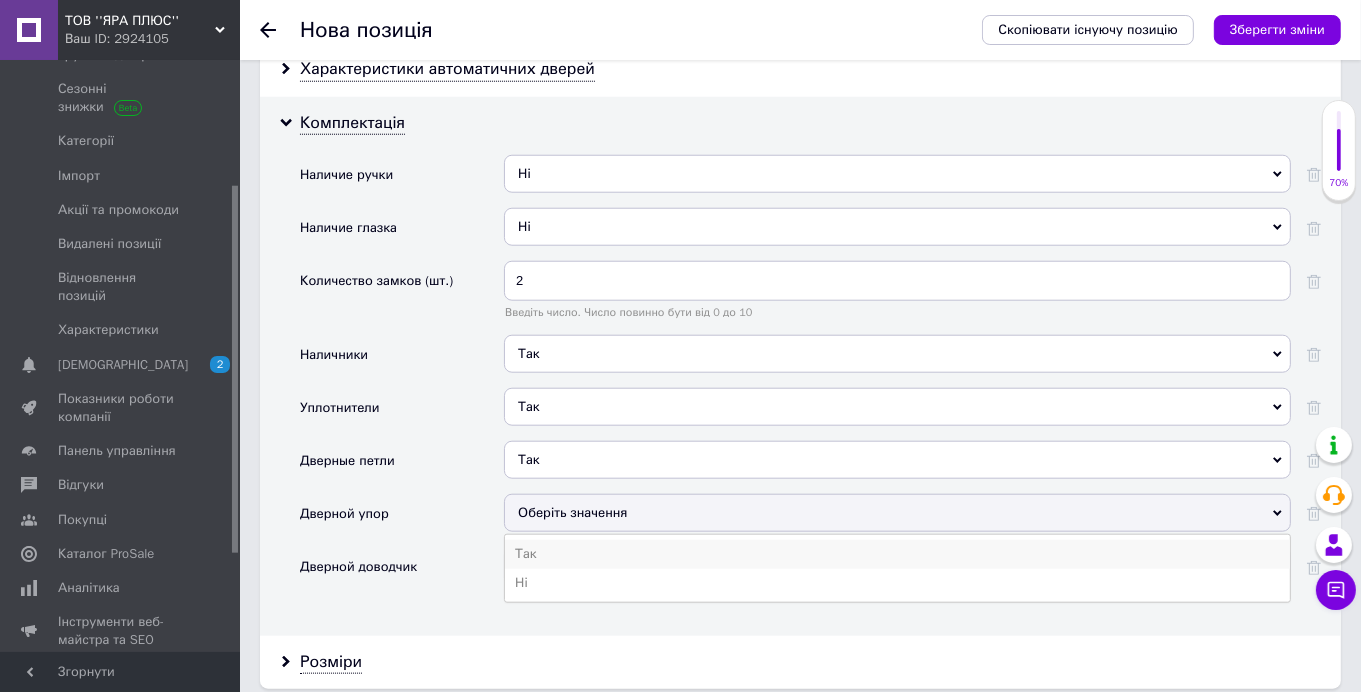 click on "Так" at bounding box center (897, 554) 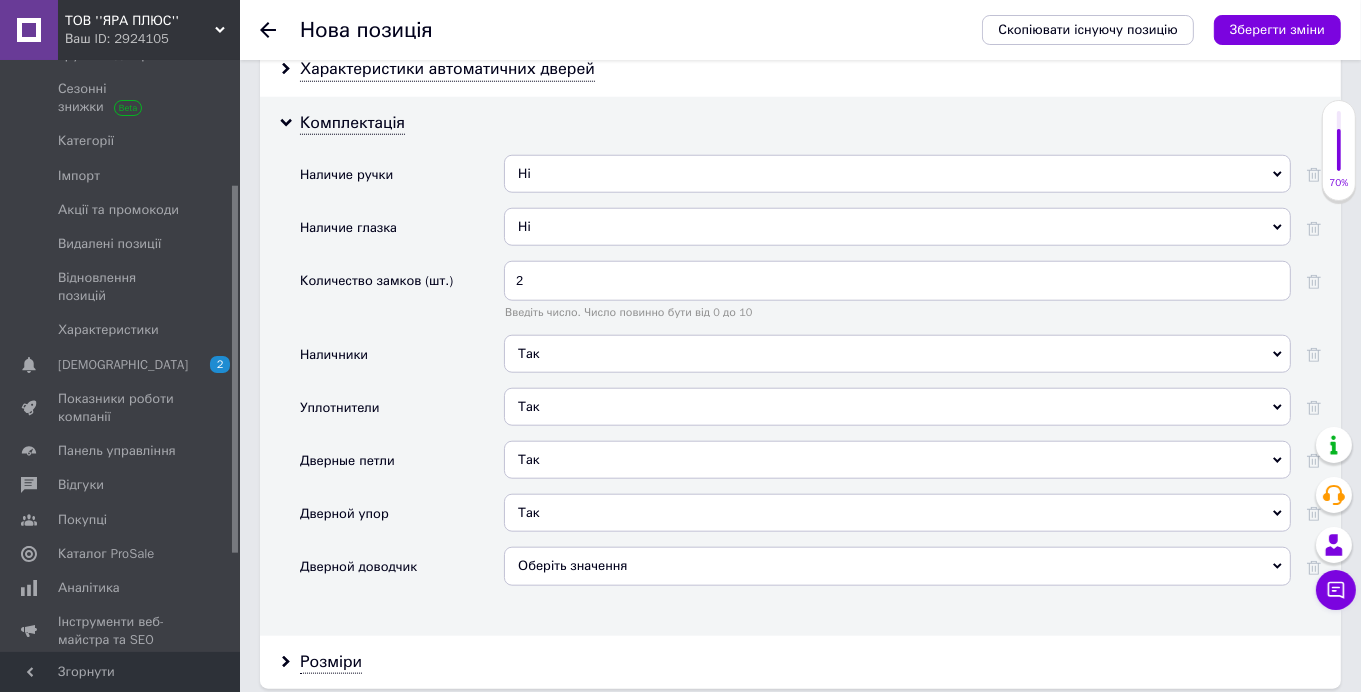 click on "Оберіть значення" at bounding box center [572, 565] 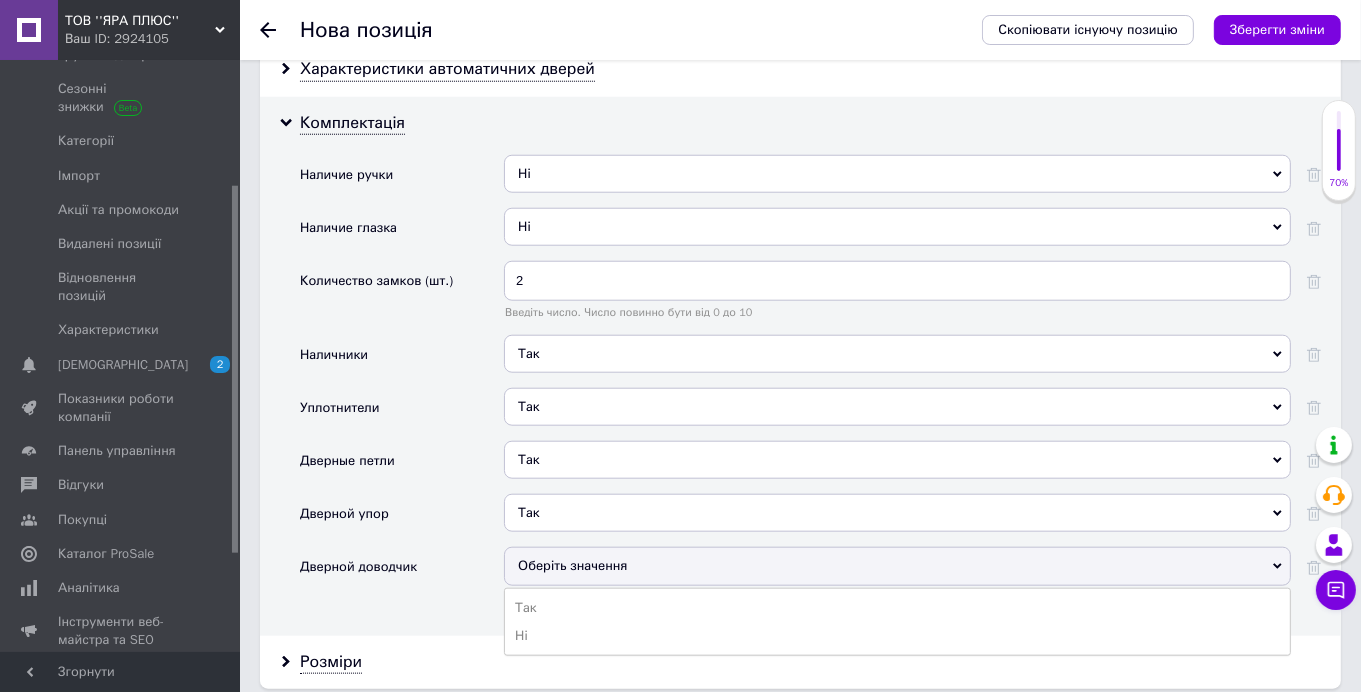click on "Так" at bounding box center [897, 608] 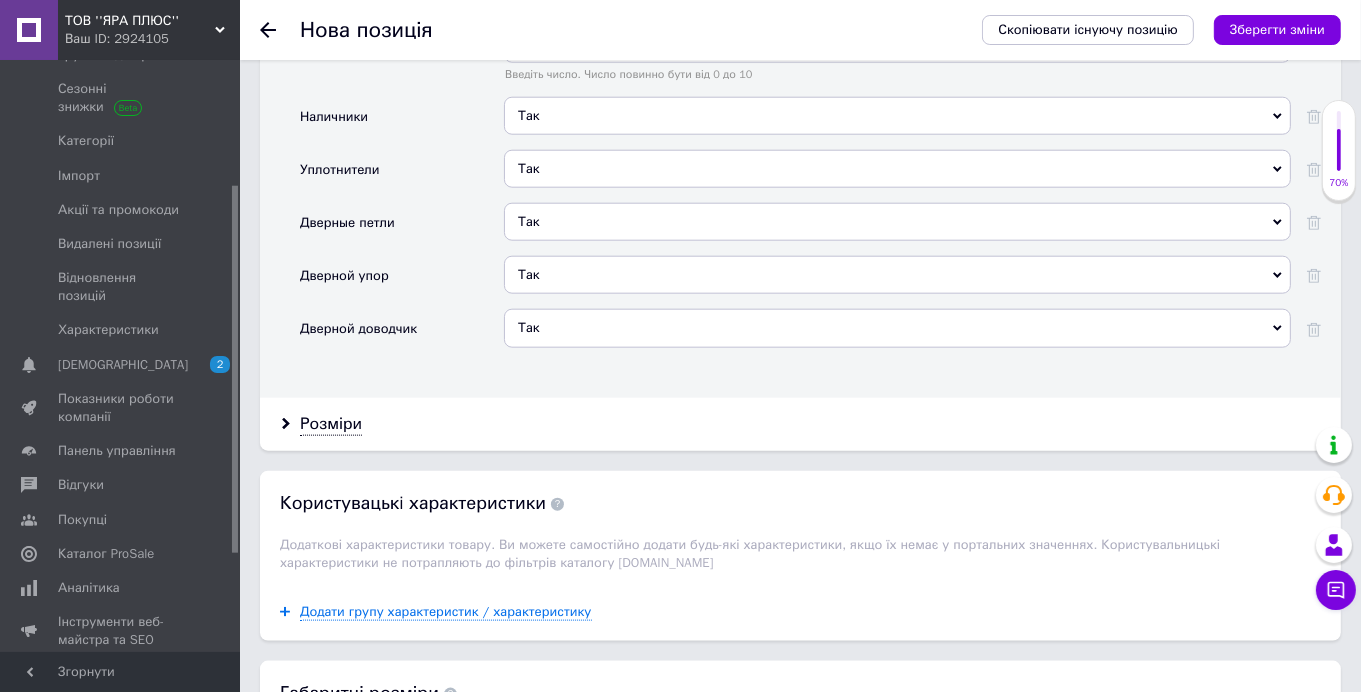 scroll, scrollTop: 2099, scrollLeft: 0, axis: vertical 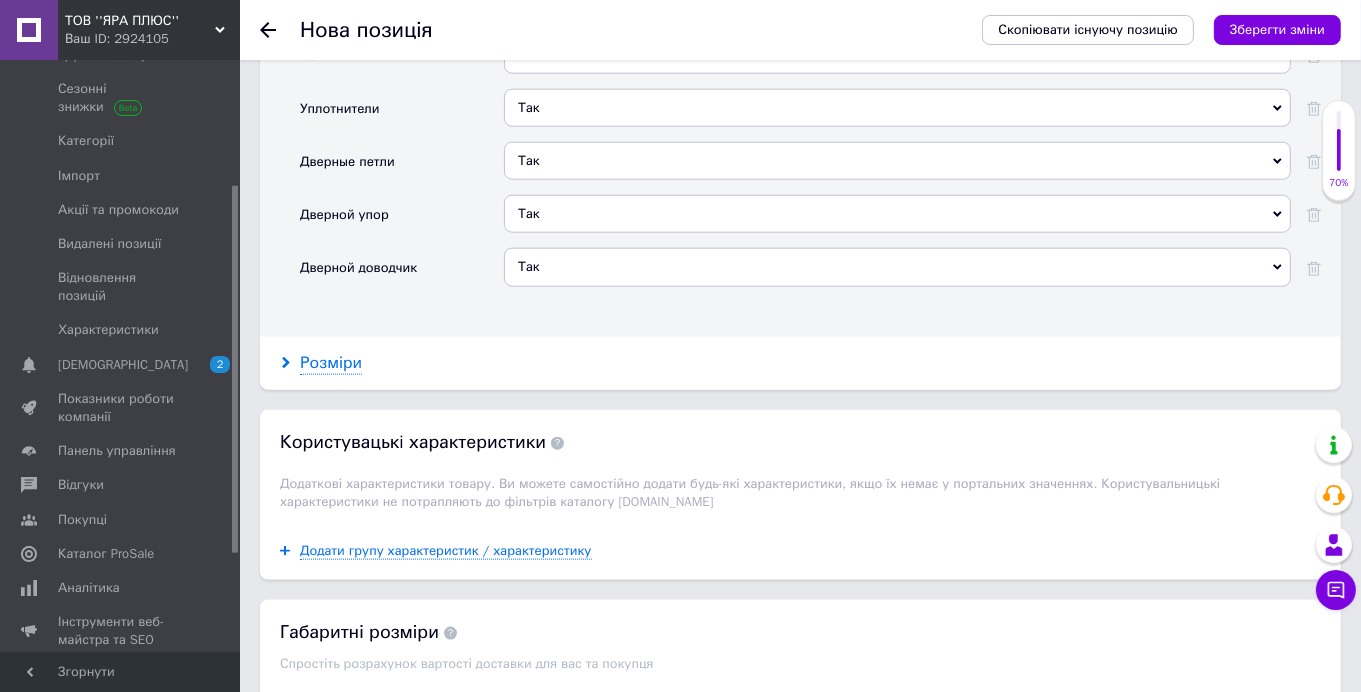 click on "Розміри" at bounding box center [331, 363] 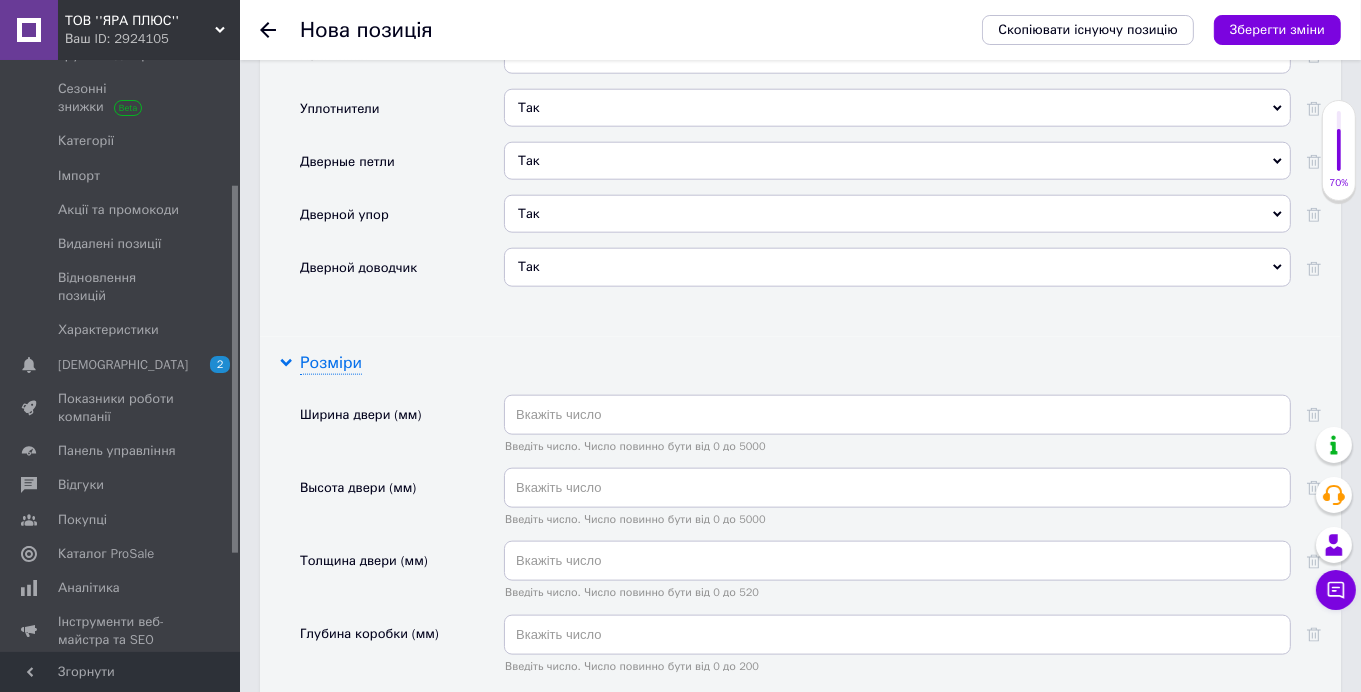 click on "Розміри" at bounding box center [331, 363] 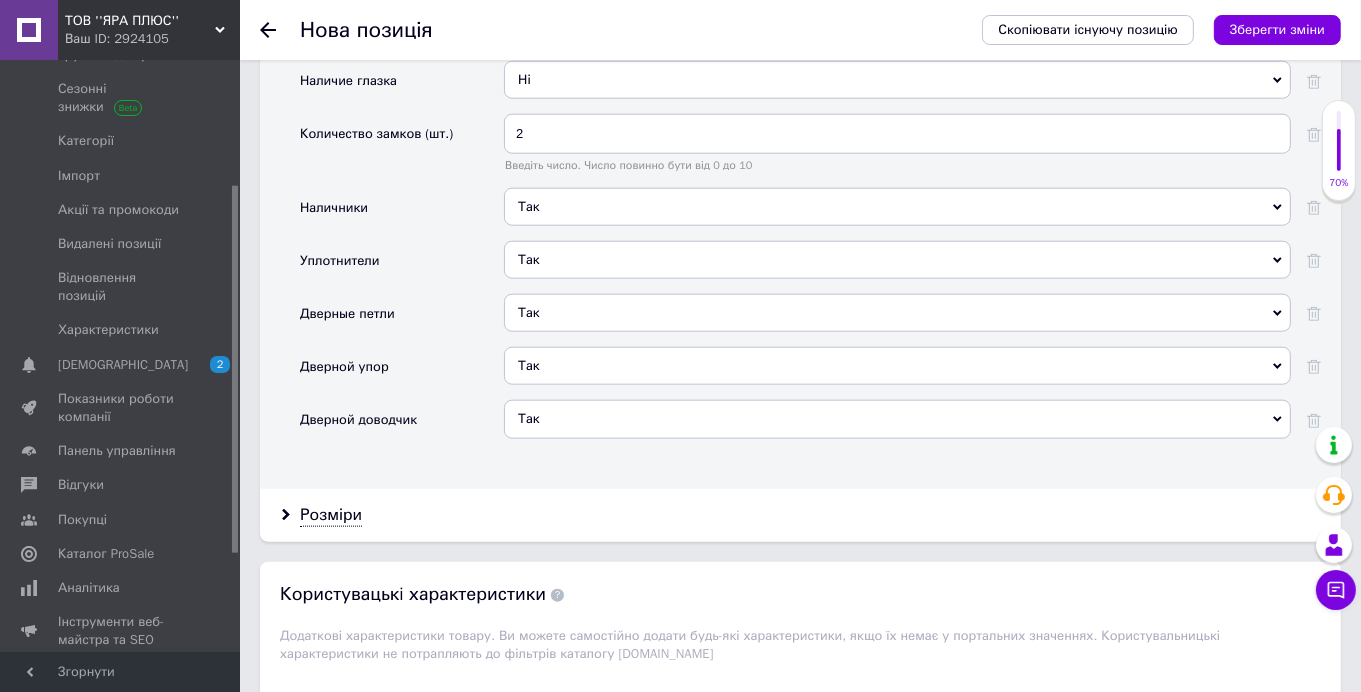 scroll, scrollTop: 1700, scrollLeft: 0, axis: vertical 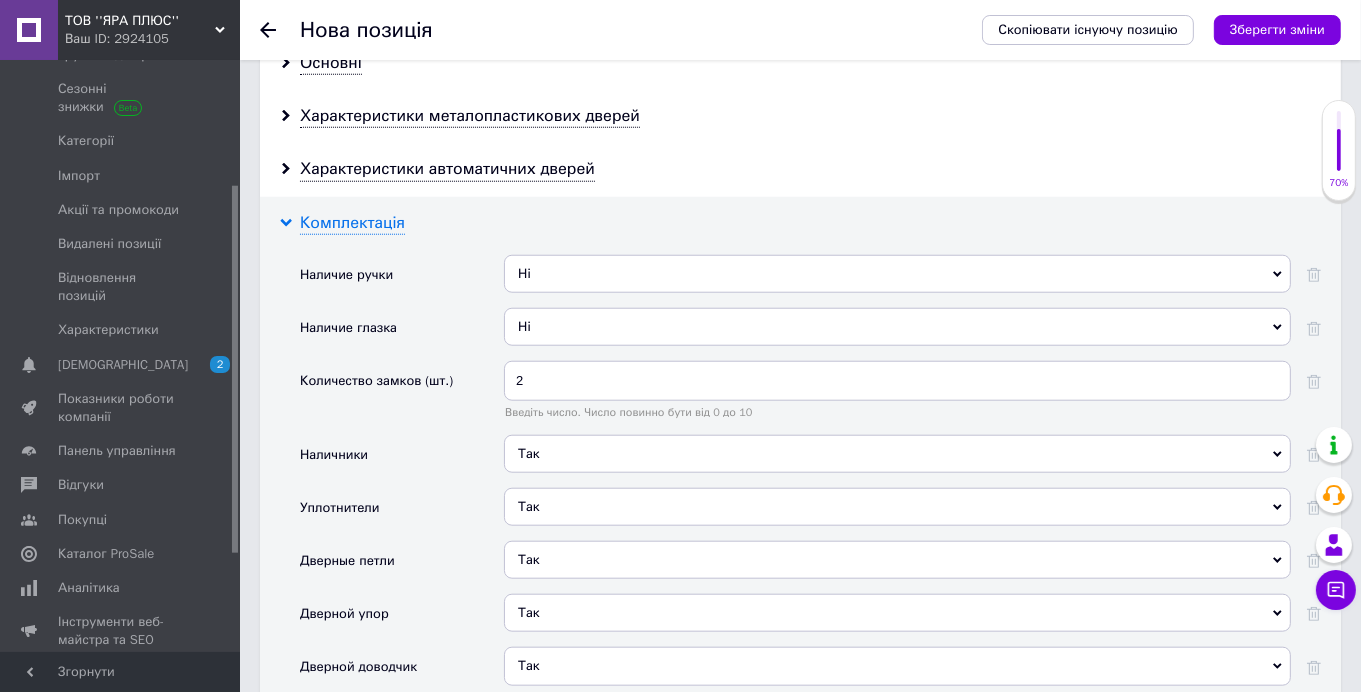 click on "Комплектація" at bounding box center [352, 223] 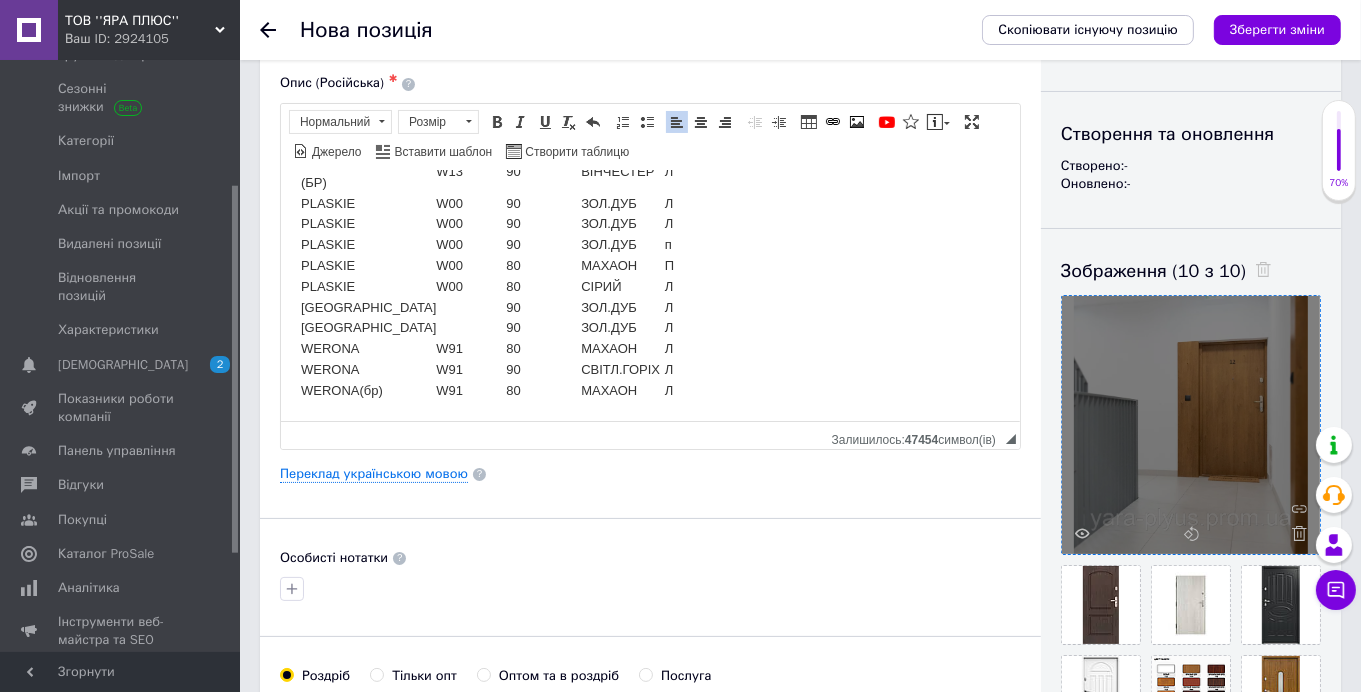 scroll, scrollTop: 0, scrollLeft: 0, axis: both 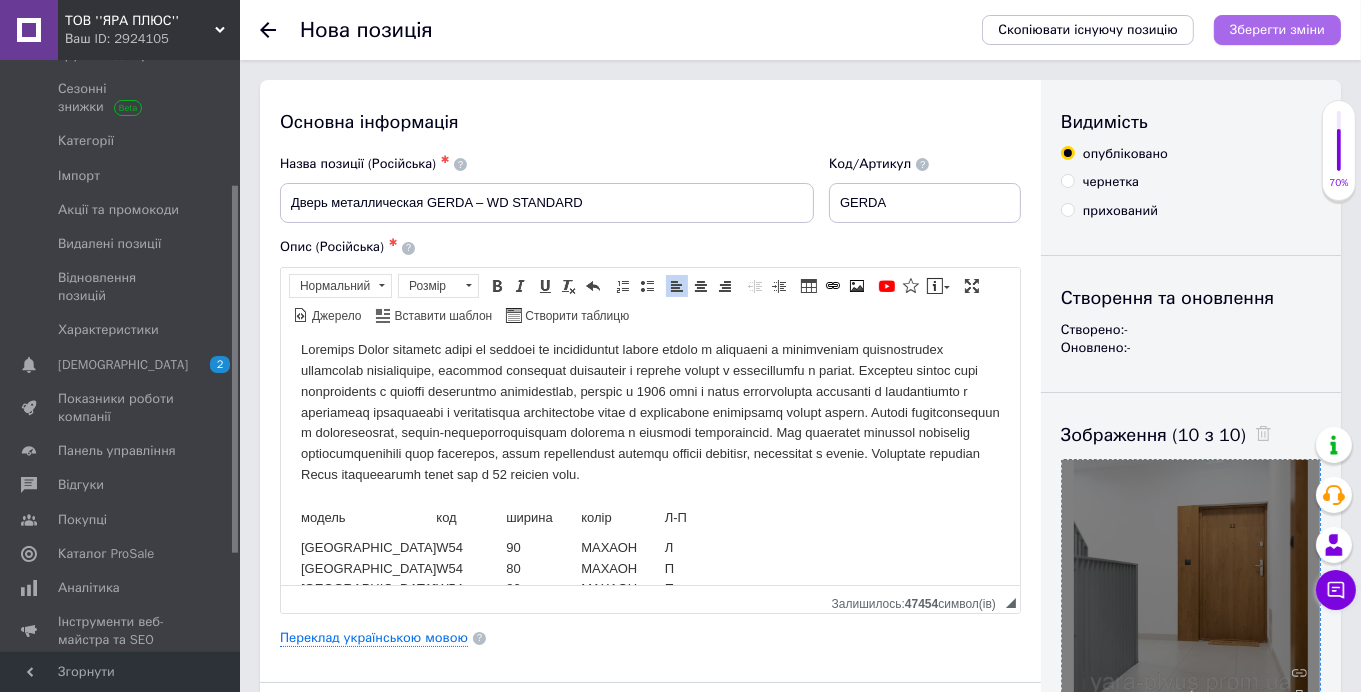 click on "Зберегти зміни" at bounding box center [1277, 30] 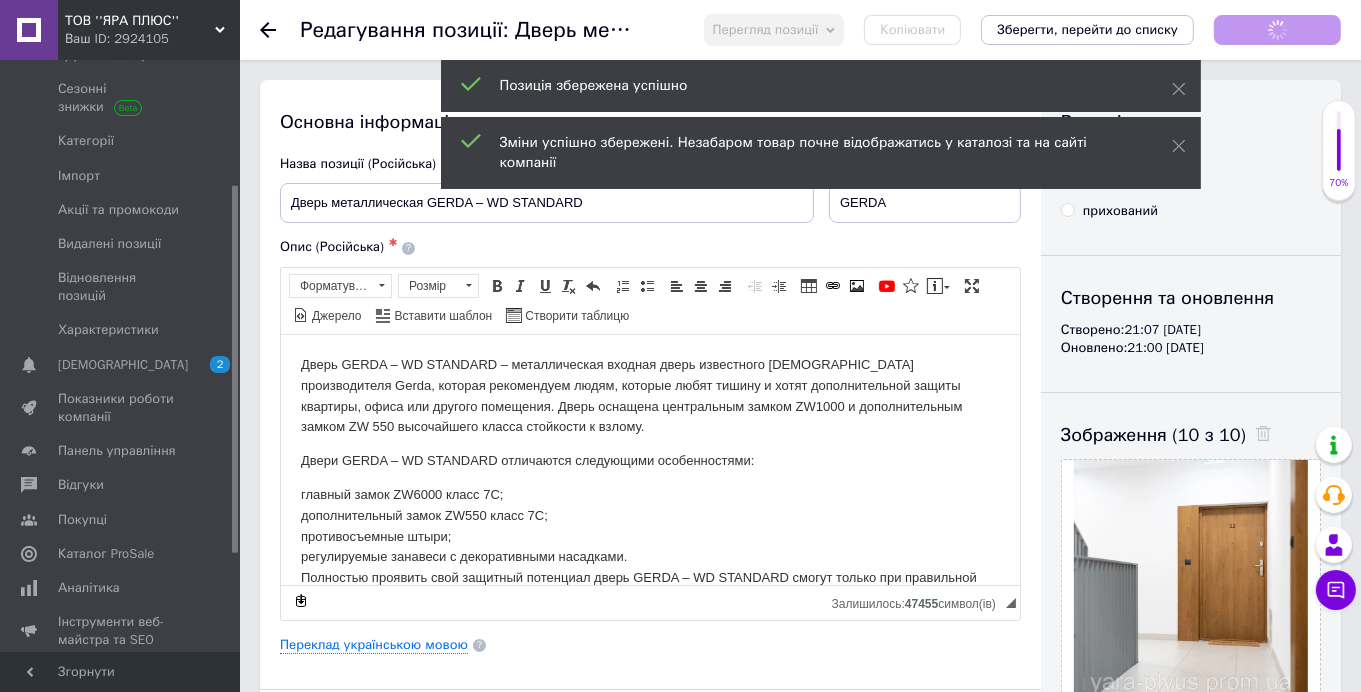 scroll, scrollTop: 0, scrollLeft: 0, axis: both 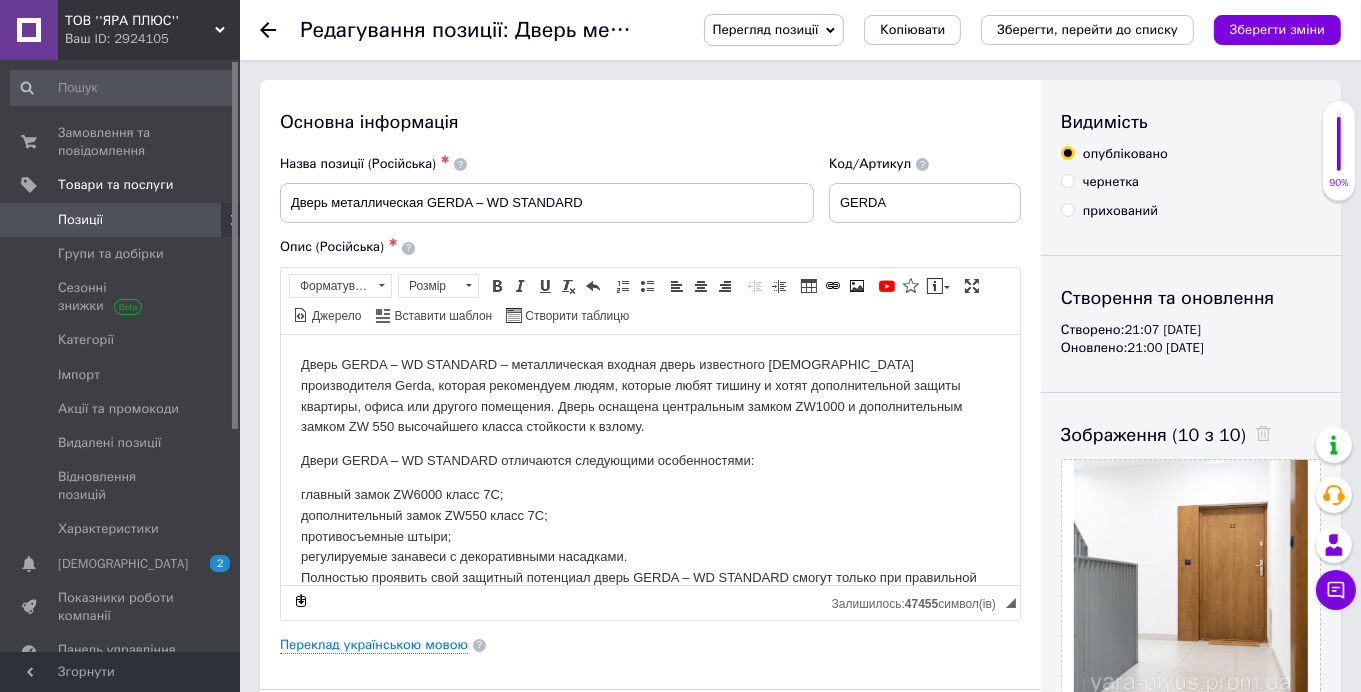 click on "Позиції" at bounding box center (80, 220) 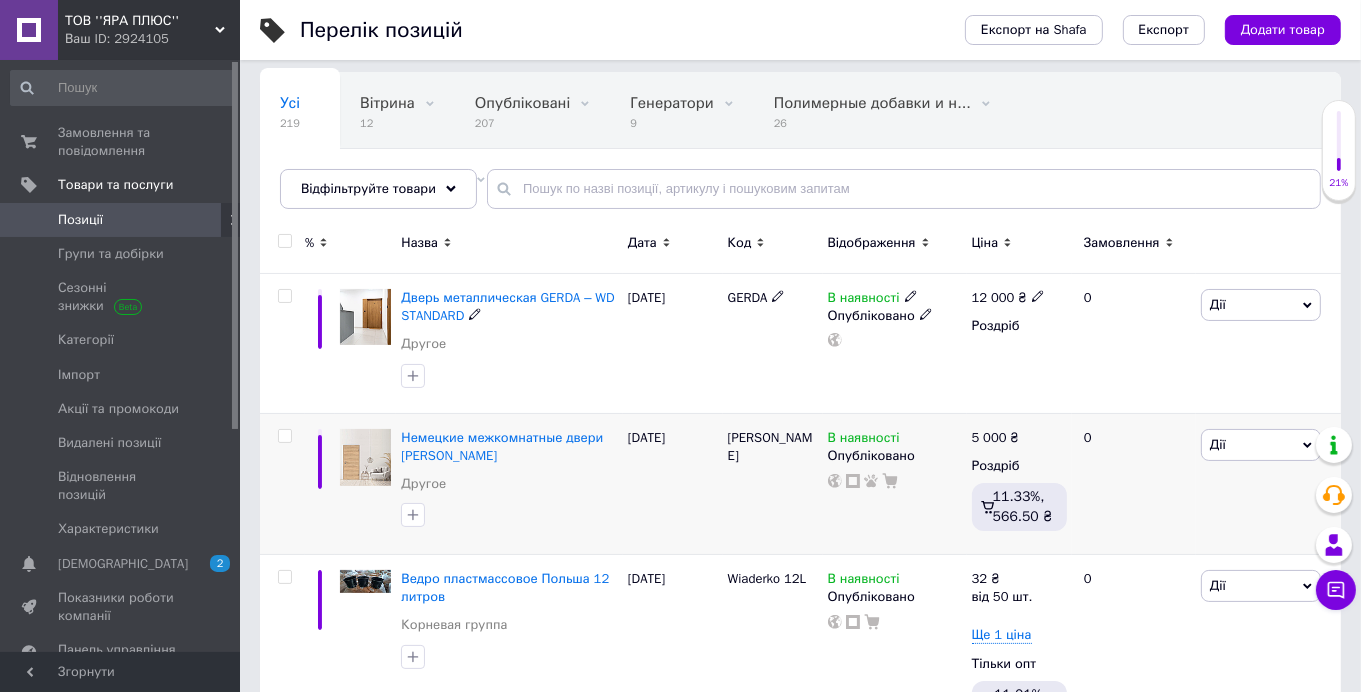 scroll, scrollTop: 199, scrollLeft: 0, axis: vertical 